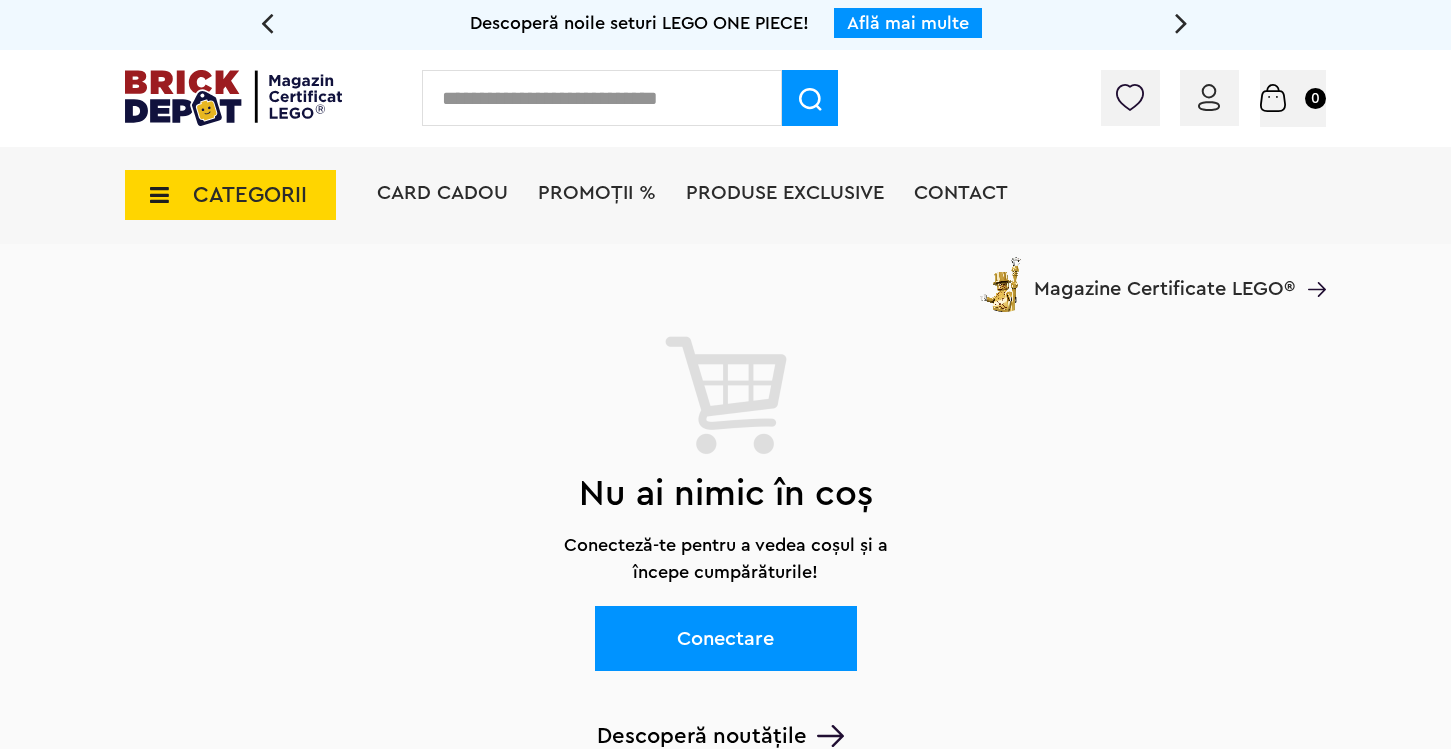 scroll, scrollTop: 0, scrollLeft: 0, axis: both 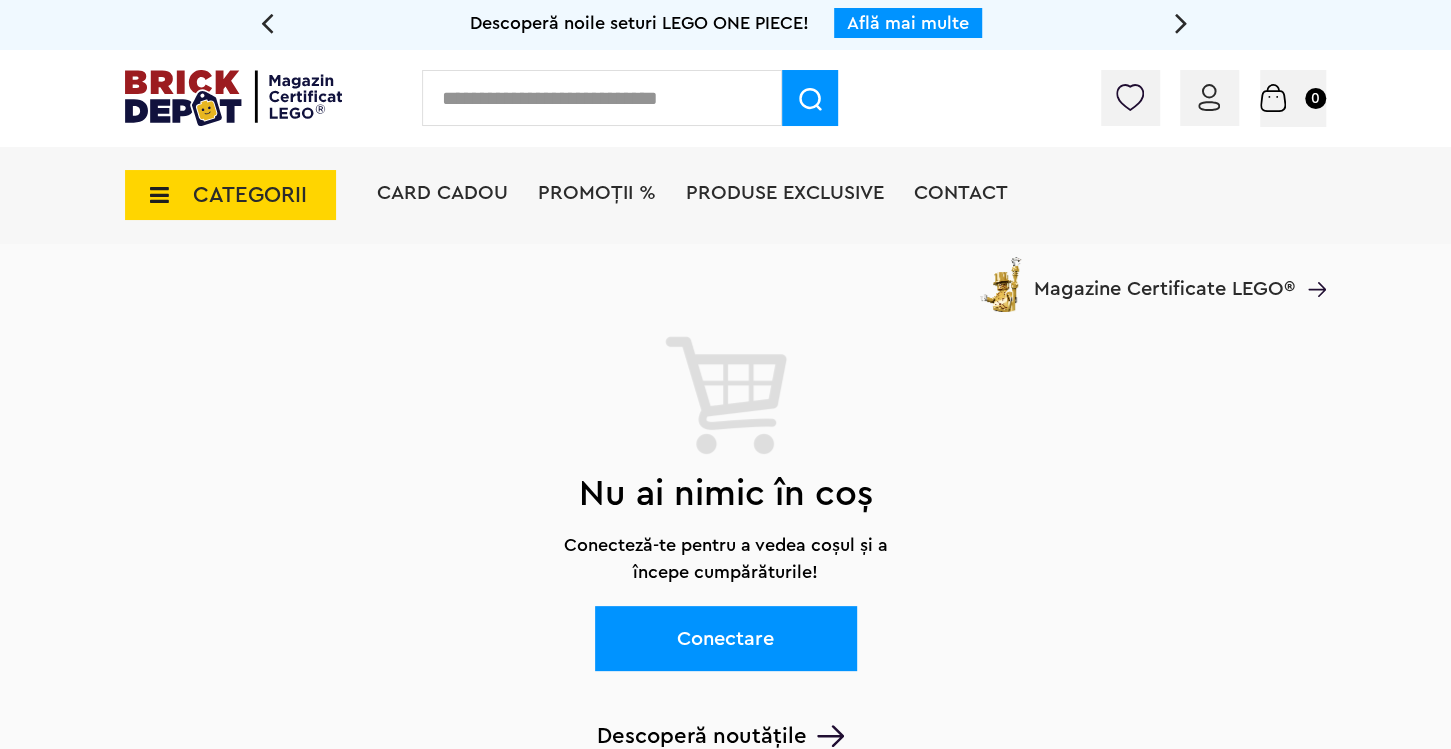 click on "CATEGORII" at bounding box center (250, 195) 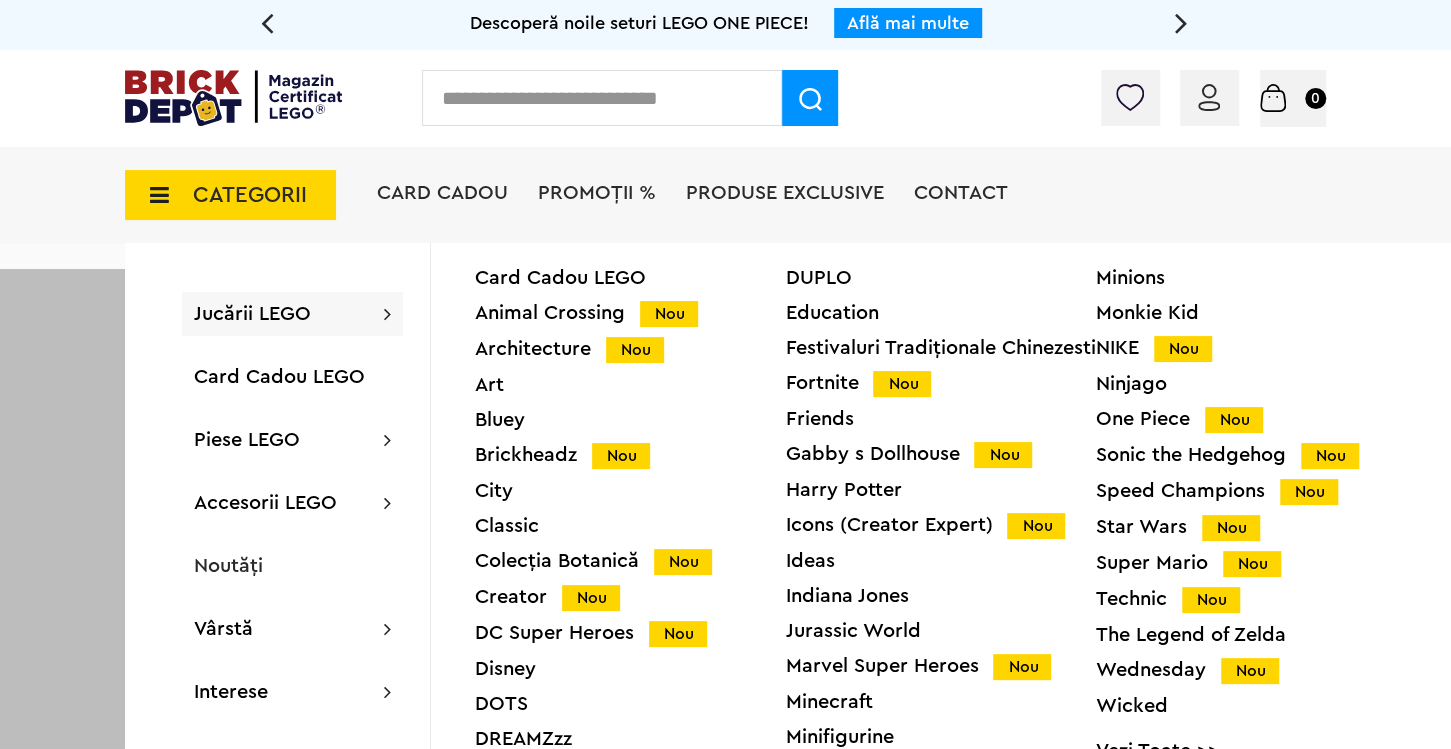 click on "Jucării LEGO" at bounding box center (252, 314) 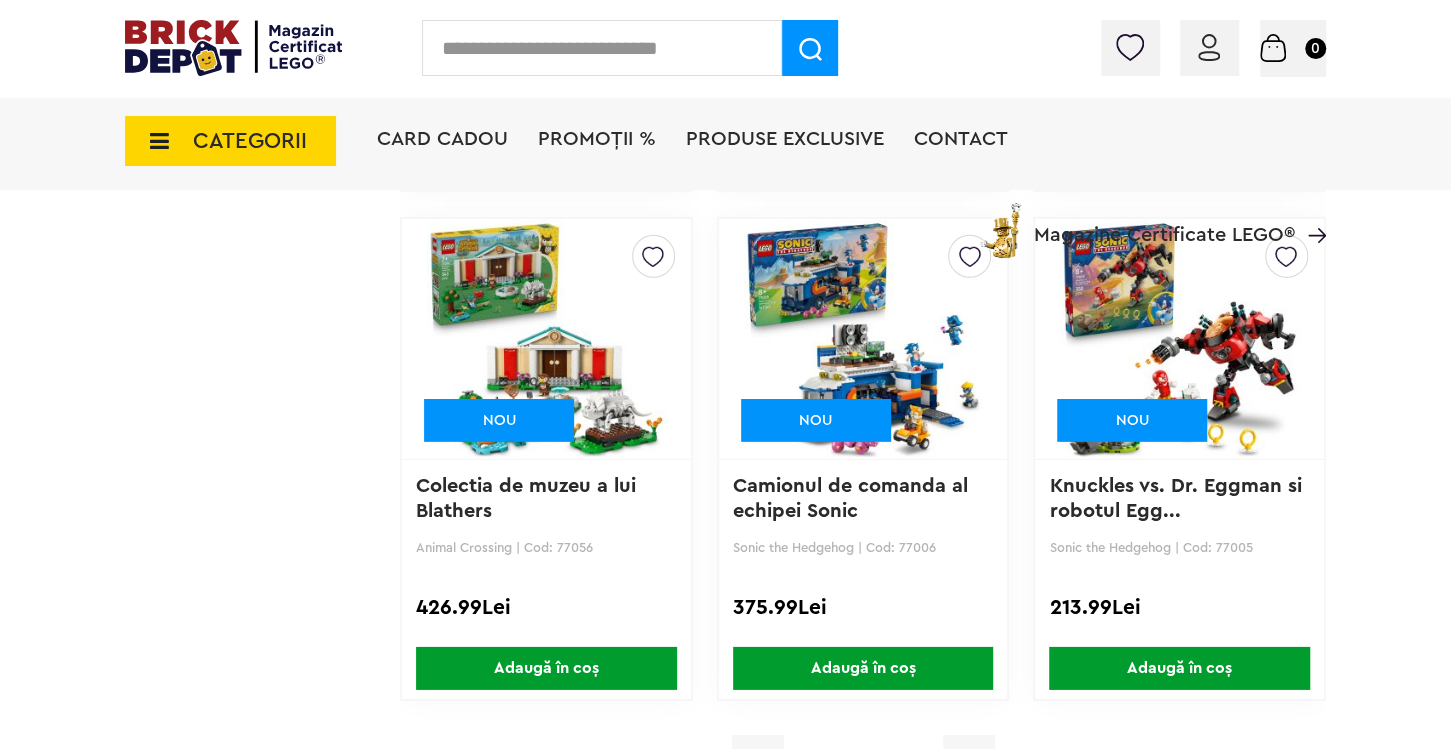 scroll, scrollTop: 3478, scrollLeft: 0, axis: vertical 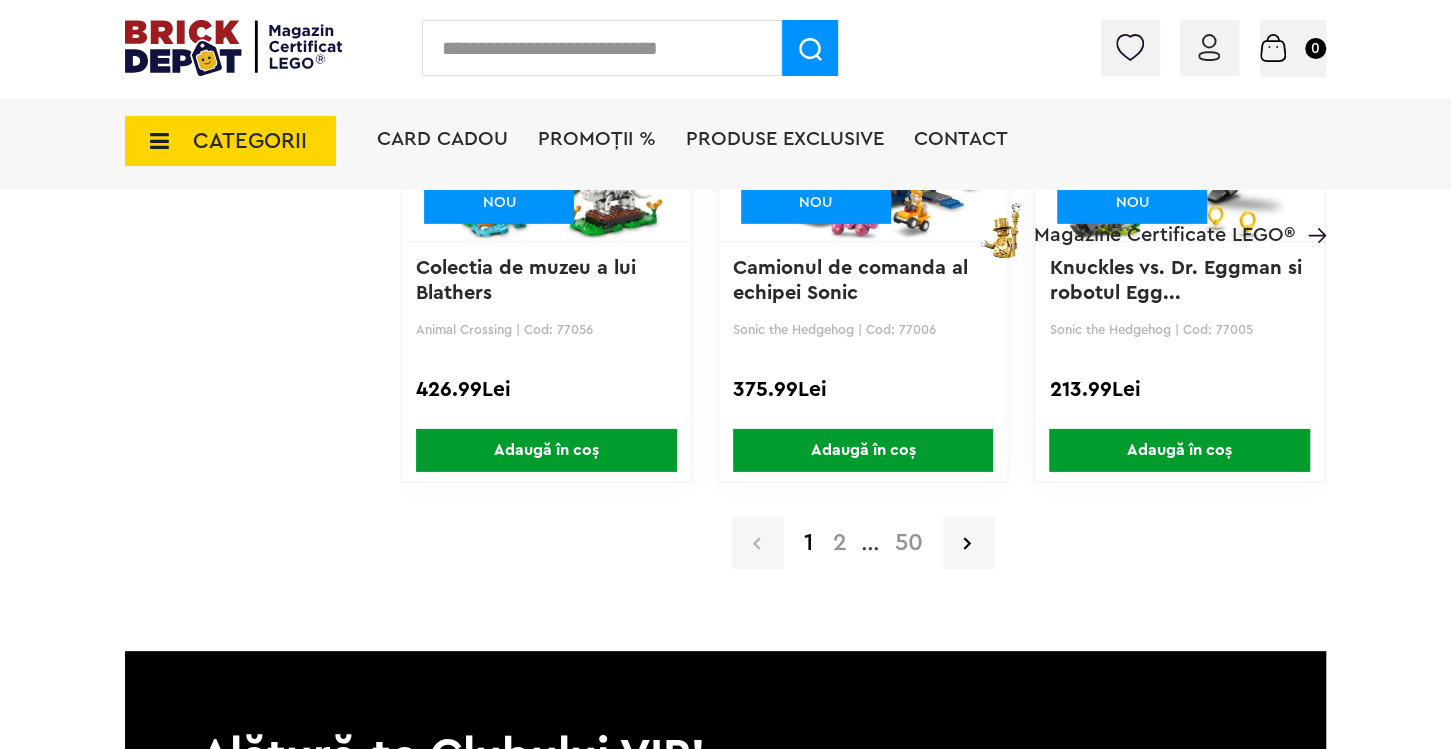 click on "2" at bounding box center (840, 543) 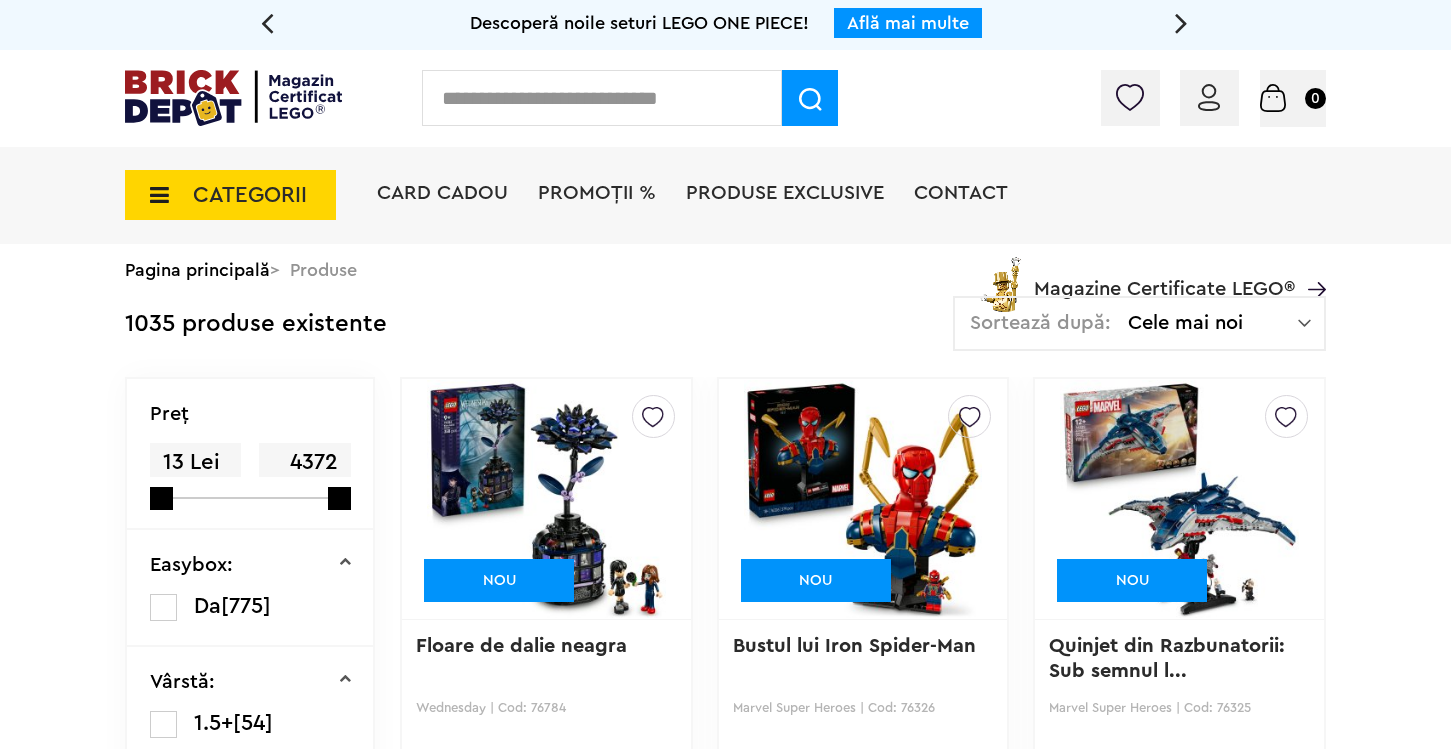 scroll, scrollTop: 0, scrollLeft: 0, axis: both 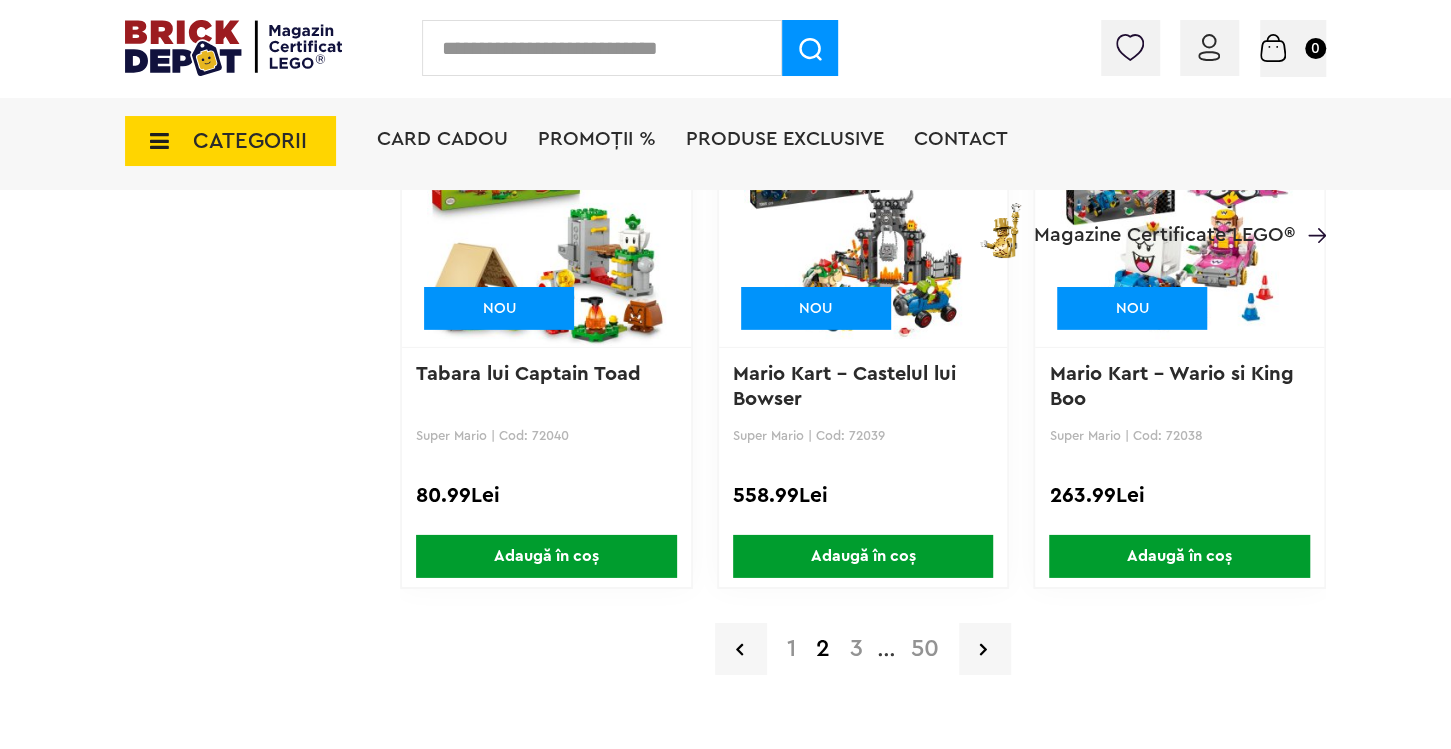 click on "3" at bounding box center (856, 649) 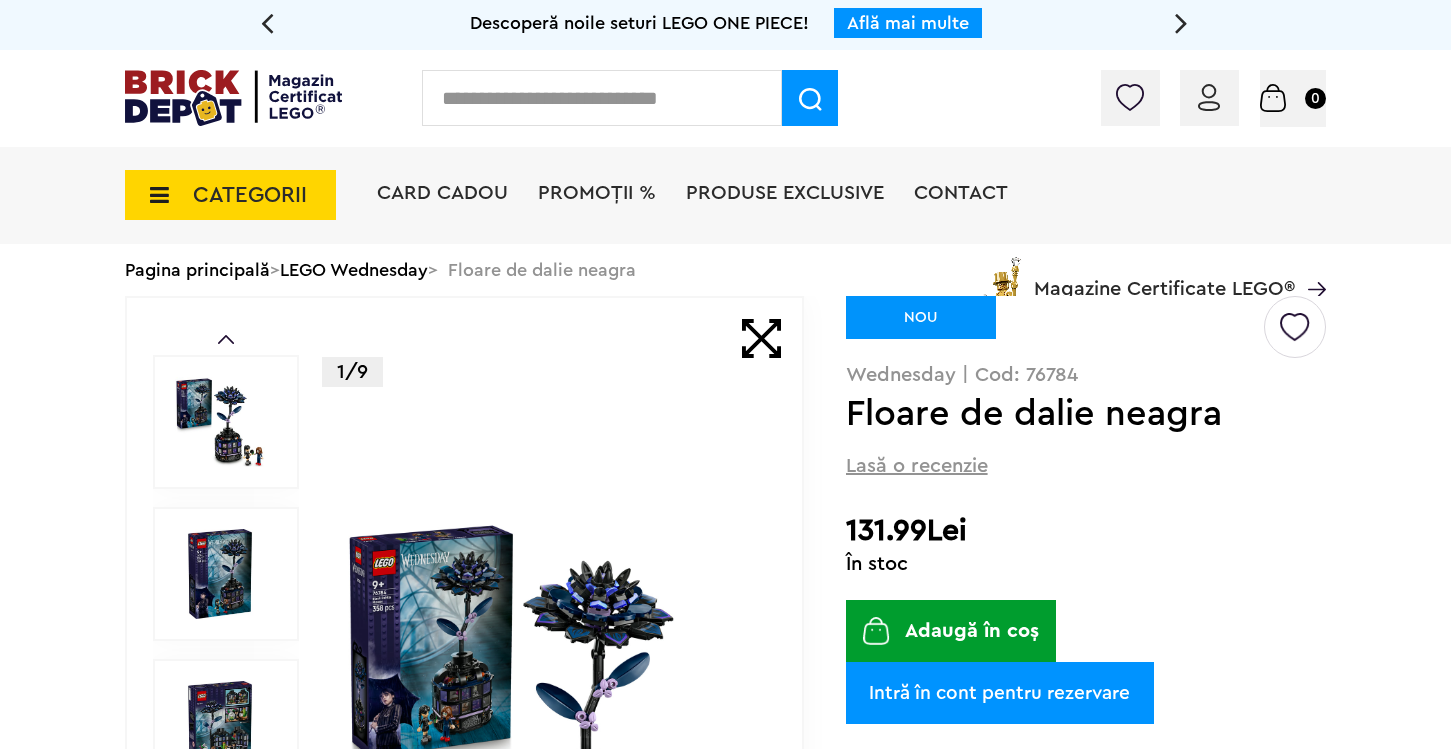 scroll, scrollTop: 0, scrollLeft: 0, axis: both 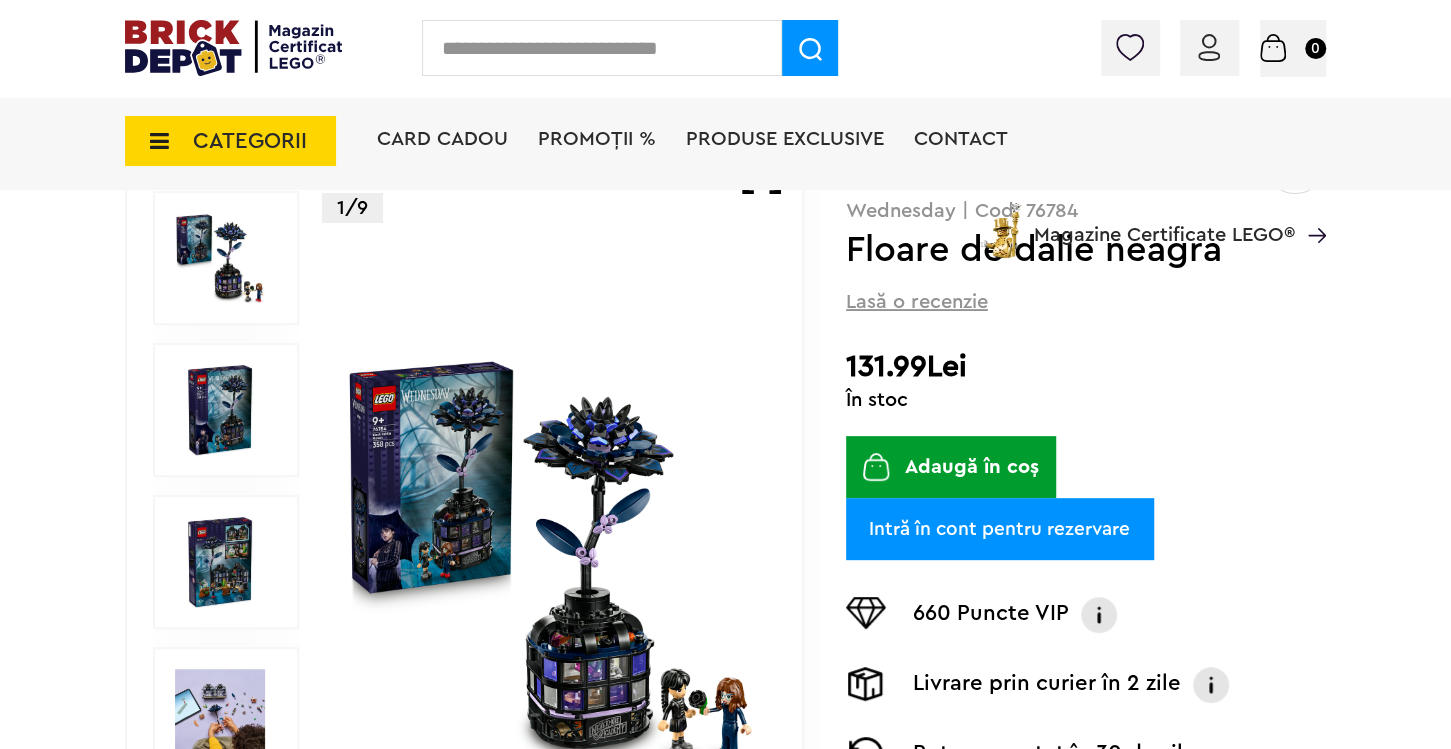 click at bounding box center (551, 563) 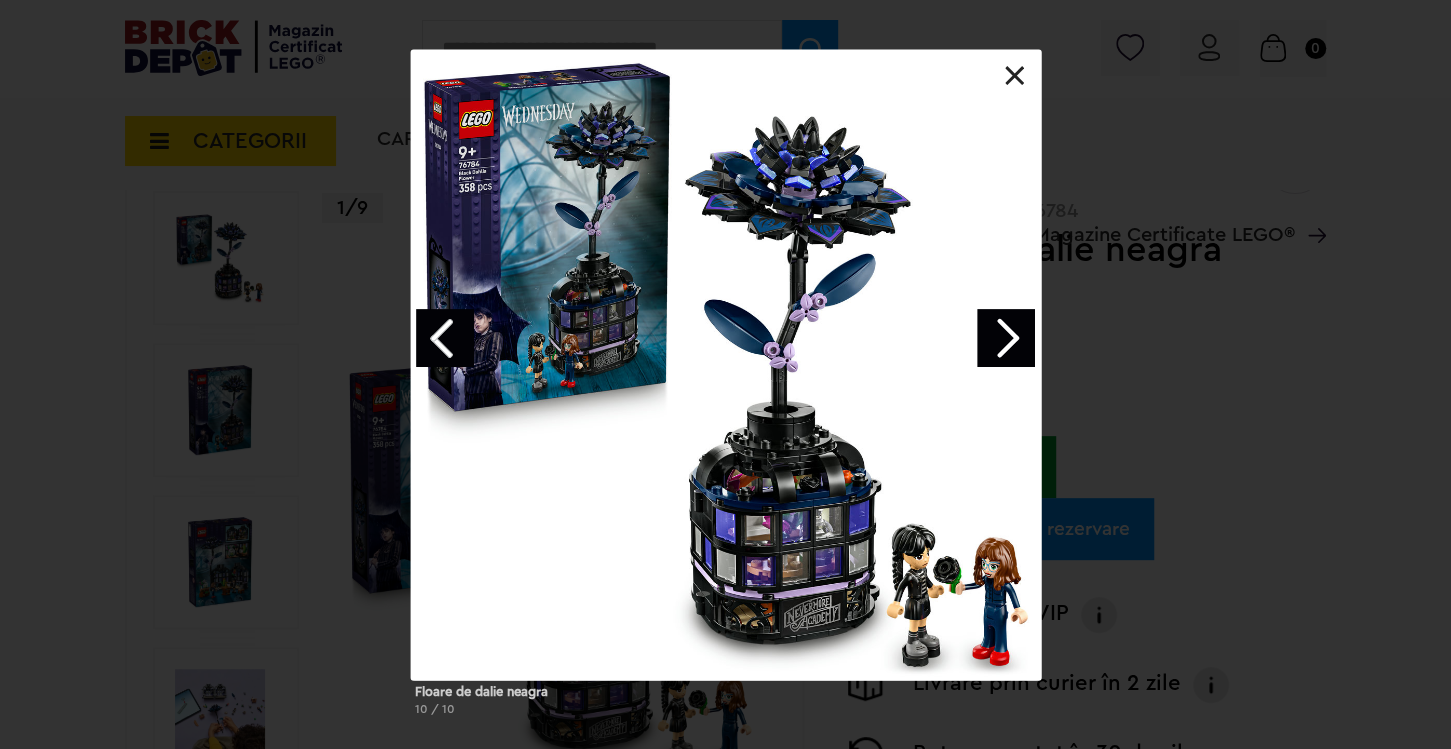 click at bounding box center (1006, 338) 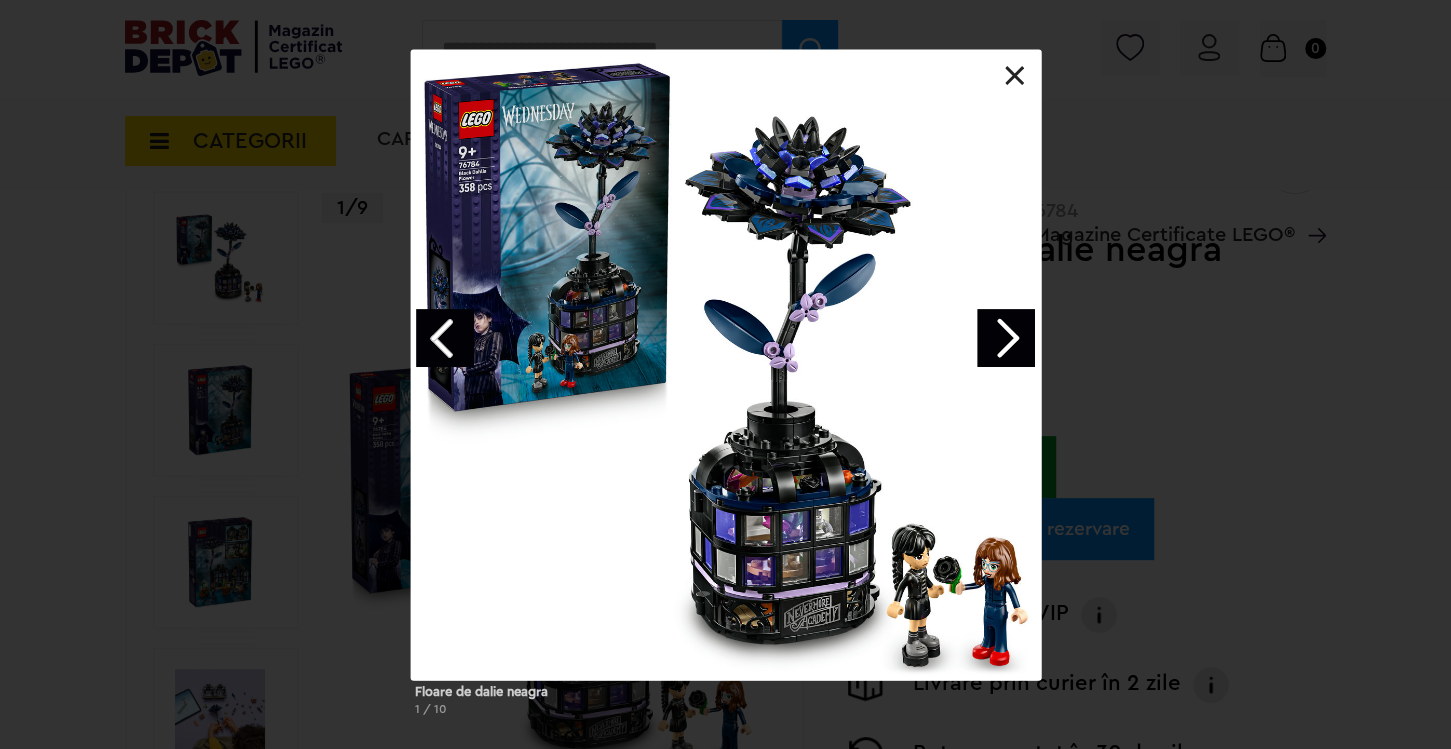 click at bounding box center (1006, 338) 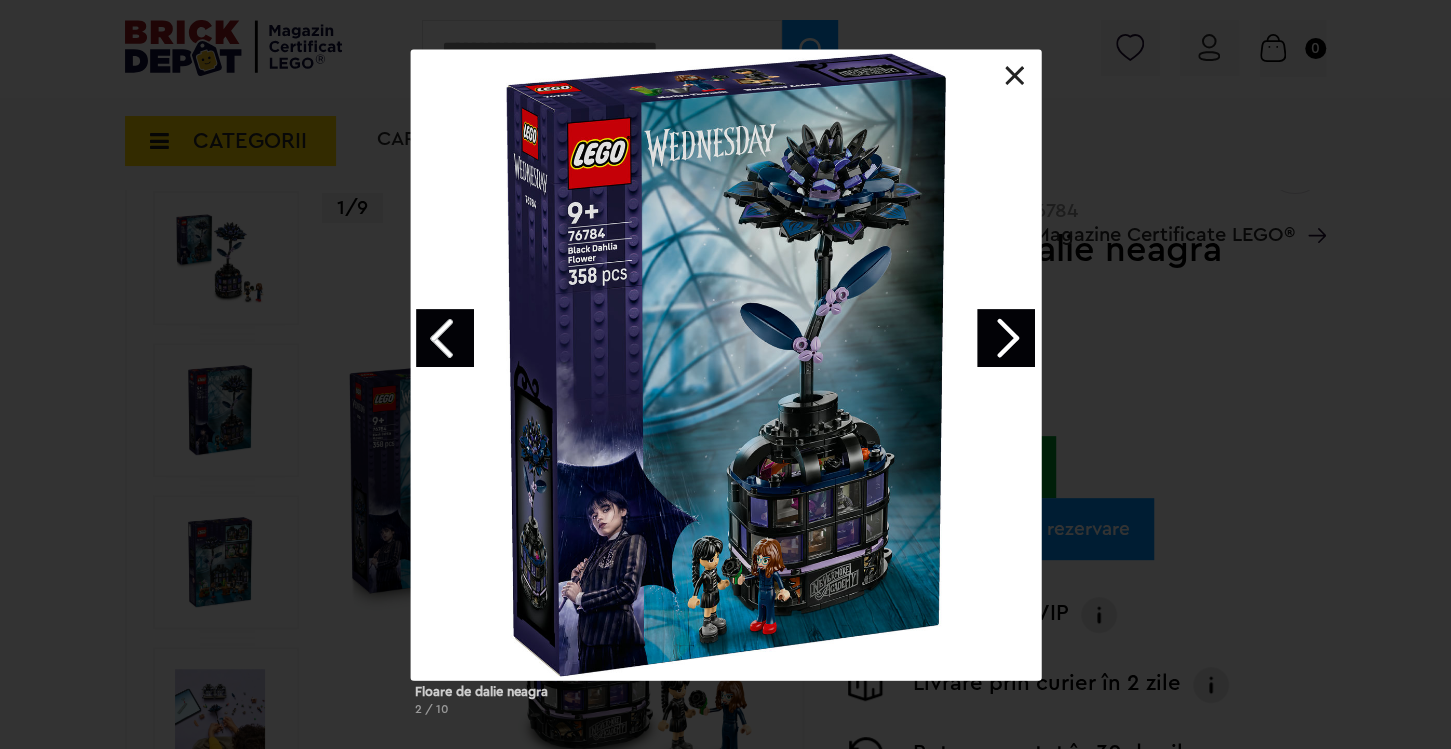 click at bounding box center [1006, 338] 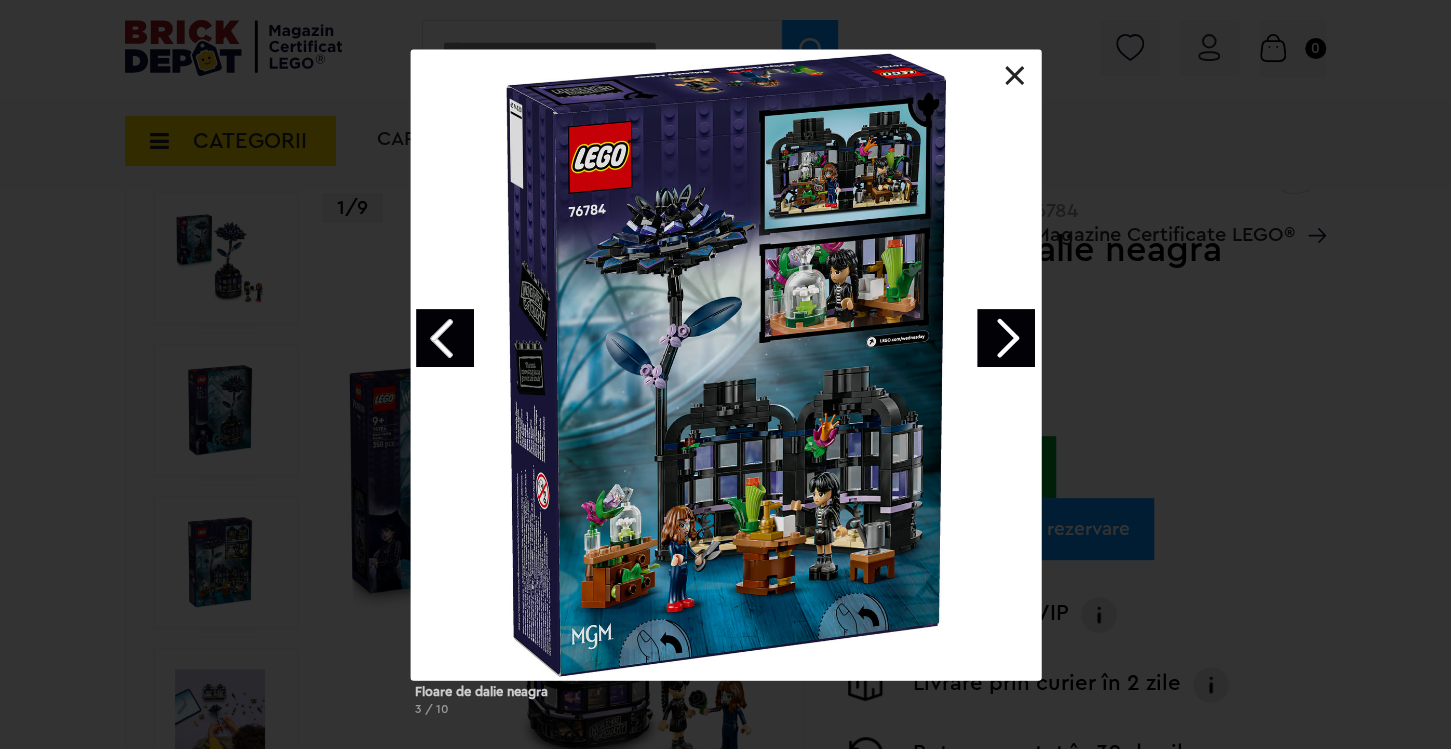 click at bounding box center (1006, 338) 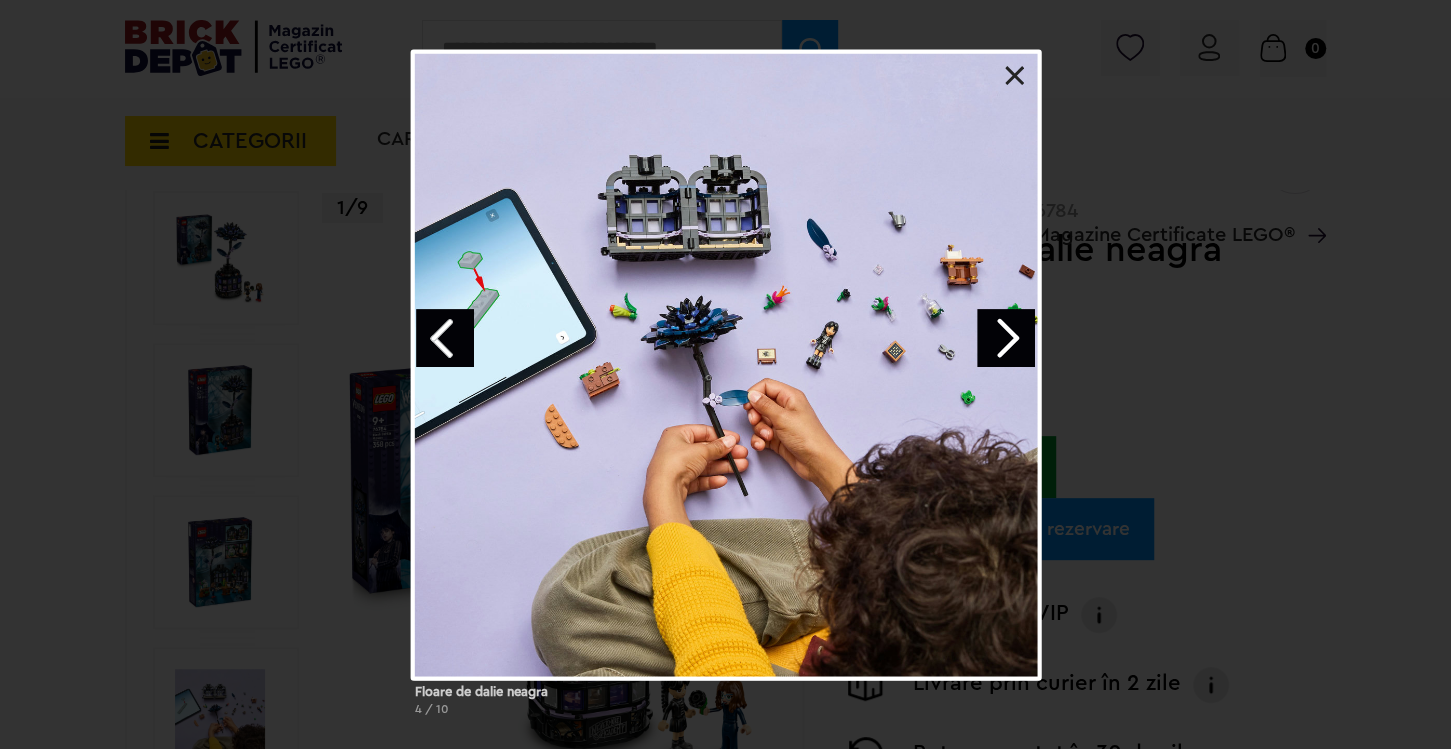 click at bounding box center (1006, 338) 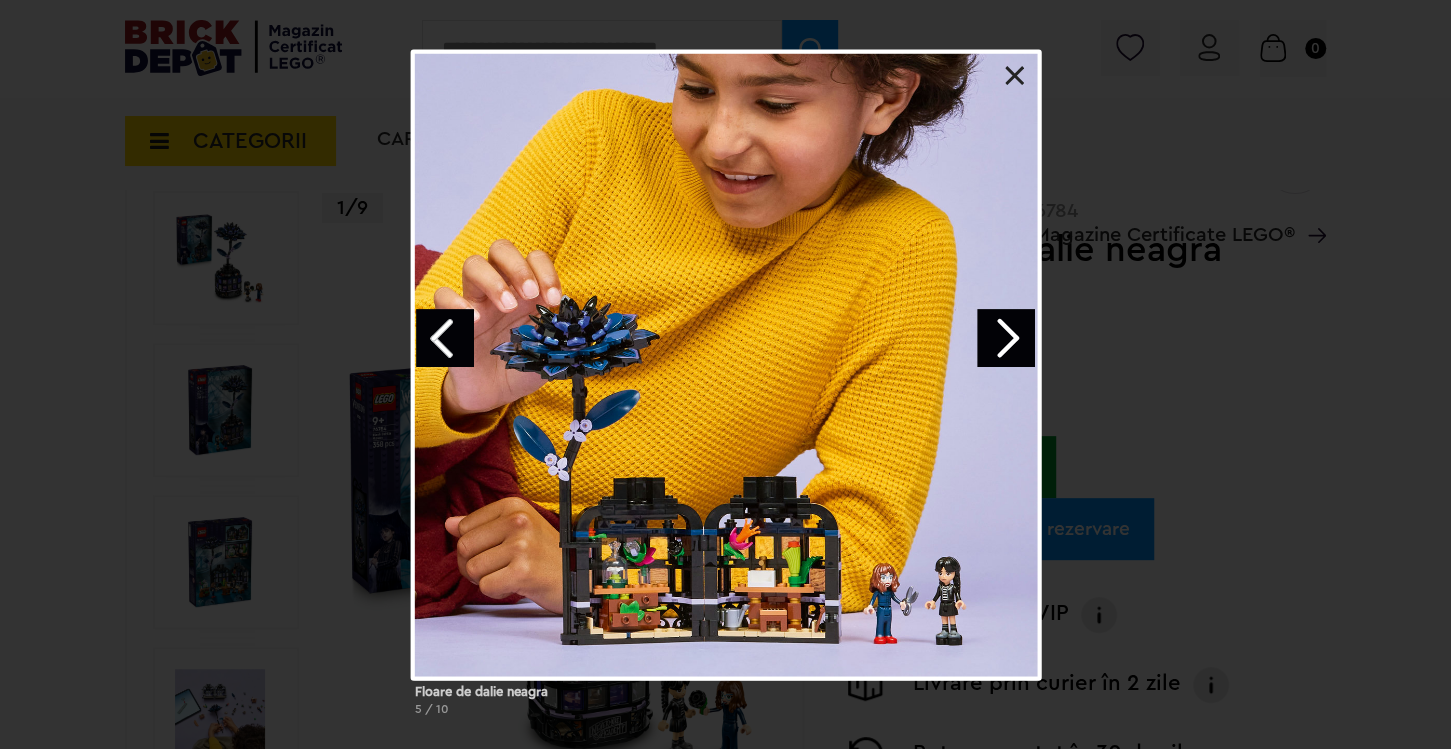 click at bounding box center [1006, 338] 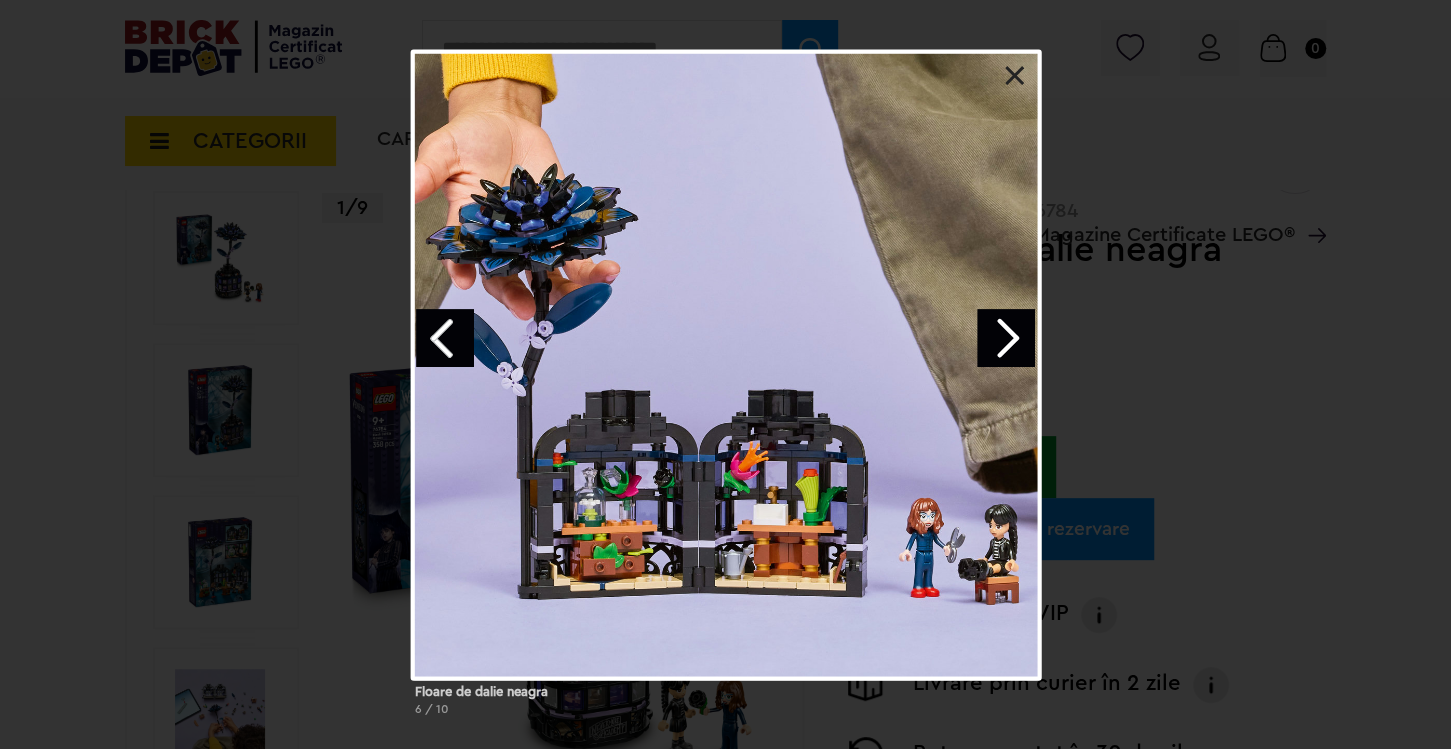 click at bounding box center (1015, 76) 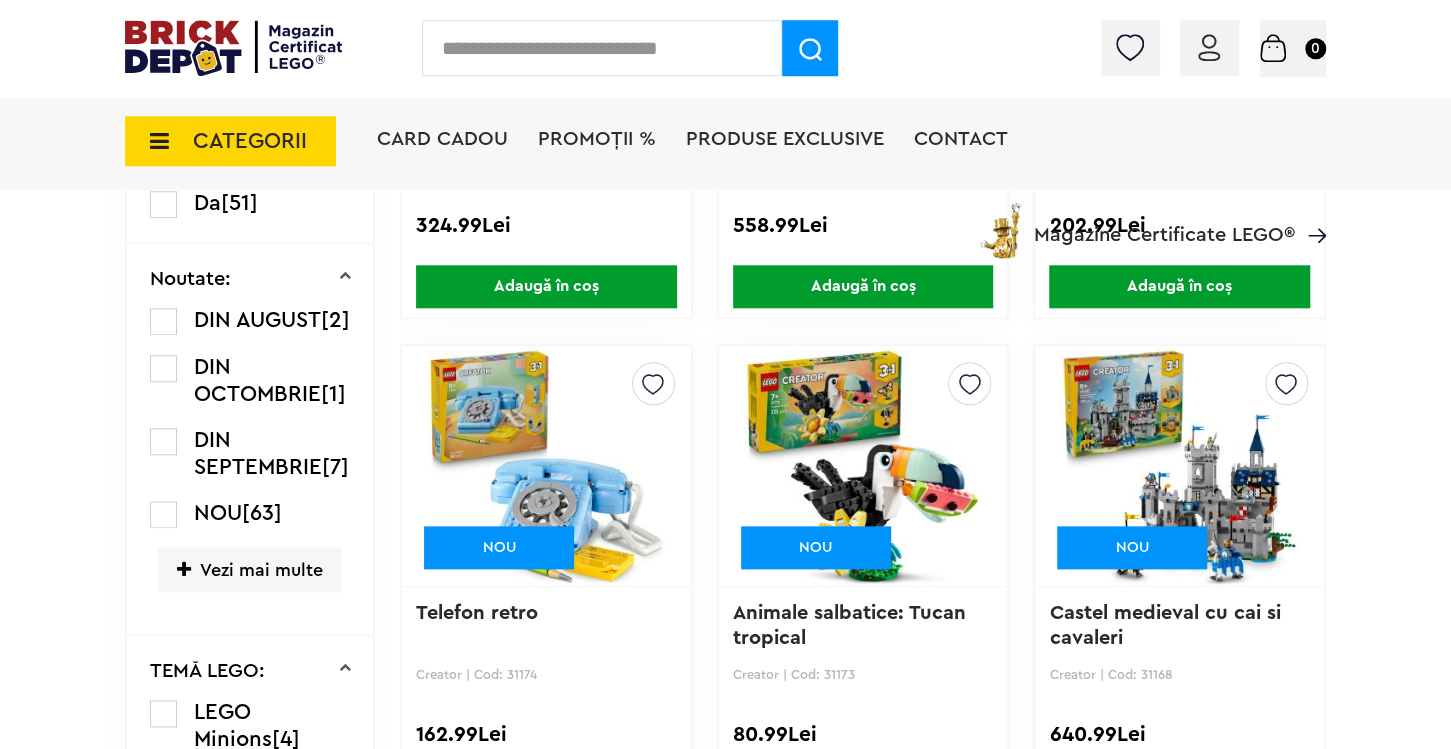 scroll, scrollTop: 1159, scrollLeft: 0, axis: vertical 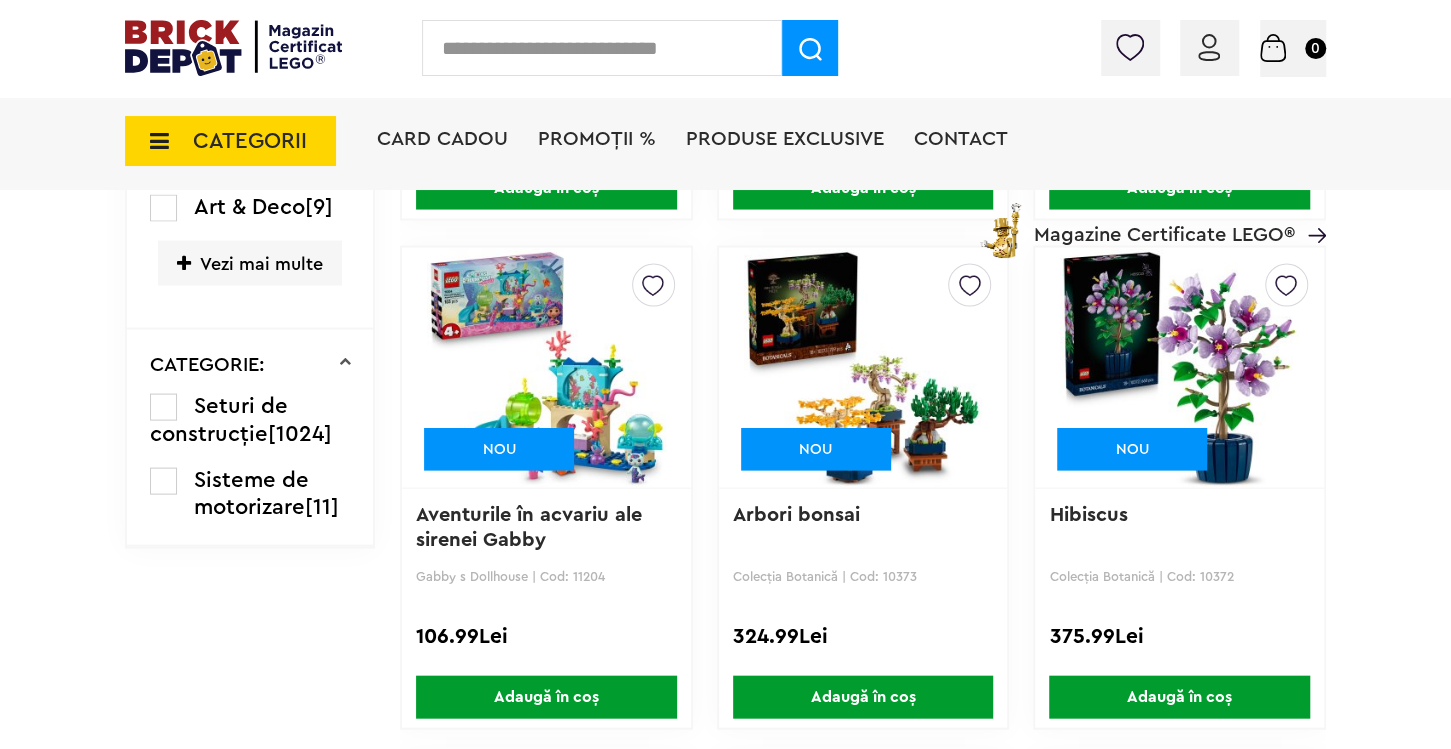 click at bounding box center [863, 368] 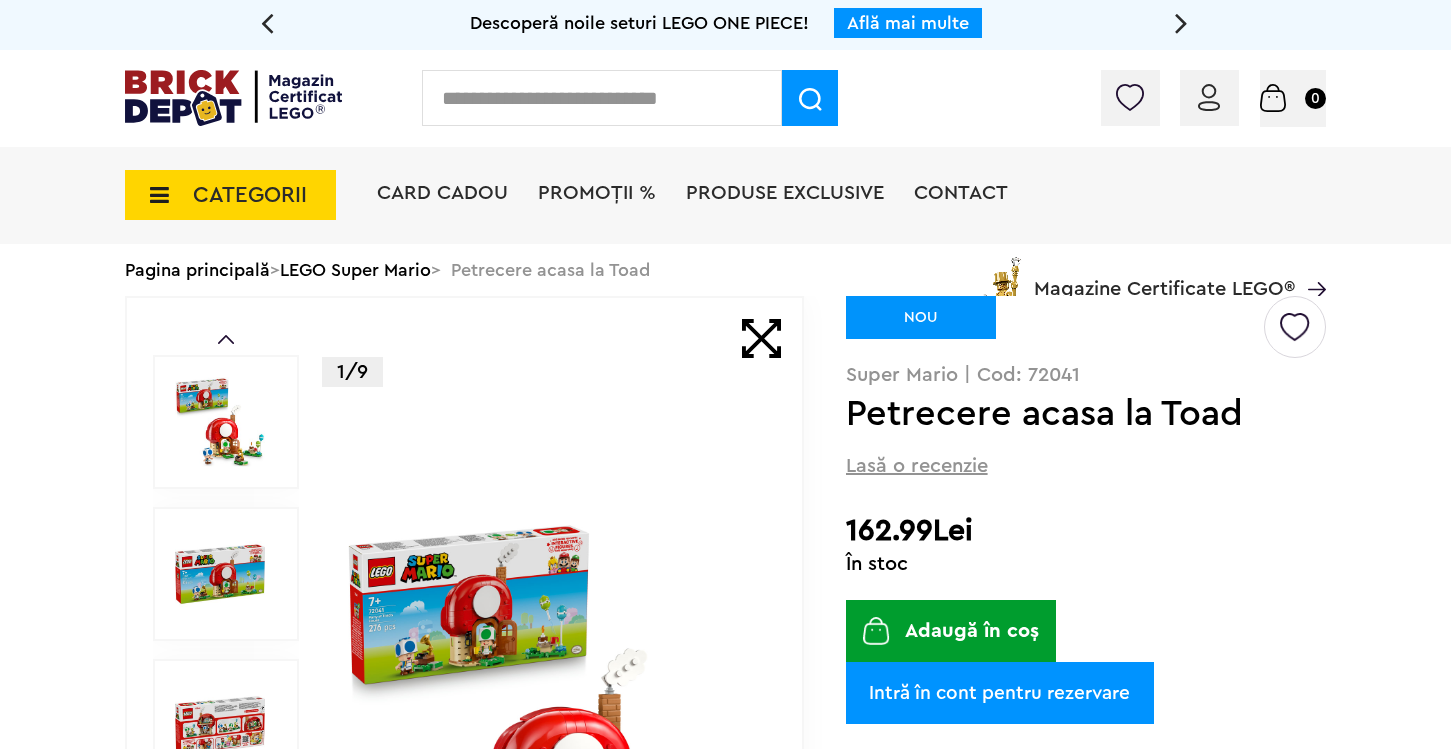 scroll, scrollTop: 0, scrollLeft: 0, axis: both 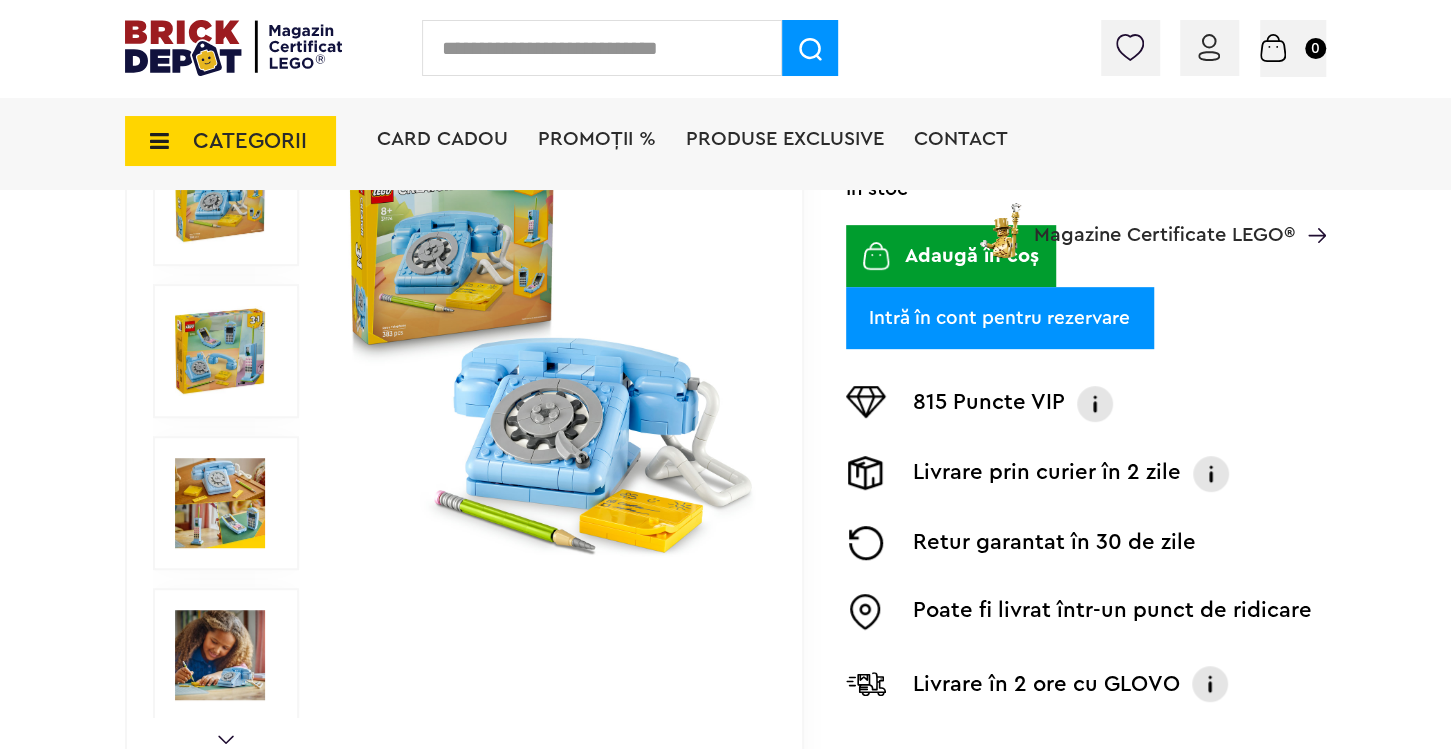 click at bounding box center [220, 655] 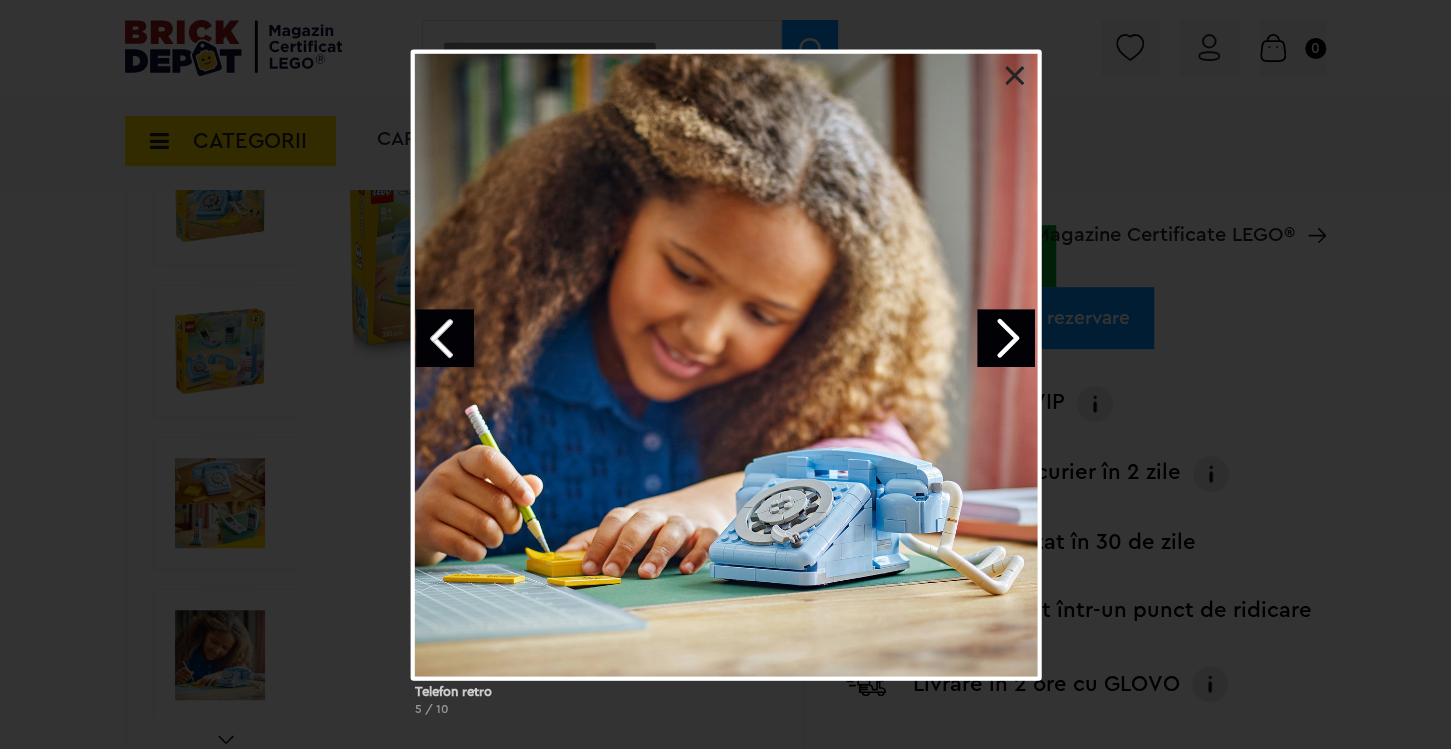 click at bounding box center [1015, 76] 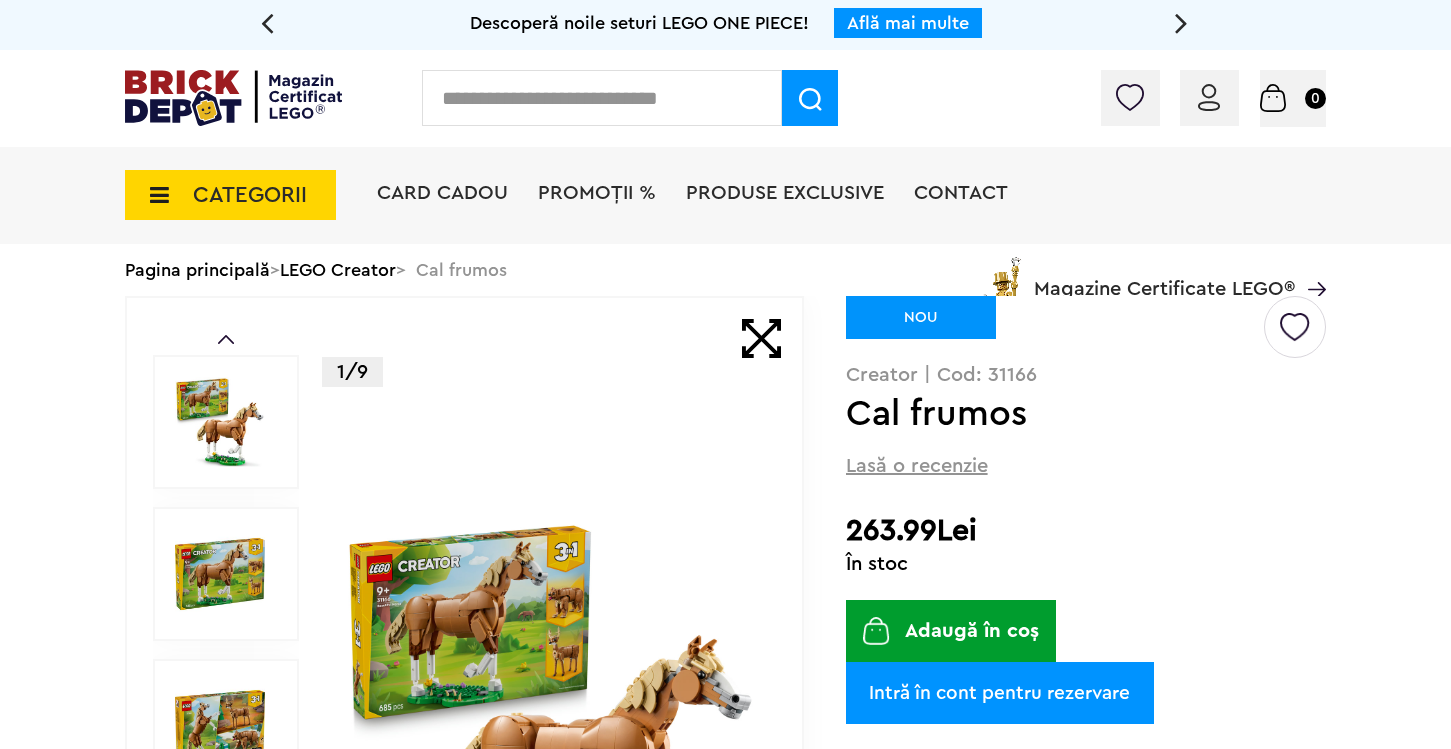 scroll, scrollTop: 0, scrollLeft: 0, axis: both 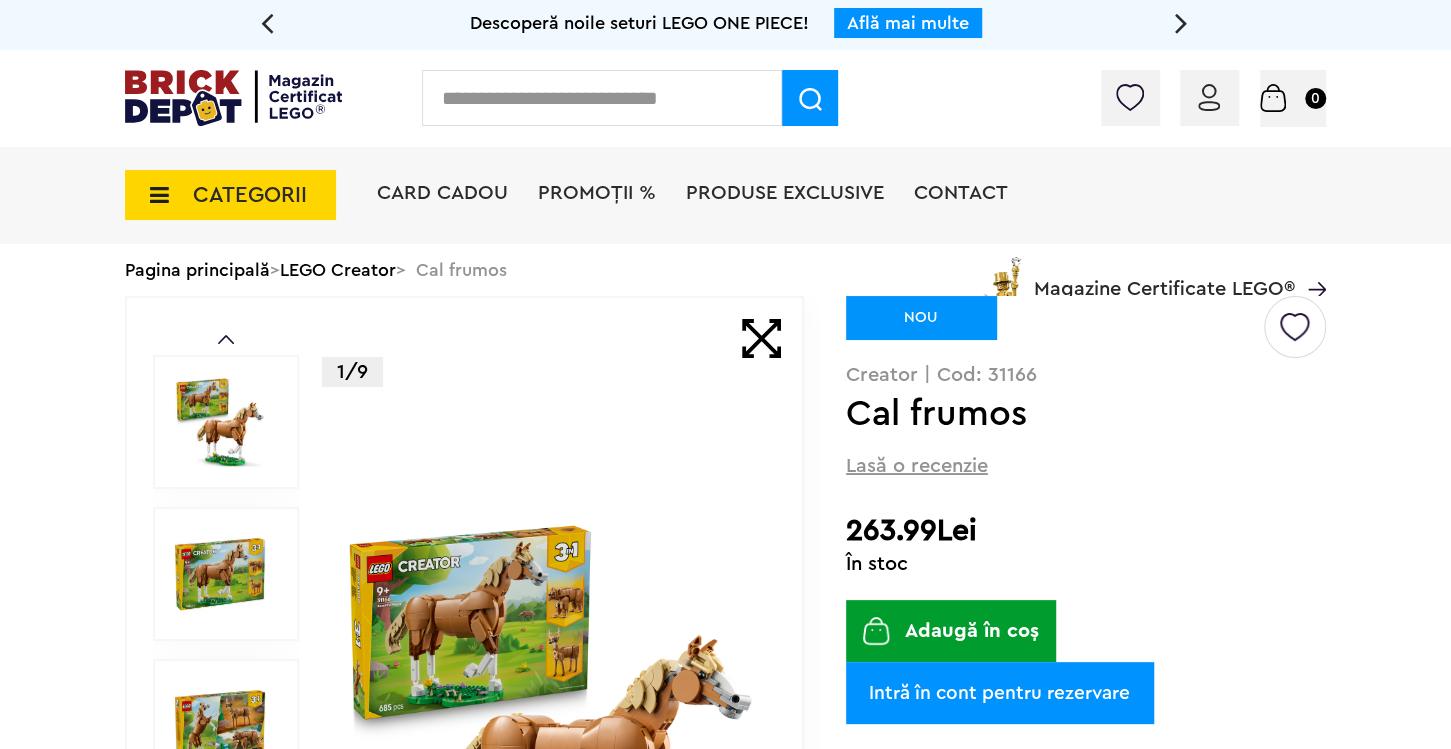 click at bounding box center [551, 727] 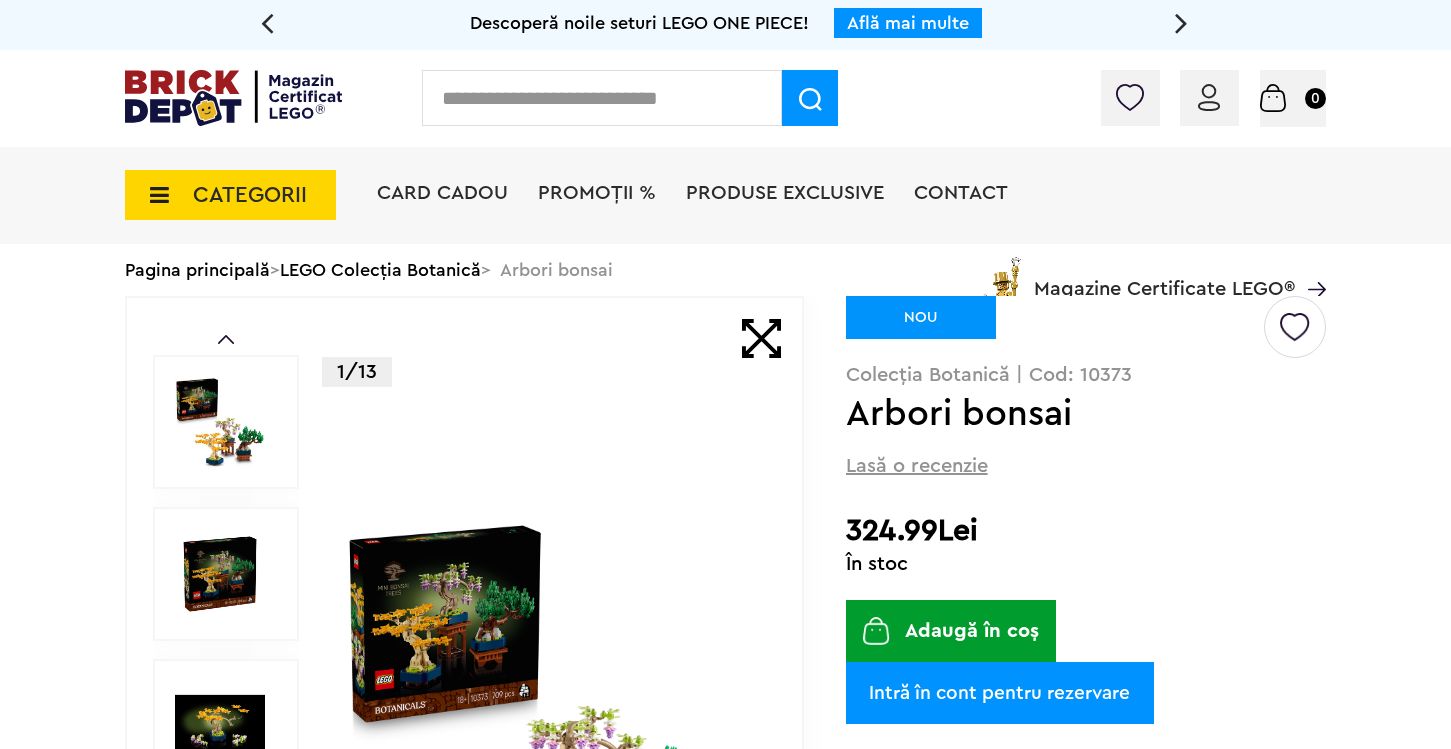 scroll, scrollTop: 0, scrollLeft: 0, axis: both 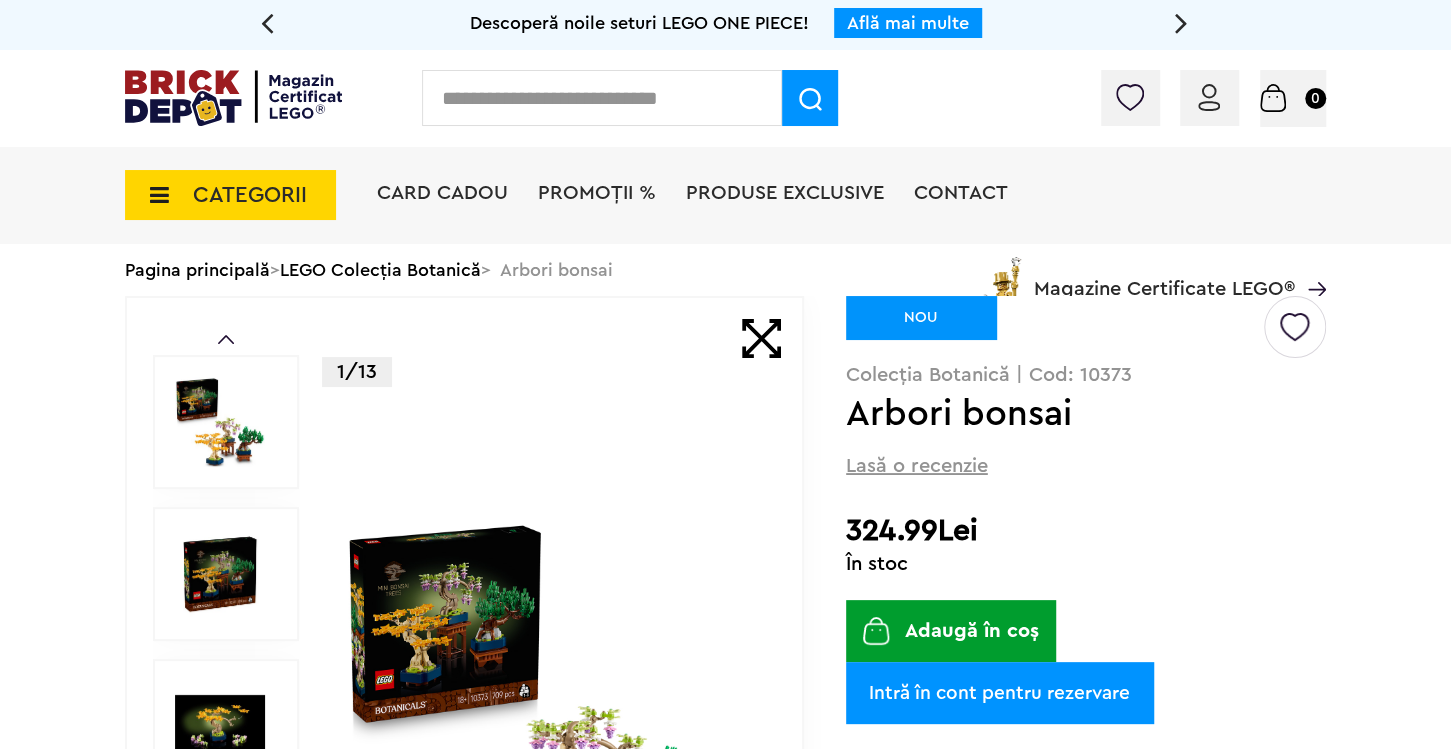 click on "Adaugă în coș" at bounding box center (951, 631) 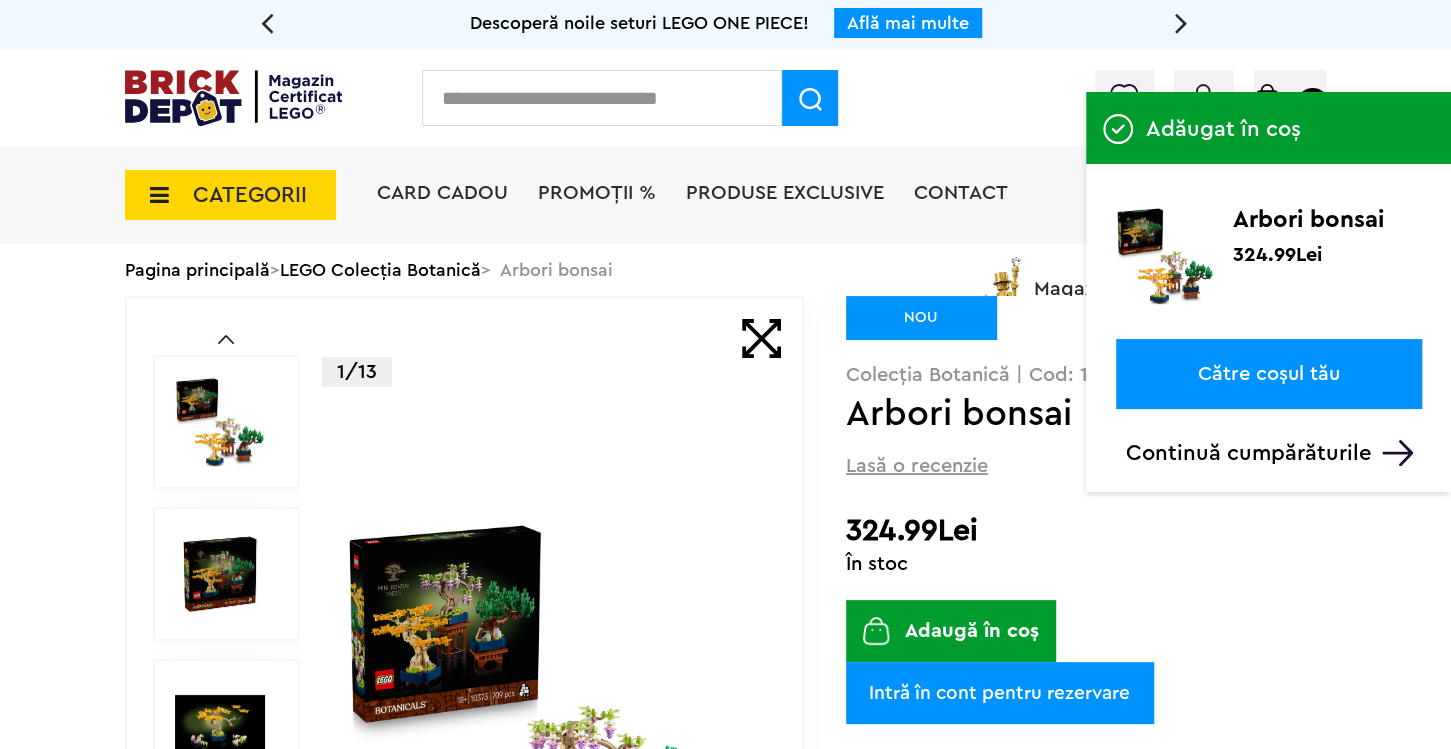 click on "Către coșul tău" at bounding box center (1269, 374) 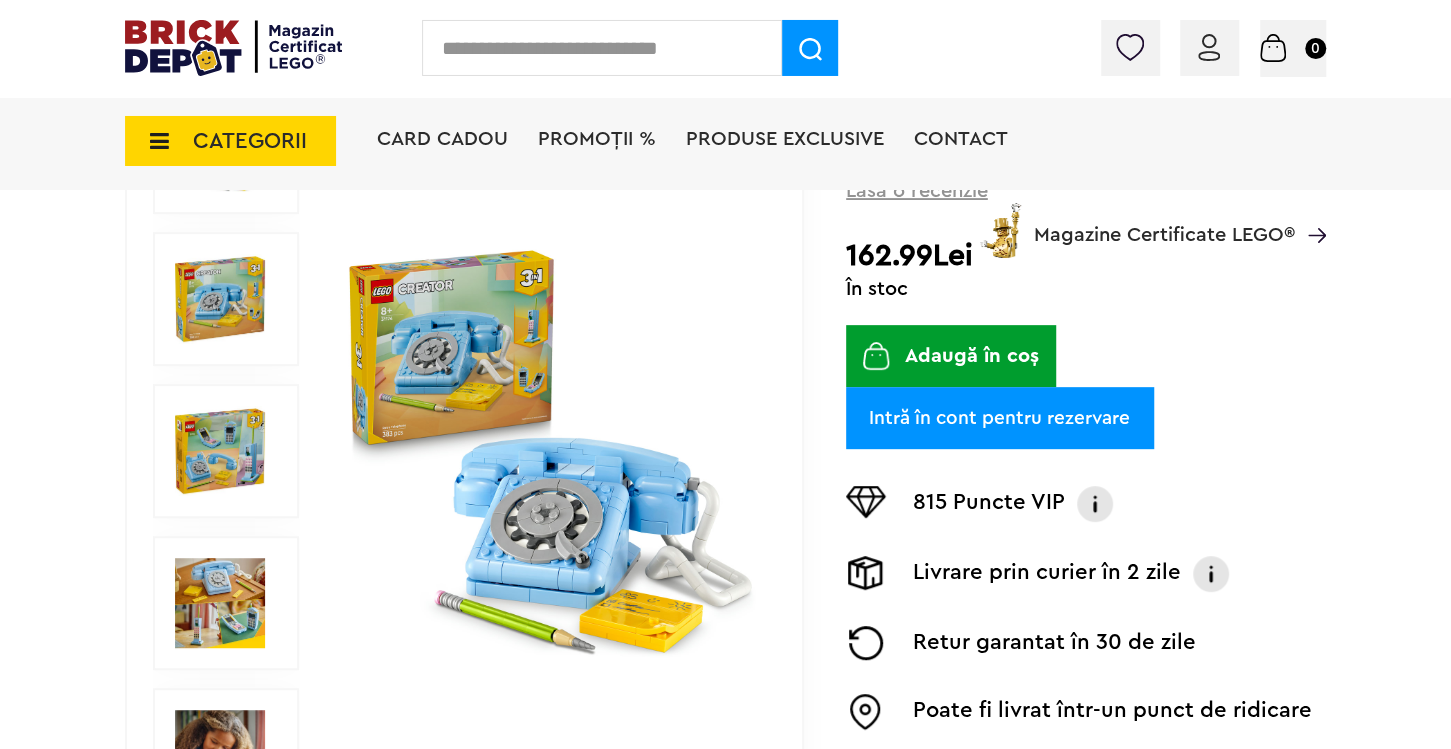 scroll, scrollTop: 316, scrollLeft: 0, axis: vertical 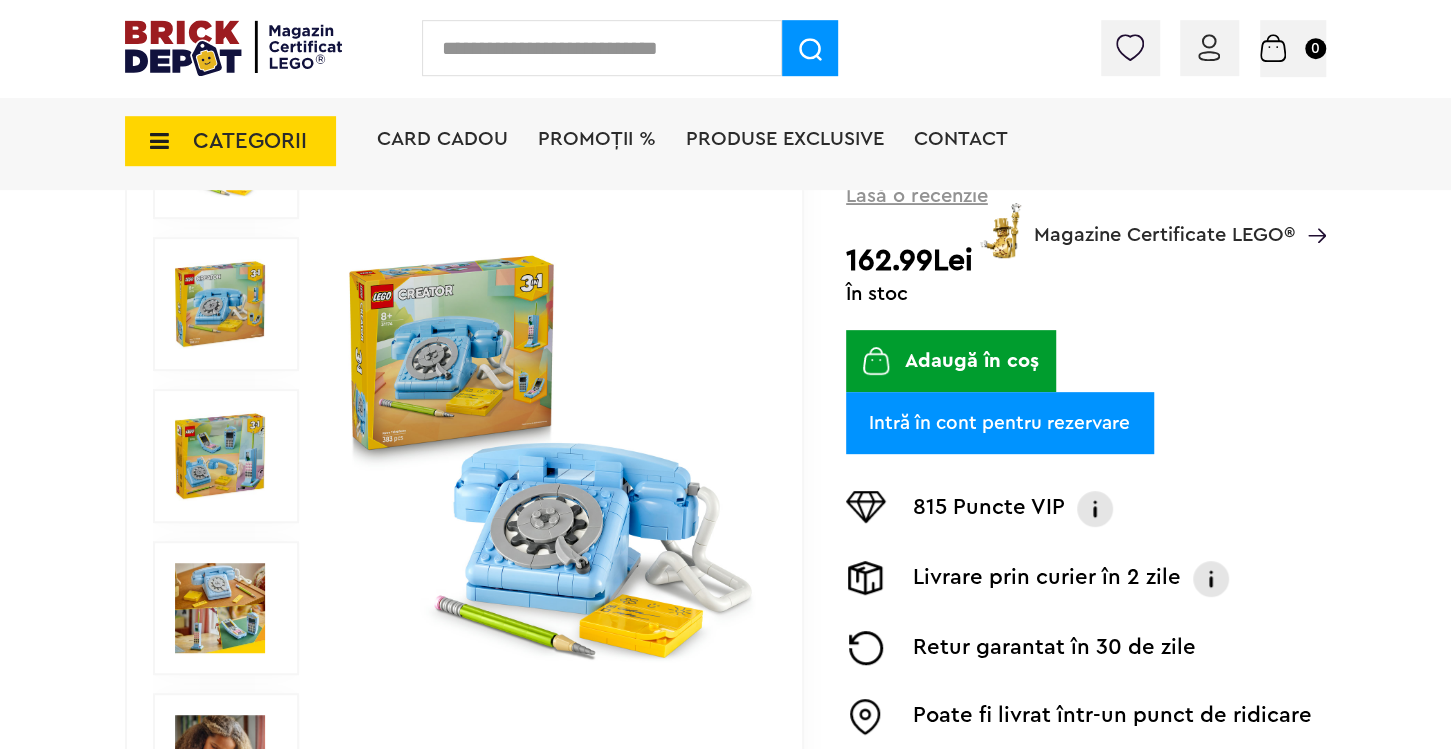click at bounding box center [551, 457] 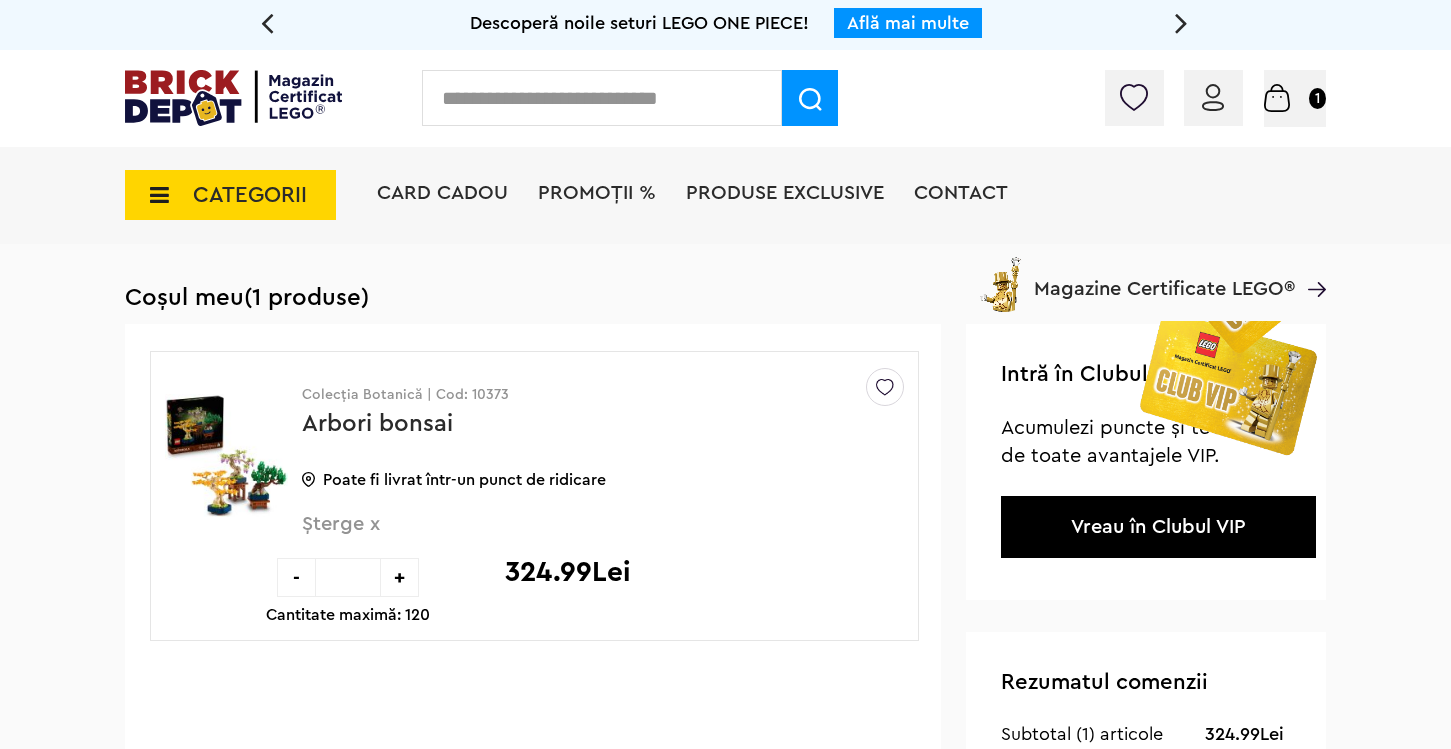 scroll, scrollTop: 0, scrollLeft: 0, axis: both 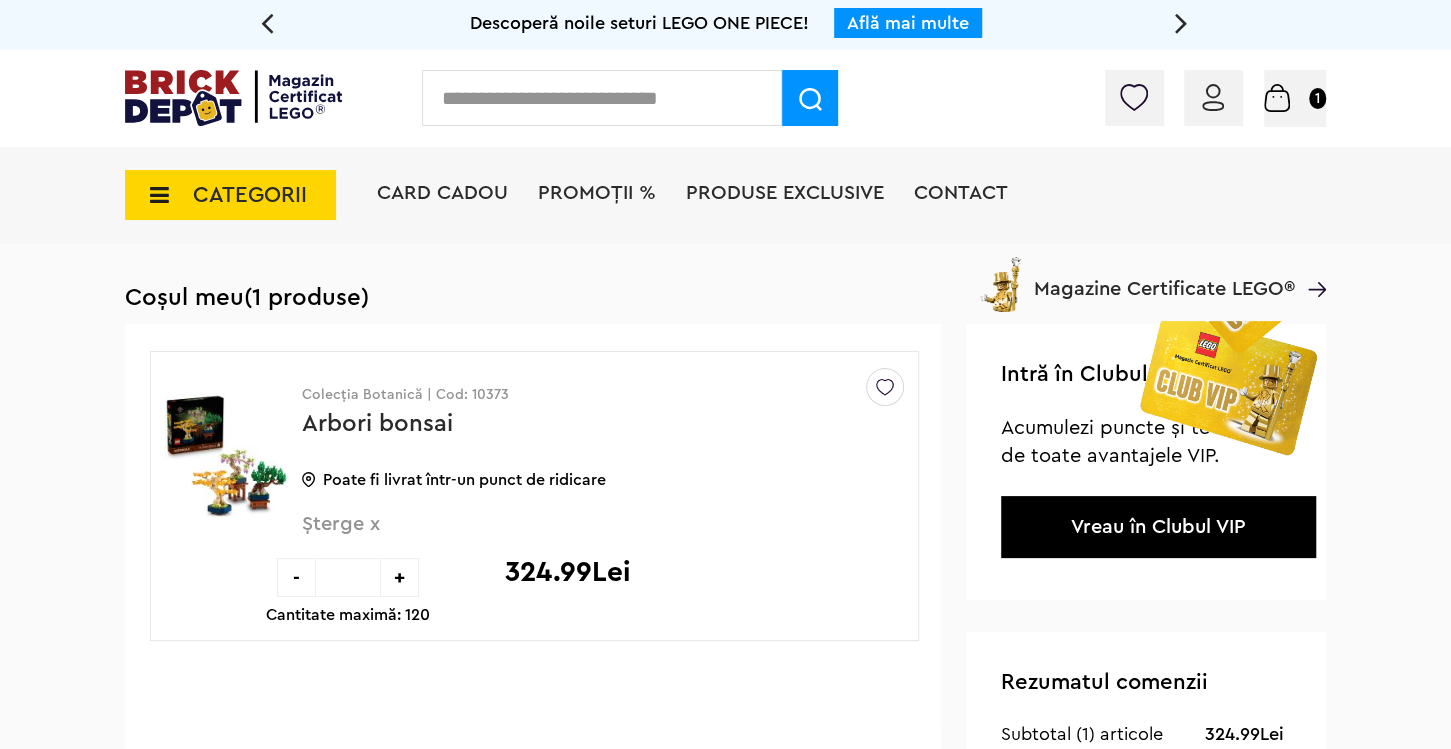 click at bounding box center [1213, 97] 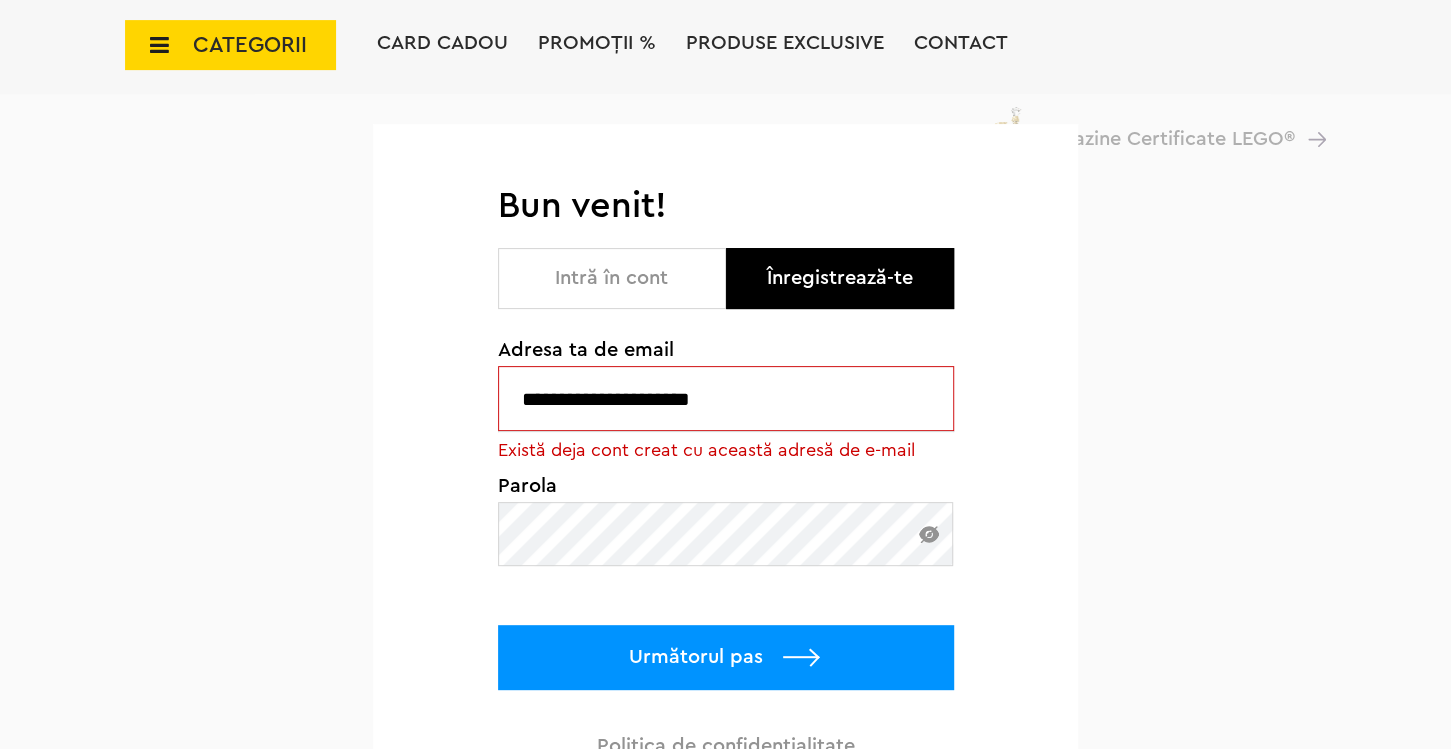 scroll, scrollTop: 210, scrollLeft: 0, axis: vertical 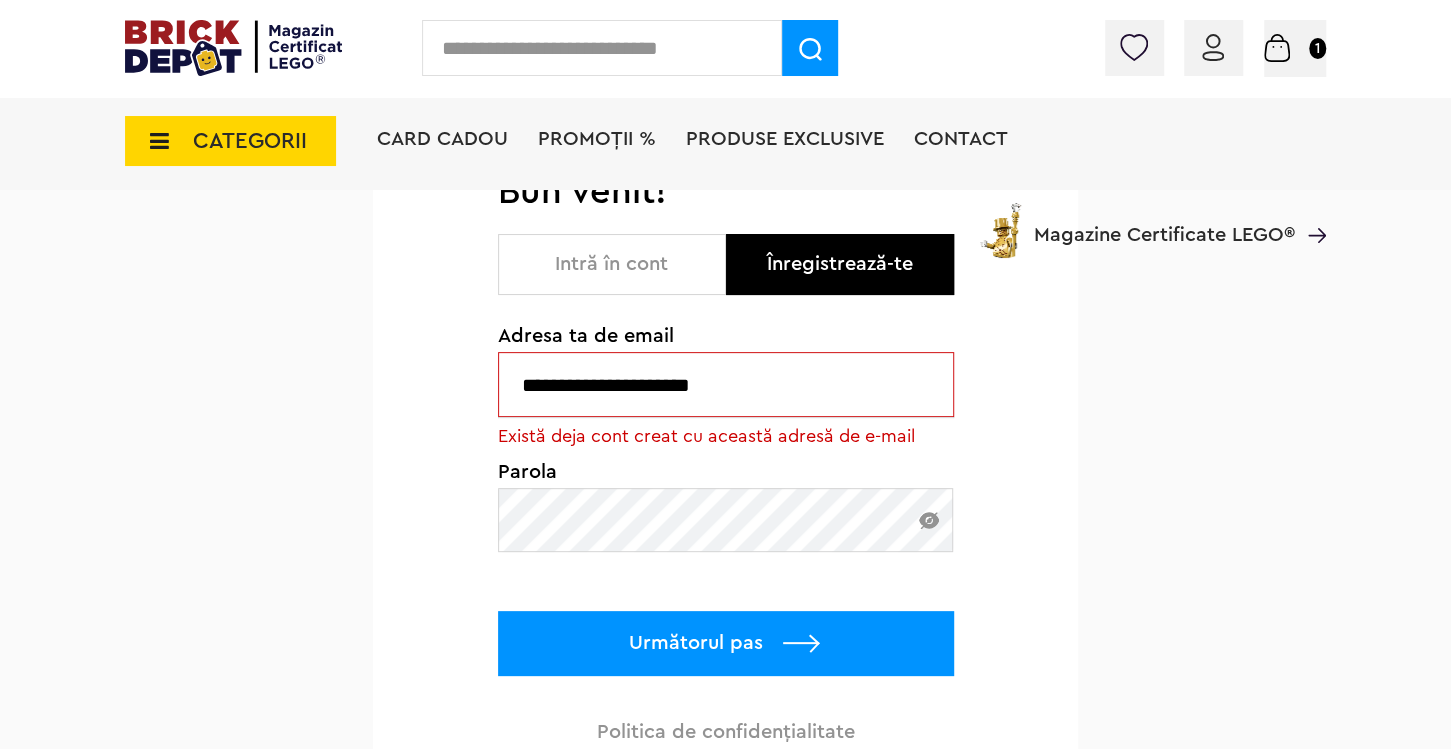 click on "Următorul pas" at bounding box center (726, 643) 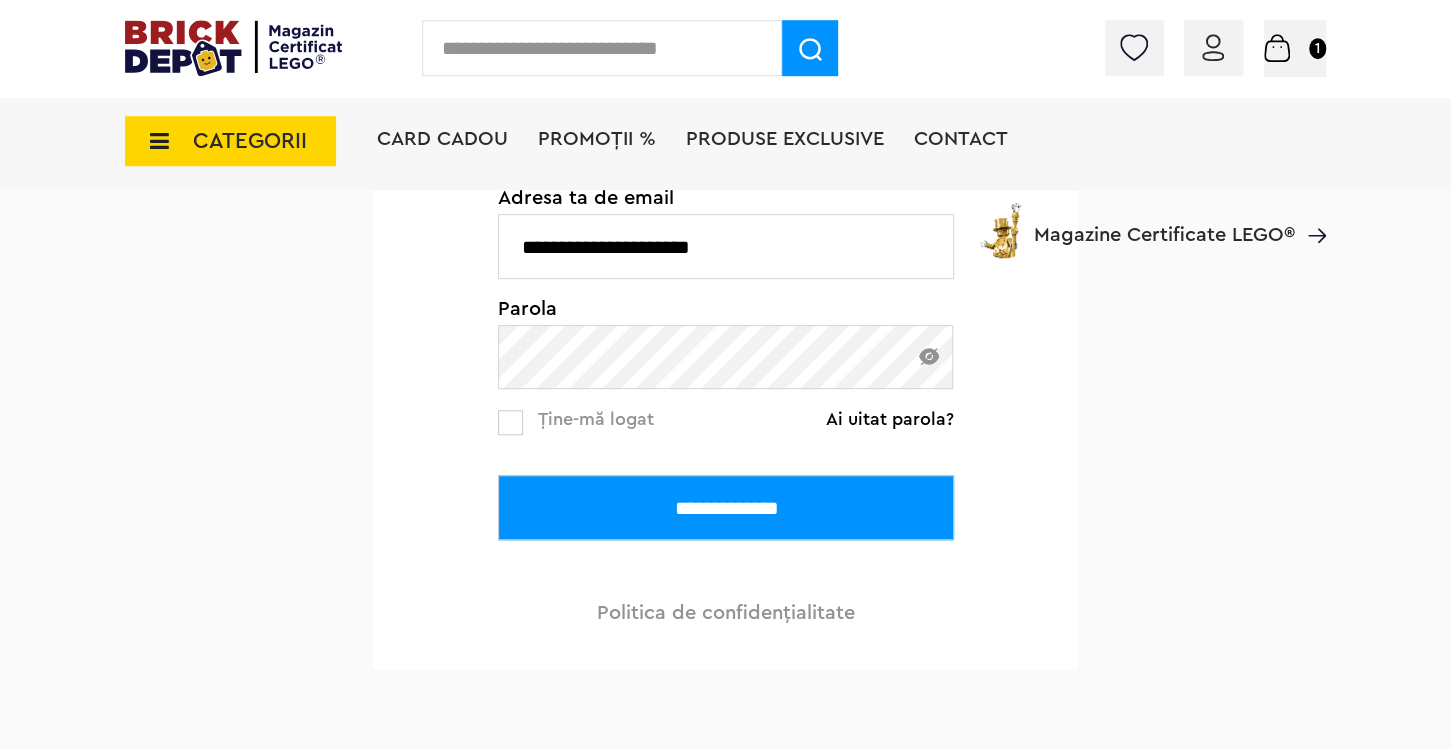 scroll, scrollTop: 316, scrollLeft: 0, axis: vertical 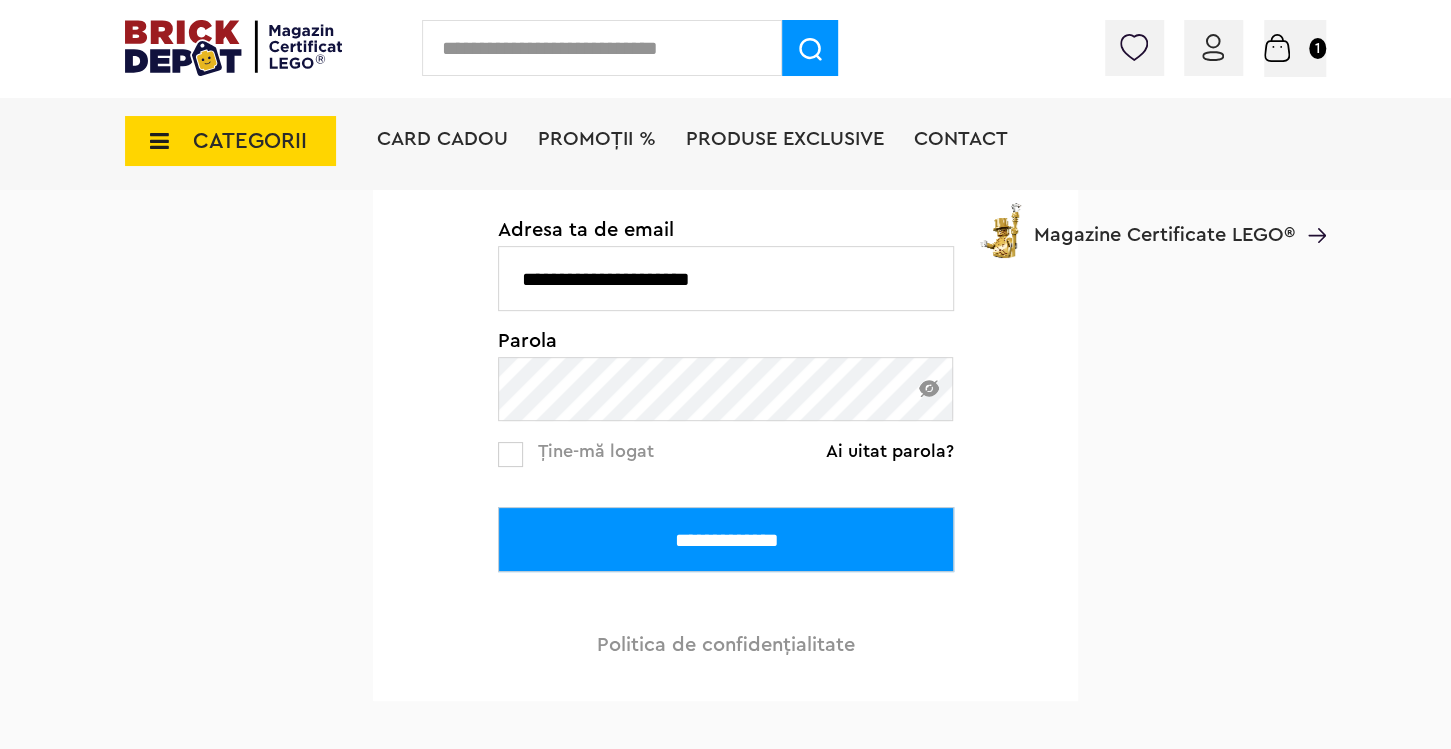 click on "**********" at bounding box center (726, 539) 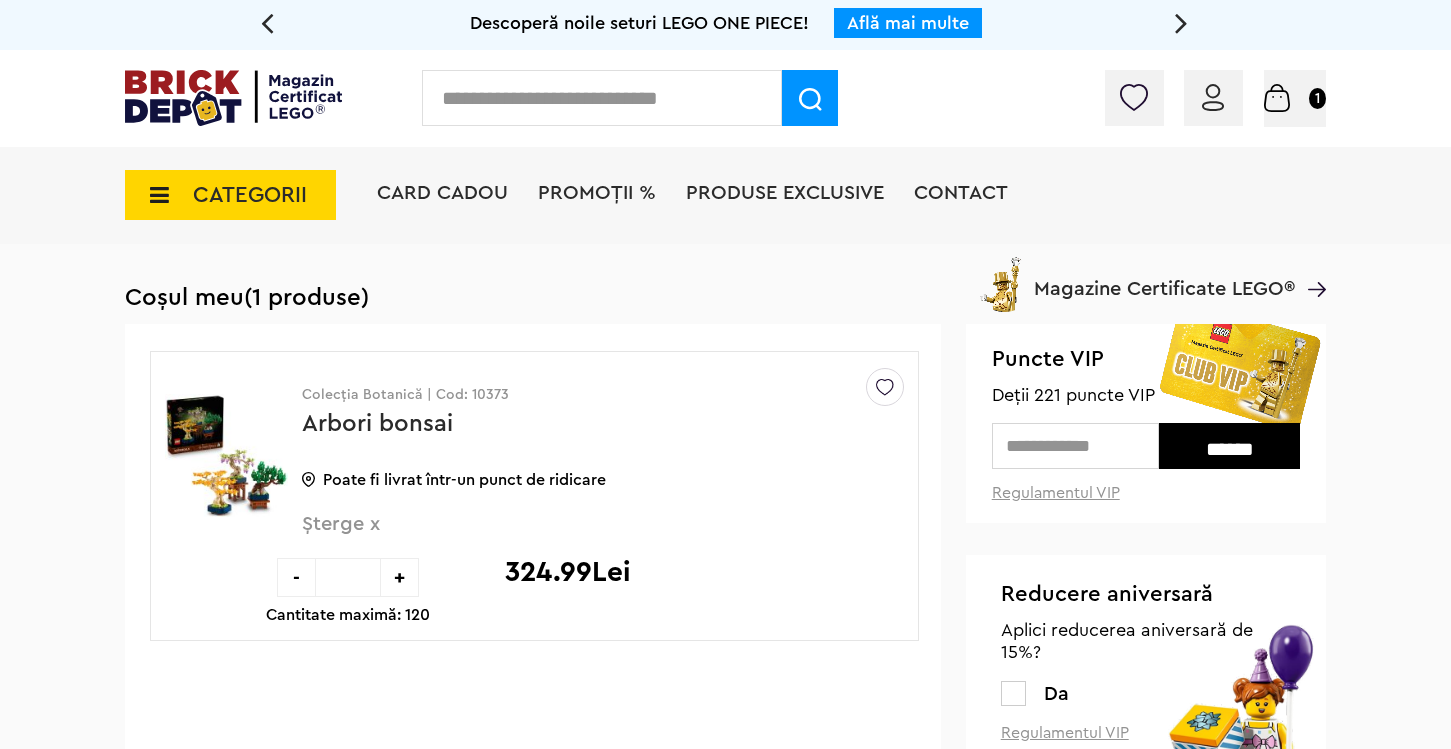 scroll, scrollTop: 0, scrollLeft: 0, axis: both 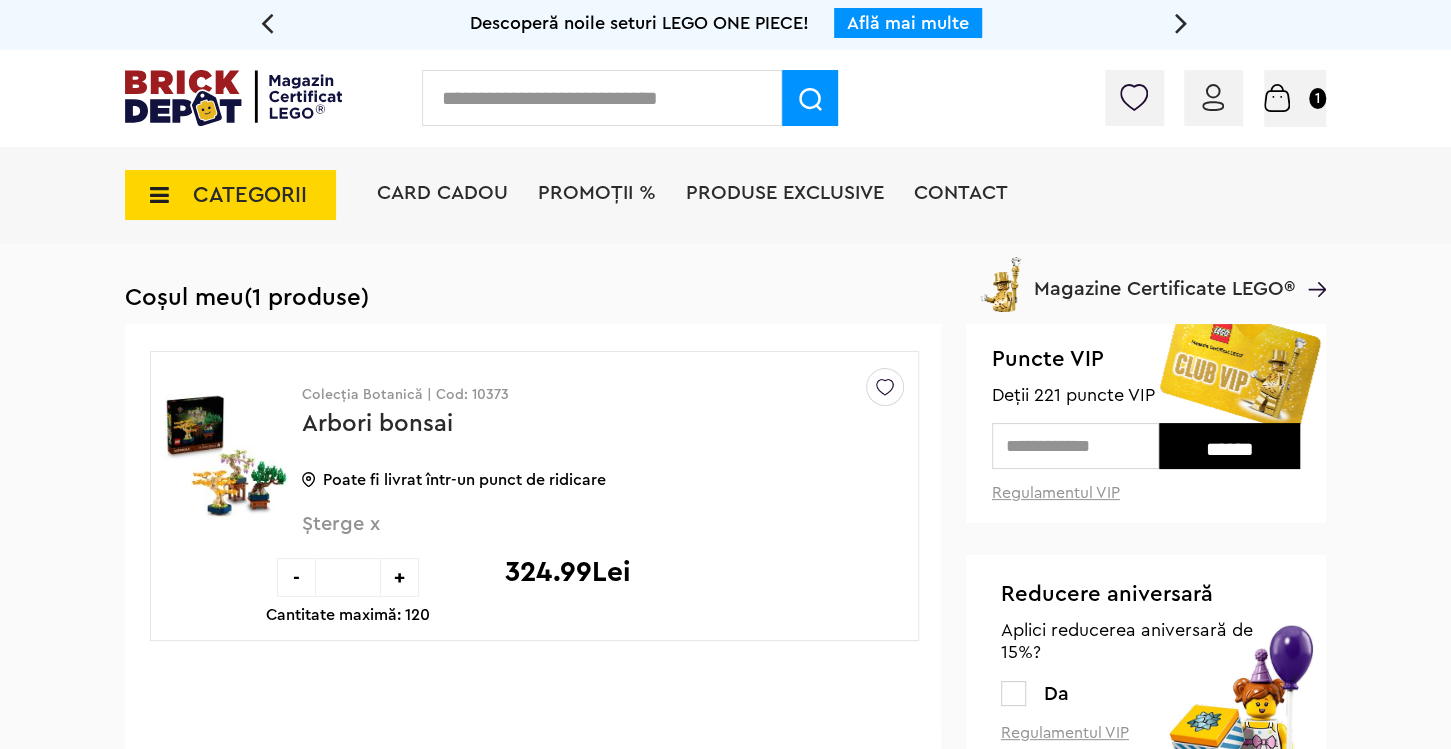 click at bounding box center (1075, 446) 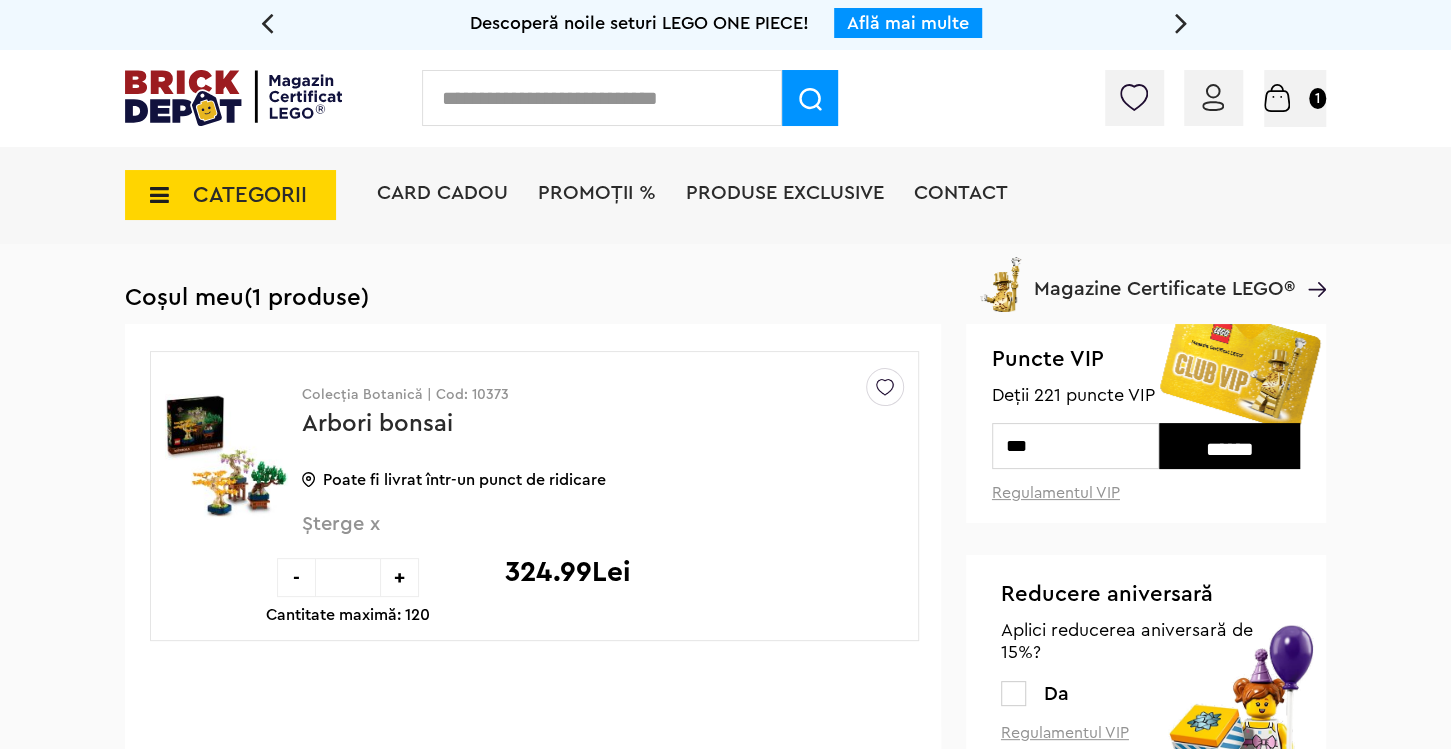 type on "***" 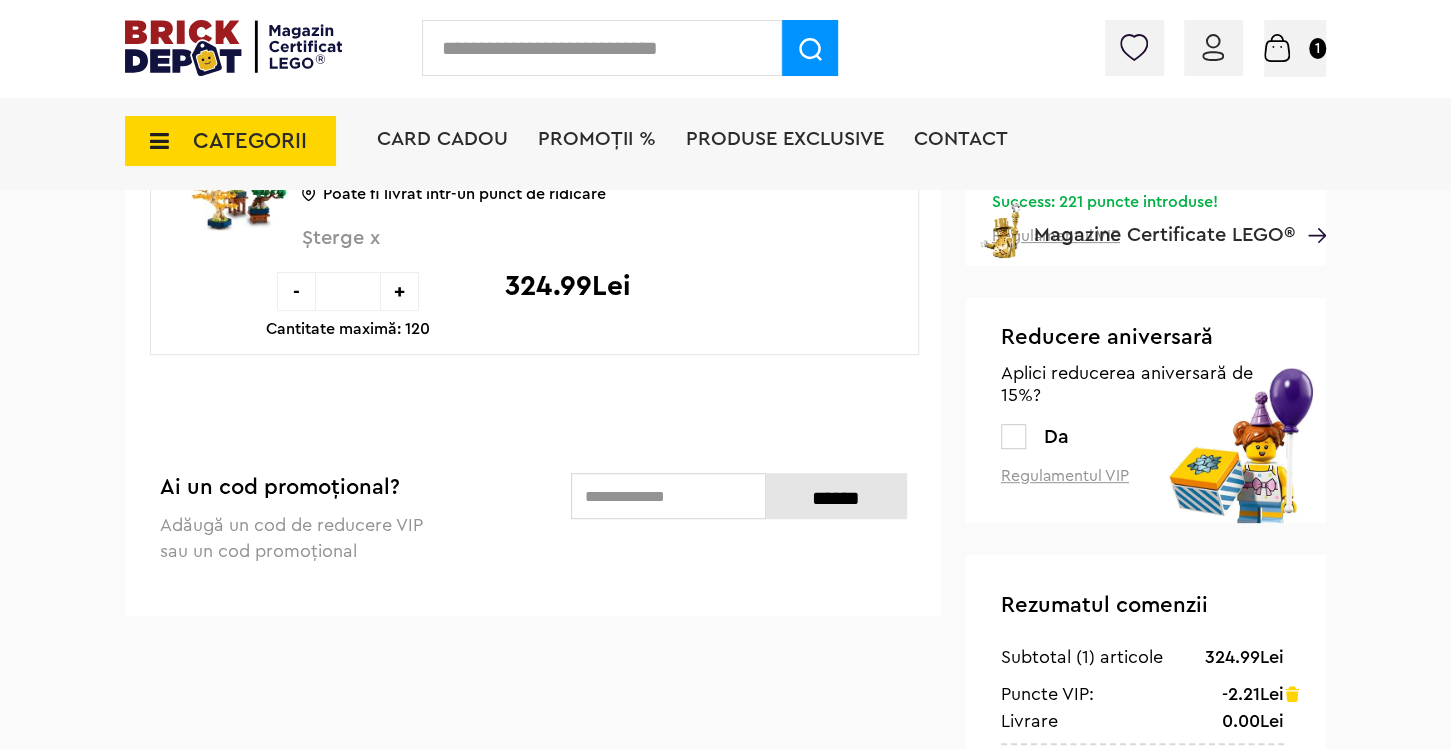 scroll, scrollTop: 421, scrollLeft: 0, axis: vertical 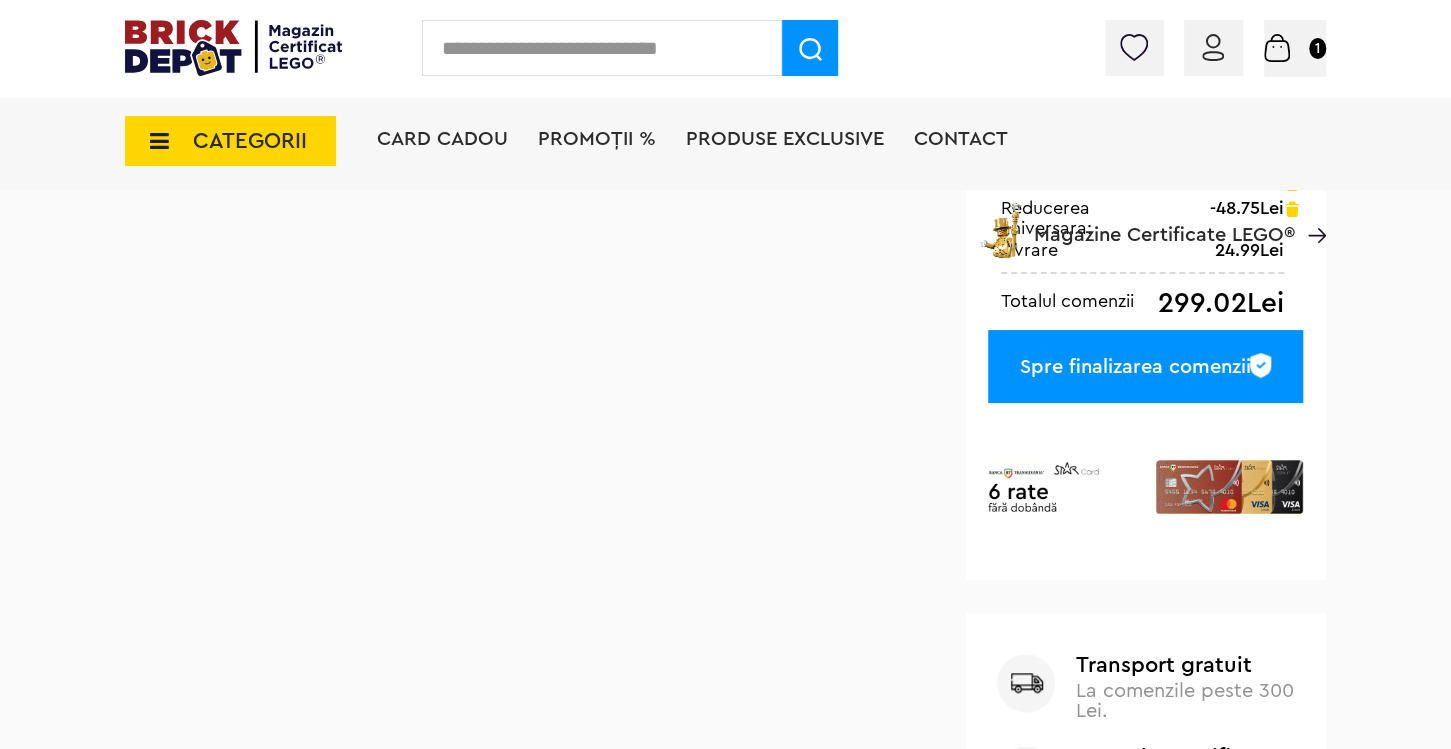 click on "Spre finalizarea comenzii" at bounding box center [1145, 366] 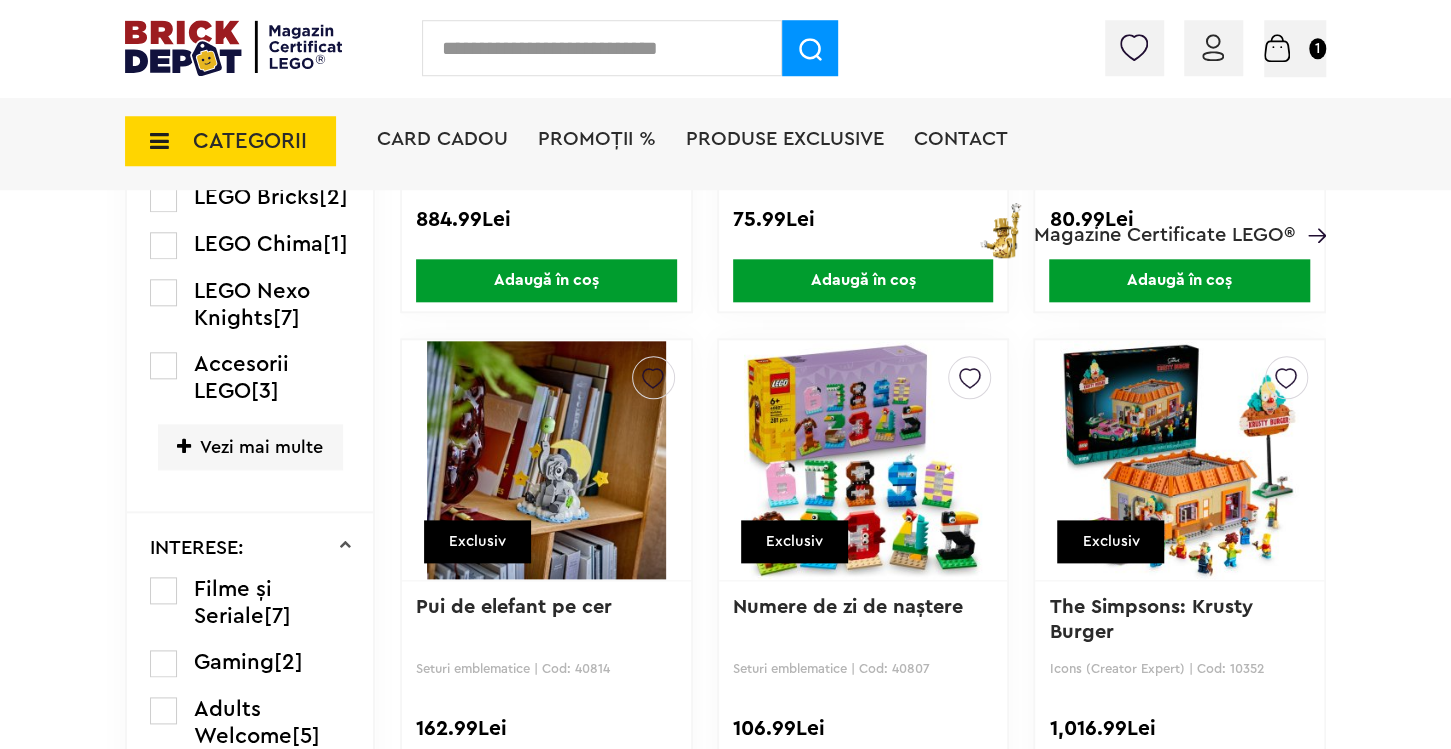 scroll, scrollTop: 1159, scrollLeft: 0, axis: vertical 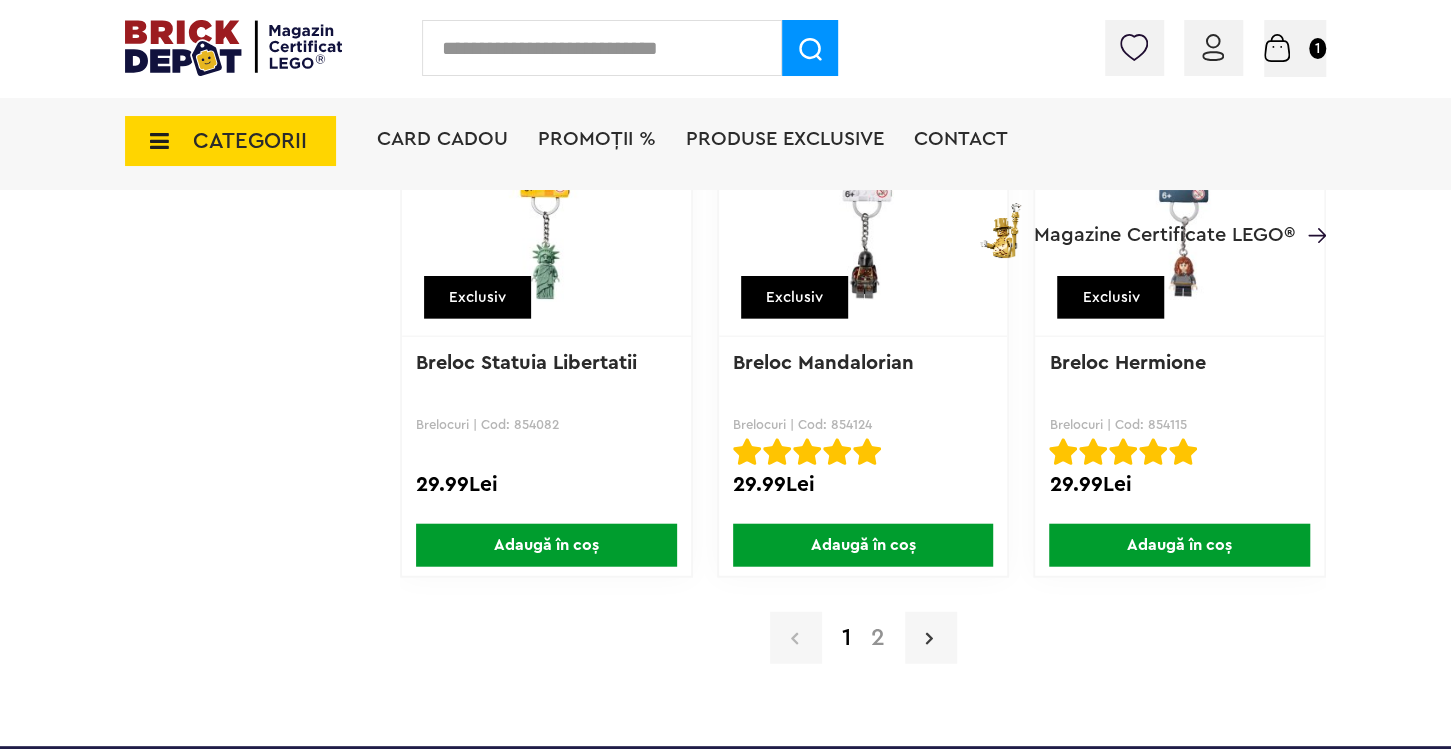 click at bounding box center (931, 638) 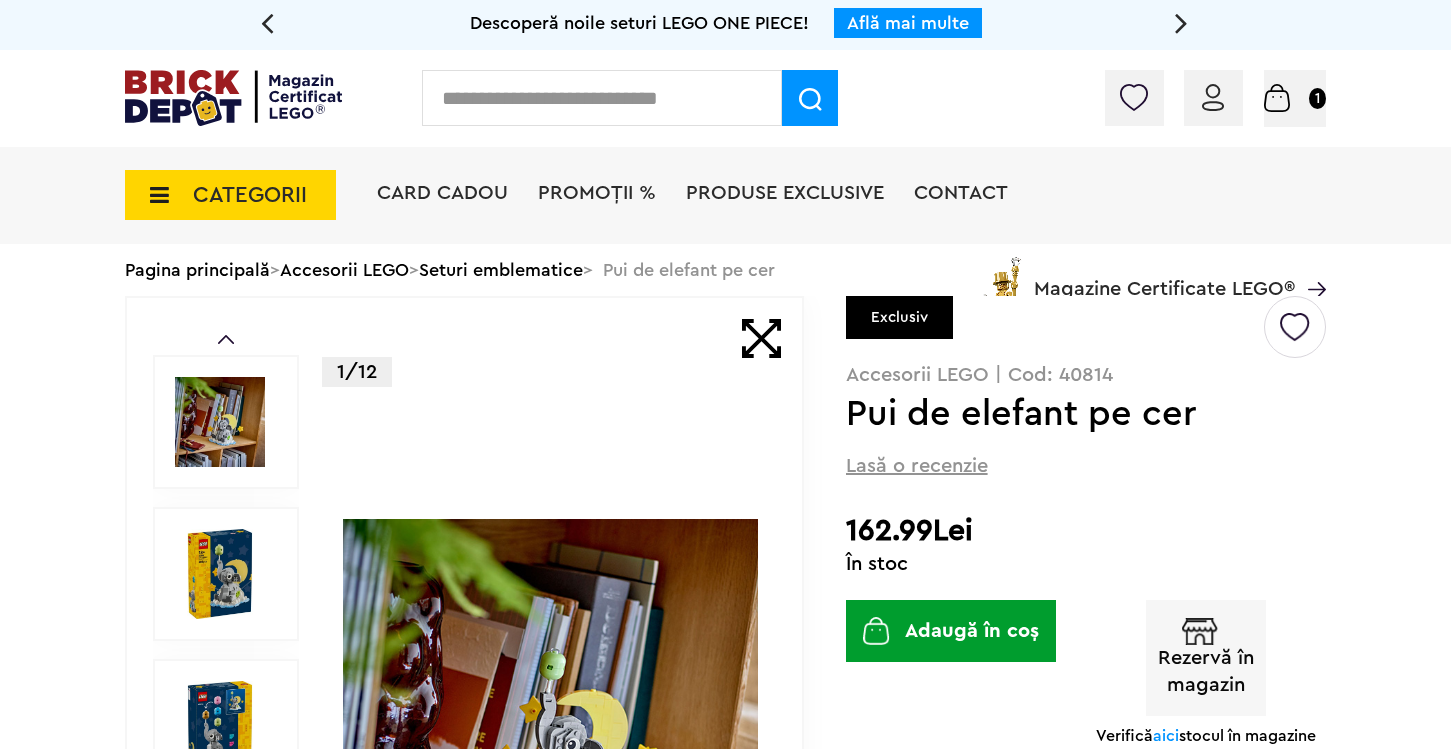 scroll, scrollTop: 0, scrollLeft: 0, axis: both 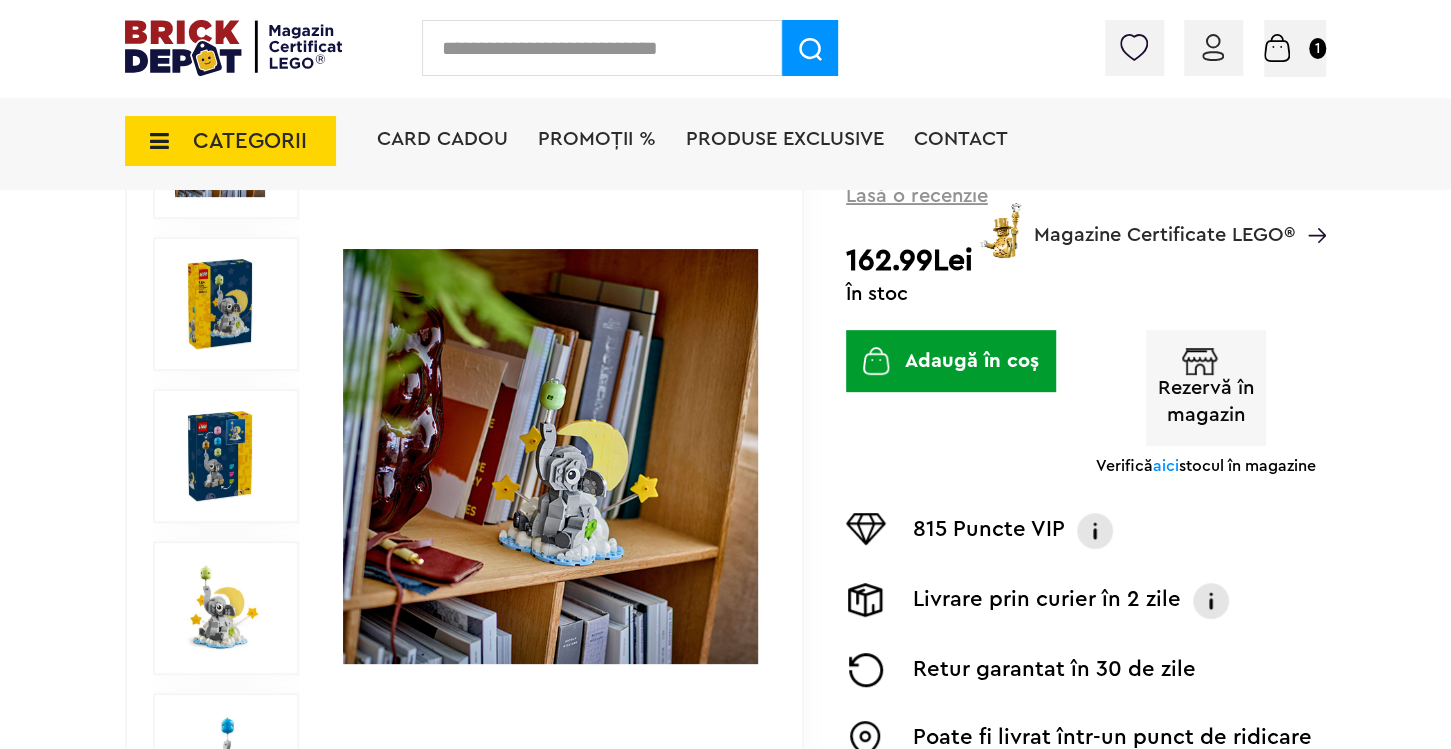 click at bounding box center (220, 608) 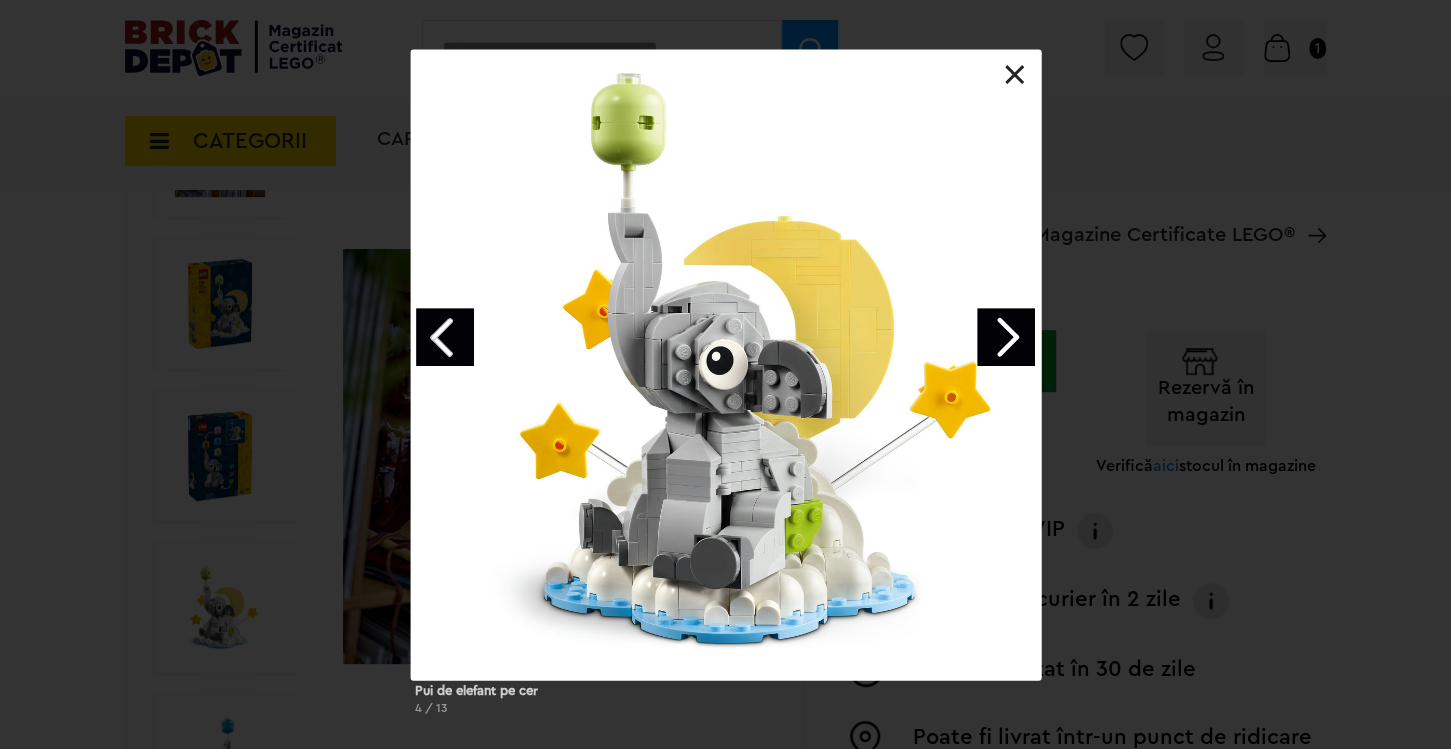 click at bounding box center (1015, 75) 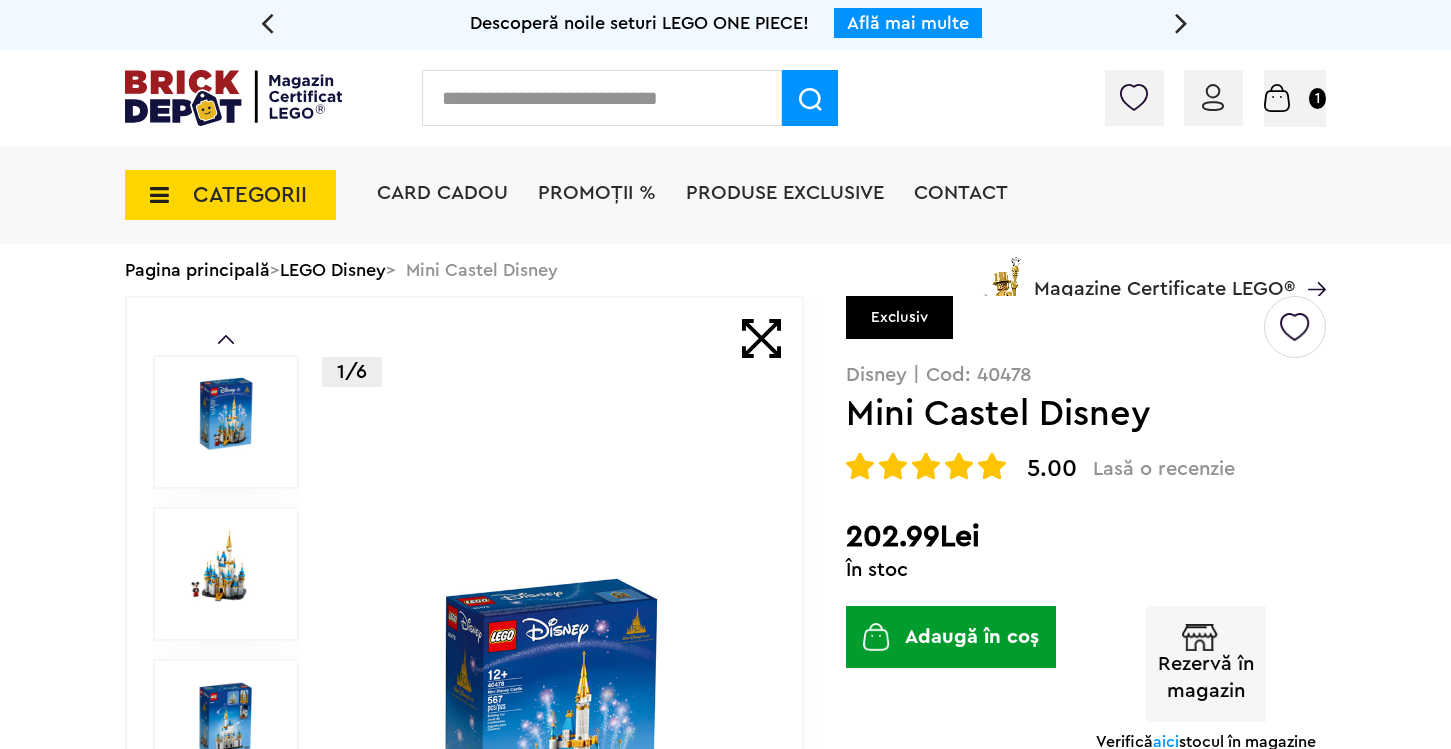 scroll, scrollTop: 0, scrollLeft: 0, axis: both 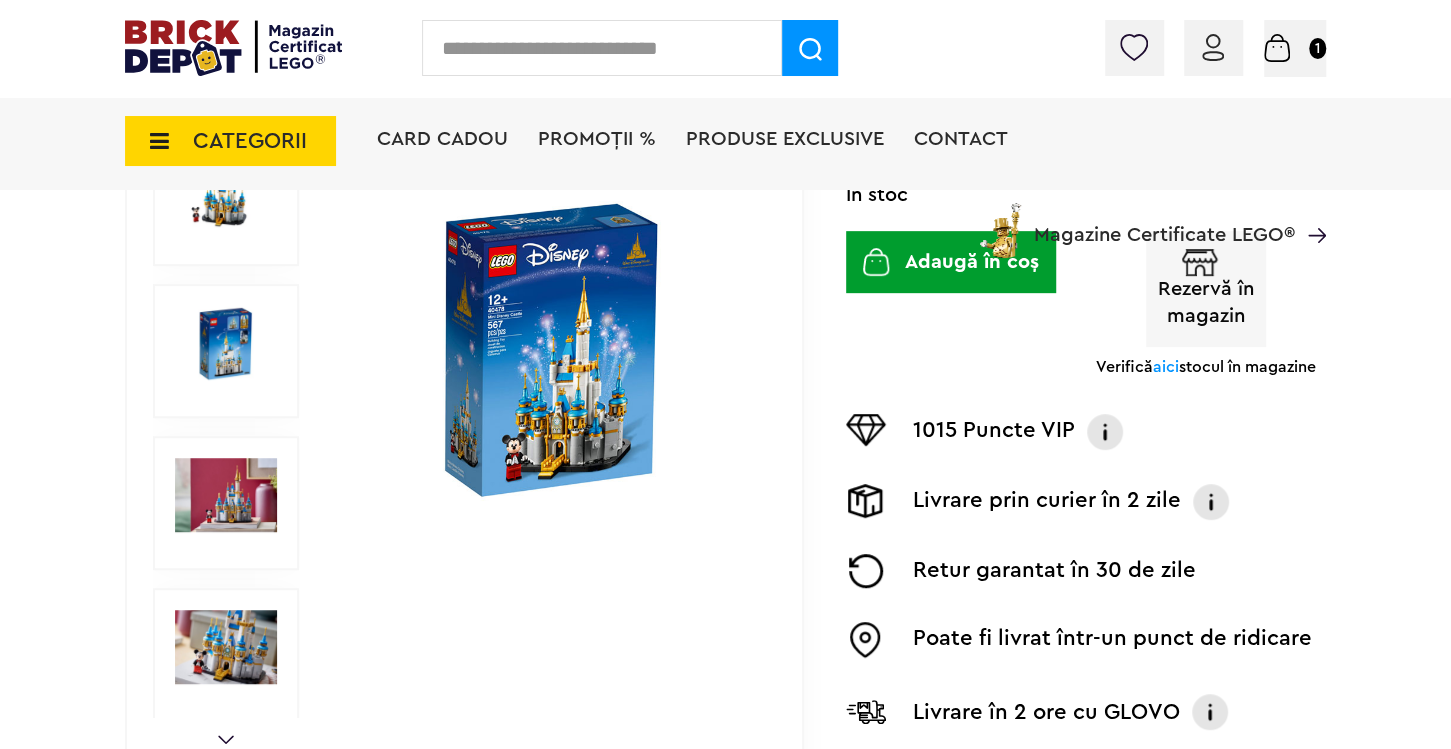 click at bounding box center [226, 495] 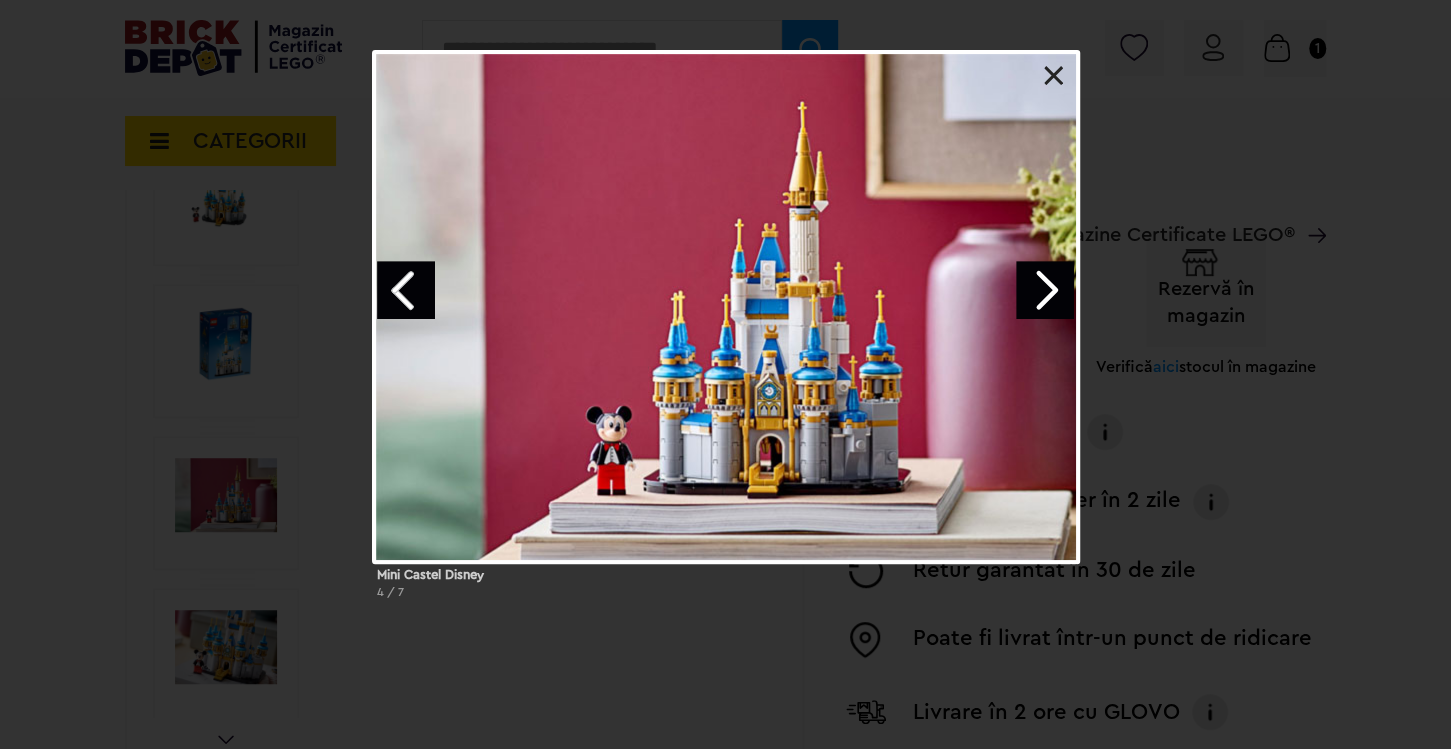 click at bounding box center [1054, 76] 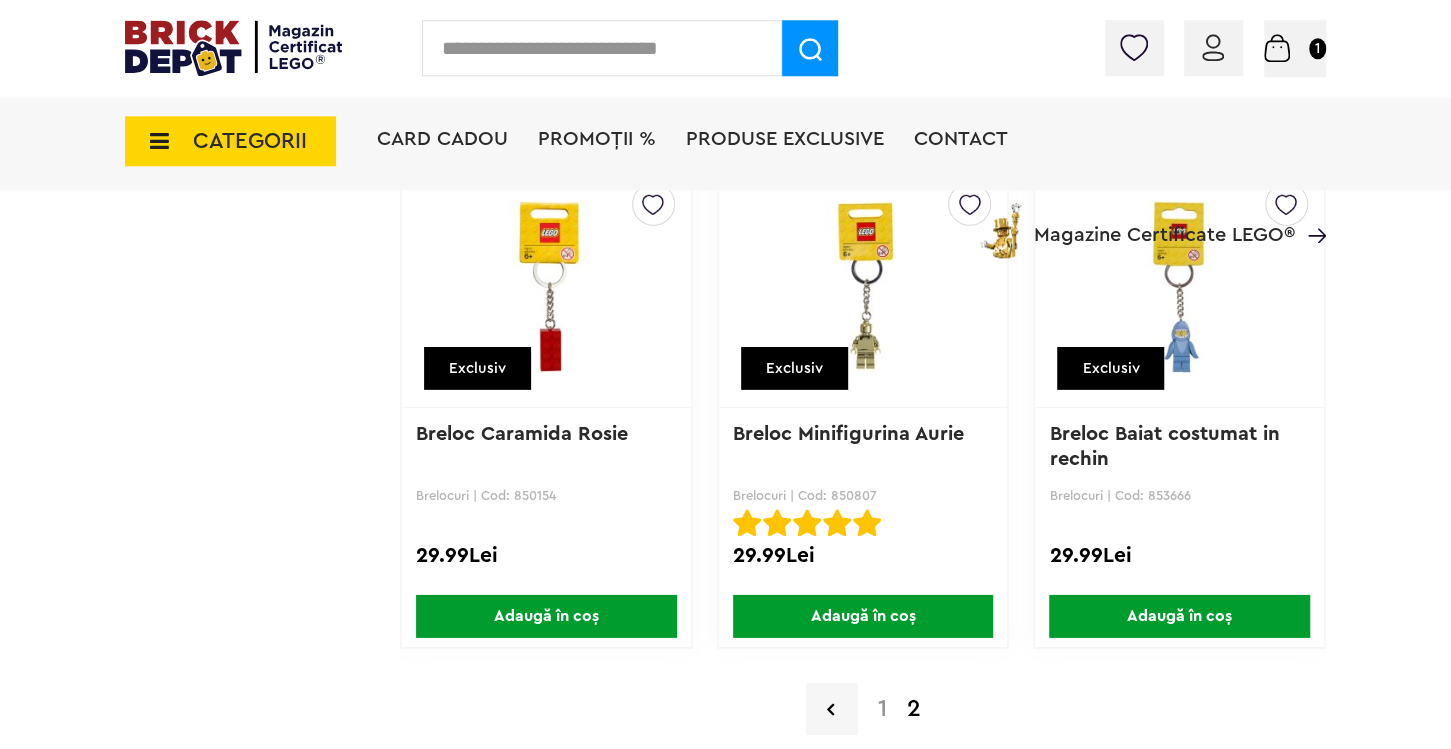 scroll, scrollTop: 3372, scrollLeft: 0, axis: vertical 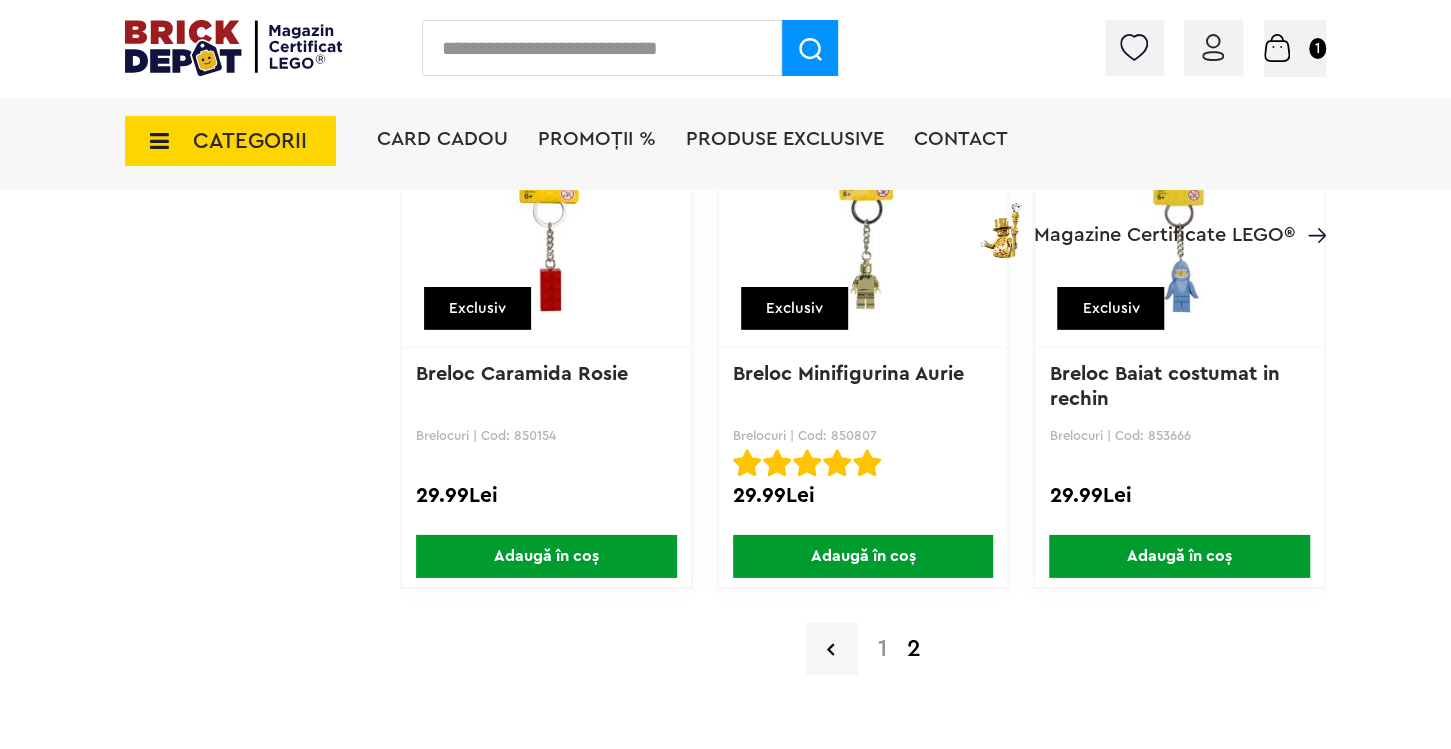 click at bounding box center [602, 48] 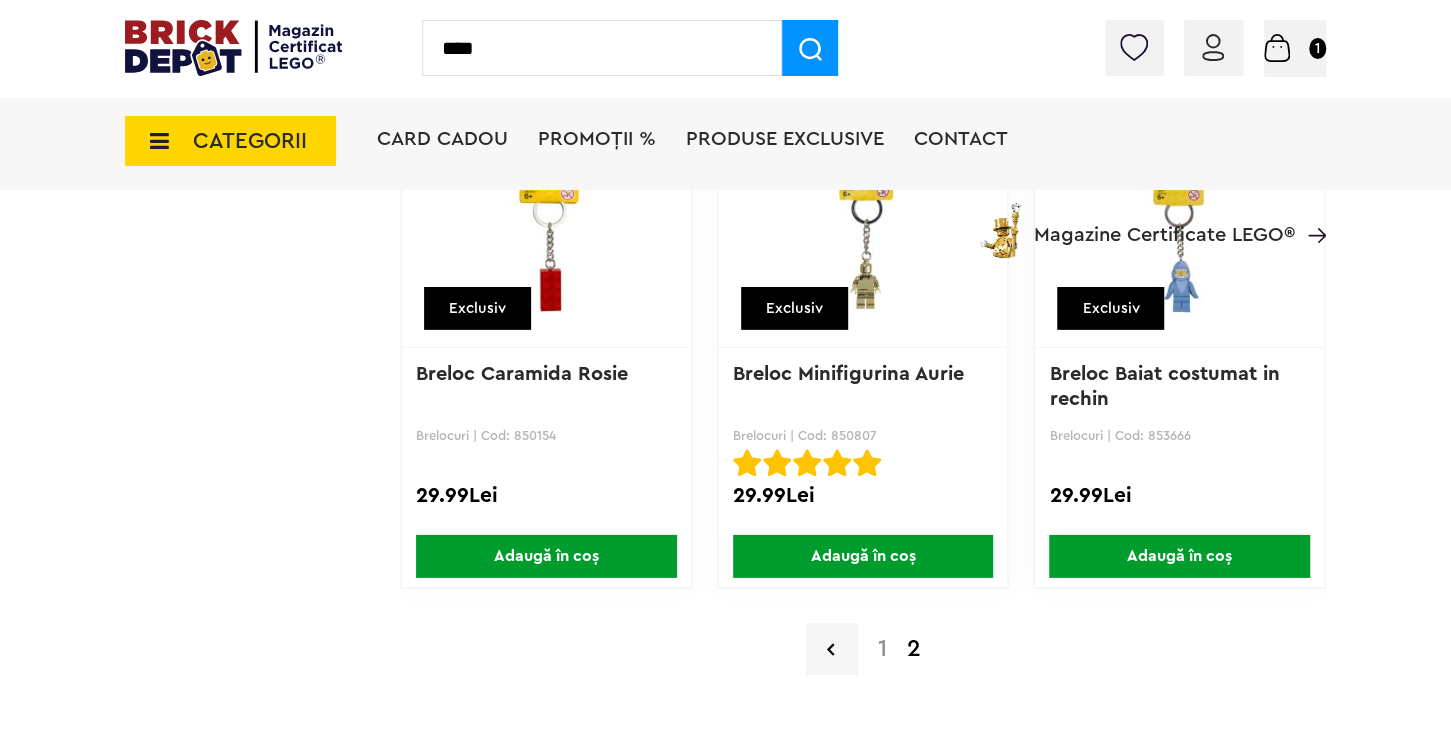 type on "****" 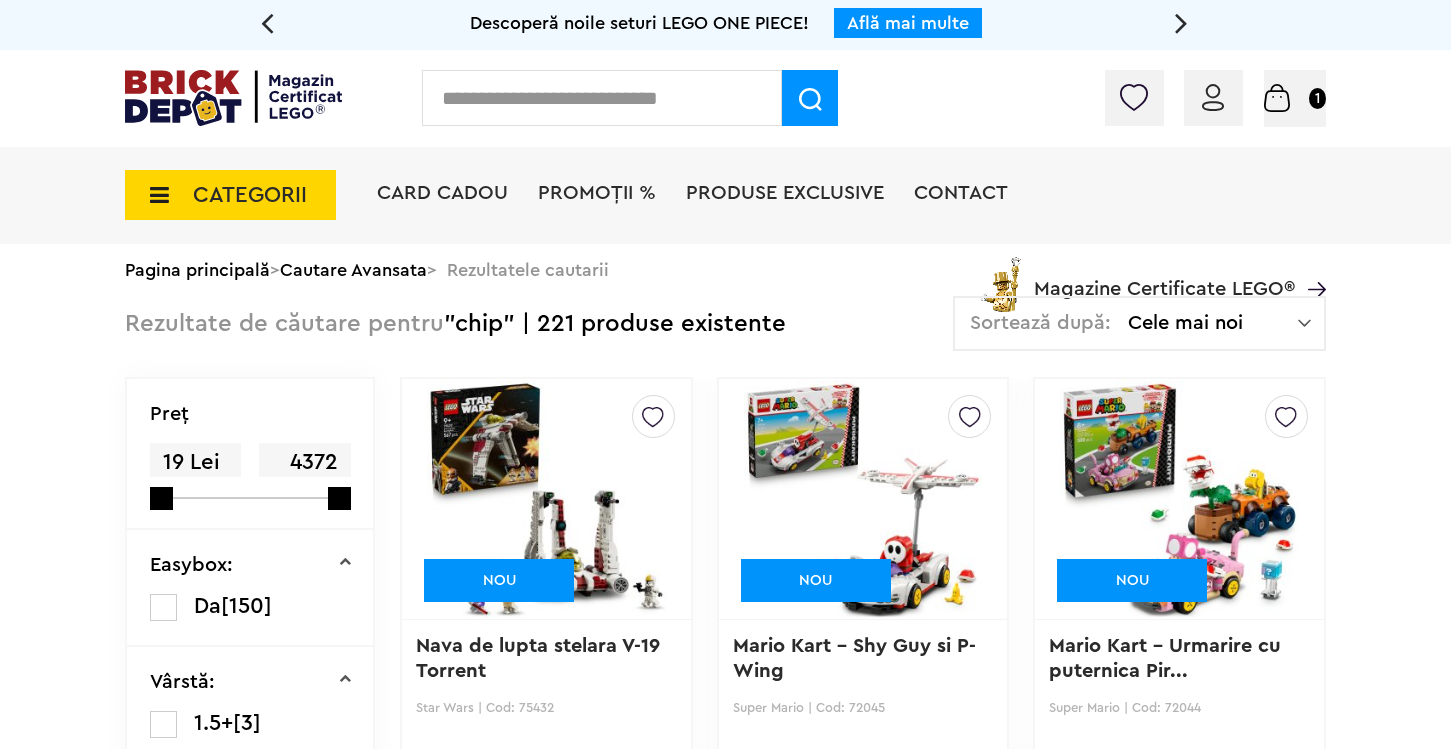 scroll, scrollTop: 0, scrollLeft: 0, axis: both 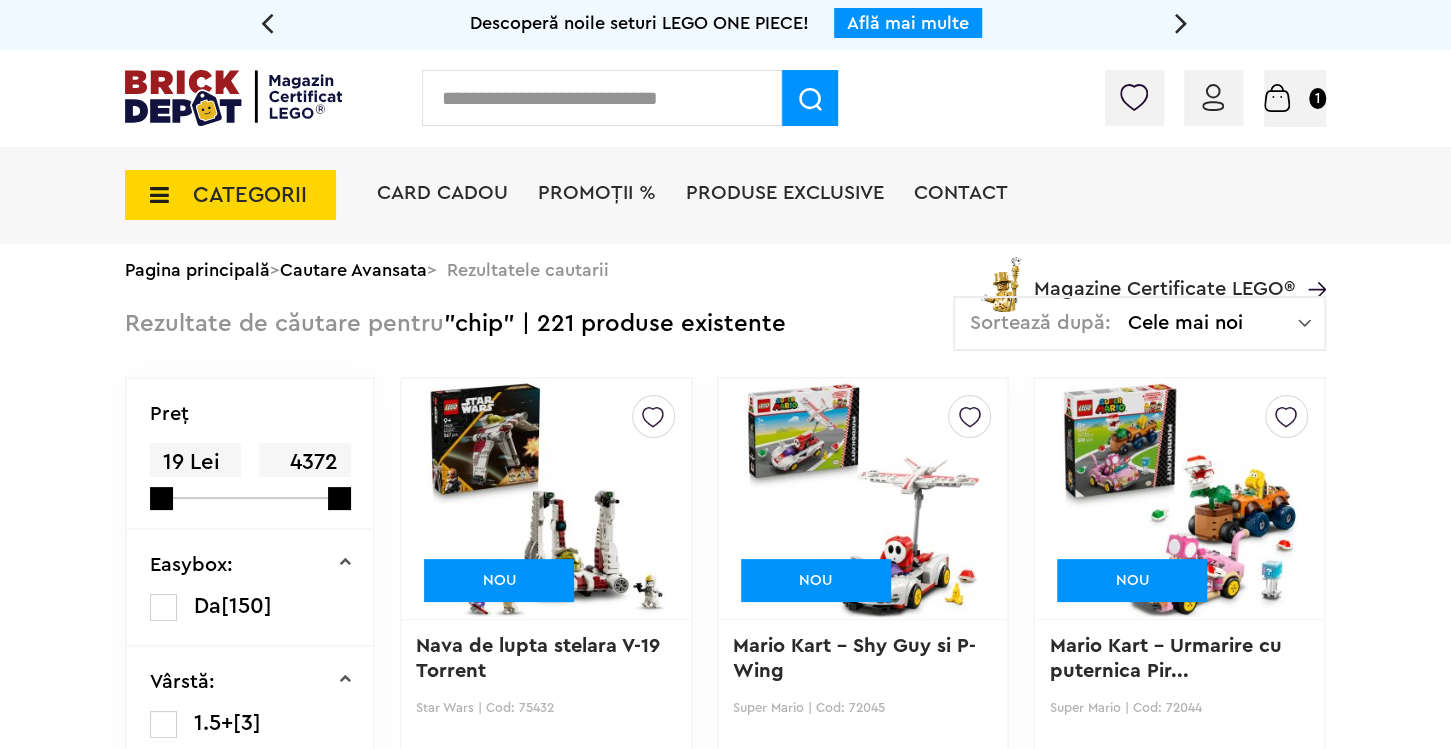 click at bounding box center (602, 98) 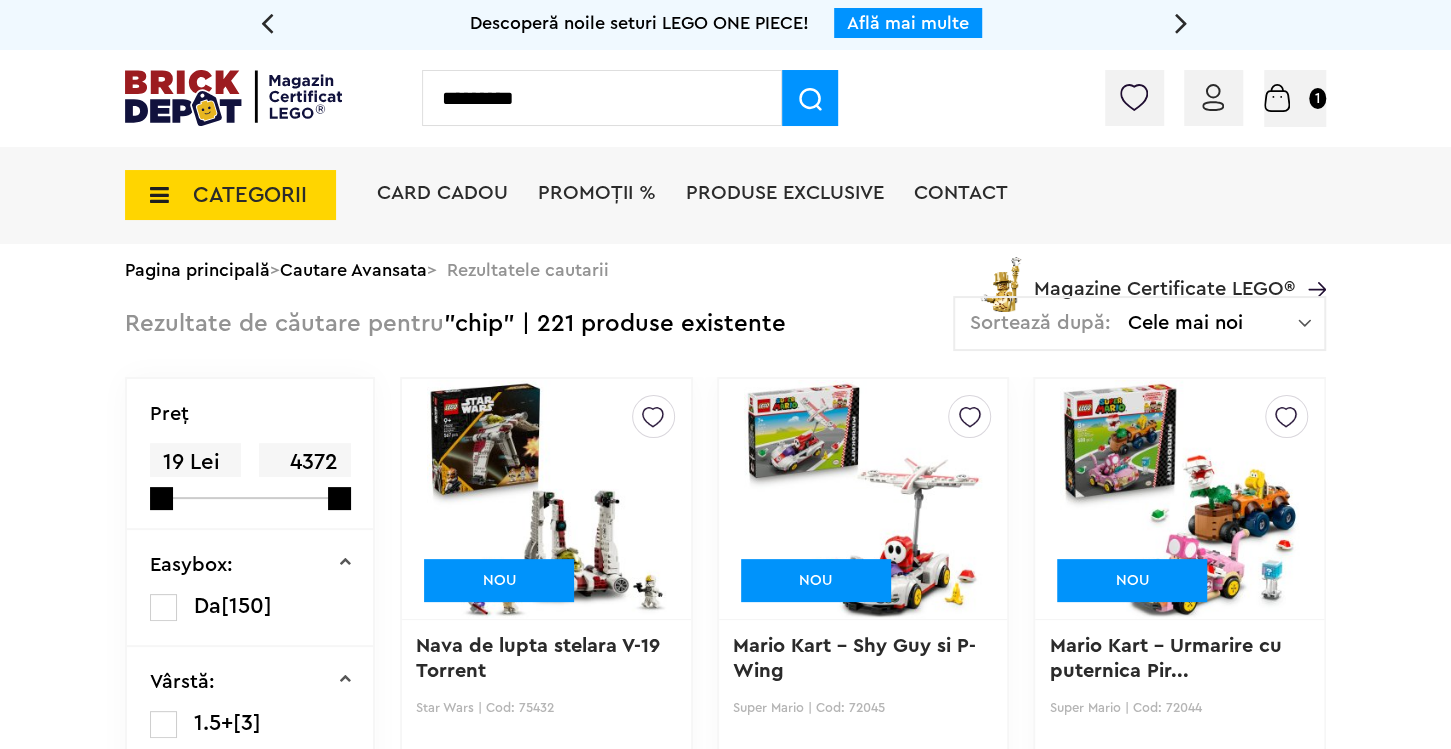 type on "*********" 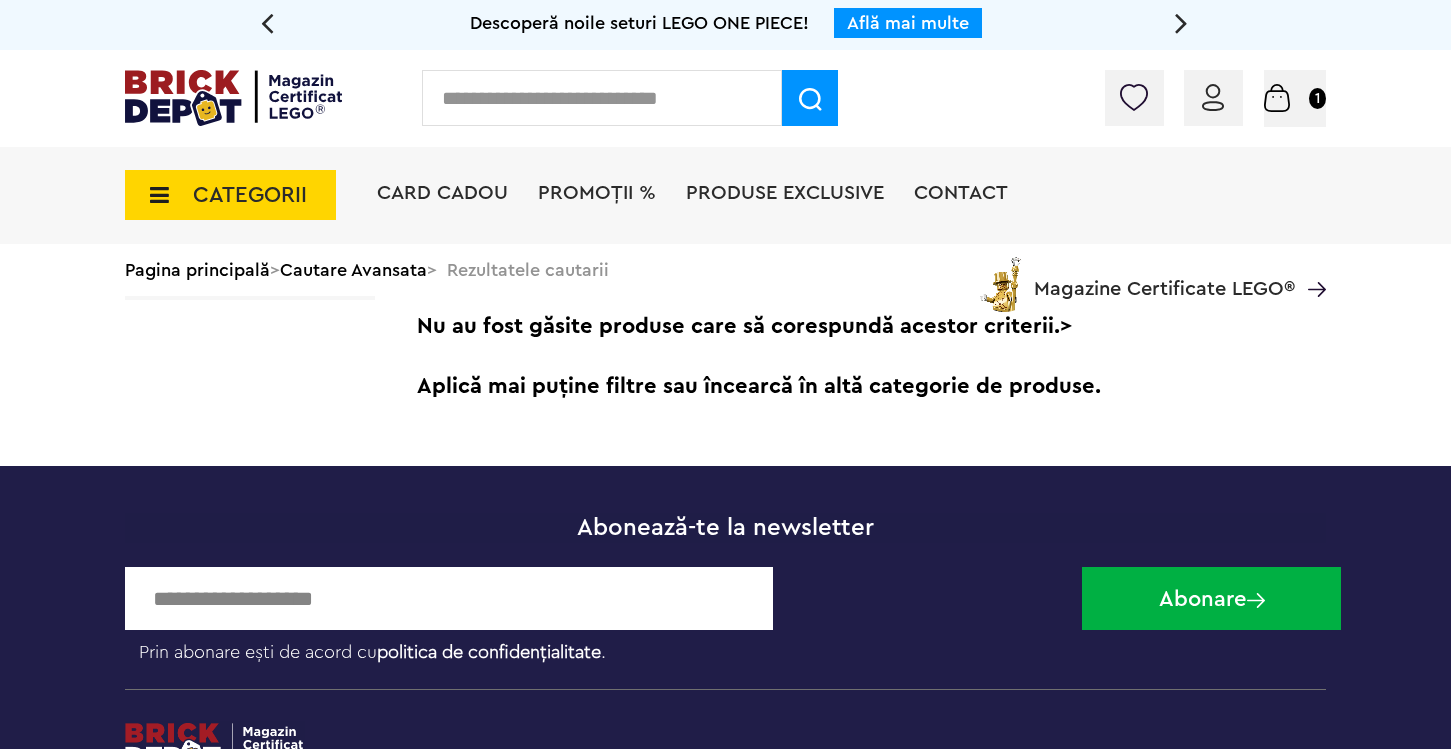 scroll, scrollTop: 0, scrollLeft: 0, axis: both 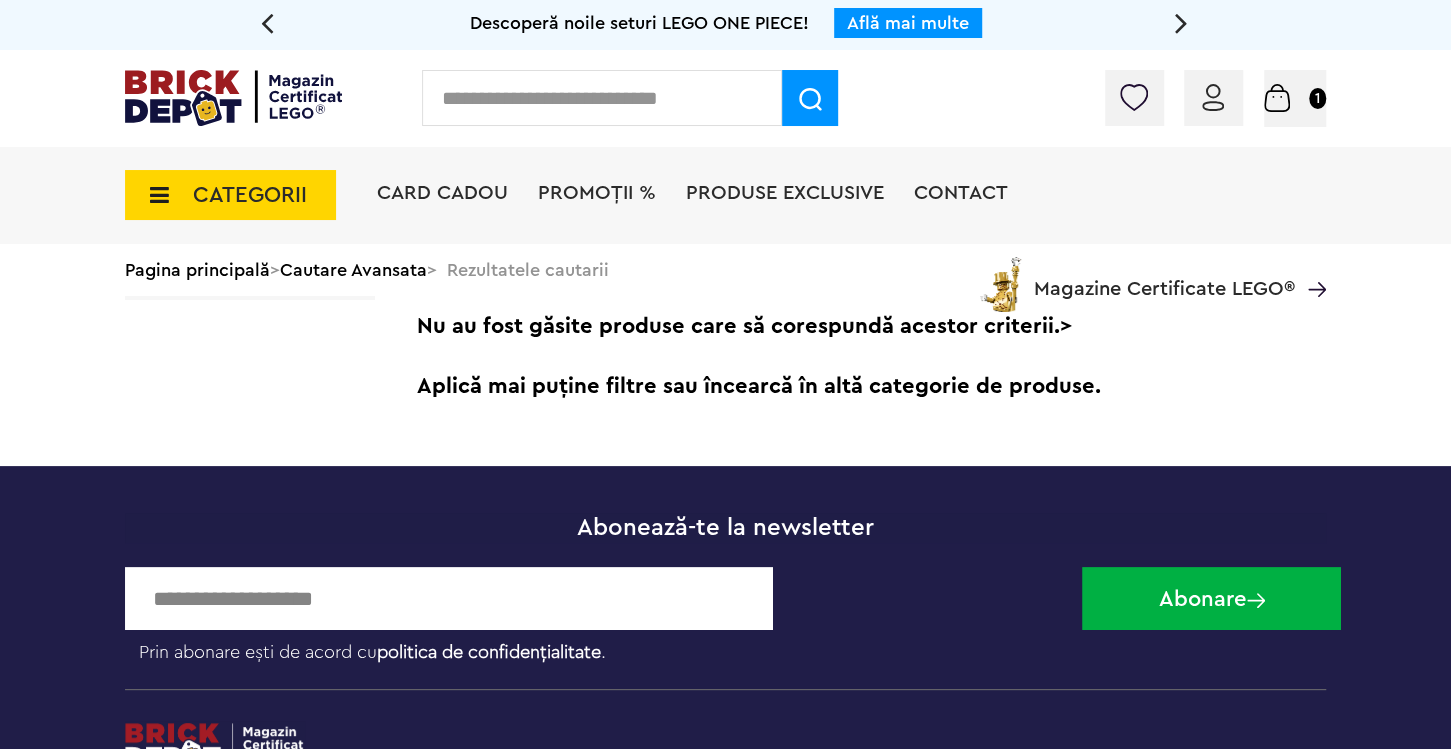 click at bounding box center (602, 98) 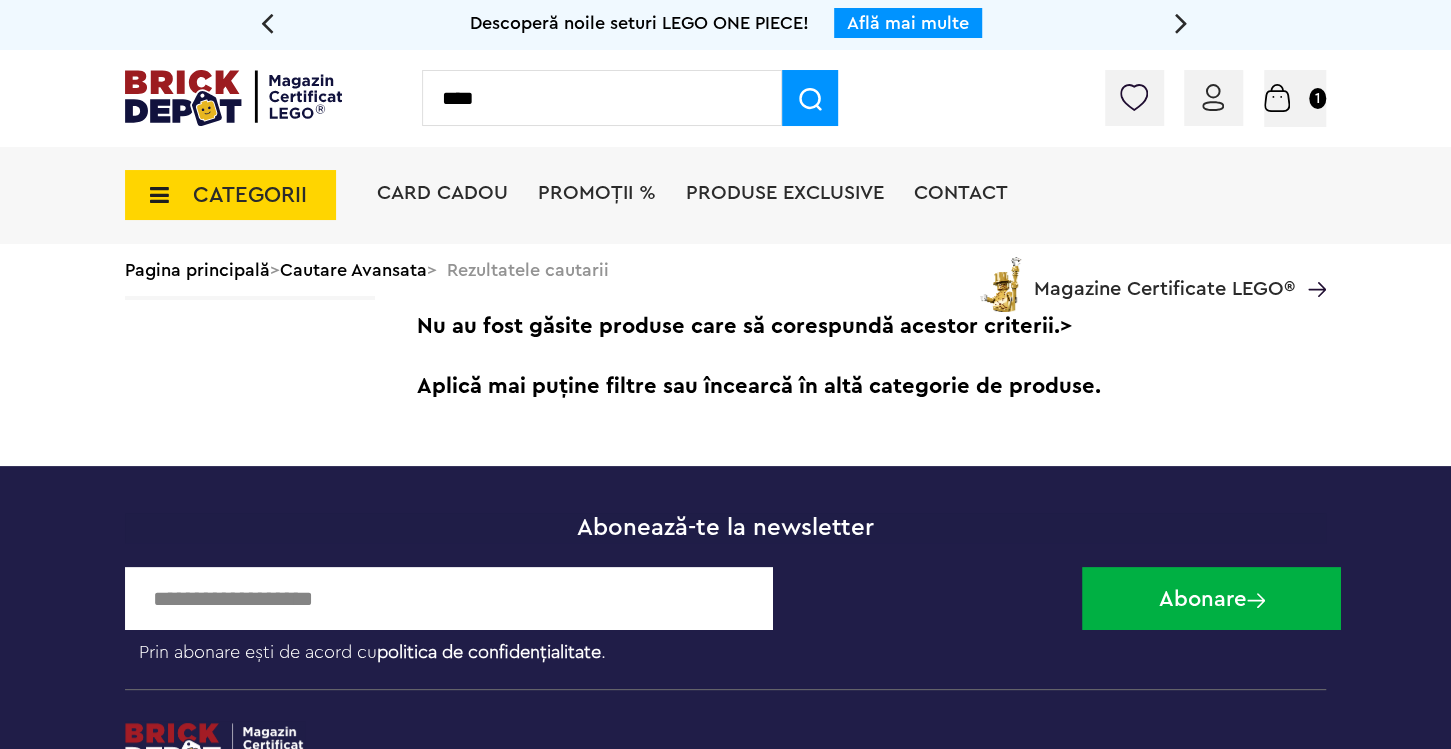 type on "****" 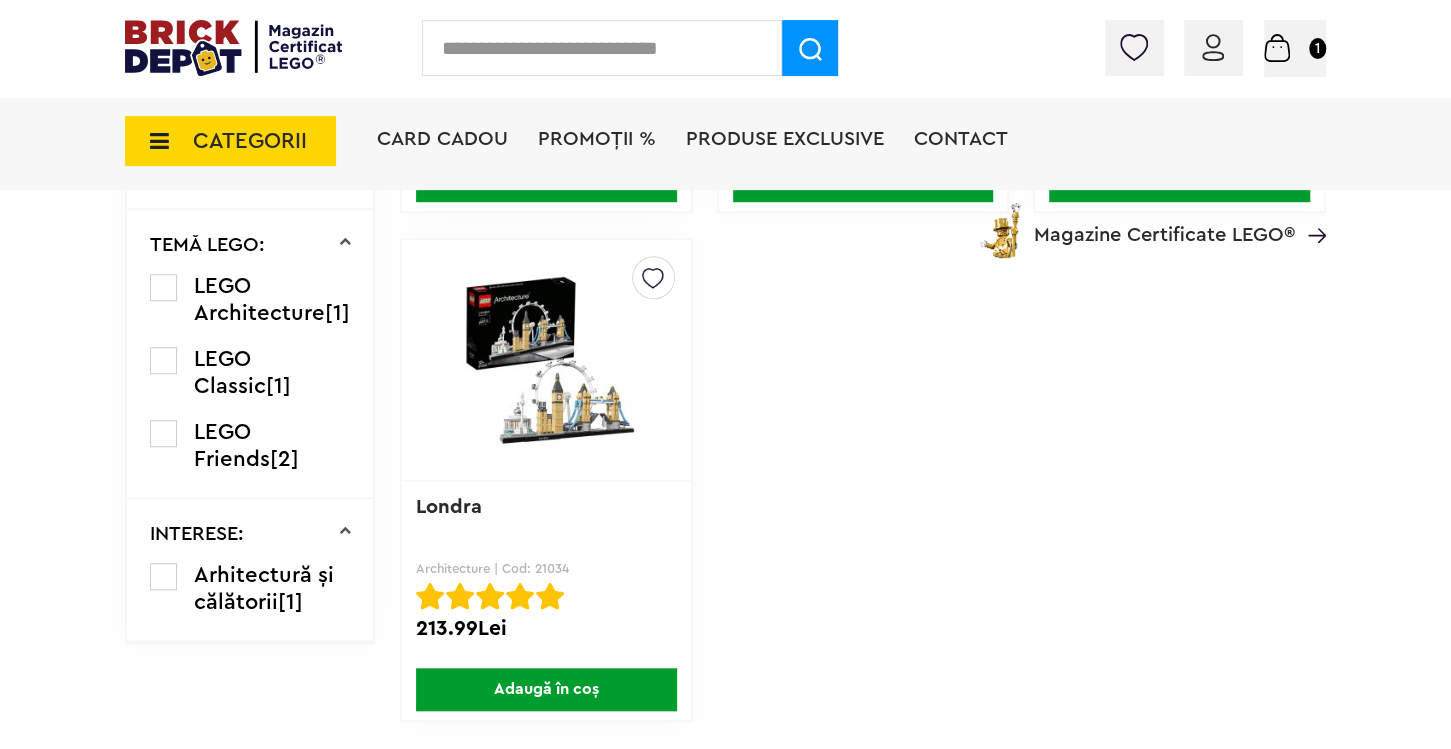 scroll, scrollTop: 632, scrollLeft: 0, axis: vertical 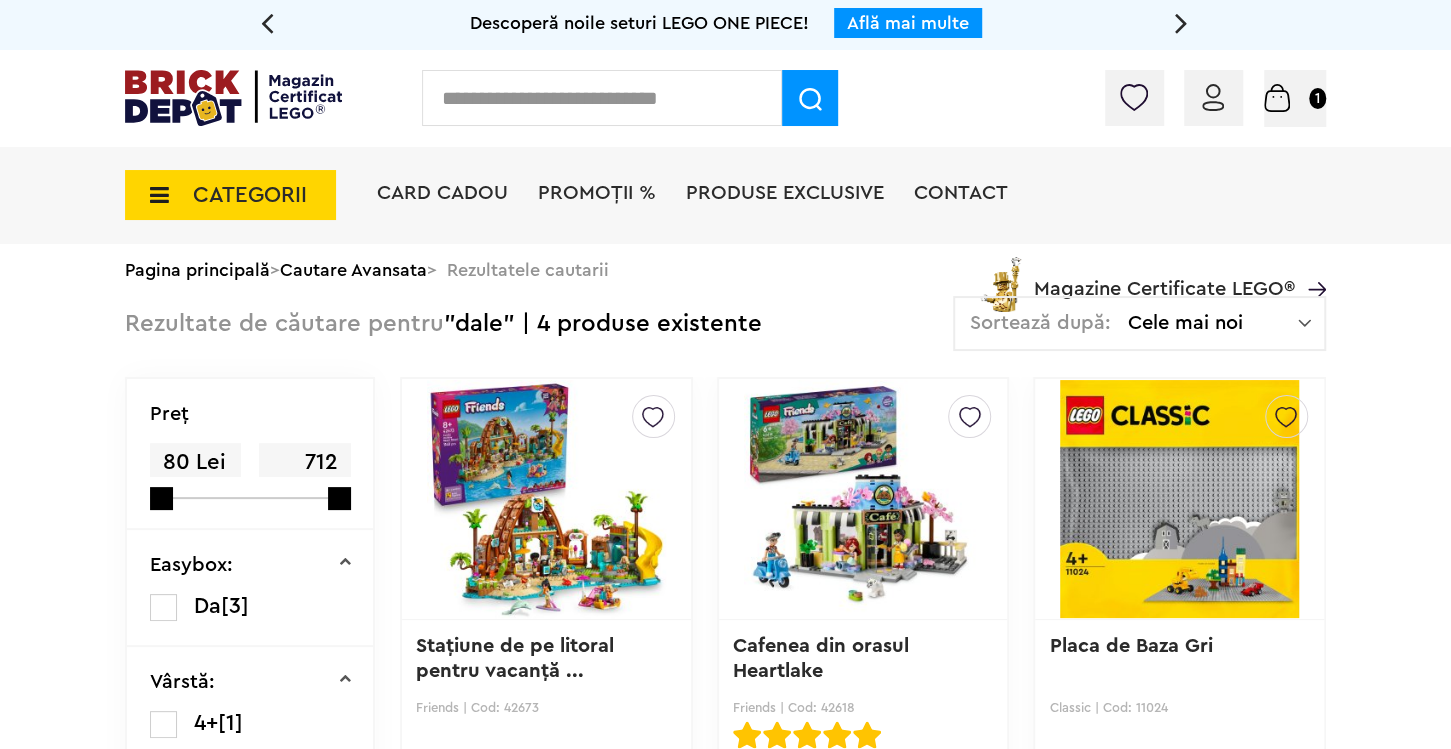 click at bounding box center (602, 98) 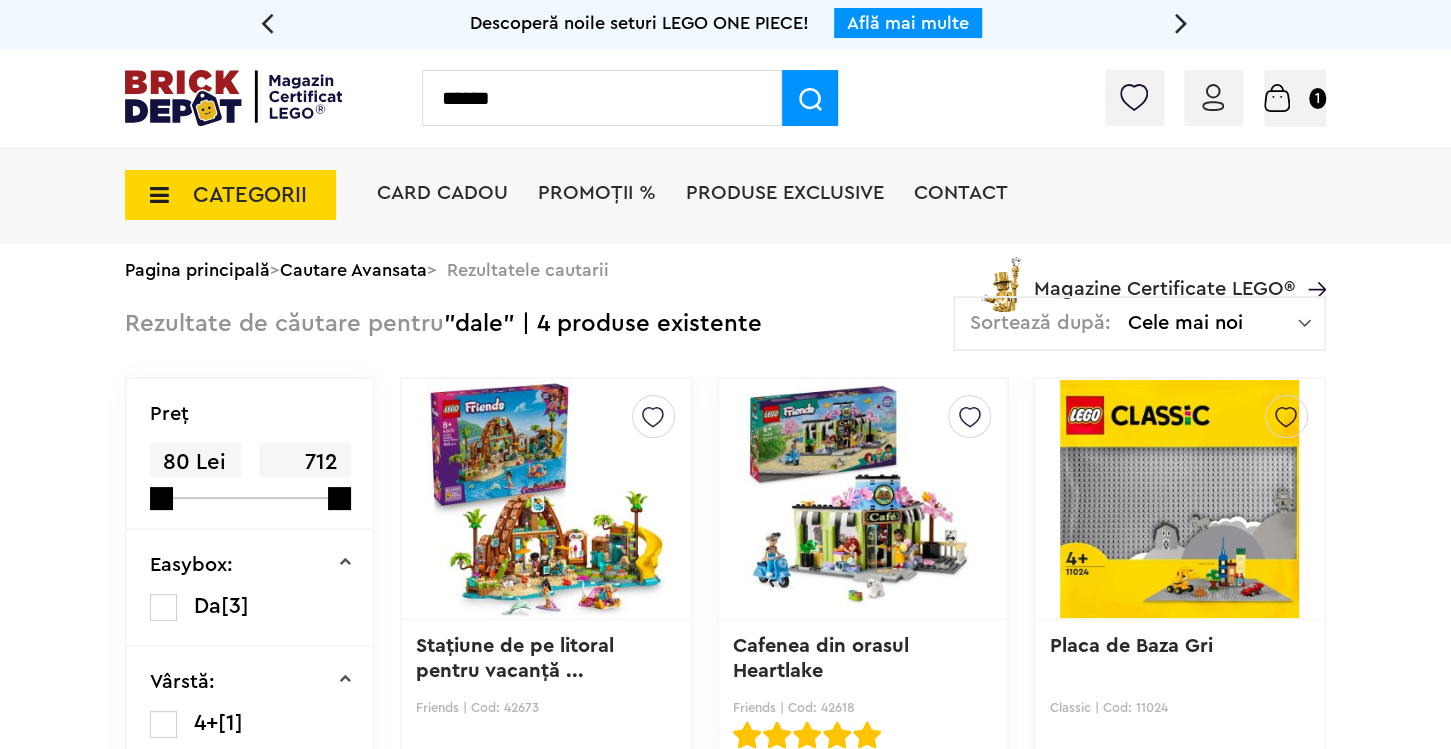 type on "******" 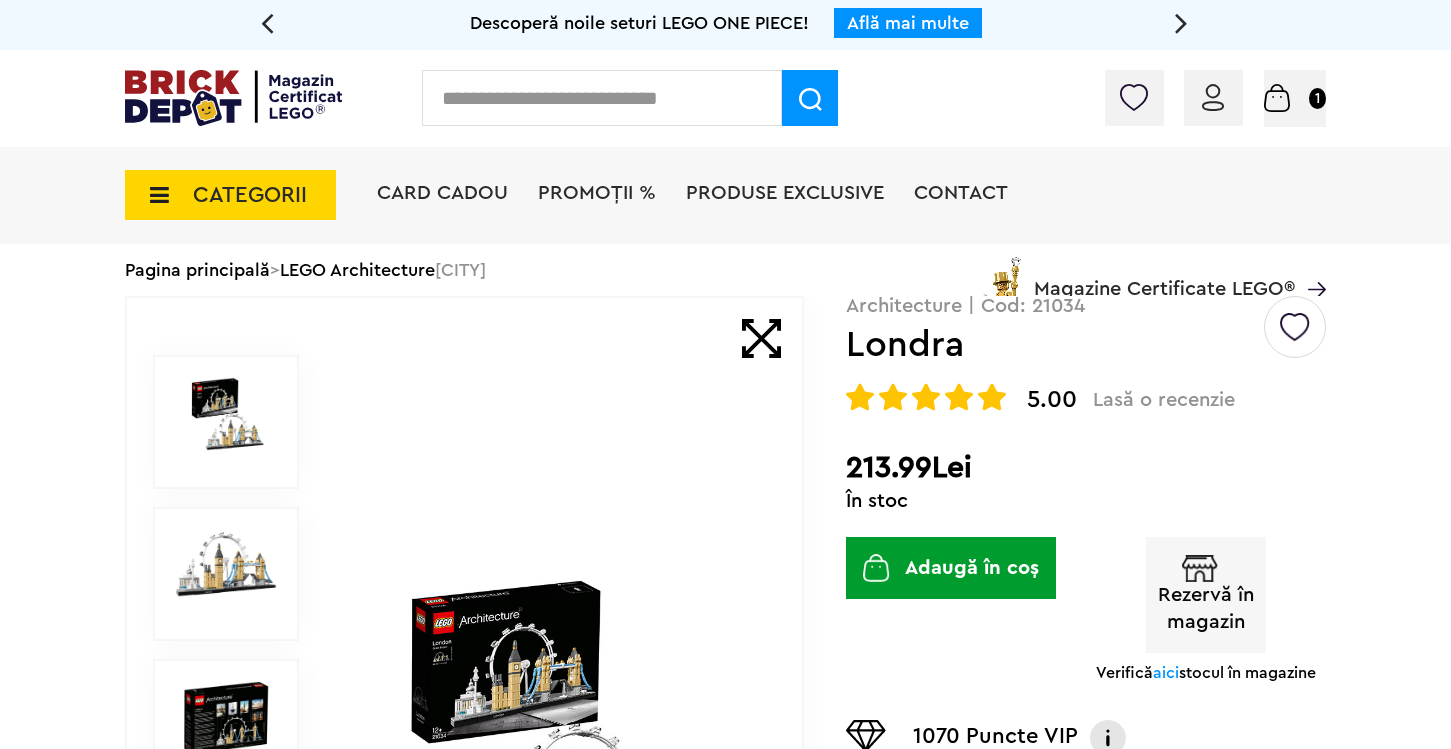 scroll, scrollTop: 0, scrollLeft: 0, axis: both 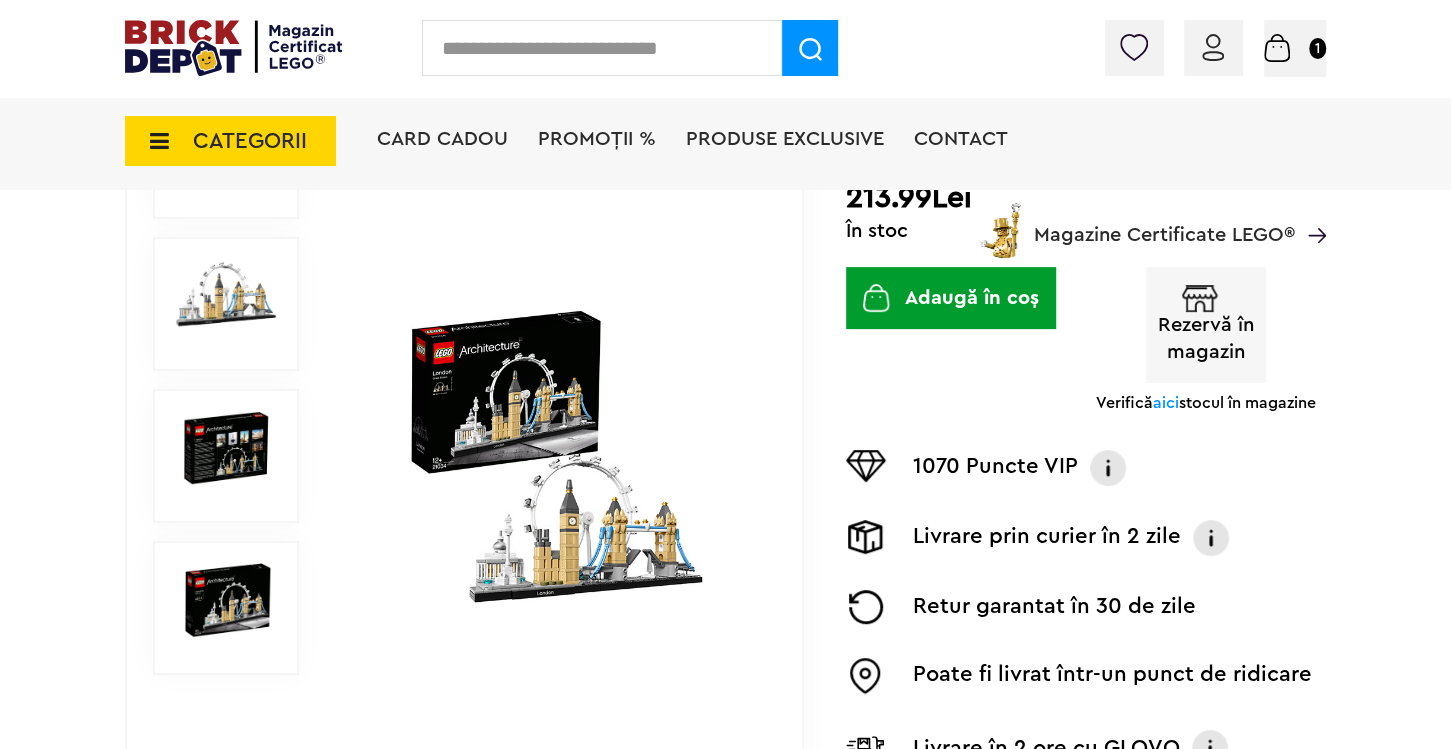 click at bounding box center [551, 456] 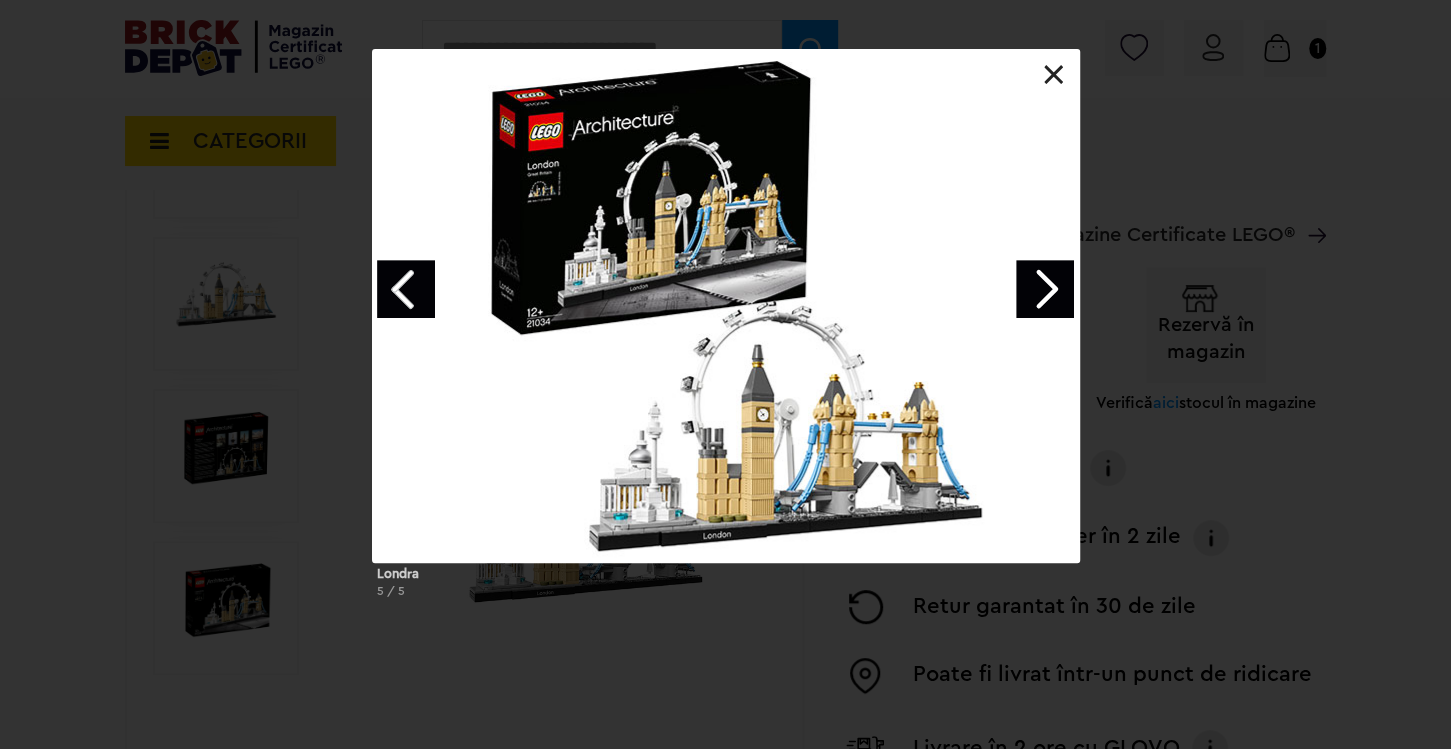 click at bounding box center [1054, 75] 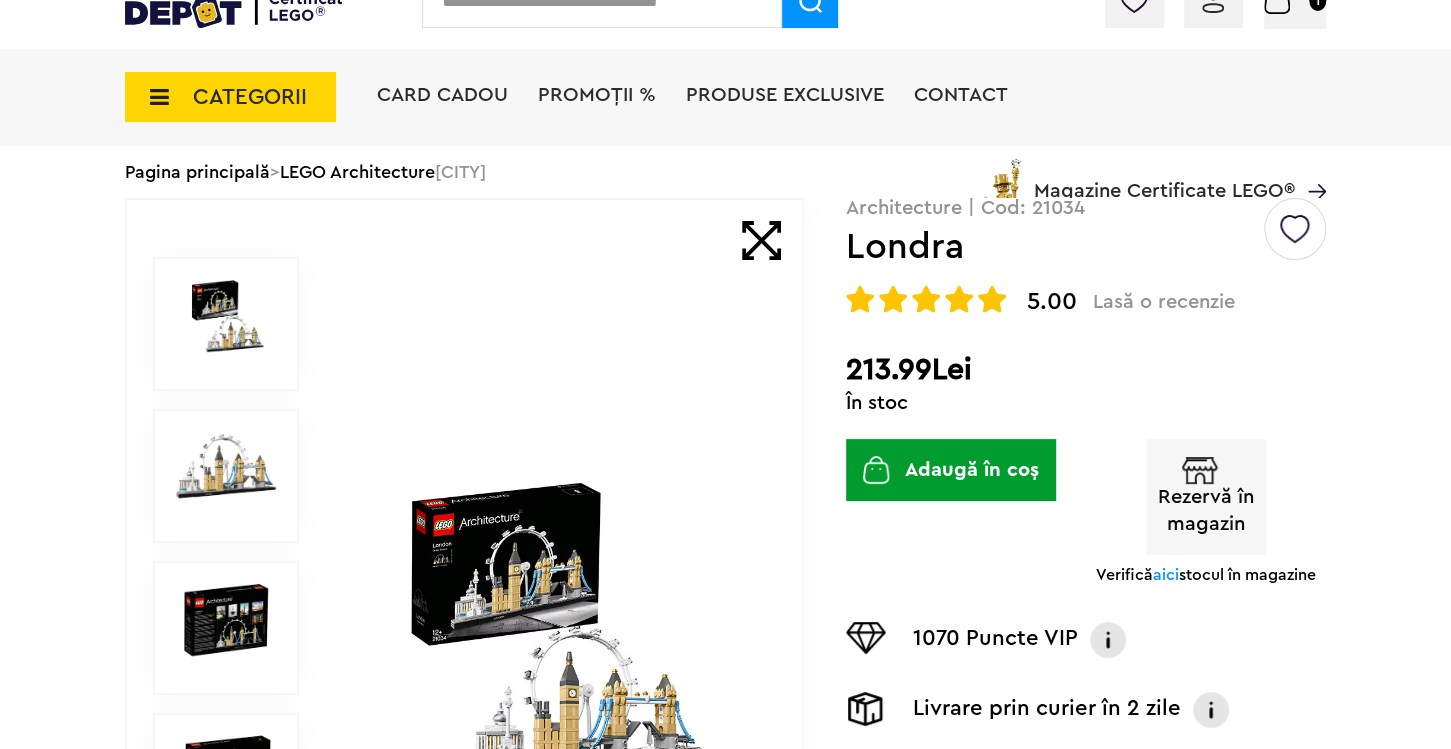 scroll, scrollTop: 0, scrollLeft: 0, axis: both 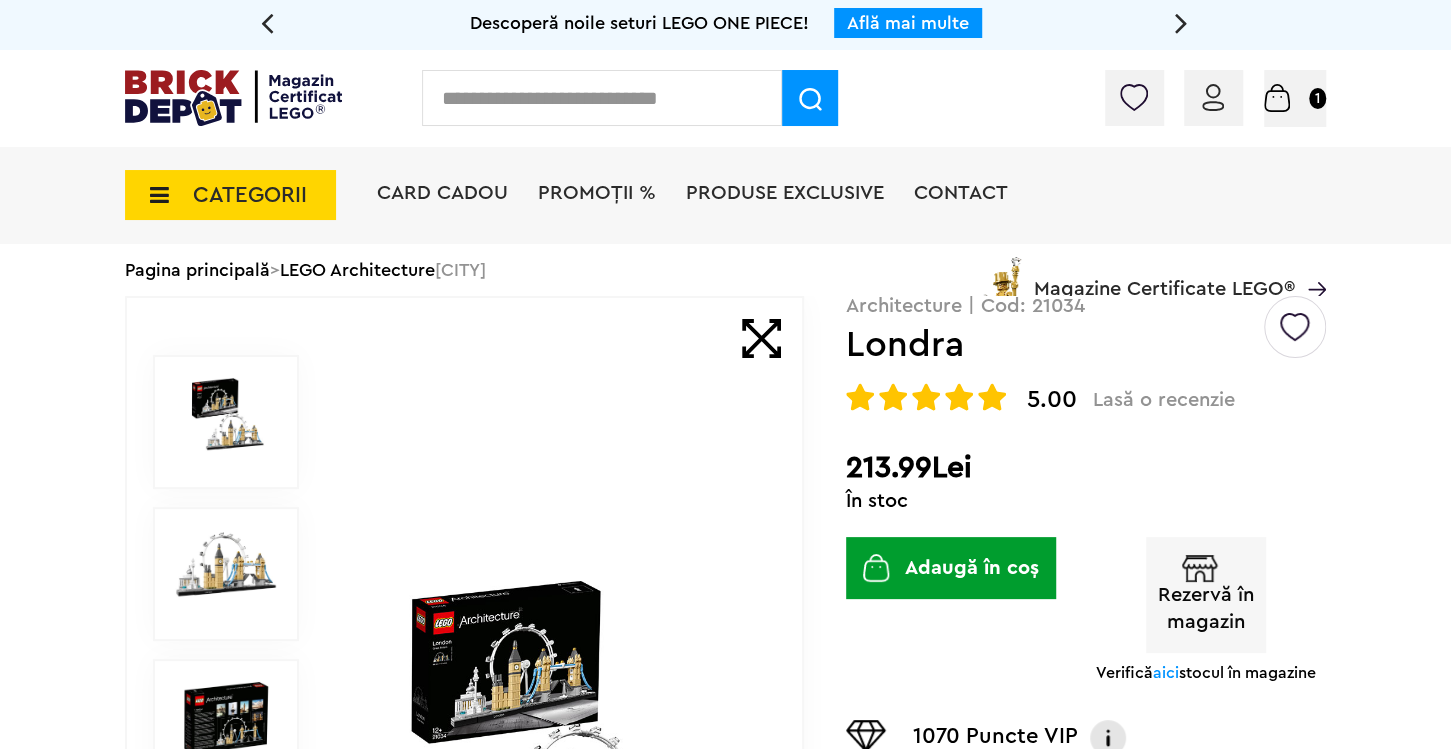 click on "CATEGORII
Jucării LEGO
Card Cadou LEGO Animal Crossing Nou Architecture Nou Art Bluey Brickheadz Nou City Classic Colecția Botanică Nou Creator Nou DC Super Heroes Nou Disney DOTS DREAMZzz DUPLO Education Festivaluri Tradiţionale Chinezesti Fortnite Nou Friends Gabby s Dollhouse Nou Harry Potter Icons (Creator Expert) Nou Ideas Indiana Jones Jurassic World Marvel Super Heroes Nou Minecraft Minifigurine Minions Monkie Kid NIKE Nou Ninjago One Piece Nou Sonic the Hedgehog Nou Speed Champions Nou Star Wars Nou Super Mario Nou Technic Nou The Legend of Zelda Wednesday Nou Wicked Vezi Toate >> Card Cadou LEGO
Piese LEGO
Accesorii Nou Animale Autocolante Caramizi Nou Caramizi cu panta Nou Caramizi curbate Nou Caramizi rotunde Caramizi speciale Nou Componente Figurine actiune Minifigurine Minifigurine - Accesorii Nou Minifigurine - Parti componente Piese decorate Nou Placi Nou Placi cu unghiuri ascutite Nou Placi netede Nou Placi netede modificate Nou Placi rotunde Nou" at bounding box center (725, 229) 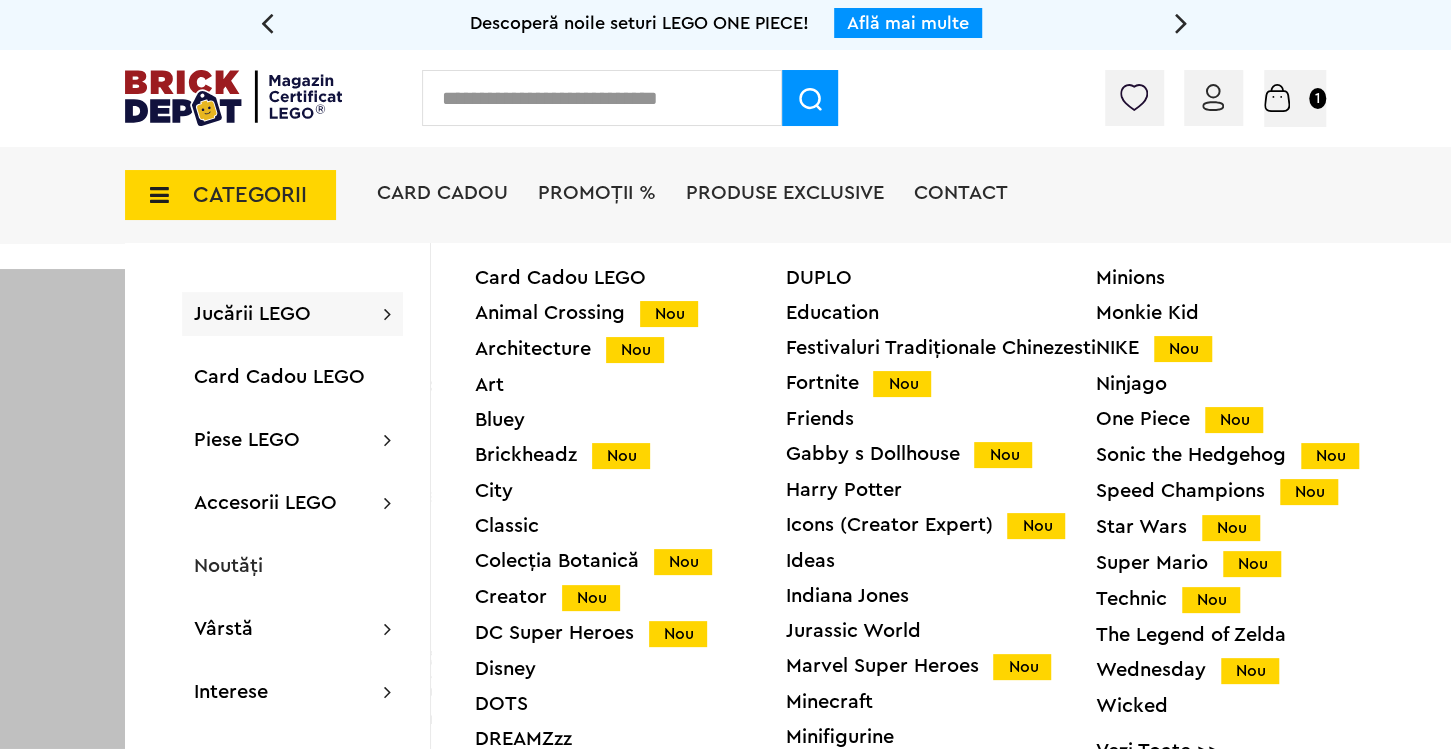 click on "Architecture Nou" at bounding box center [630, 349] 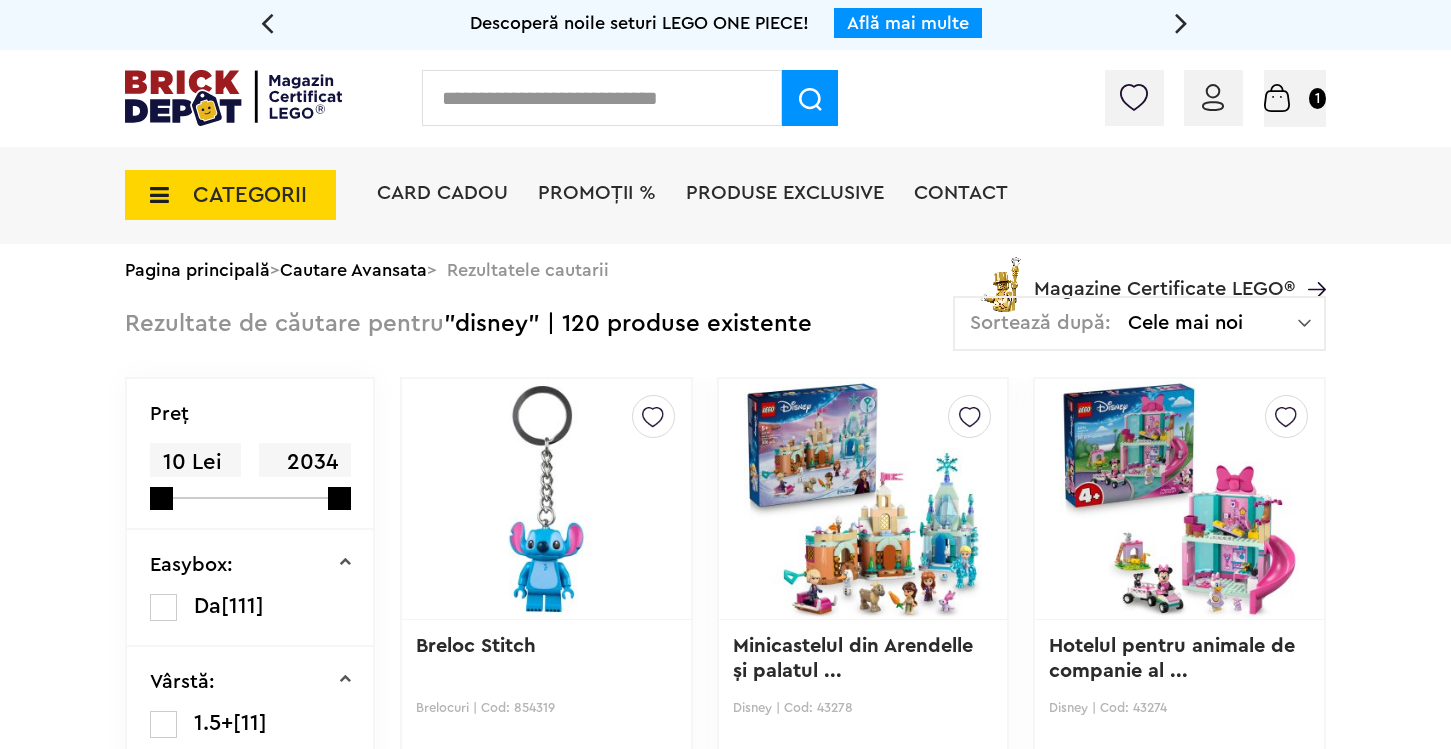 scroll, scrollTop: 0, scrollLeft: 0, axis: both 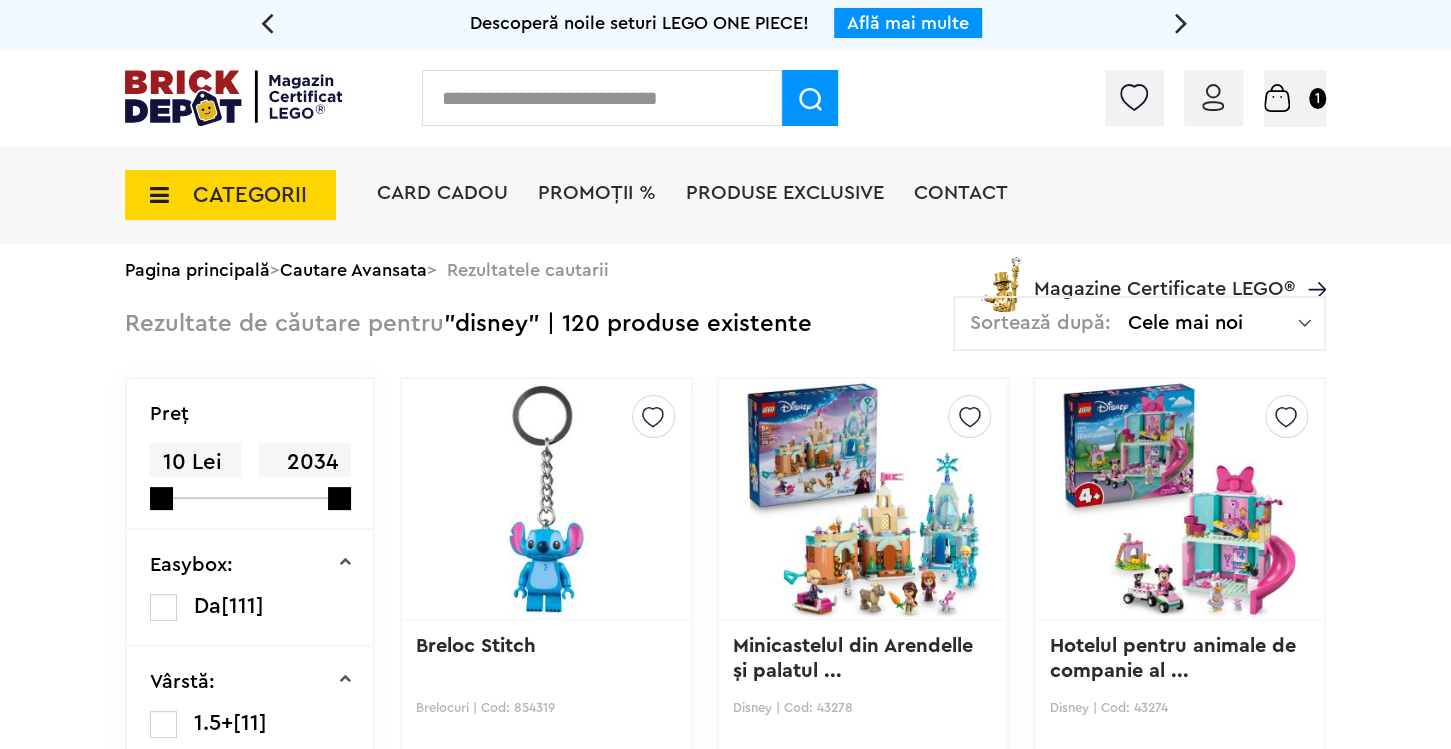 click on "Cele mai noi" at bounding box center [1213, 323] 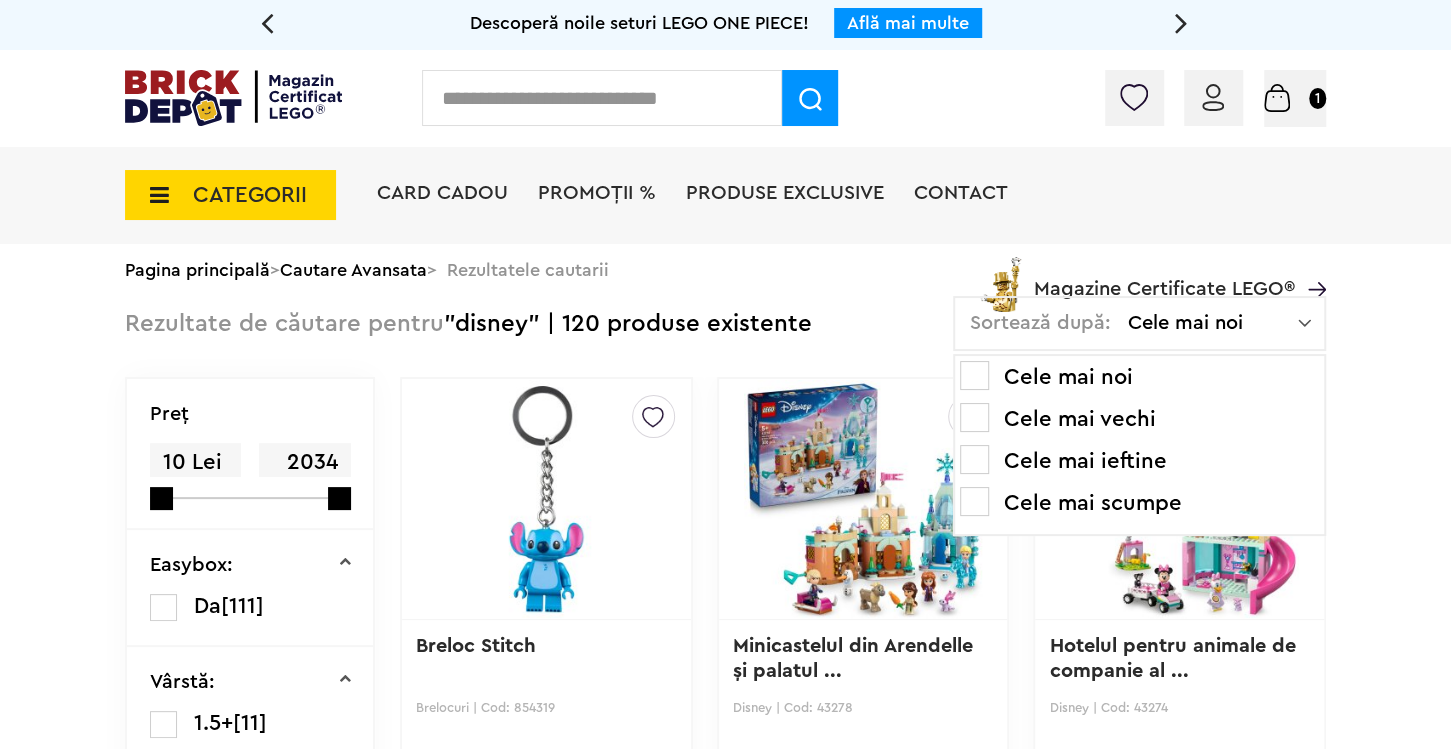 click on "Cele mai ieftine" at bounding box center (1139, 461) 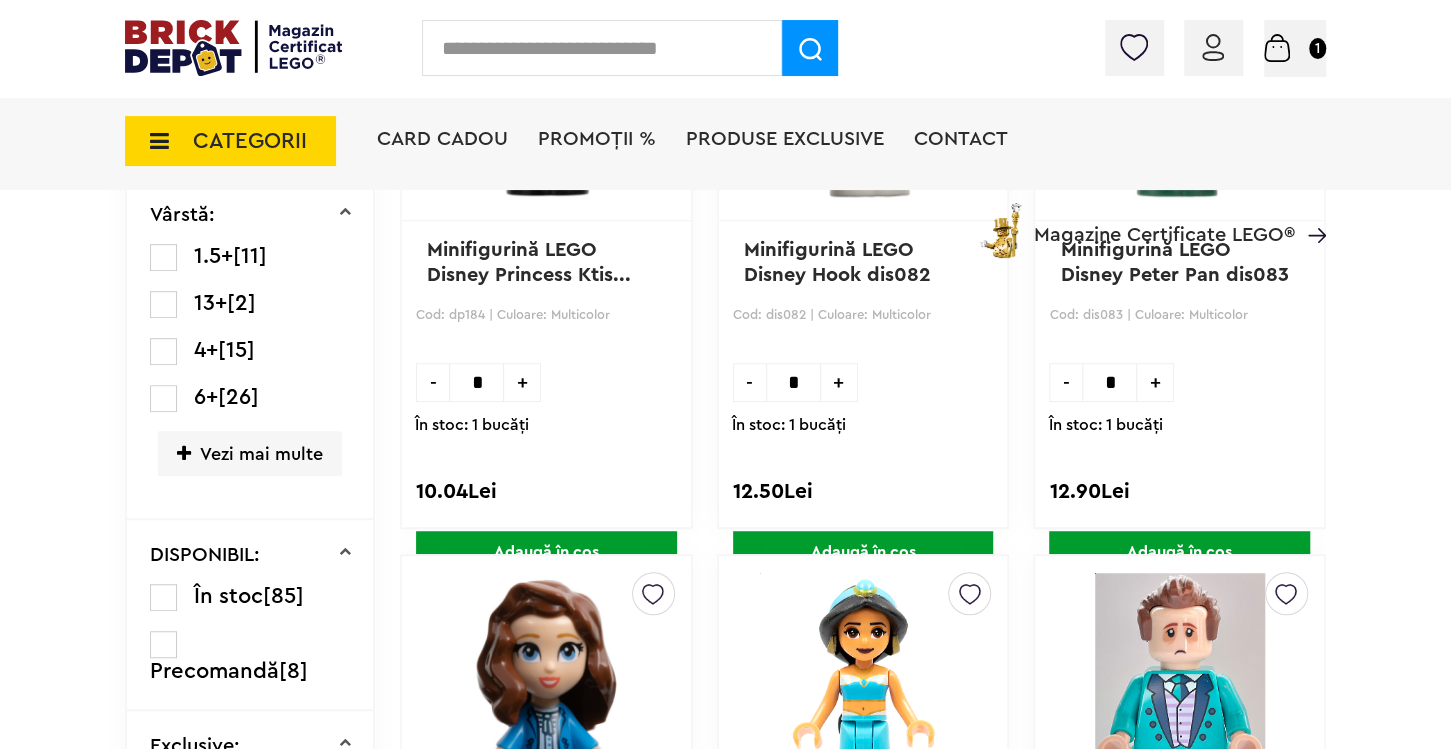 scroll, scrollTop: 527, scrollLeft: 0, axis: vertical 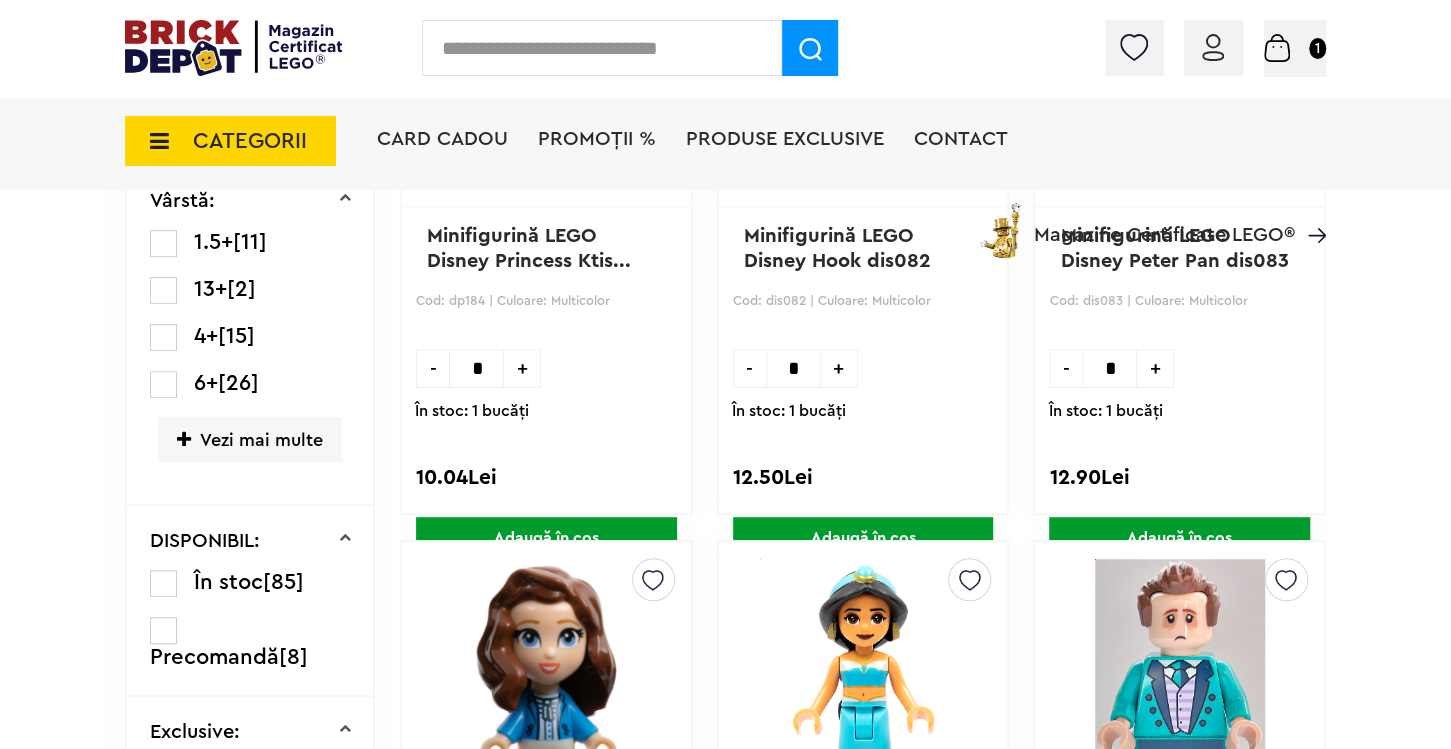 click on "Adaugă în coș" at bounding box center [1179, 538] 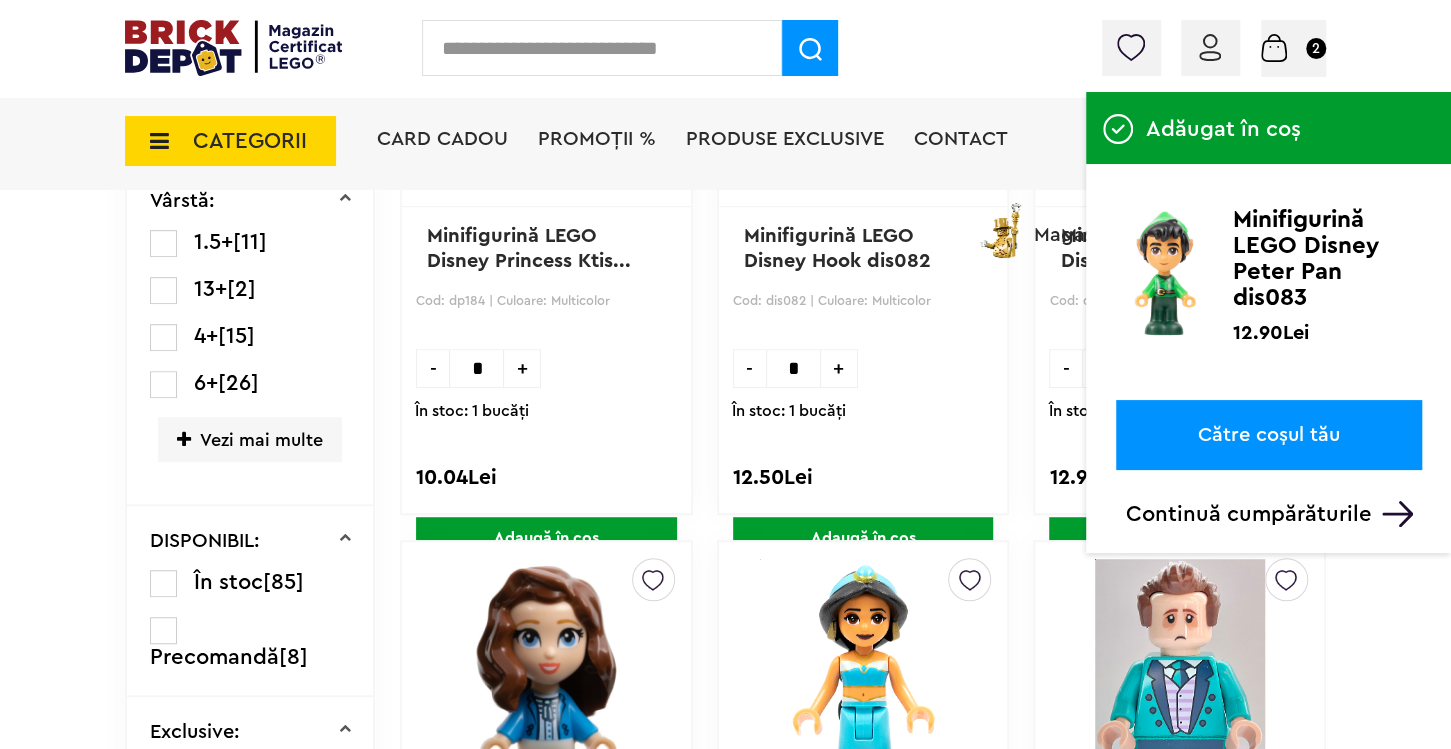 click on "Descoperă noile seturi LEGO ONE PIECE! Află mai multe Descoperă noile seturi LEGO ONE PIECE! Află mai multe Descoperă noile seturi LEGO ONE PIECE! Află mai multe
Contul meu
Contul meu
Comenzile mele
Date personale
Adrese
Parolă
Listă dorințe
Recenziile mele
VIP
Delogare
Coș   2
CATEGORII
Jucării LEGO
Card Cadou LEGO Animal Crossing Nou Architecture Nou Art Bluey Brickheadz Nou City Classic Colecția Botanică Nou Creator Nou DC Super Heroes Nou Disney DOTS DREAMZzz DUPLO Education Fortnite Nou Friends Nou Nou Ideas" at bounding box center [725, 2765] 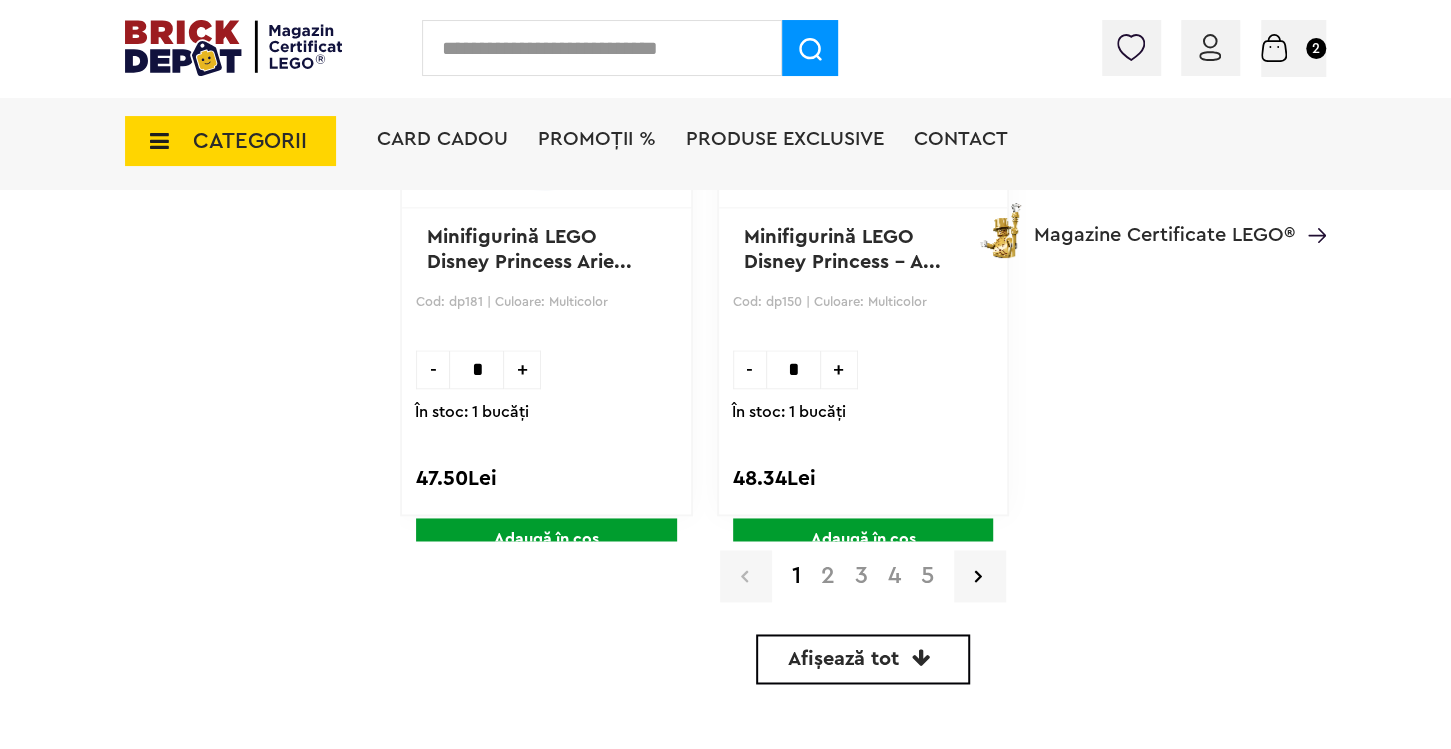 scroll, scrollTop: 5797, scrollLeft: 0, axis: vertical 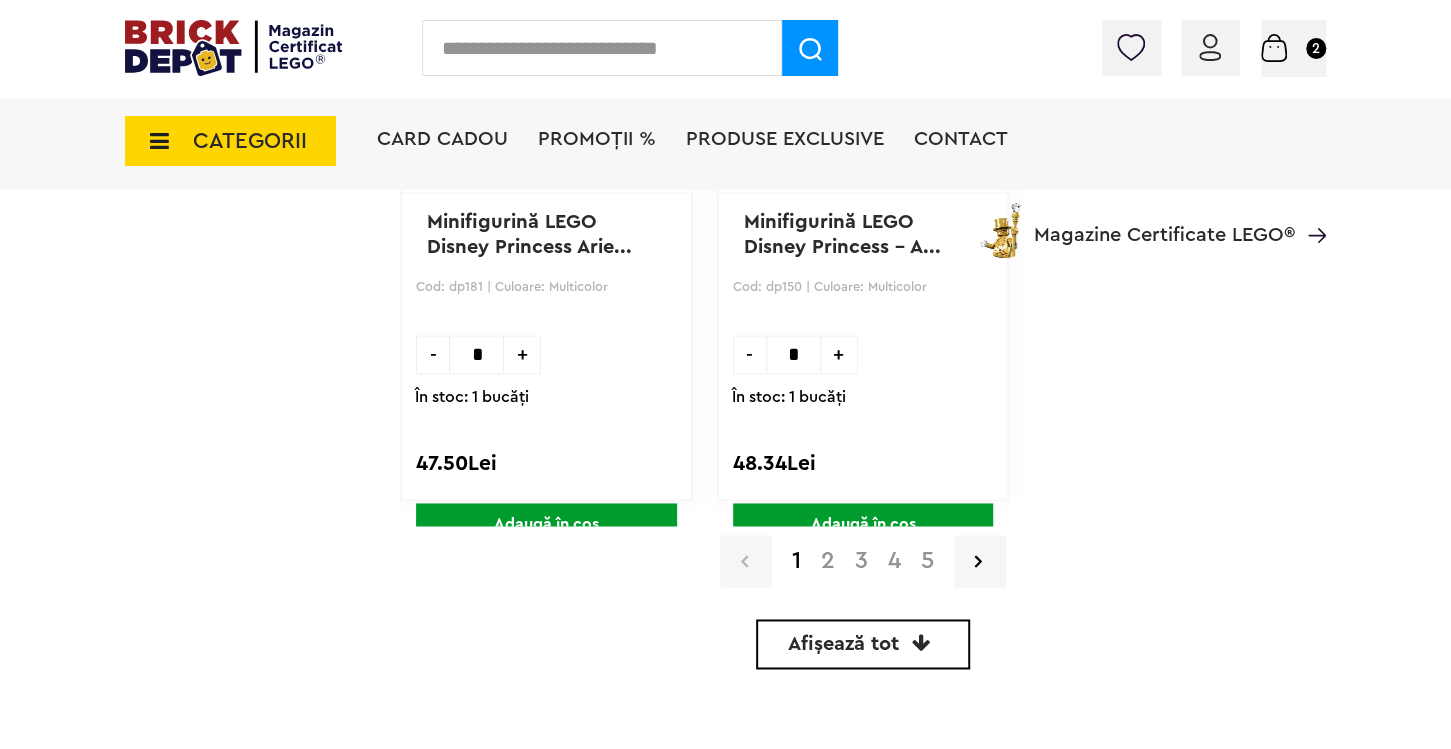 click on "2" at bounding box center [828, 561] 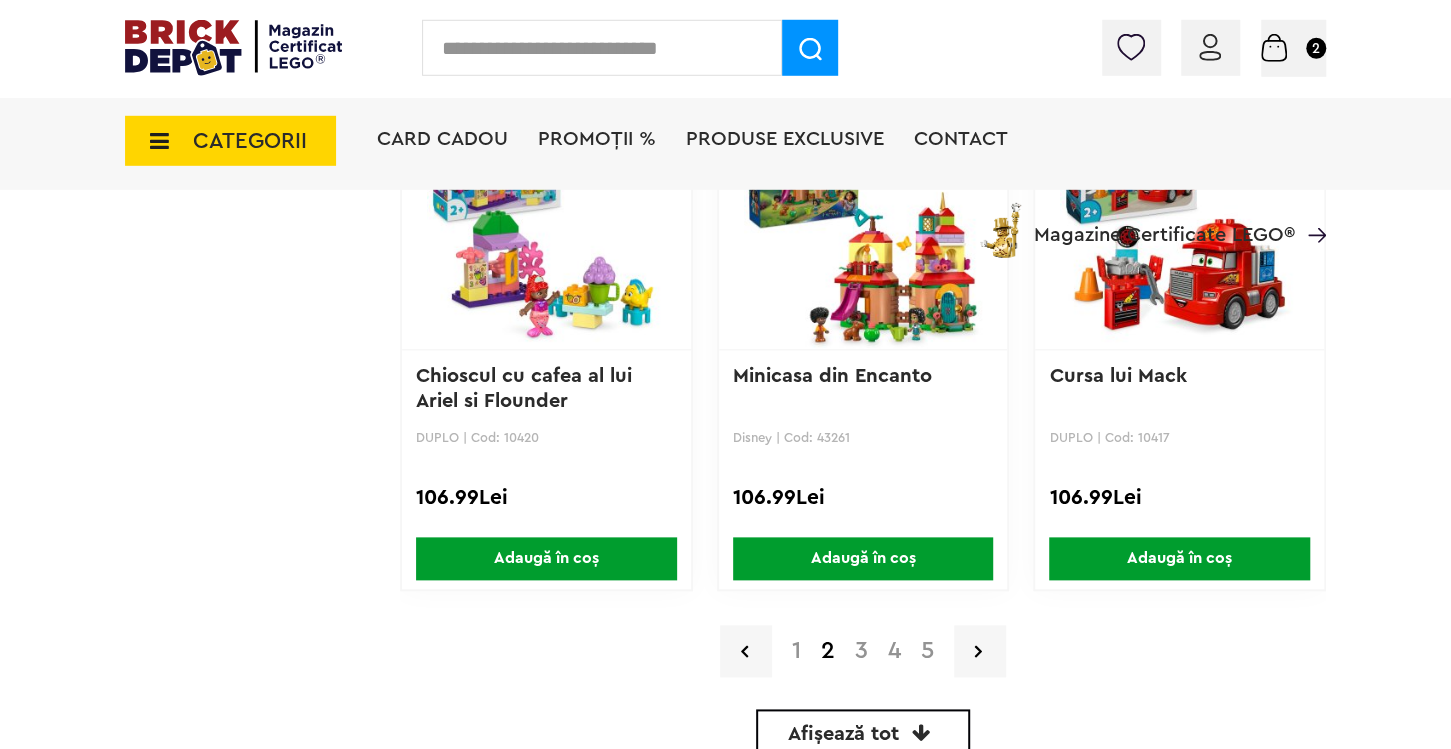 scroll, scrollTop: 5480, scrollLeft: 0, axis: vertical 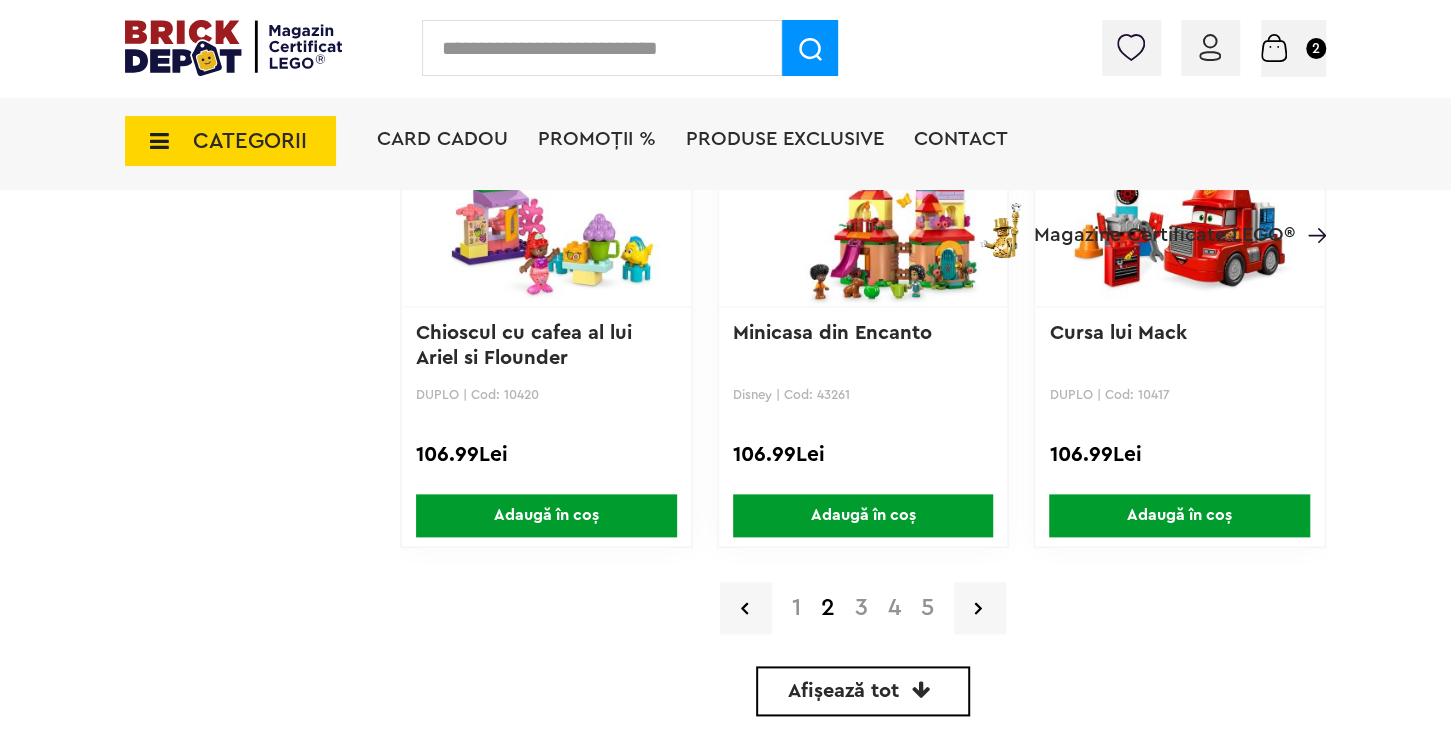 click on "3" at bounding box center (861, 608) 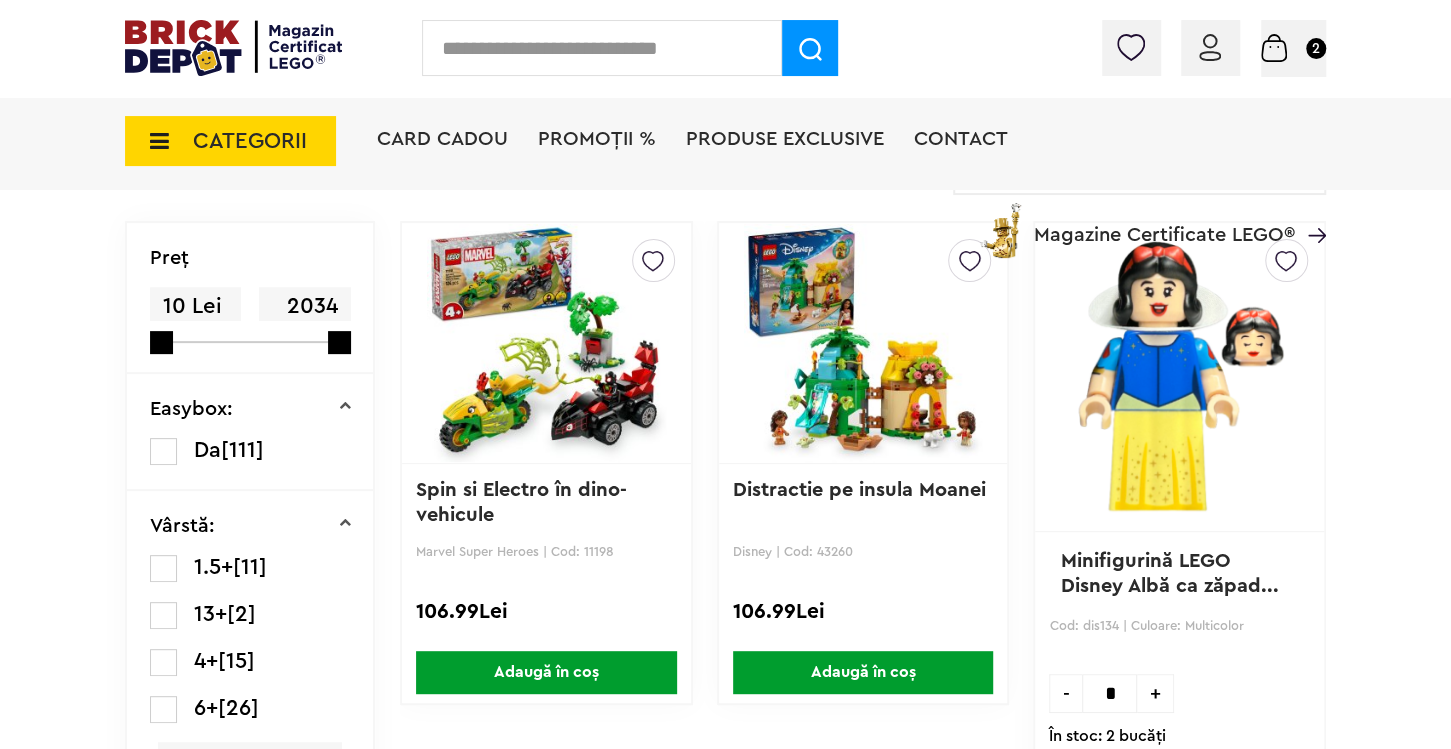 scroll, scrollTop: 210, scrollLeft: 0, axis: vertical 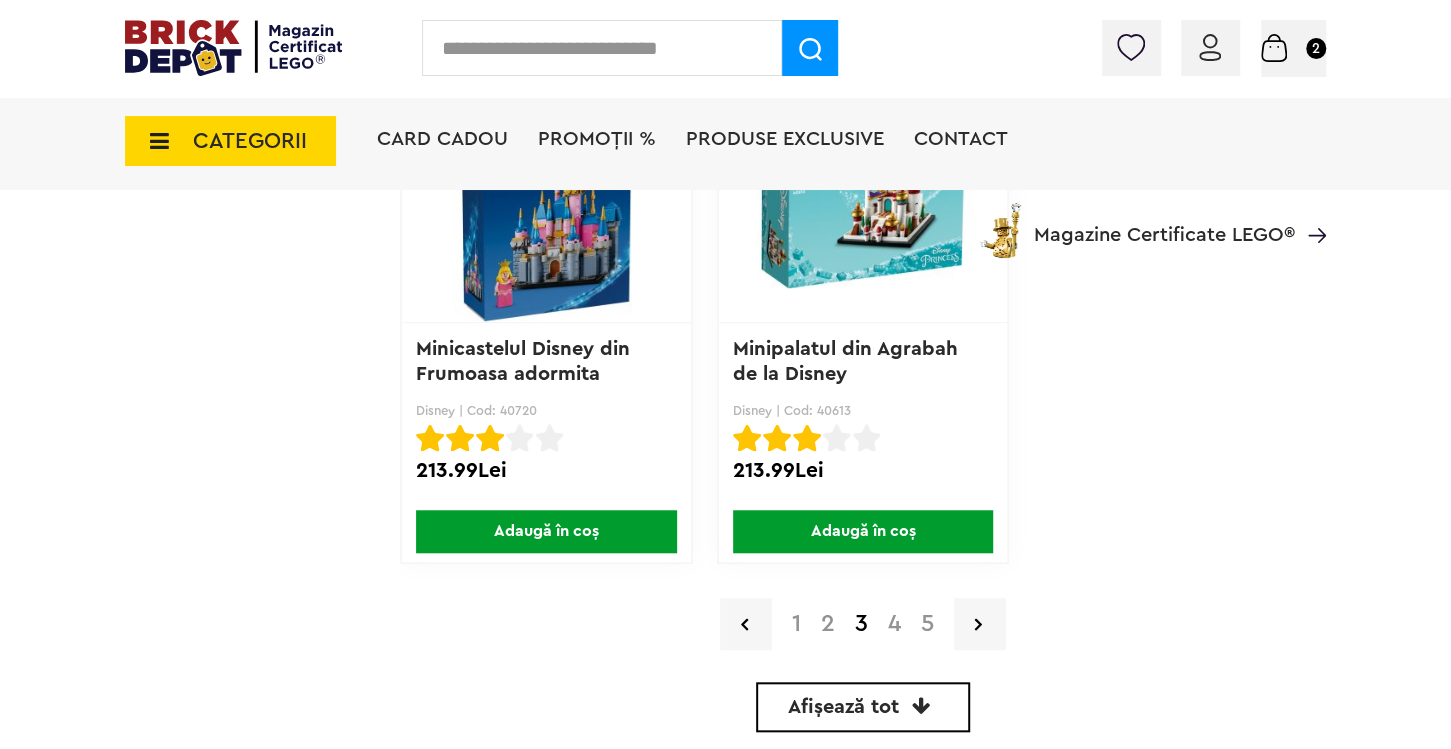 click on "4" at bounding box center (894, 624) 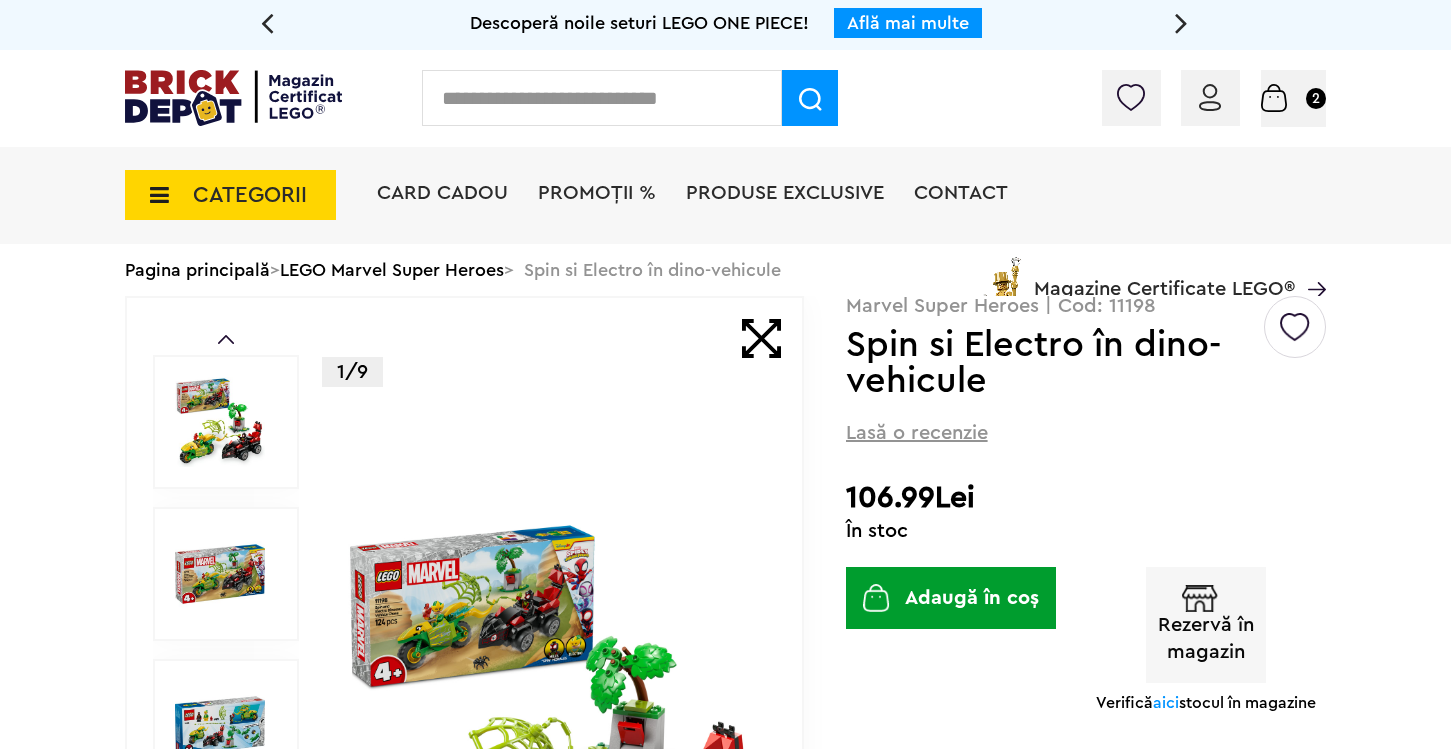 scroll, scrollTop: 0, scrollLeft: 0, axis: both 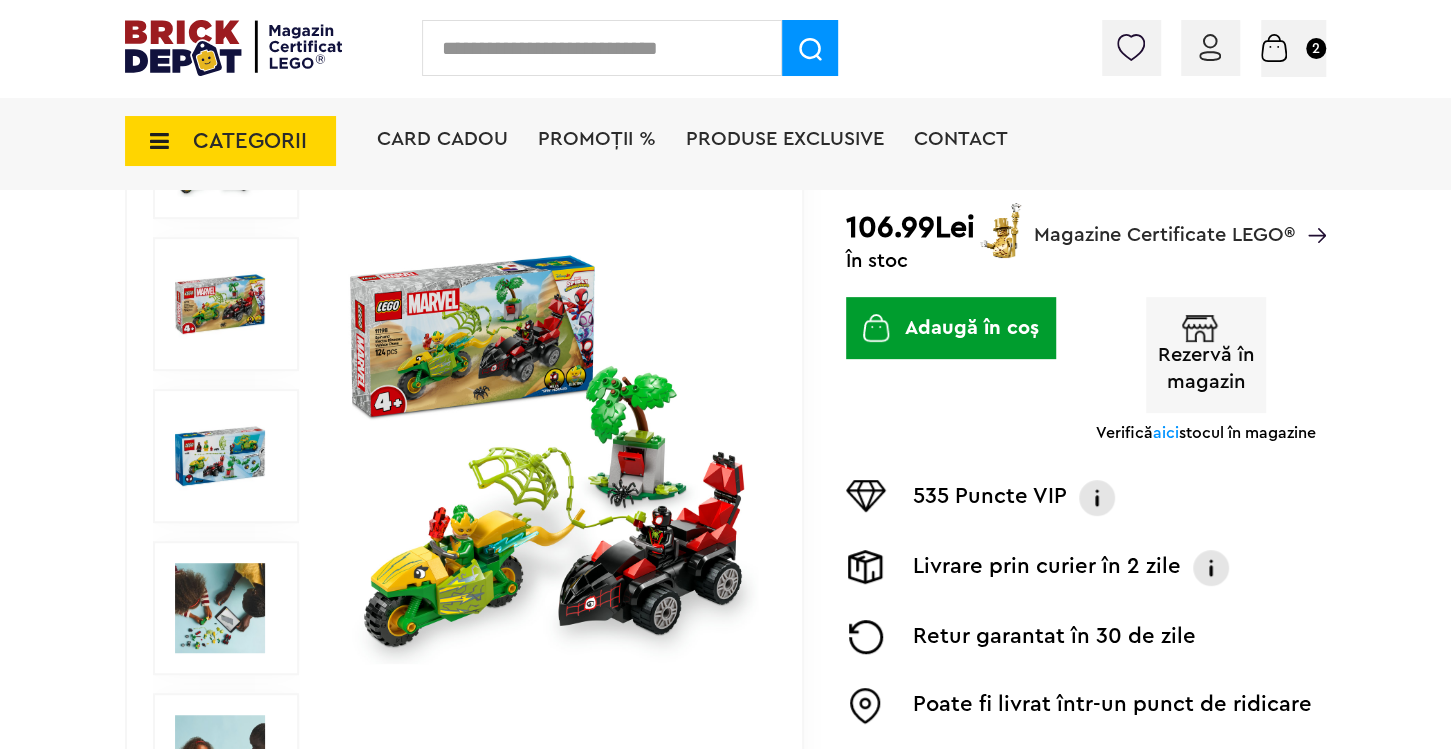 click at bounding box center [551, 457] 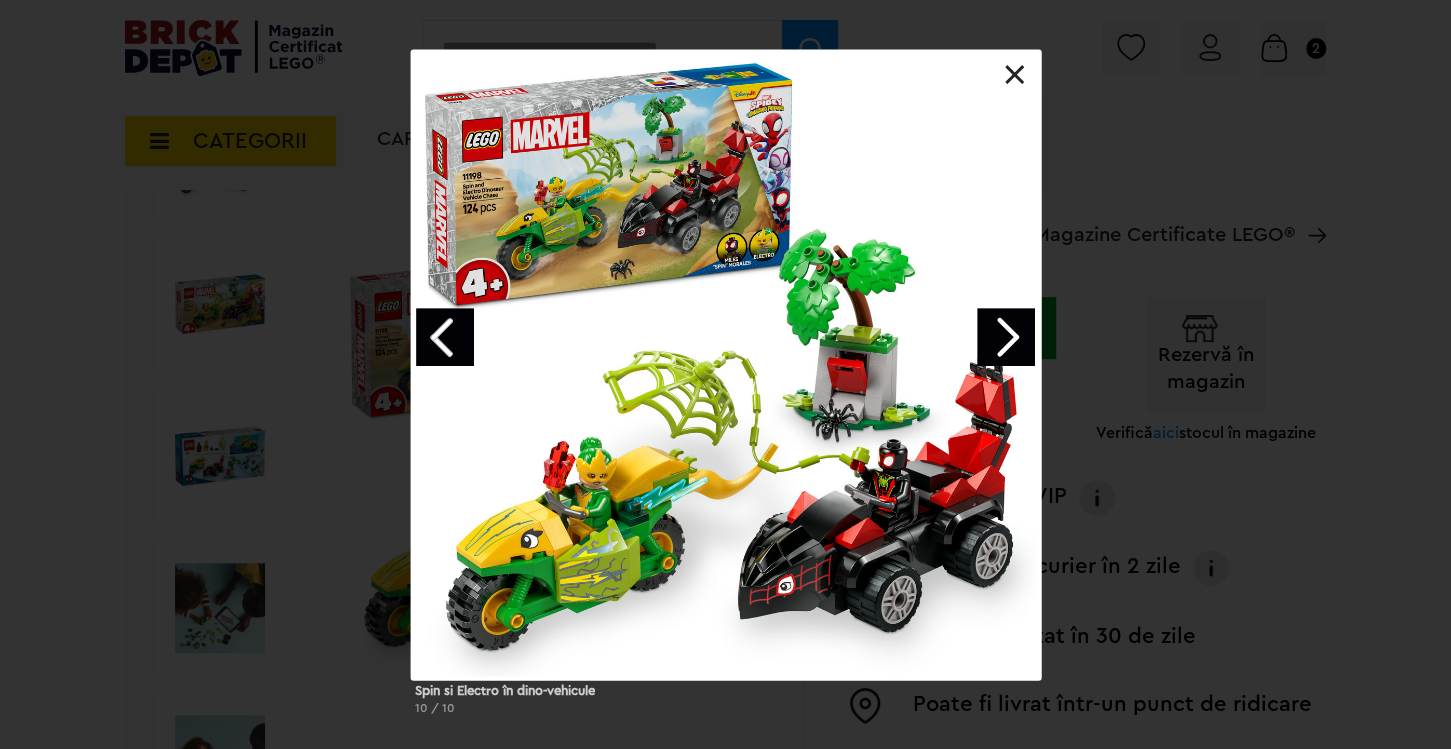 click at bounding box center (1015, 75) 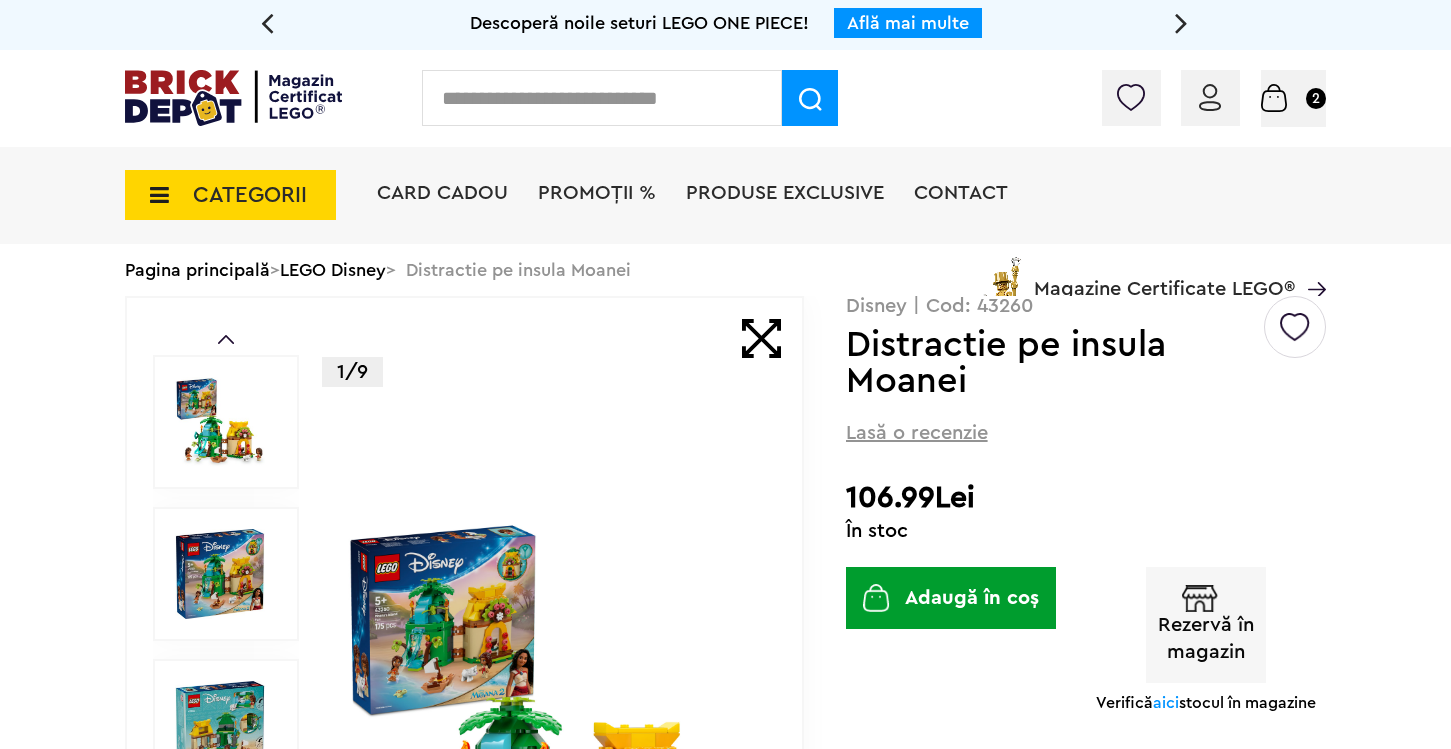 scroll, scrollTop: 0, scrollLeft: 0, axis: both 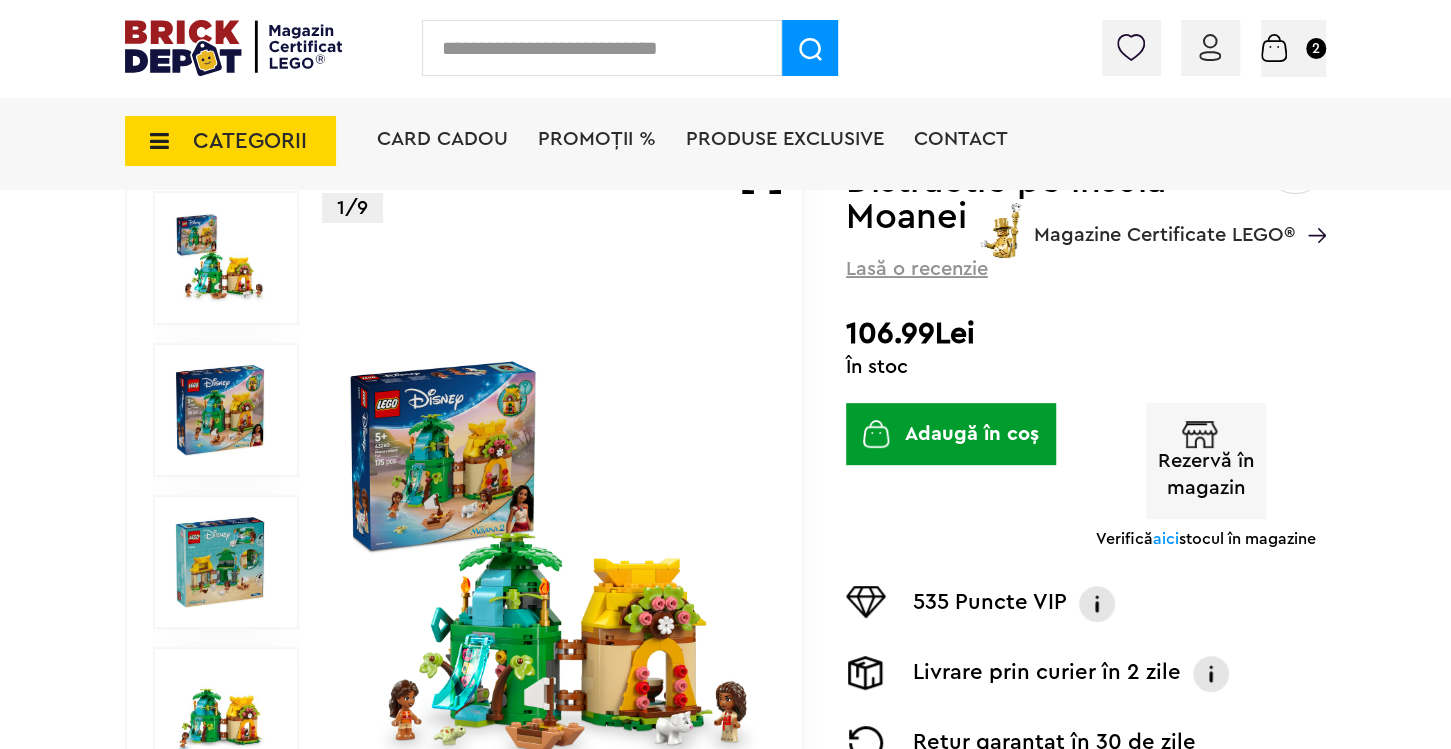 click at bounding box center [551, 563] 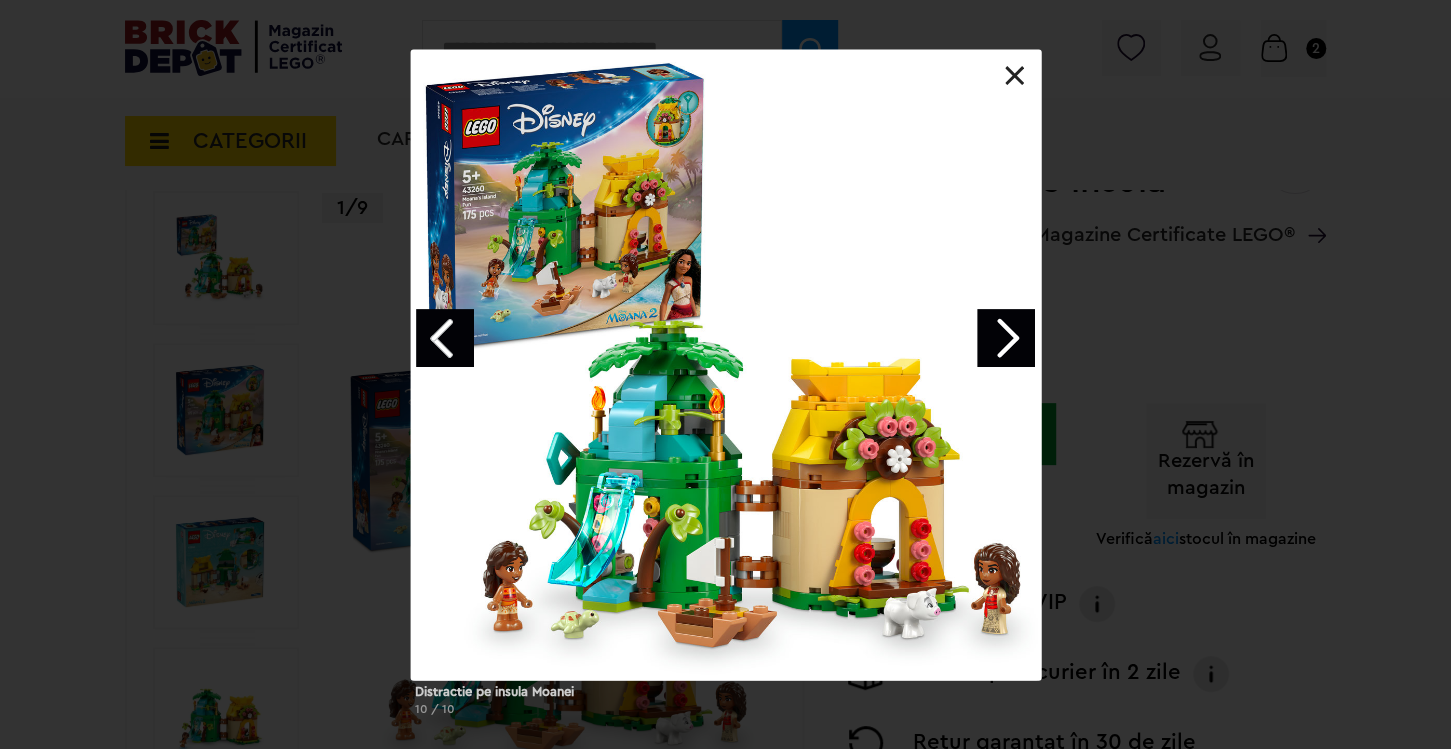 click at bounding box center [1015, 76] 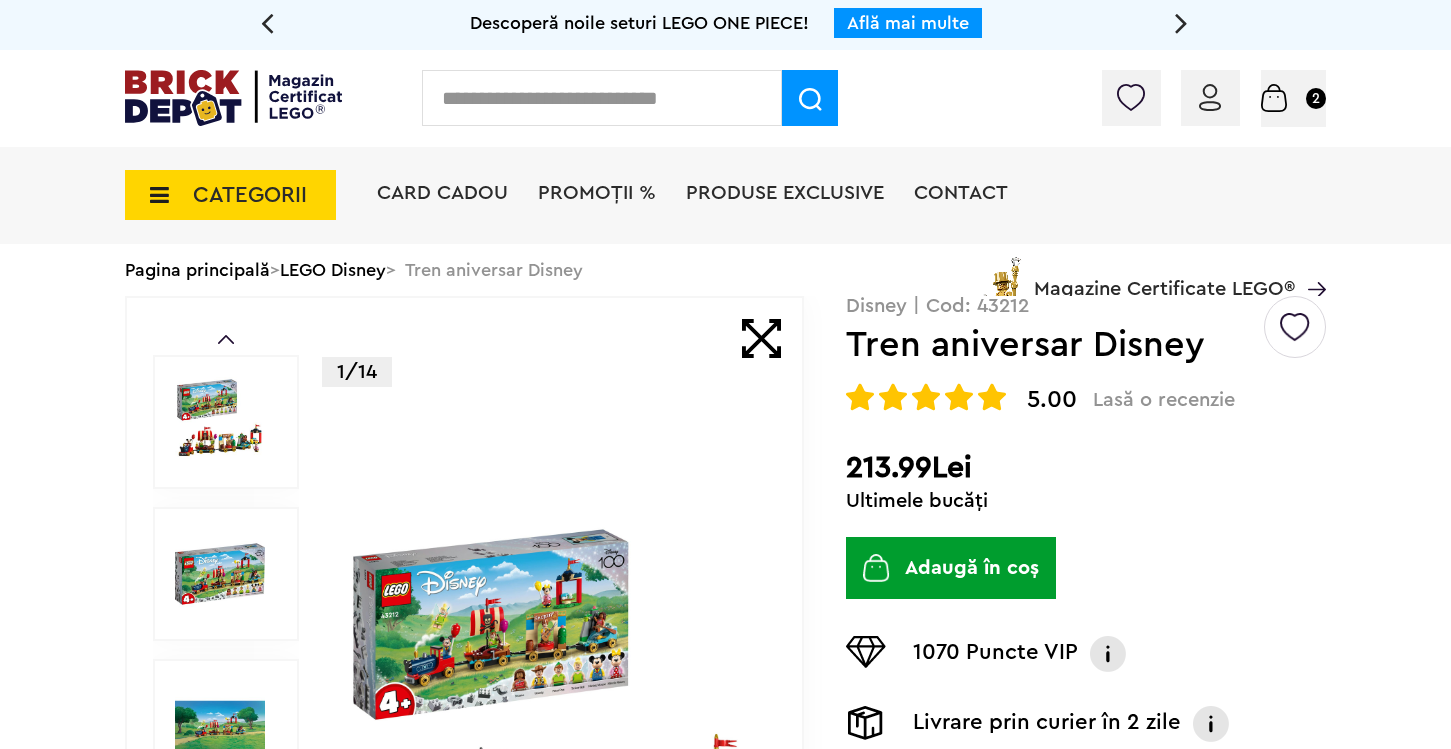 scroll, scrollTop: 0, scrollLeft: 0, axis: both 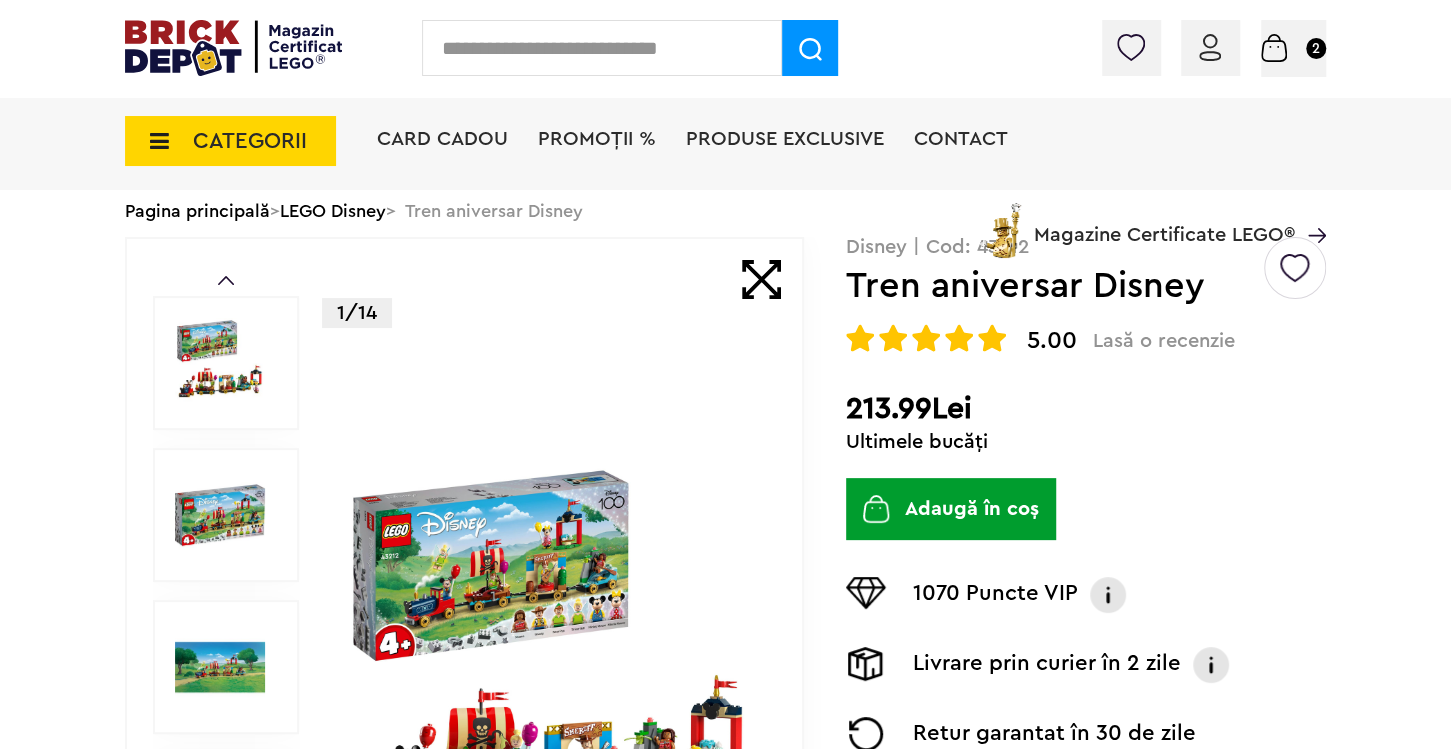 click at bounding box center (551, 668) 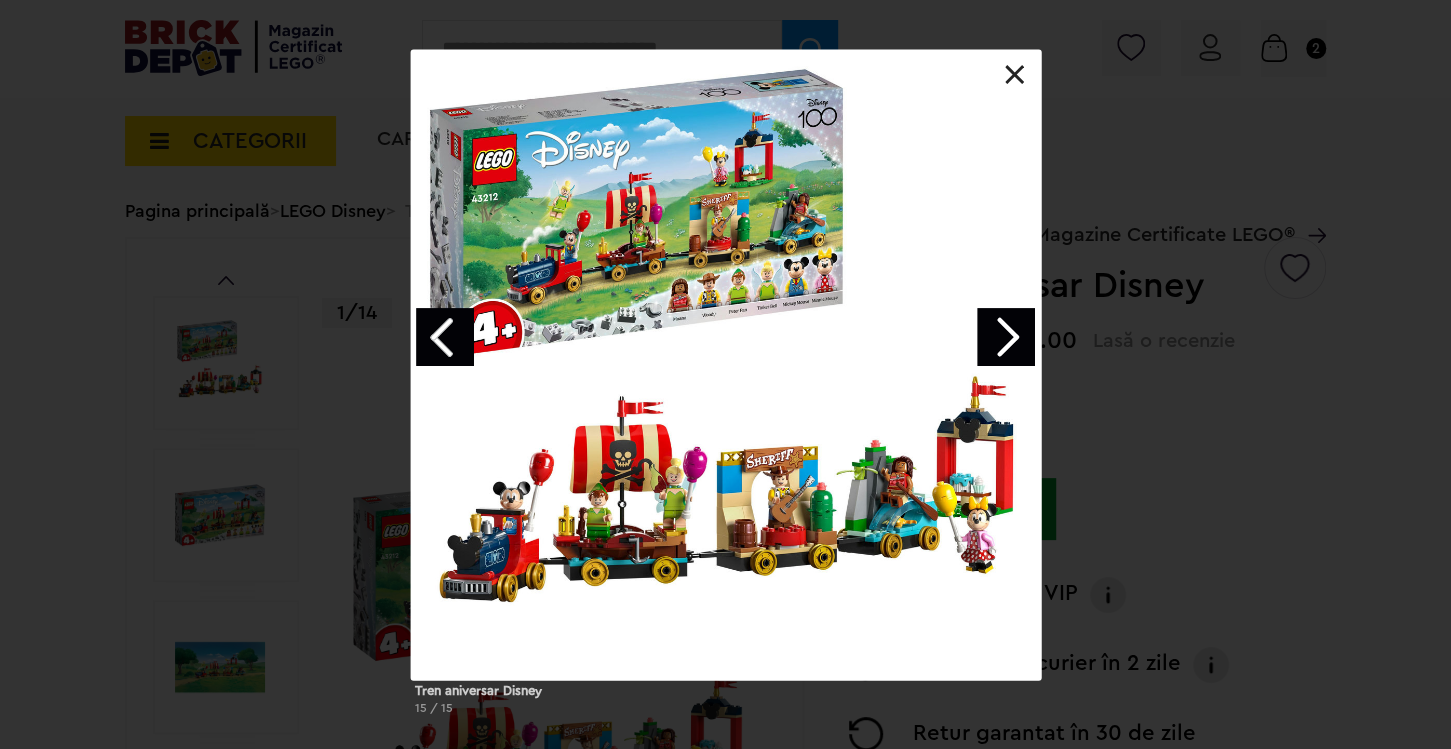 click at bounding box center [1015, 75] 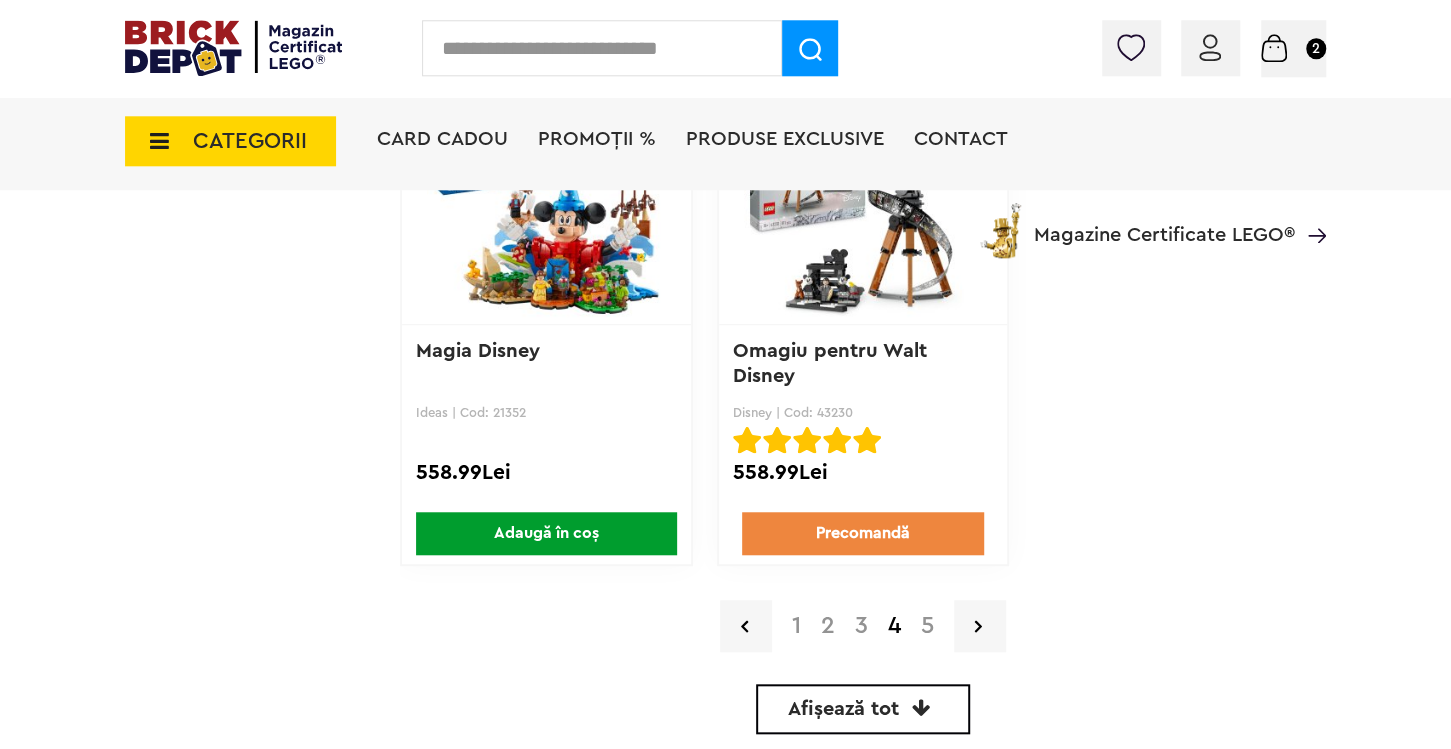 scroll, scrollTop: 5059, scrollLeft: 0, axis: vertical 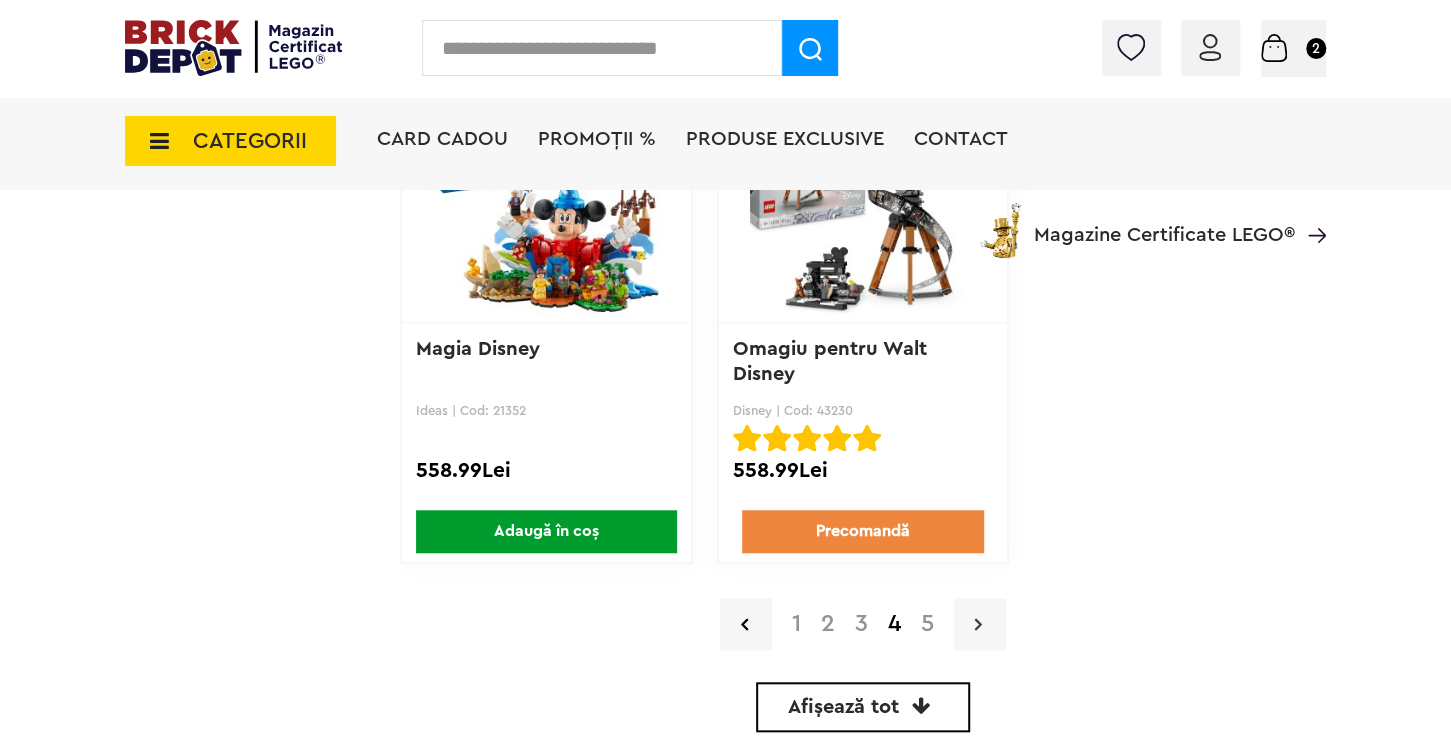 click at bounding box center [980, 624] 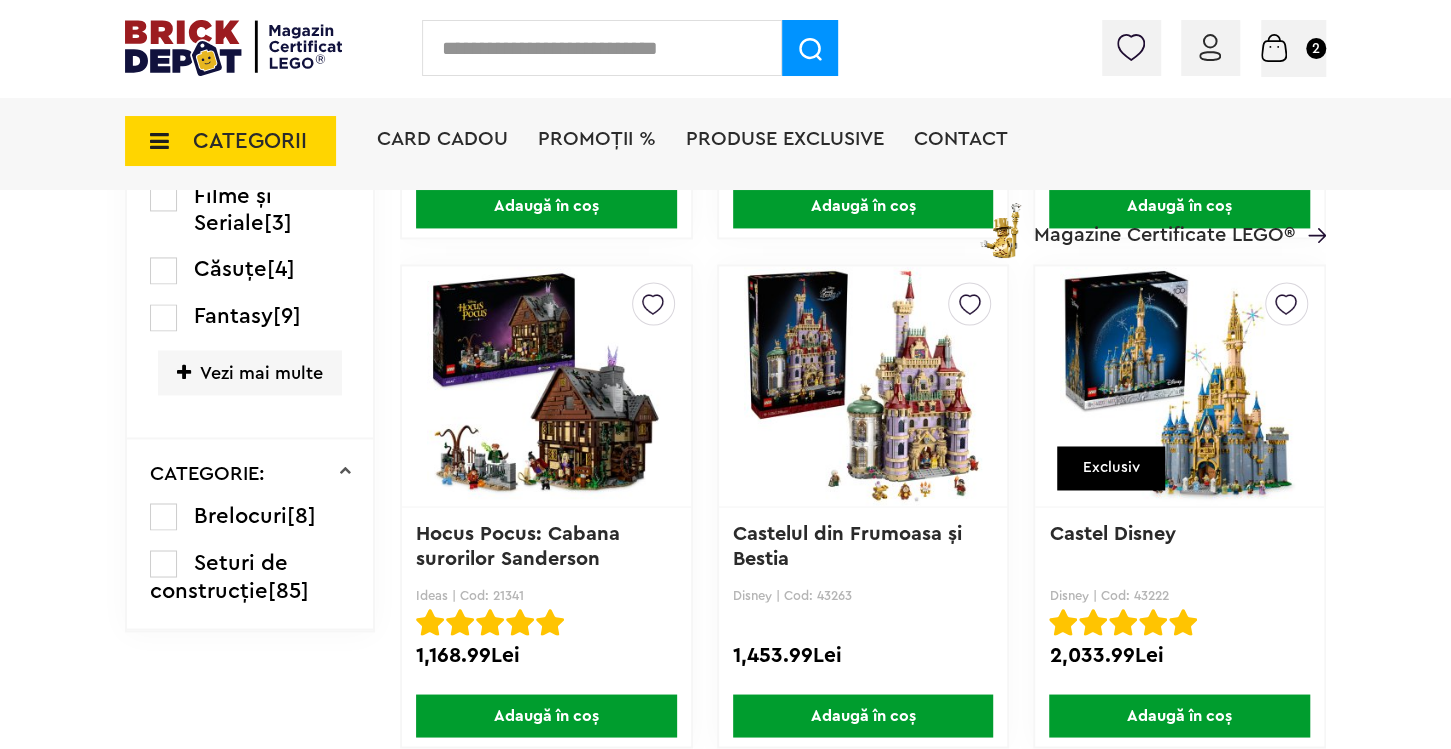 scroll, scrollTop: 2108, scrollLeft: 0, axis: vertical 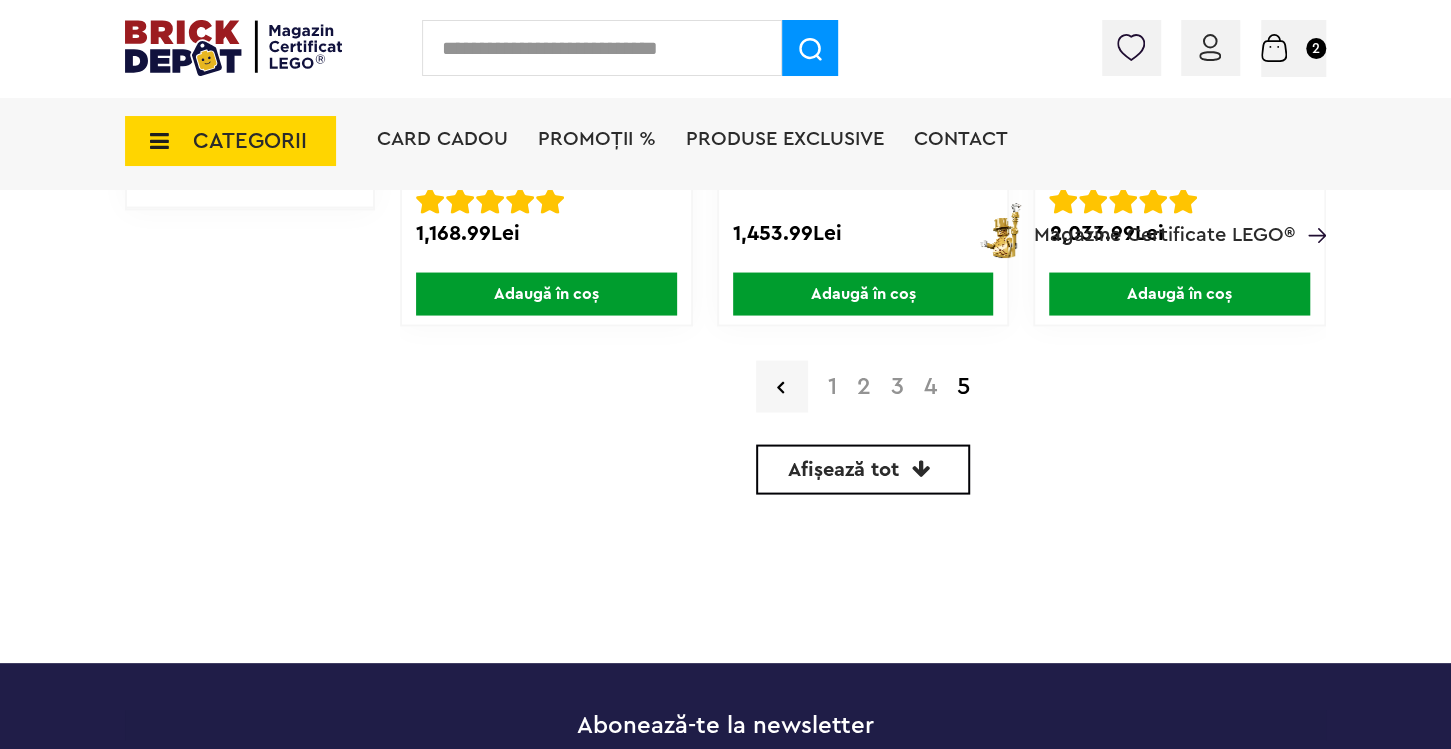 click on "CATEGORII" at bounding box center [230, 141] 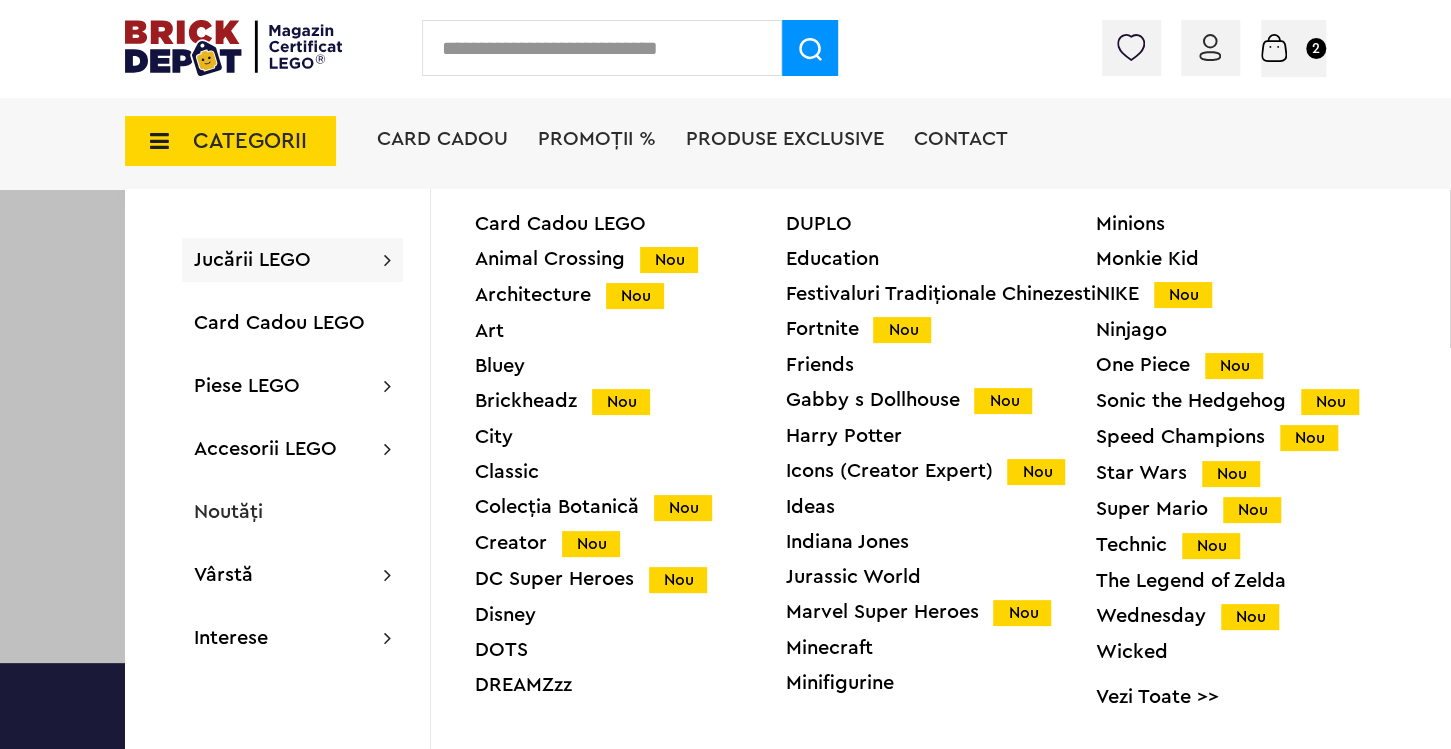 click on "Jucării LEGO" at bounding box center [252, 260] 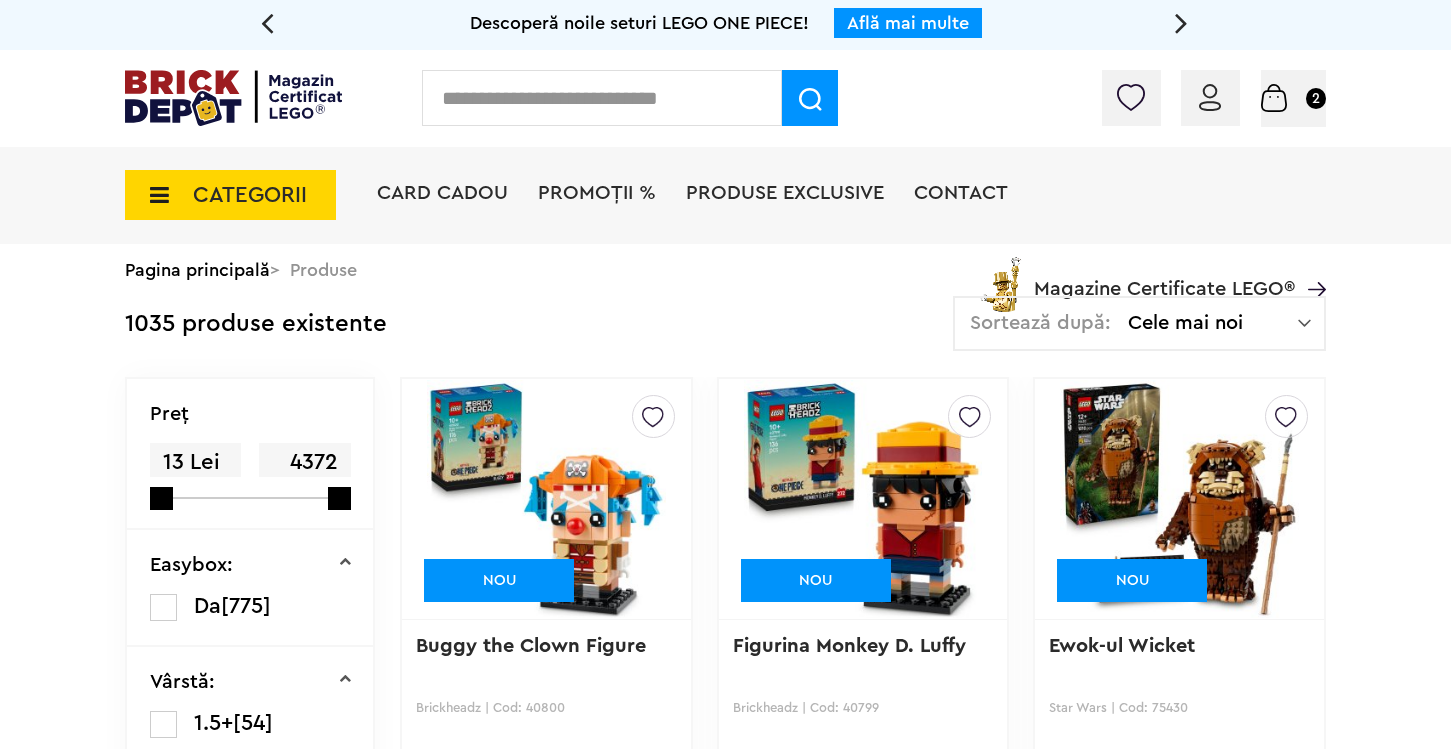 scroll, scrollTop: 0, scrollLeft: 0, axis: both 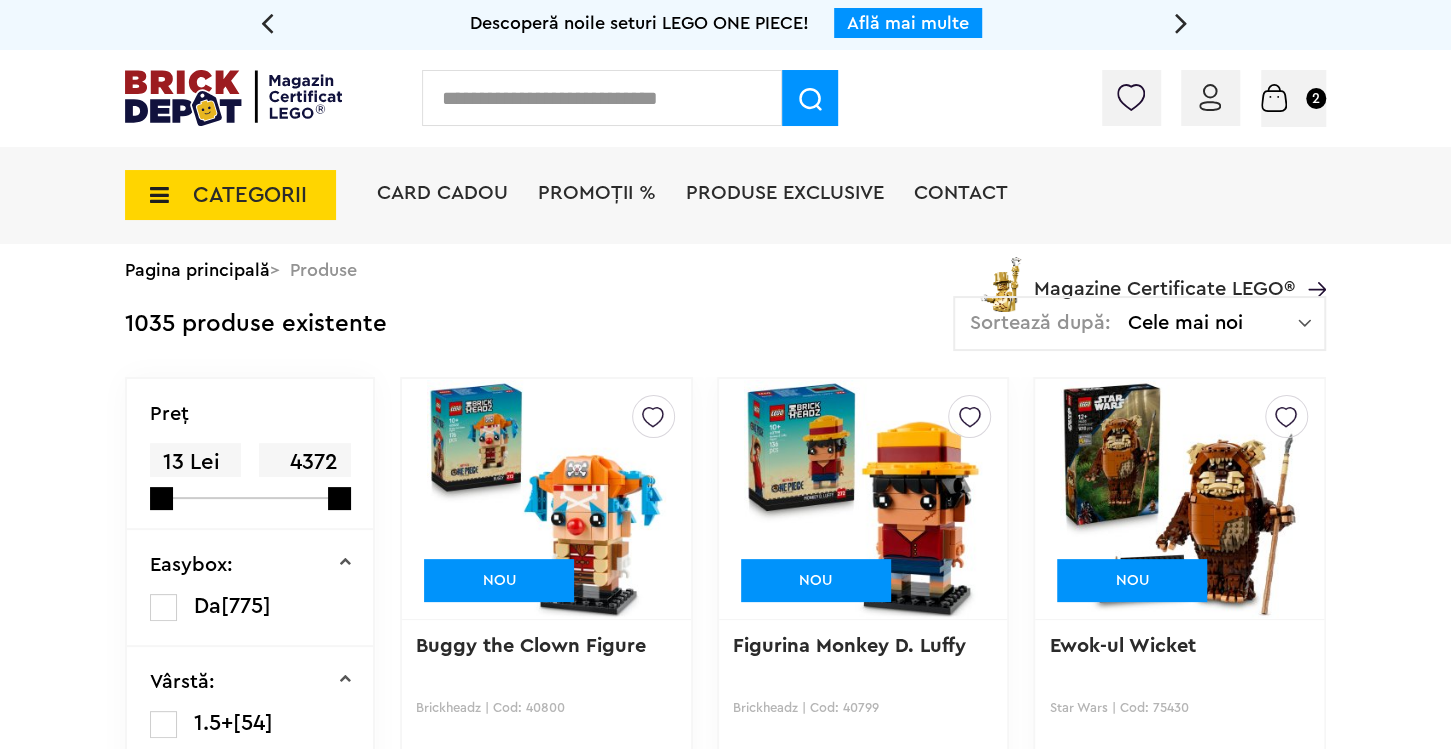 click on "Cele mai noi" at bounding box center (1213, 323) 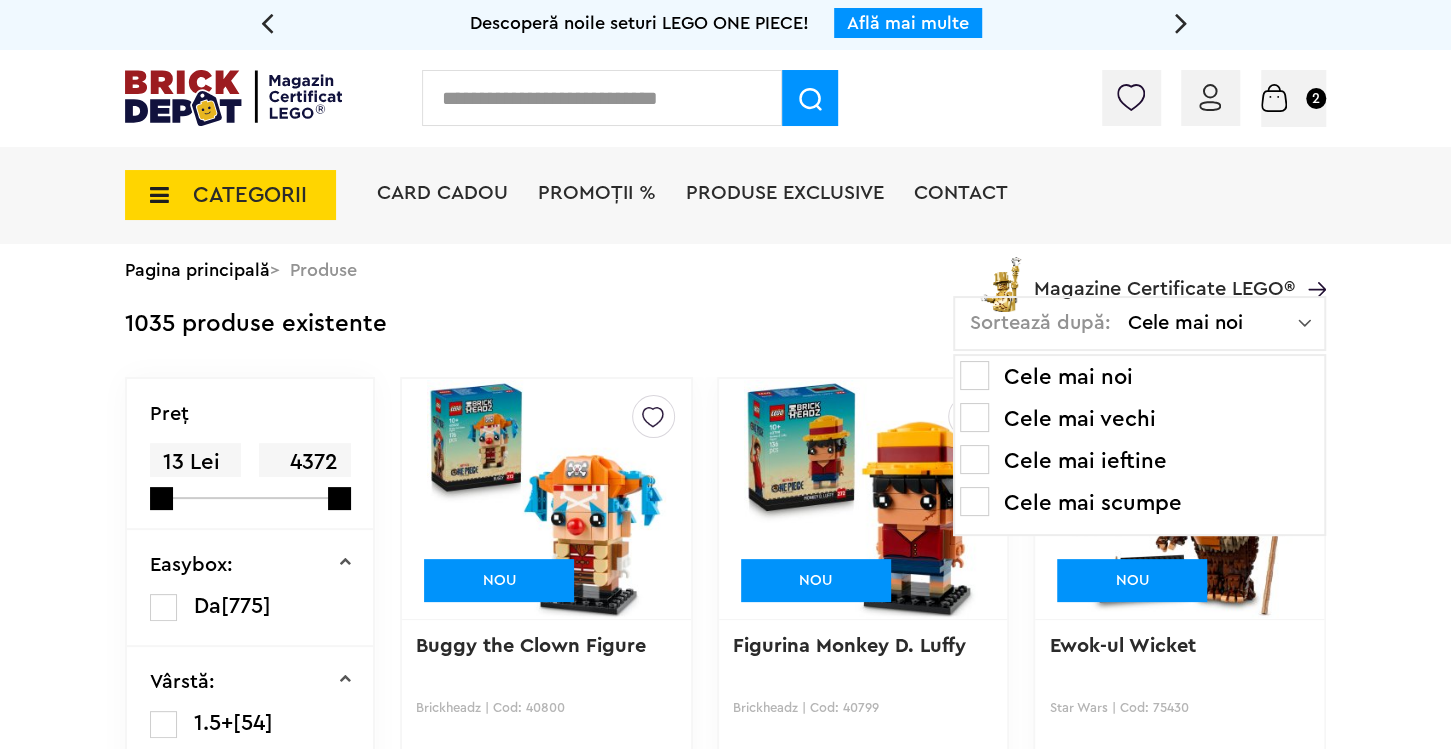 click on "Cele mai ieftine" at bounding box center (1139, 461) 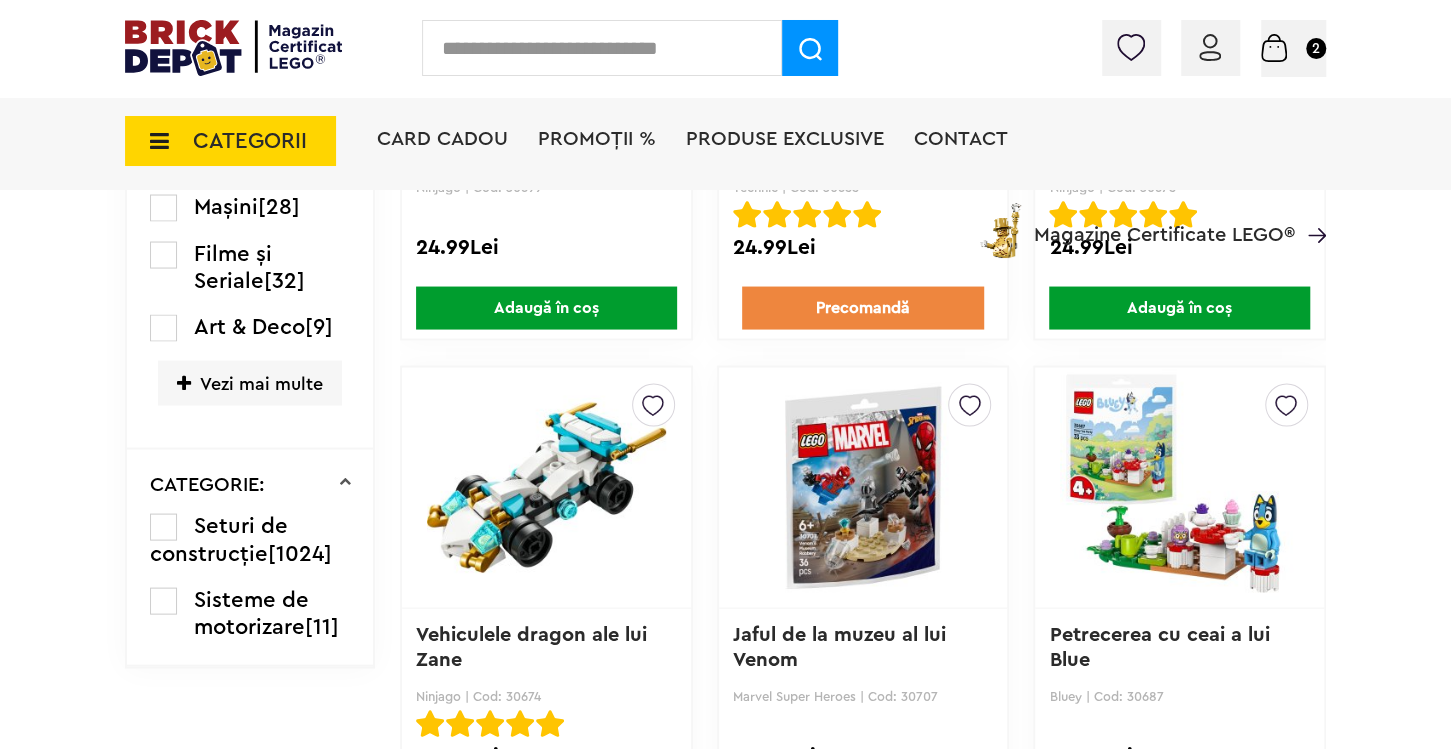 scroll, scrollTop: 2213, scrollLeft: 0, axis: vertical 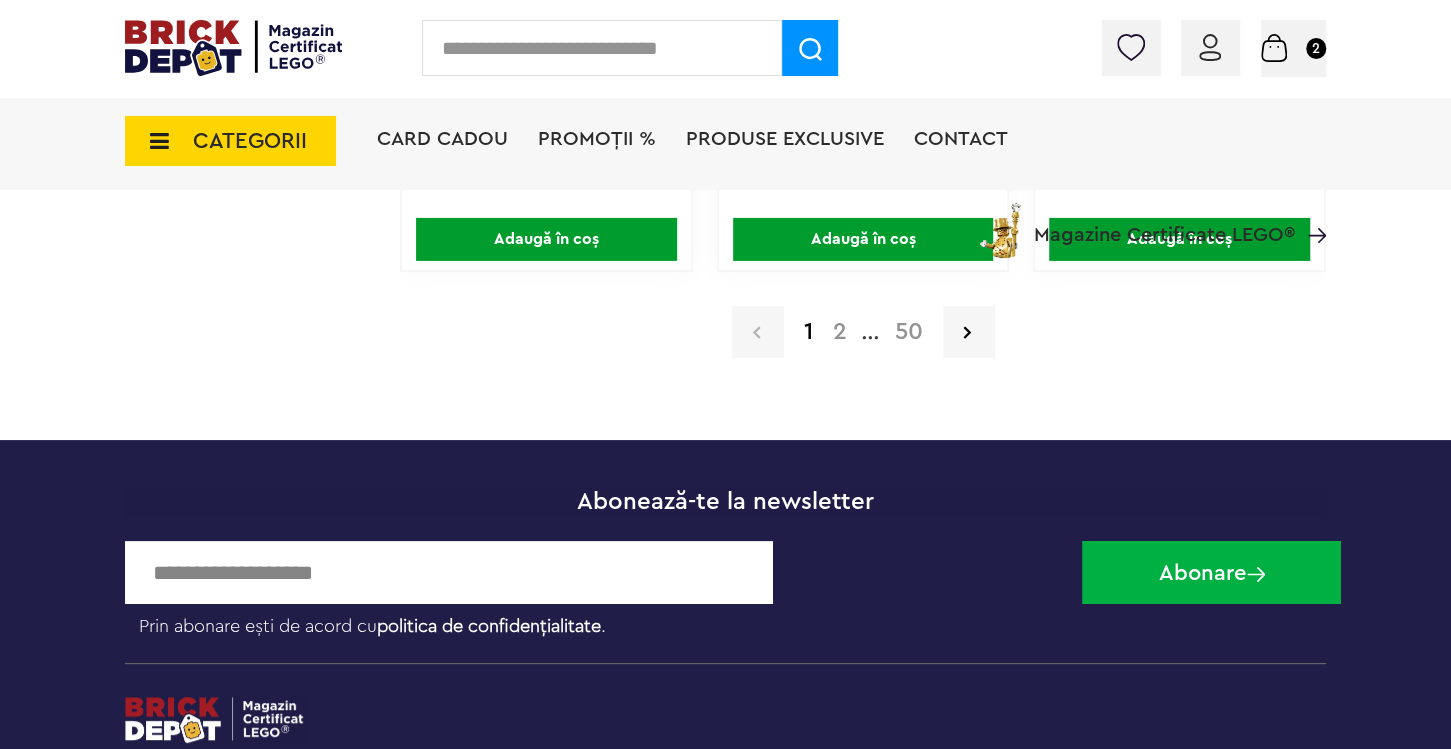 click on "2" at bounding box center [840, 332] 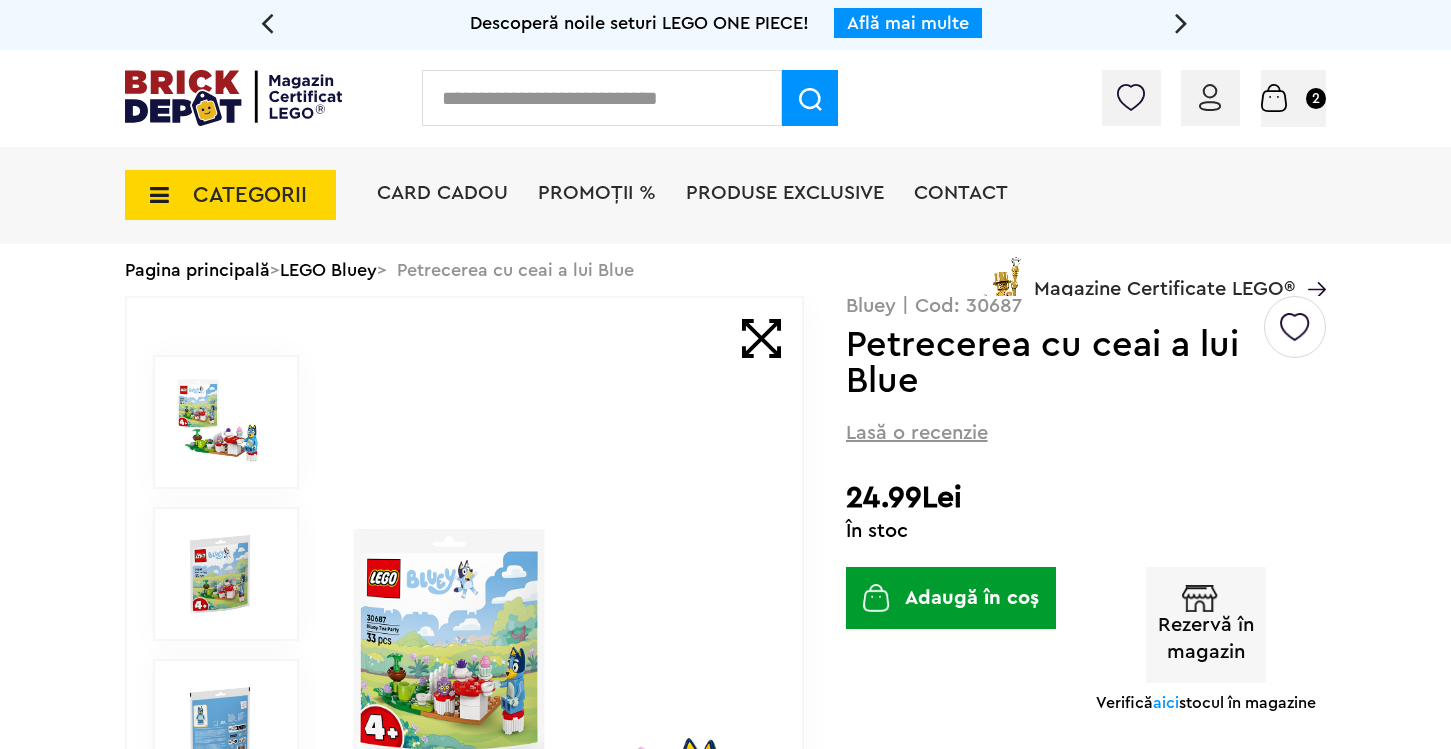 scroll, scrollTop: 0, scrollLeft: 0, axis: both 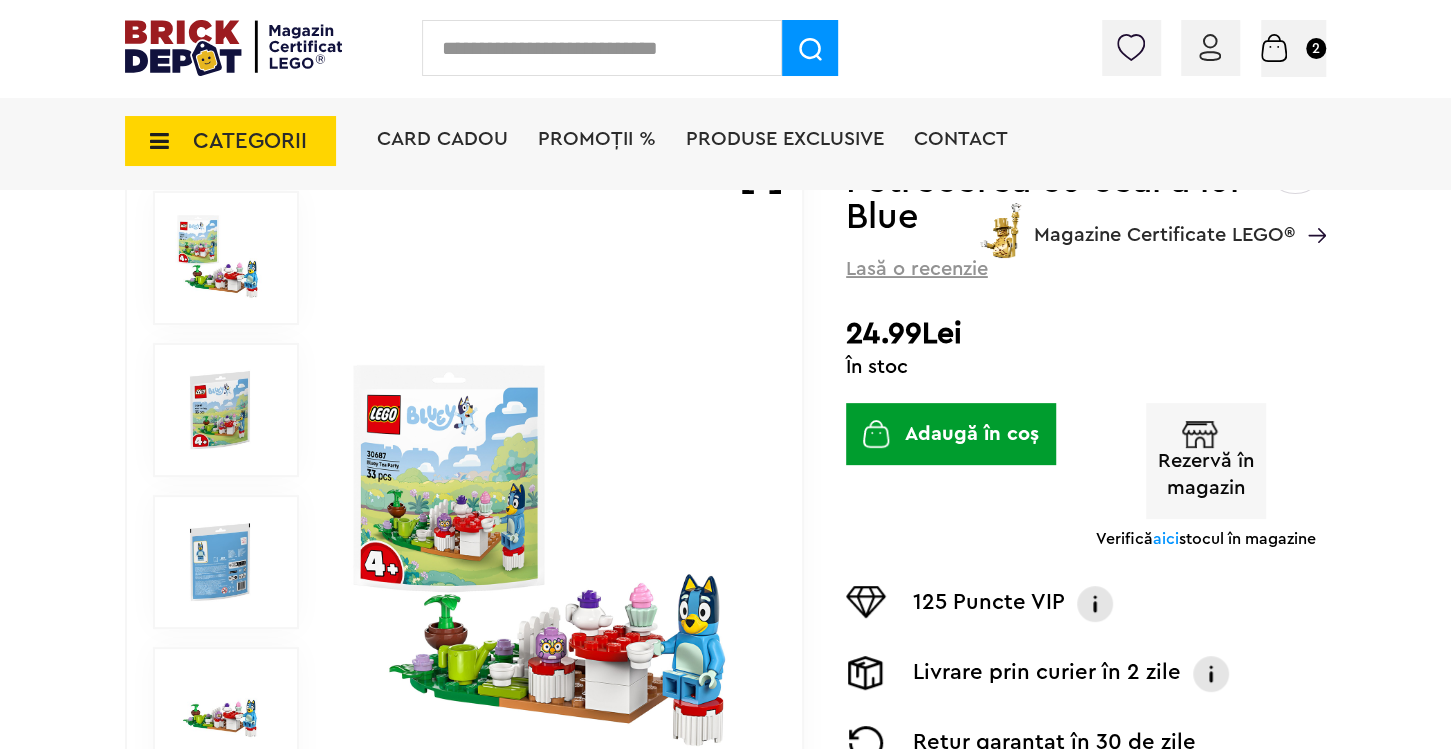 click at bounding box center [551, 563] 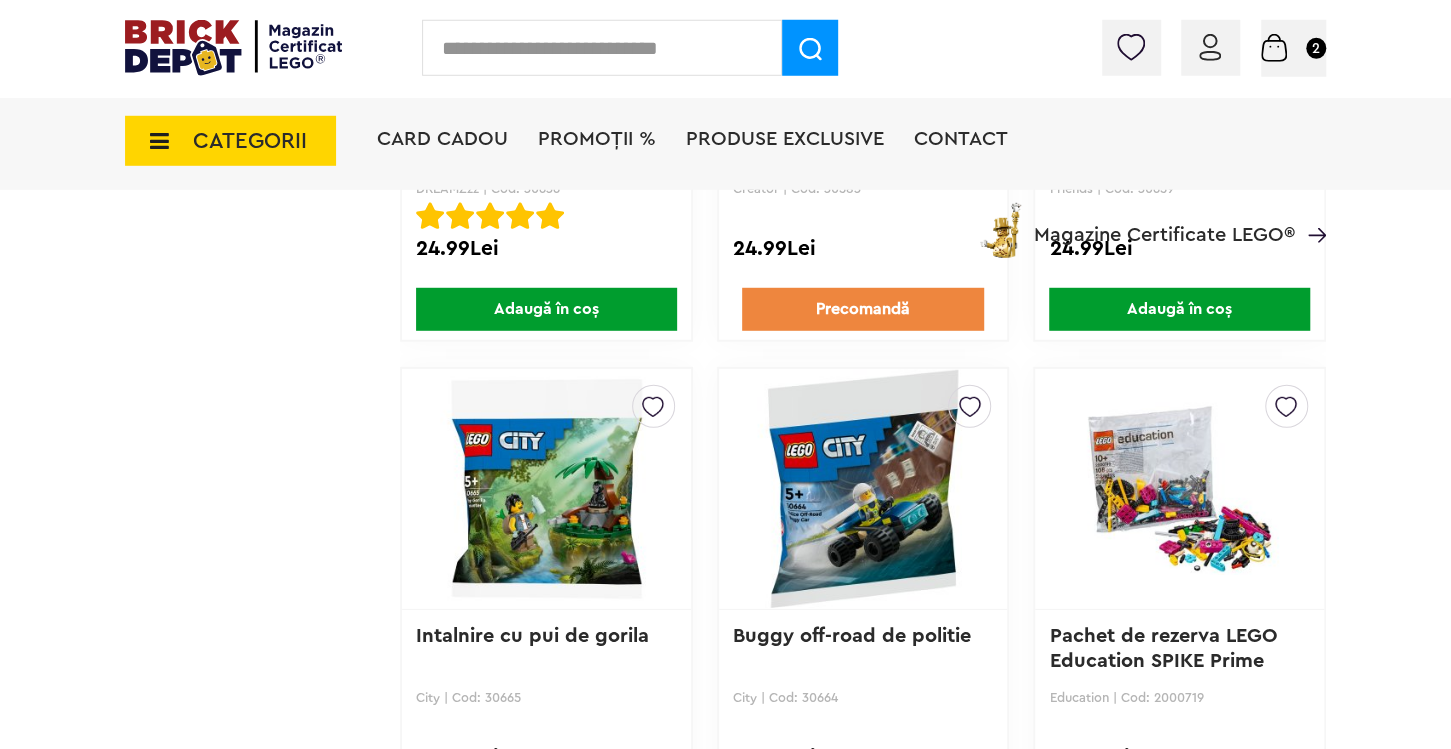 scroll, scrollTop: 3372, scrollLeft: 0, axis: vertical 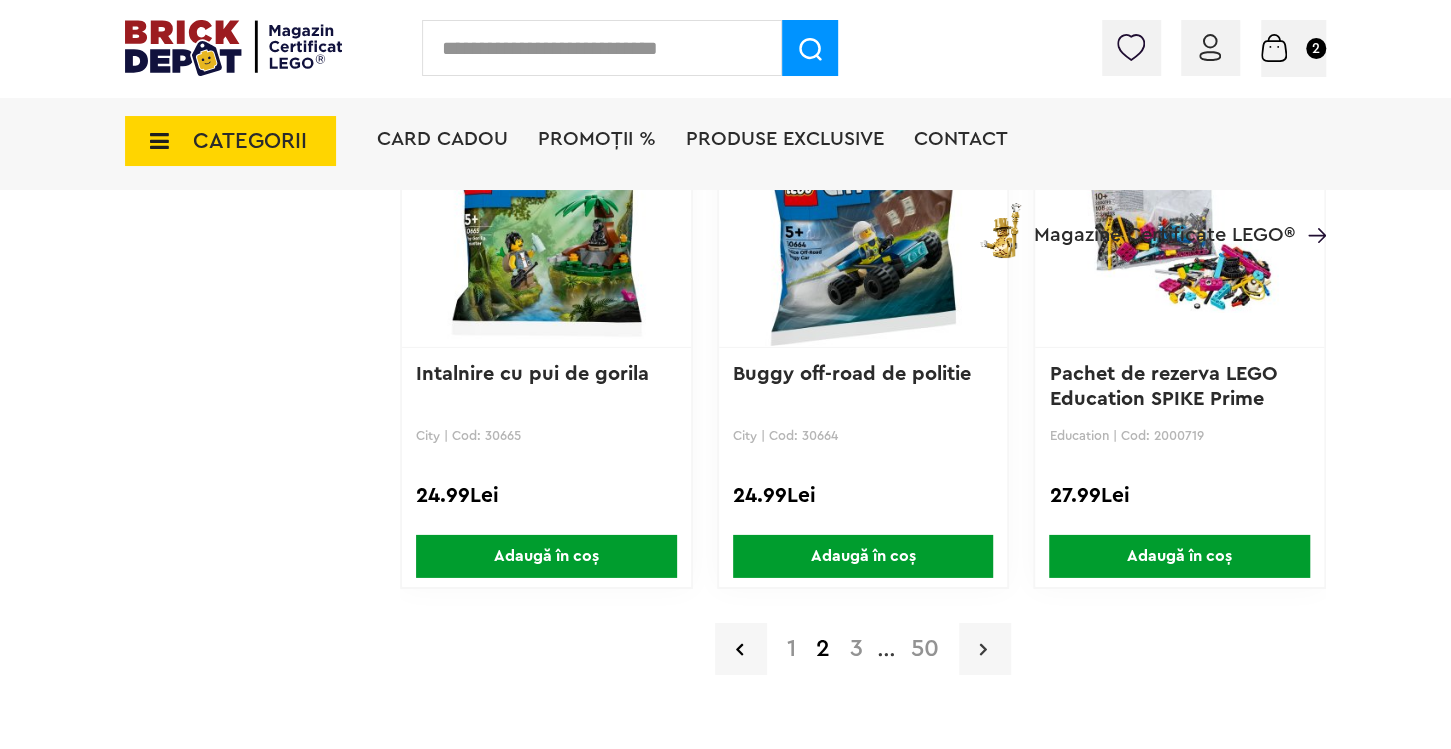 click at bounding box center (985, 649) 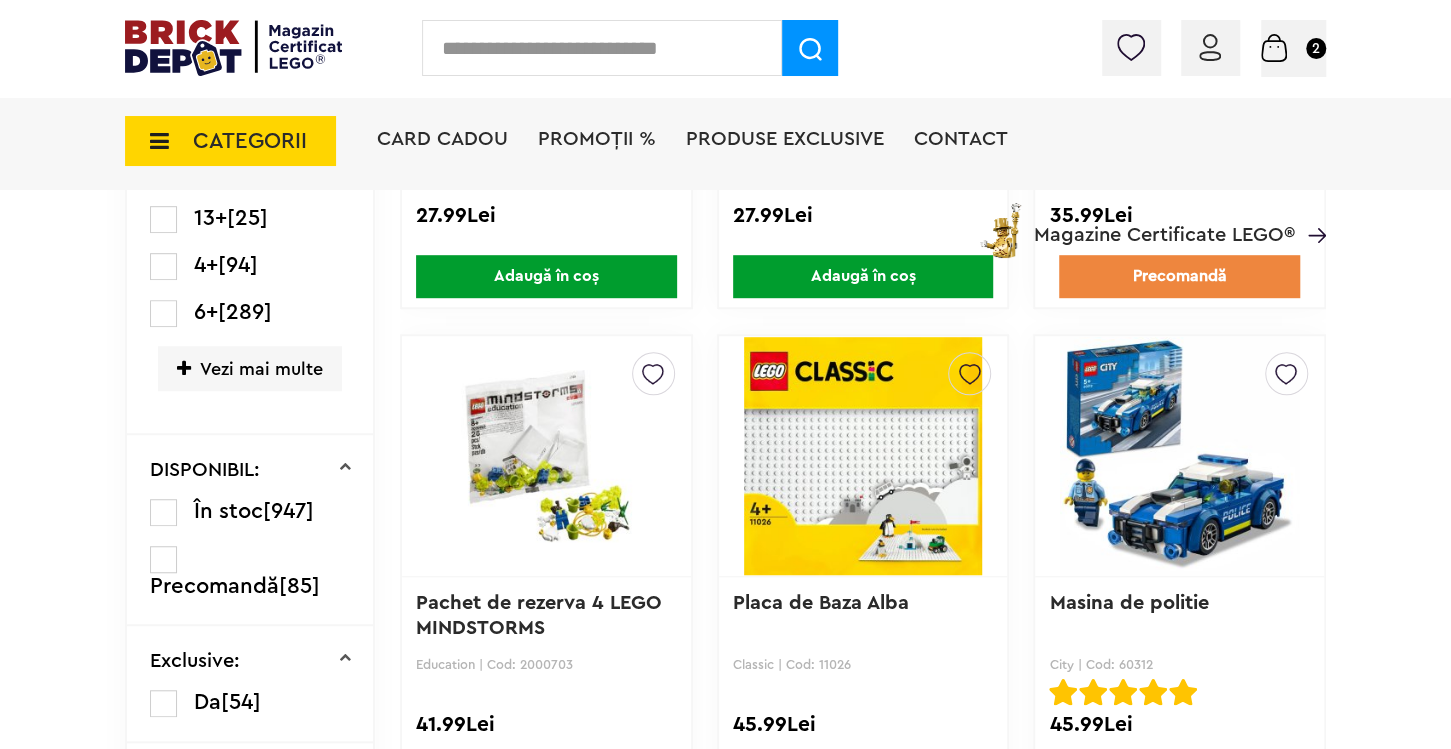 scroll, scrollTop: 316, scrollLeft: 0, axis: vertical 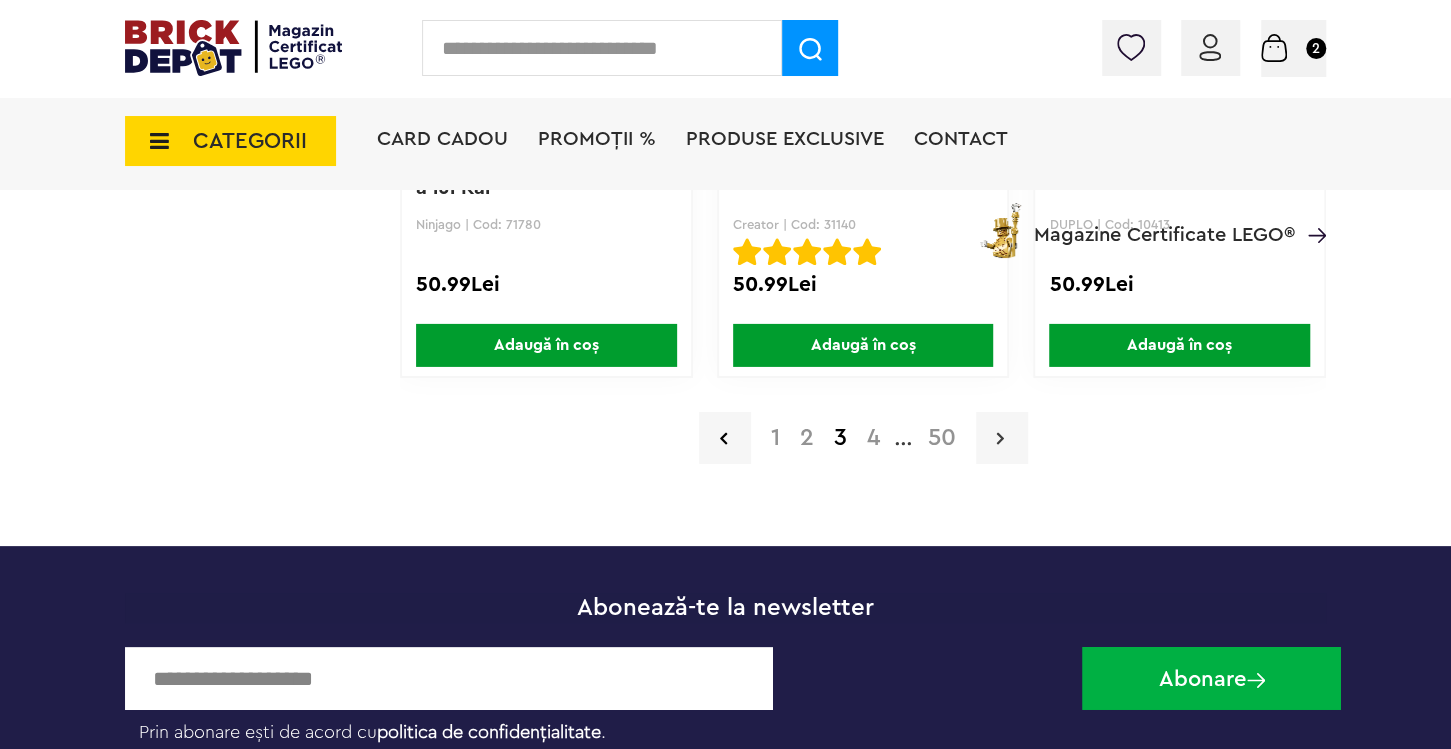click at bounding box center (1002, 438) 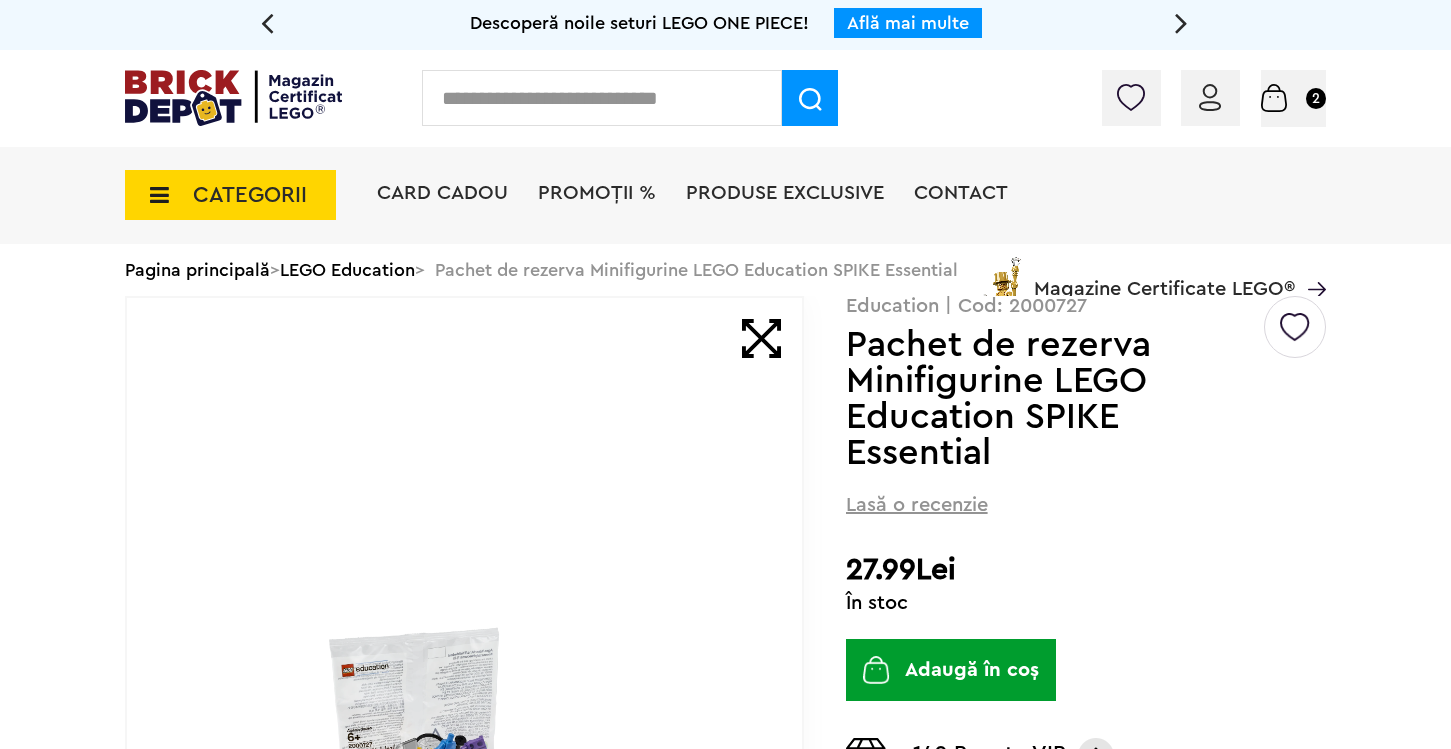 scroll, scrollTop: 0, scrollLeft: 0, axis: both 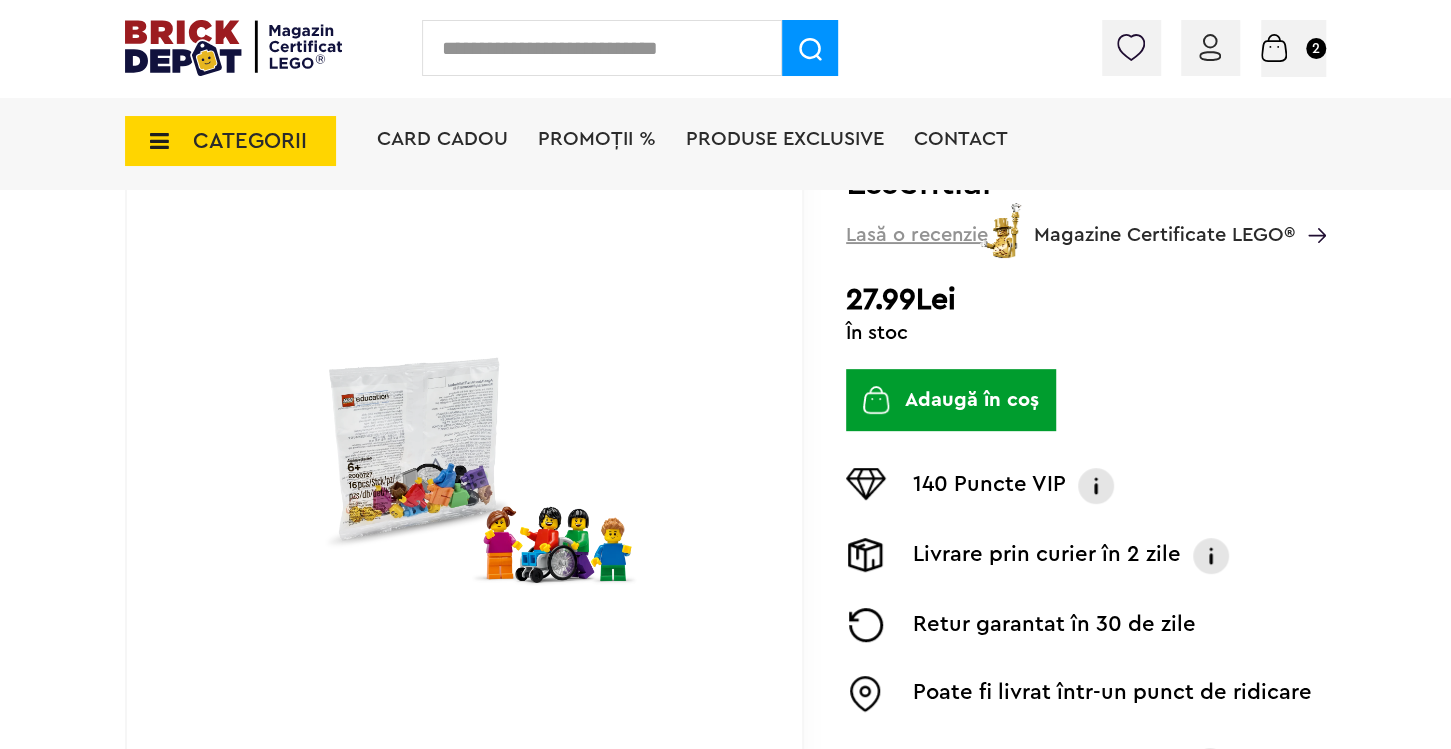 click at bounding box center [465, 457] 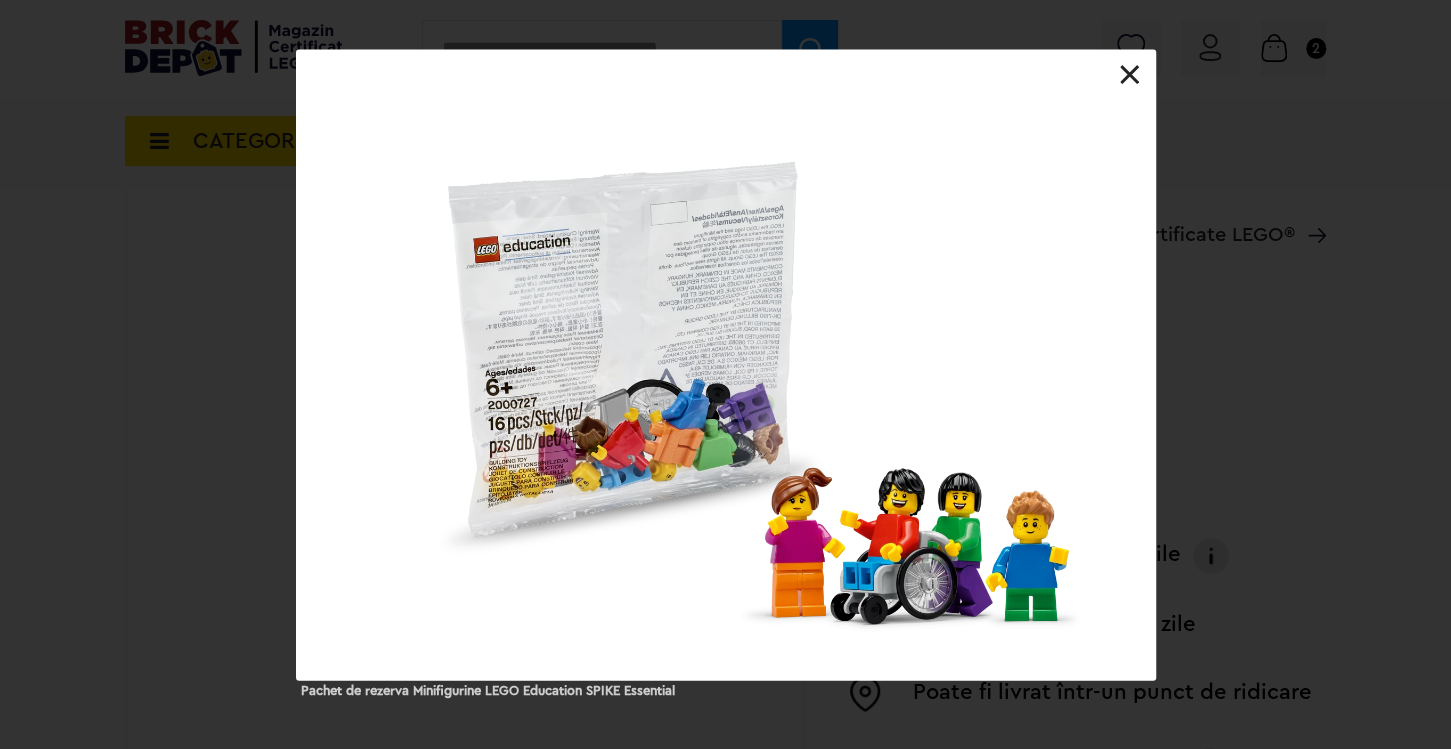 click at bounding box center (1130, 75) 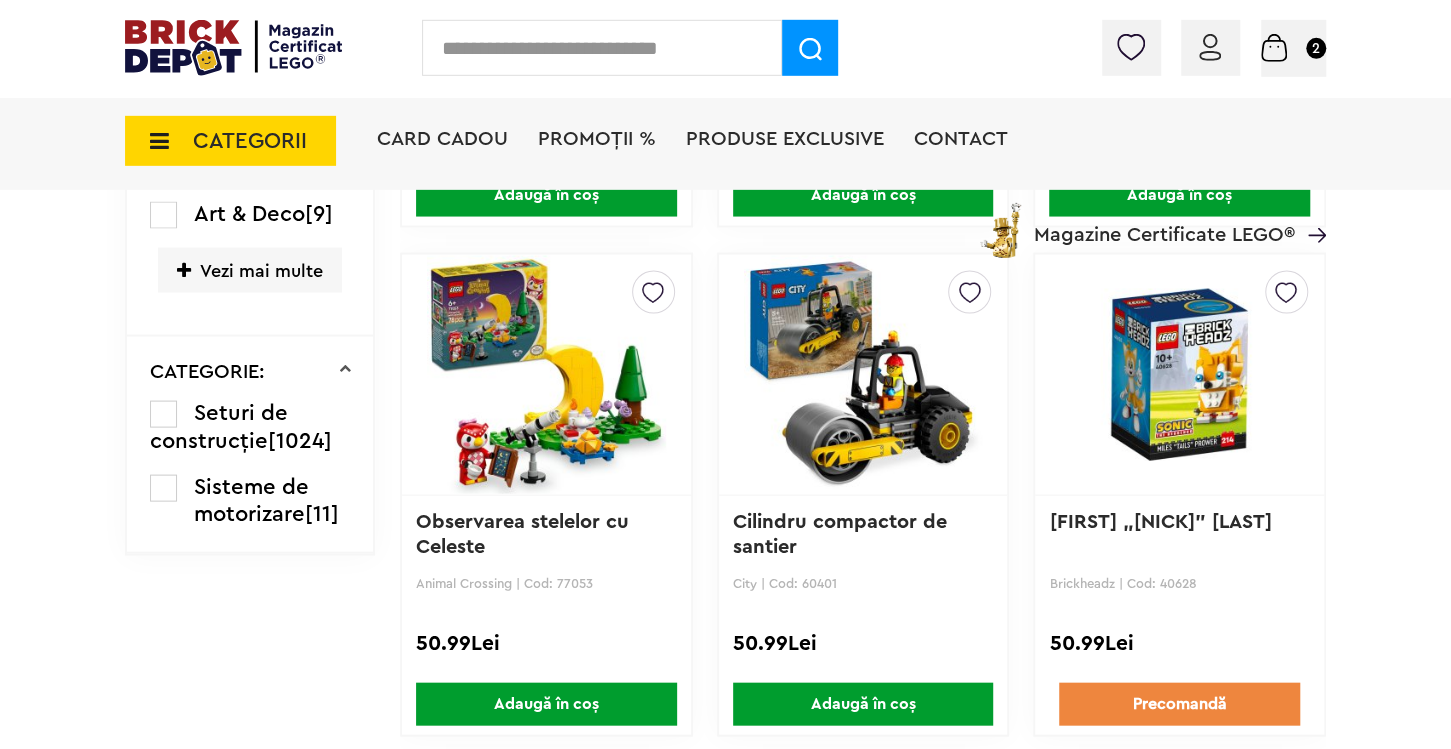 scroll, scrollTop: 2213, scrollLeft: 0, axis: vertical 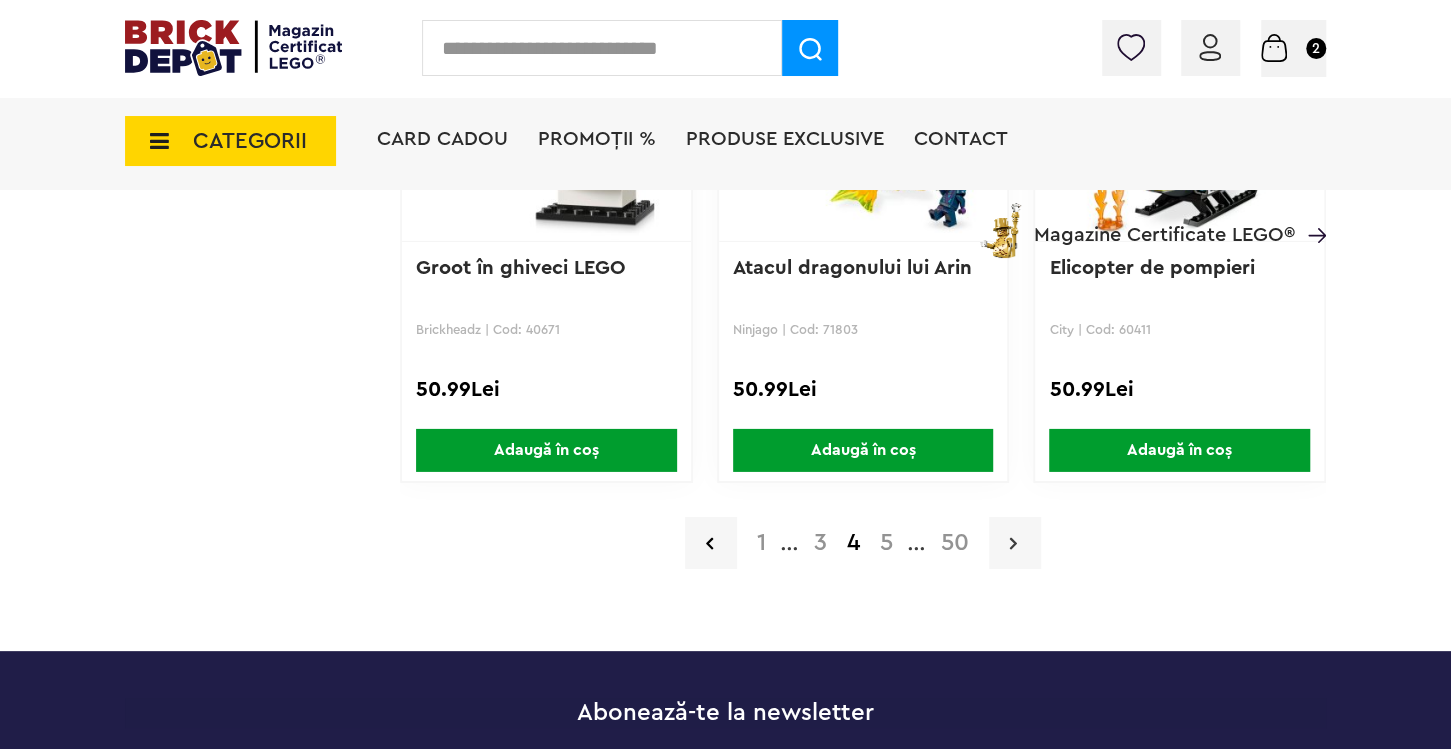 click at bounding box center [1013, 543] 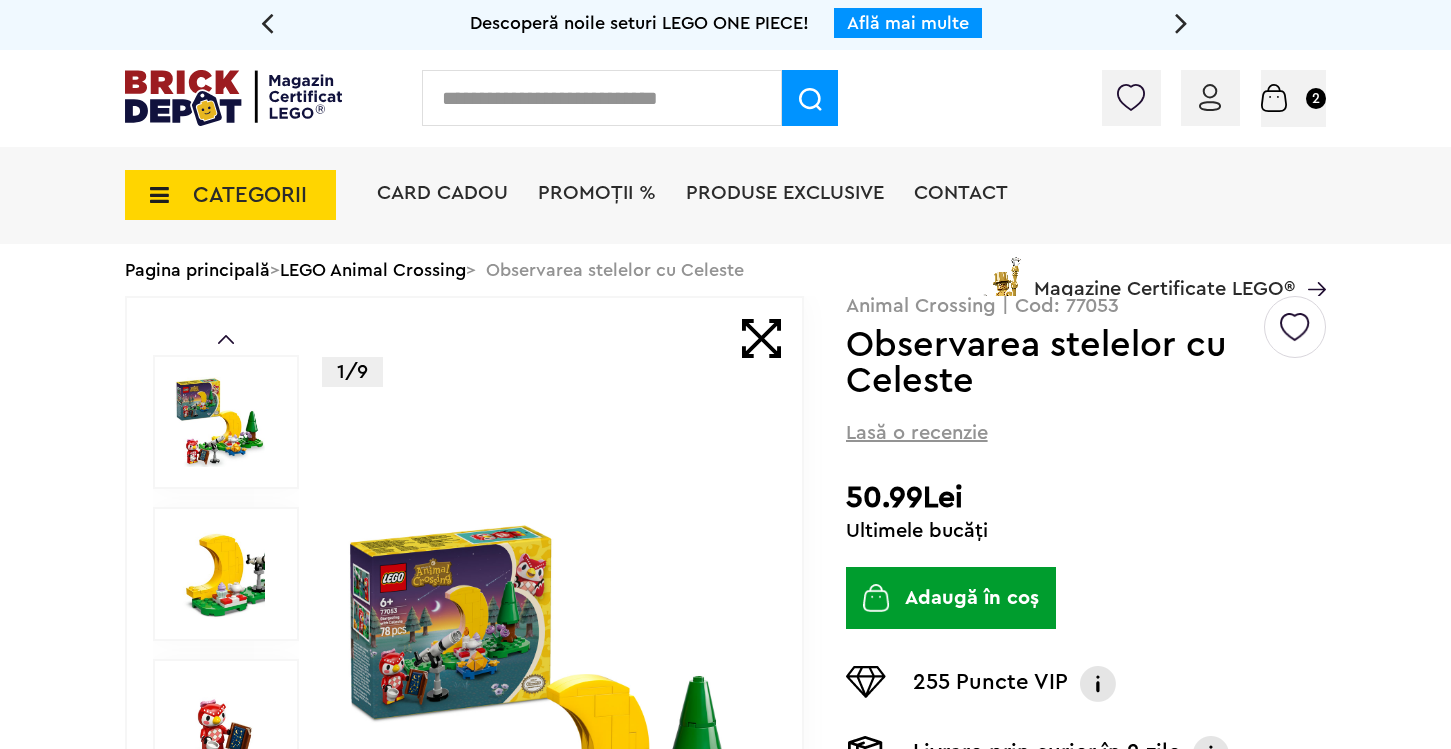 scroll, scrollTop: 0, scrollLeft: 0, axis: both 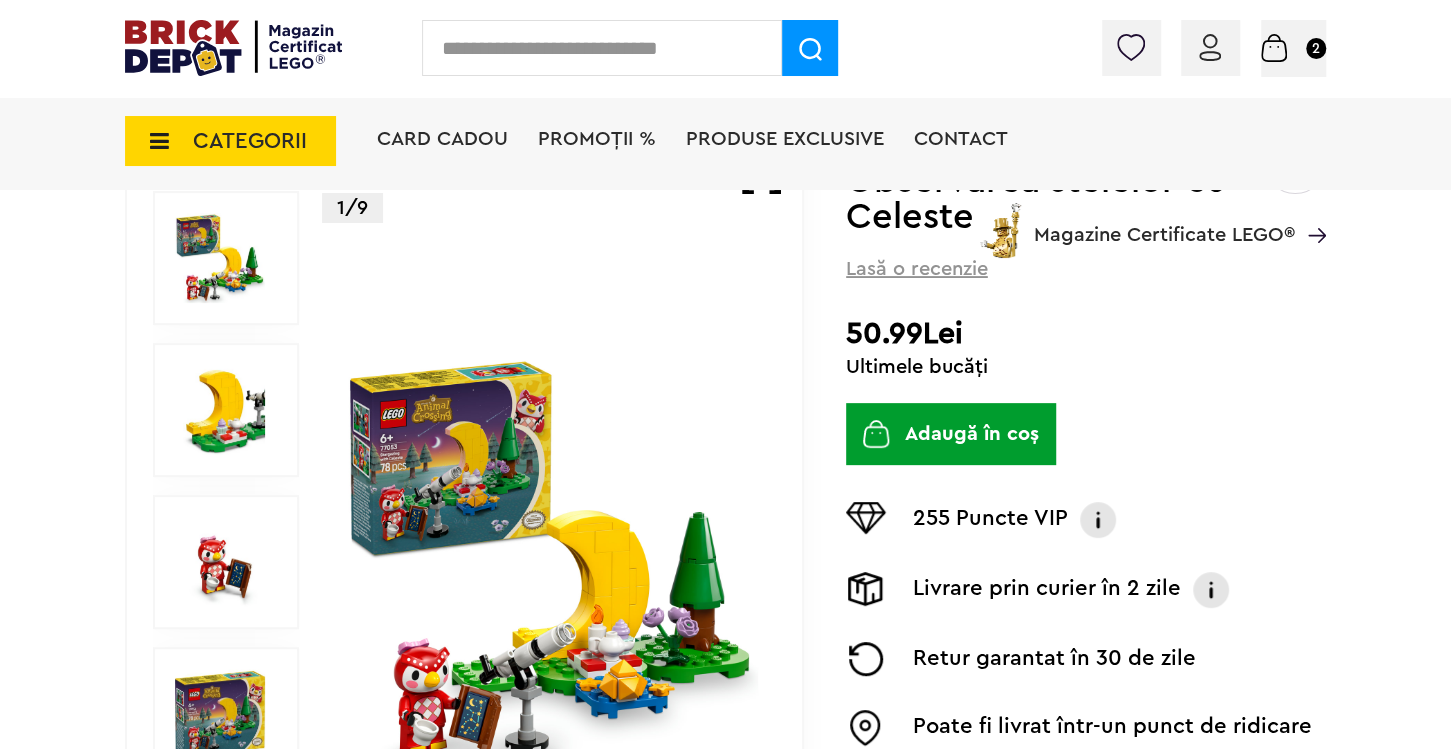 click at bounding box center [551, 563] 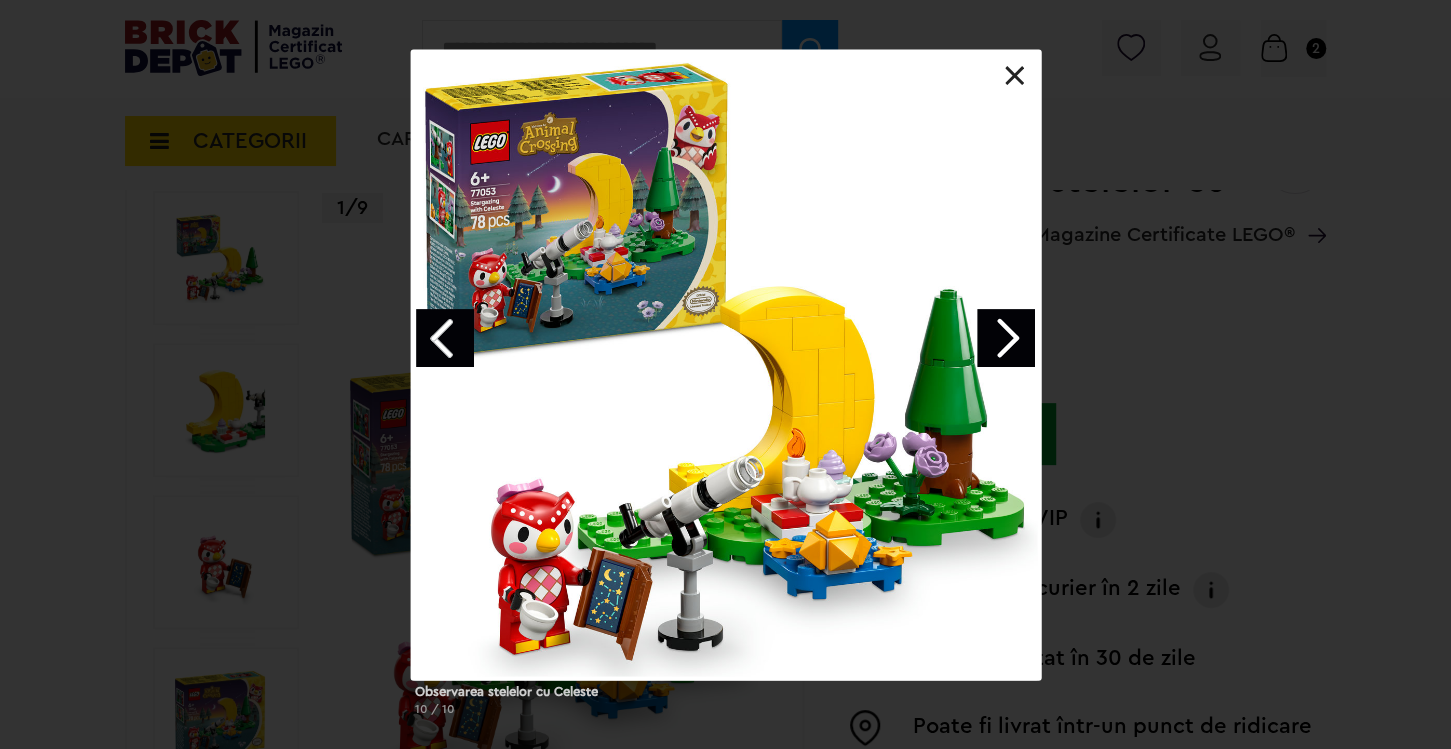 click at bounding box center [1015, 76] 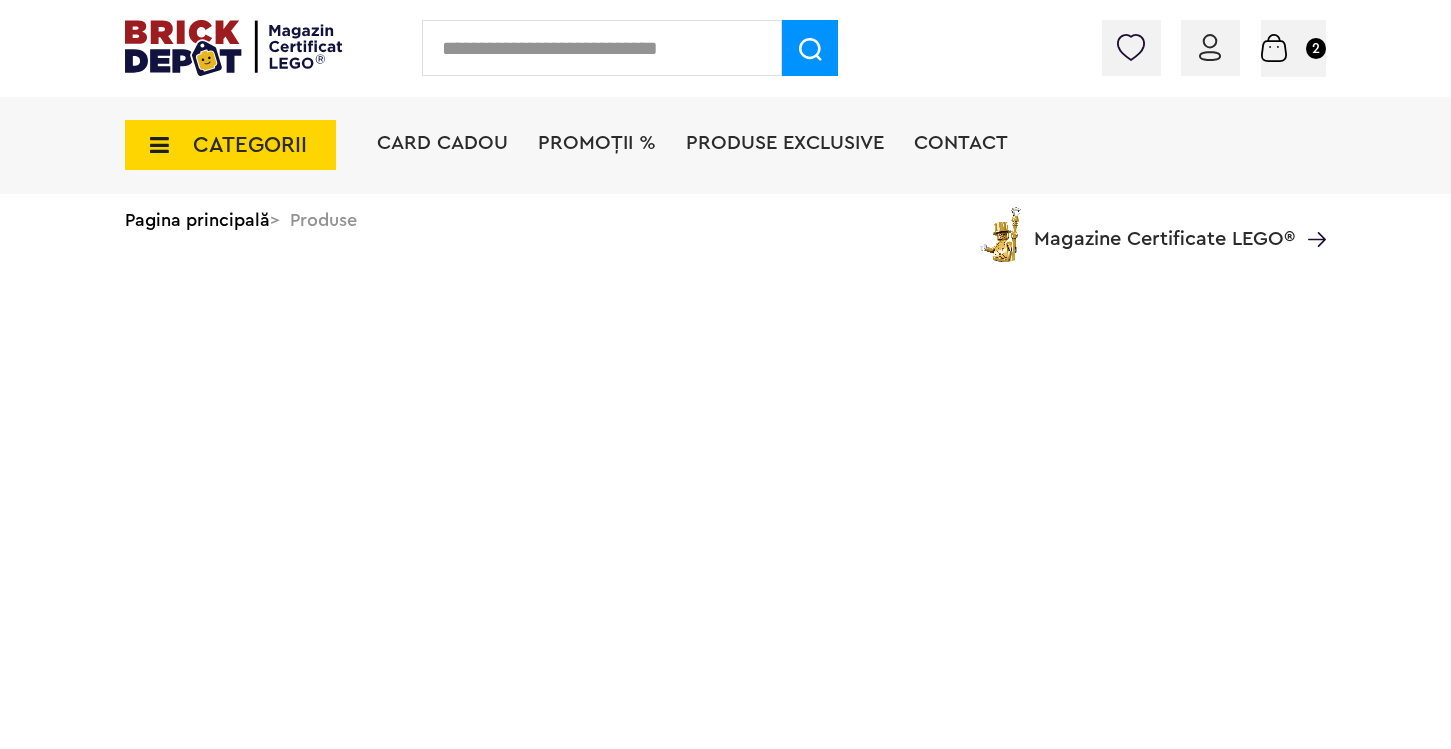 scroll, scrollTop: 0, scrollLeft: 0, axis: both 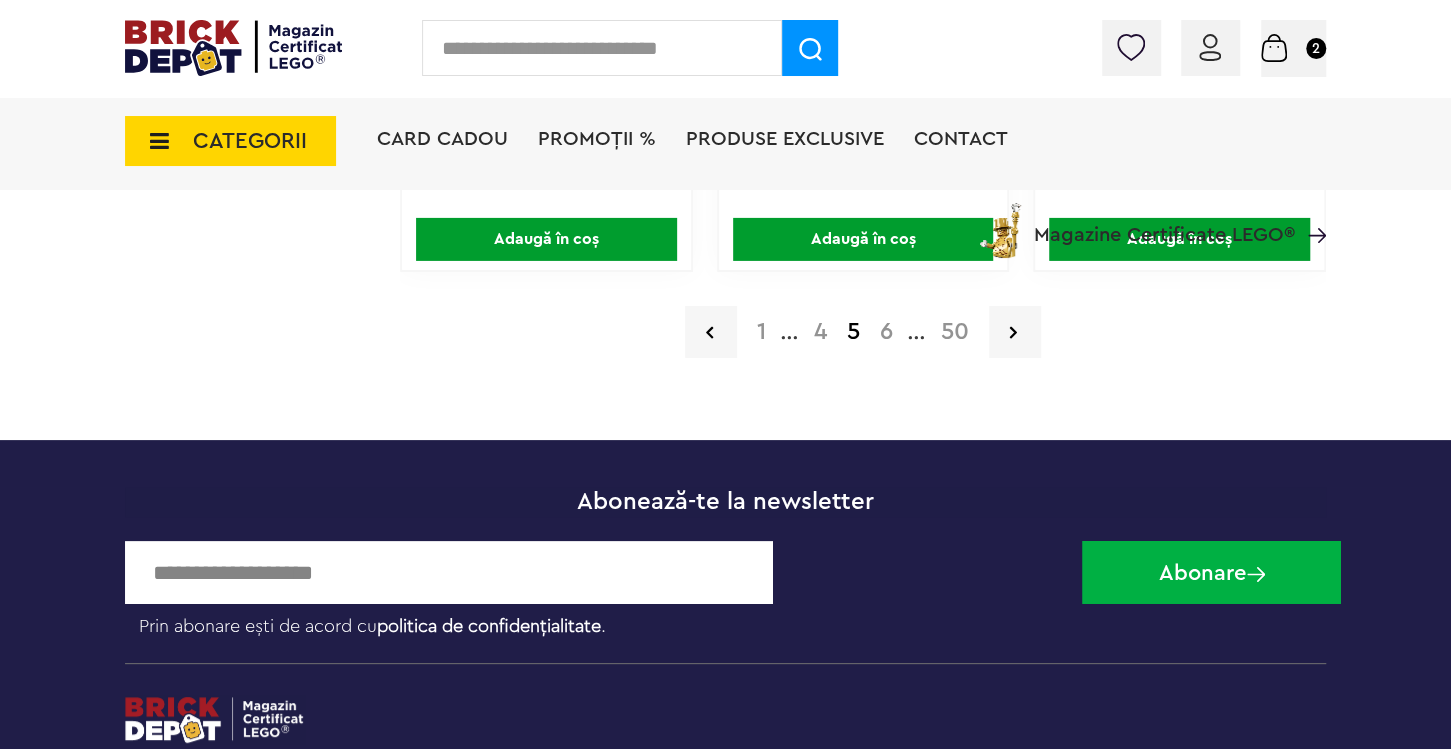 click on "6" at bounding box center [886, 332] 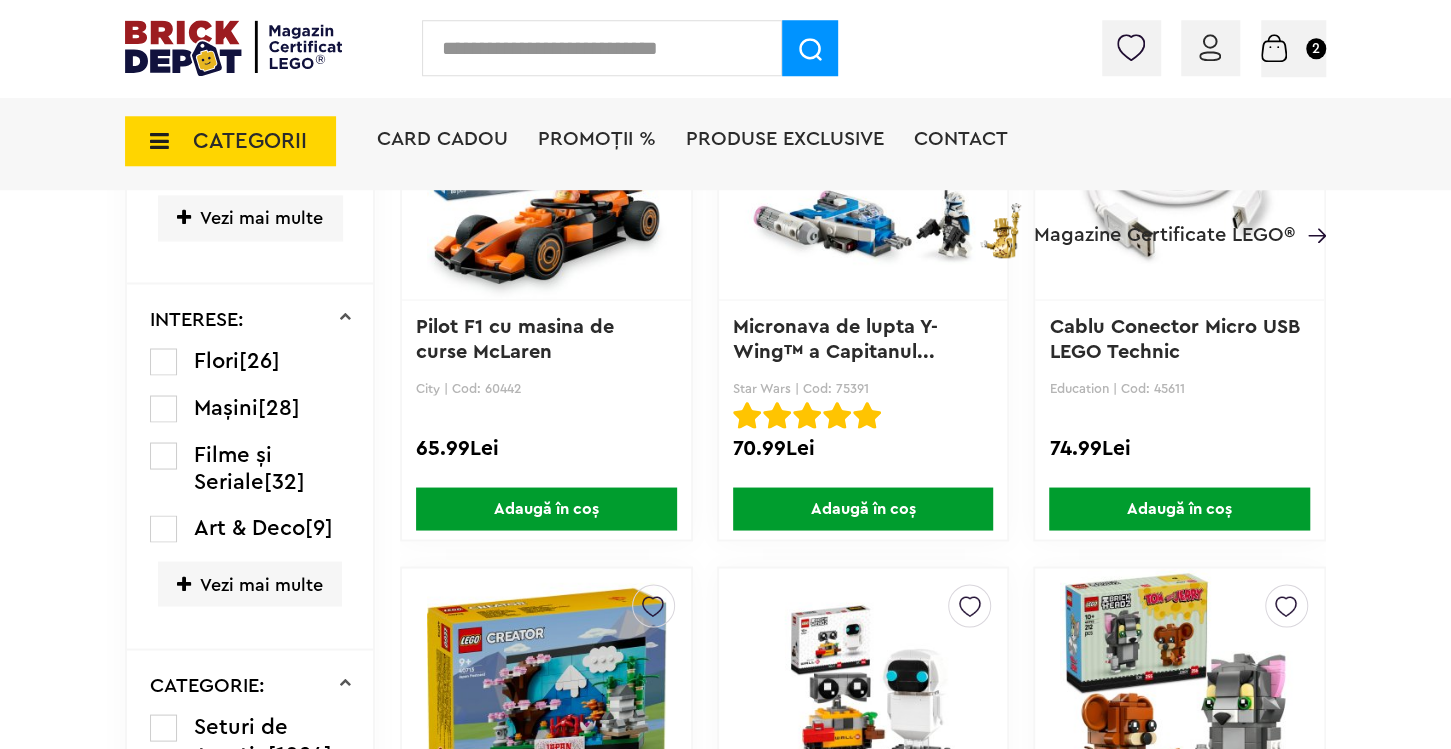scroll, scrollTop: 1897, scrollLeft: 0, axis: vertical 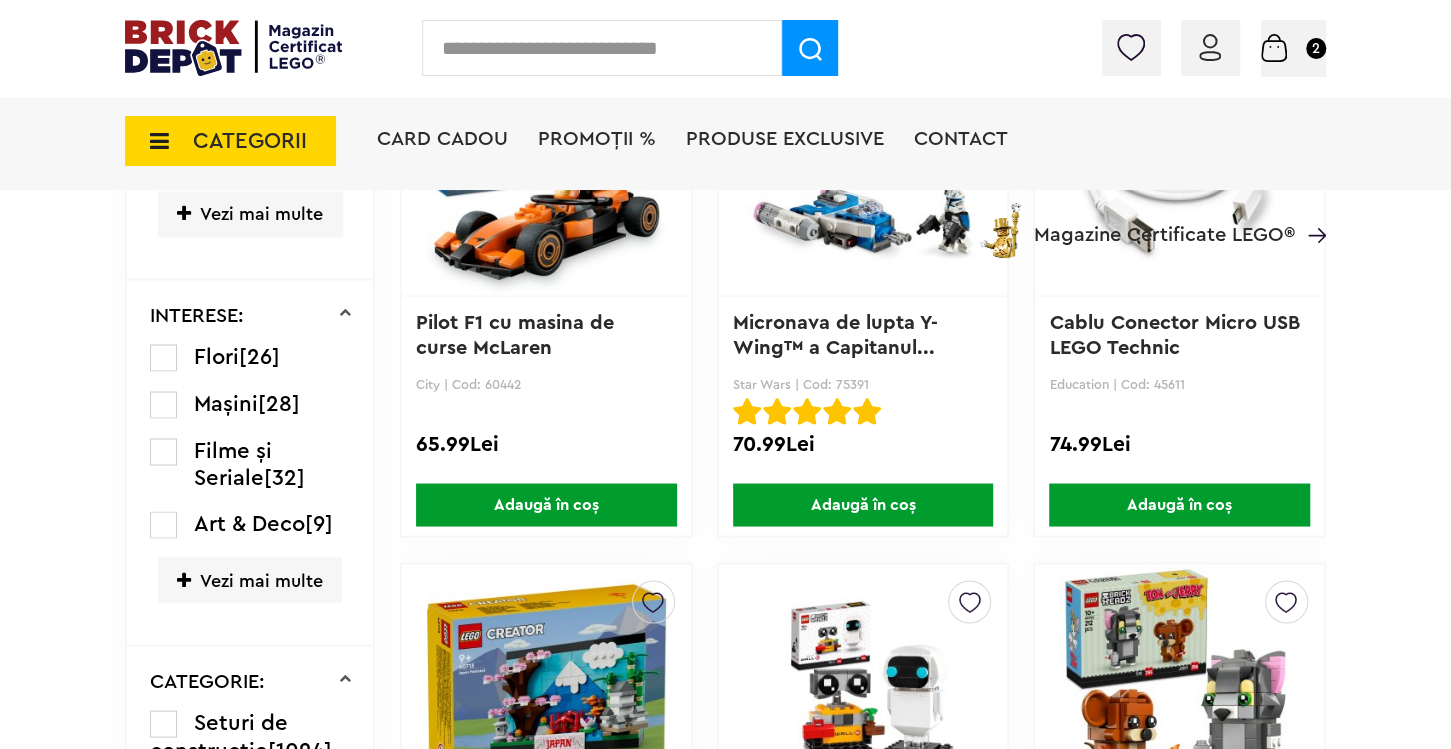 click on "Vezi mai multe" at bounding box center (250, 579) 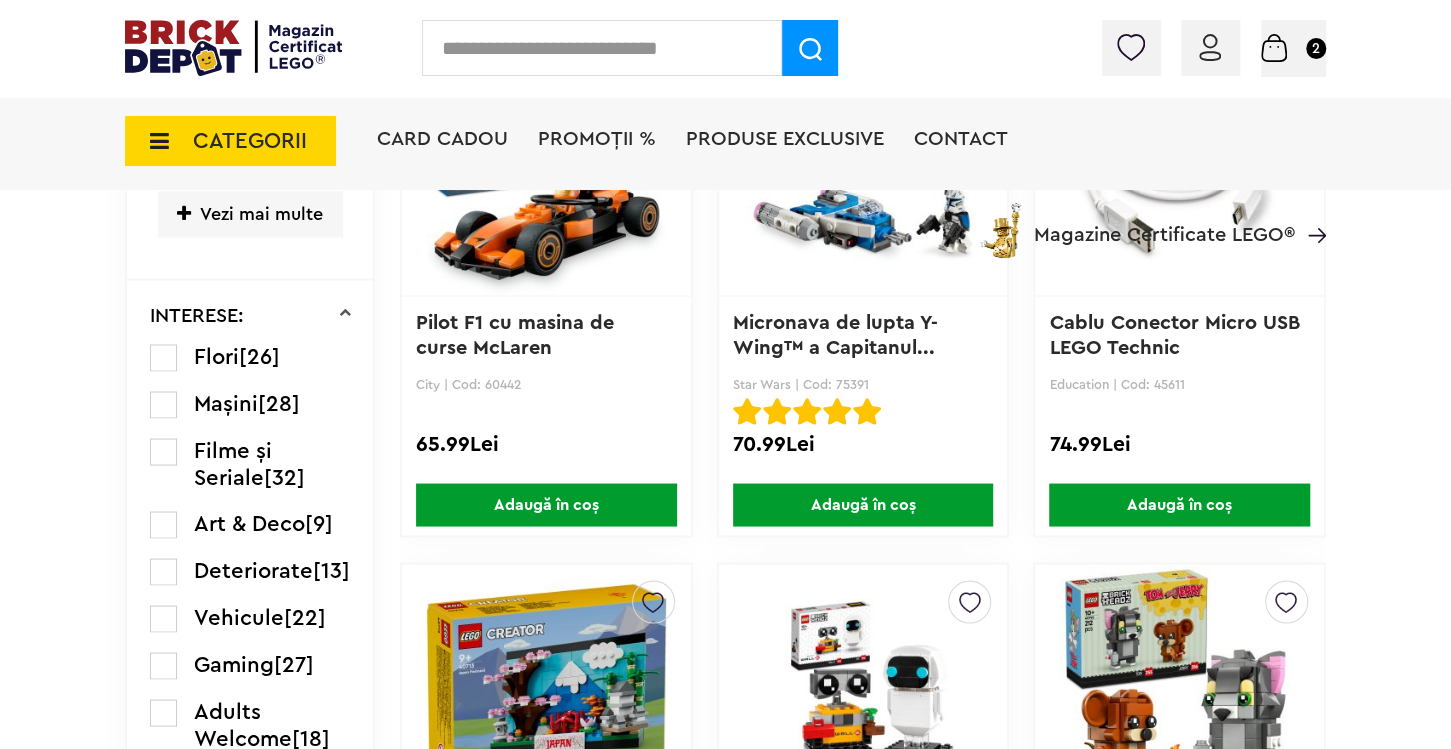 click at bounding box center [163, 357] 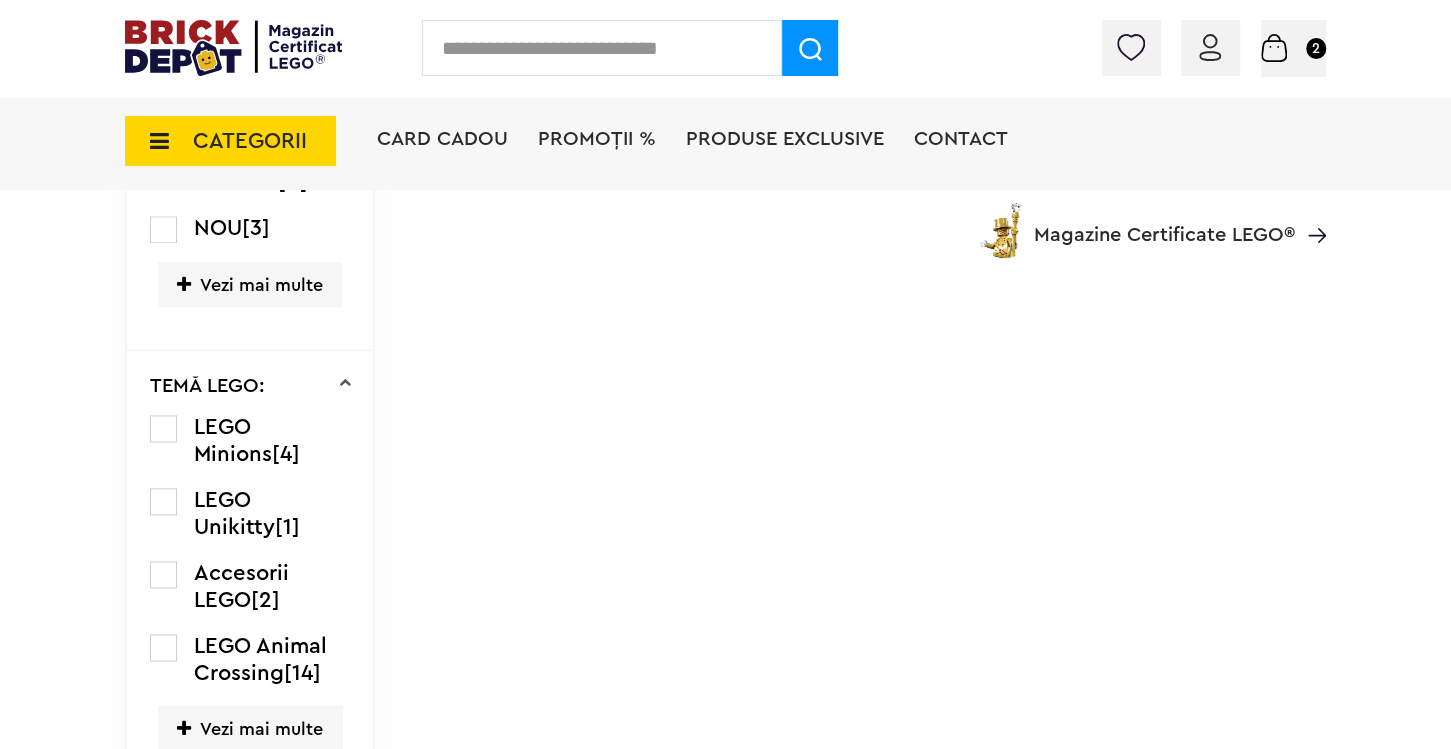 scroll, scrollTop: 1791, scrollLeft: 0, axis: vertical 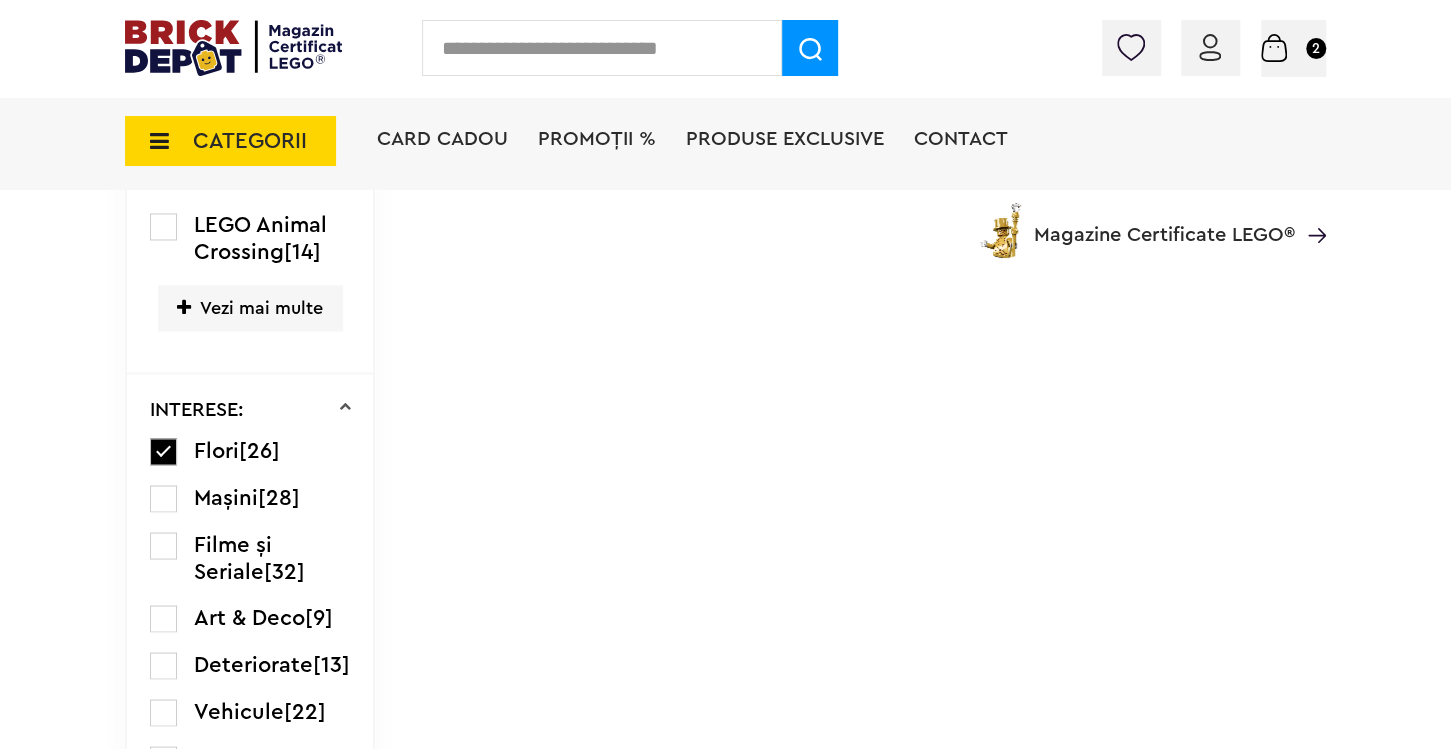 click at bounding box center (163, 618) 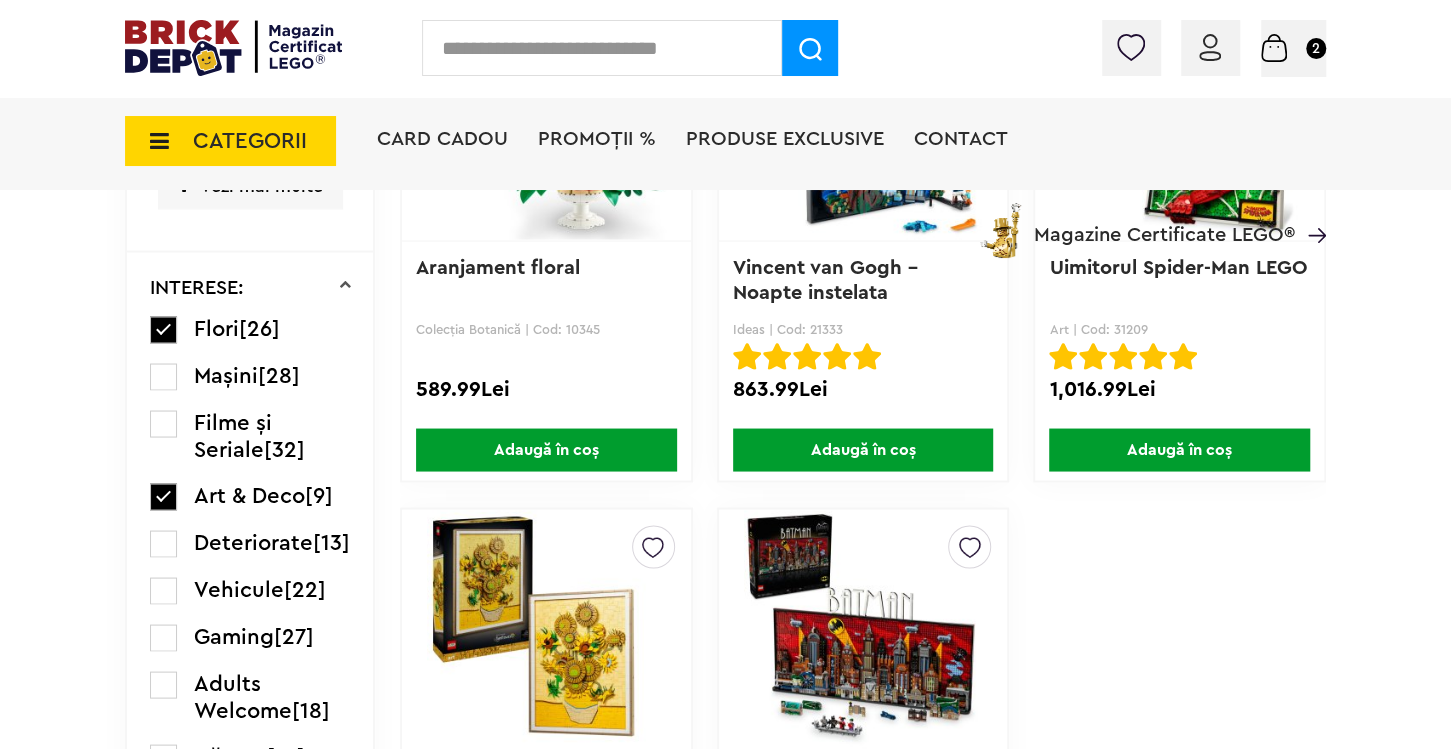 scroll, scrollTop: 2002, scrollLeft: 0, axis: vertical 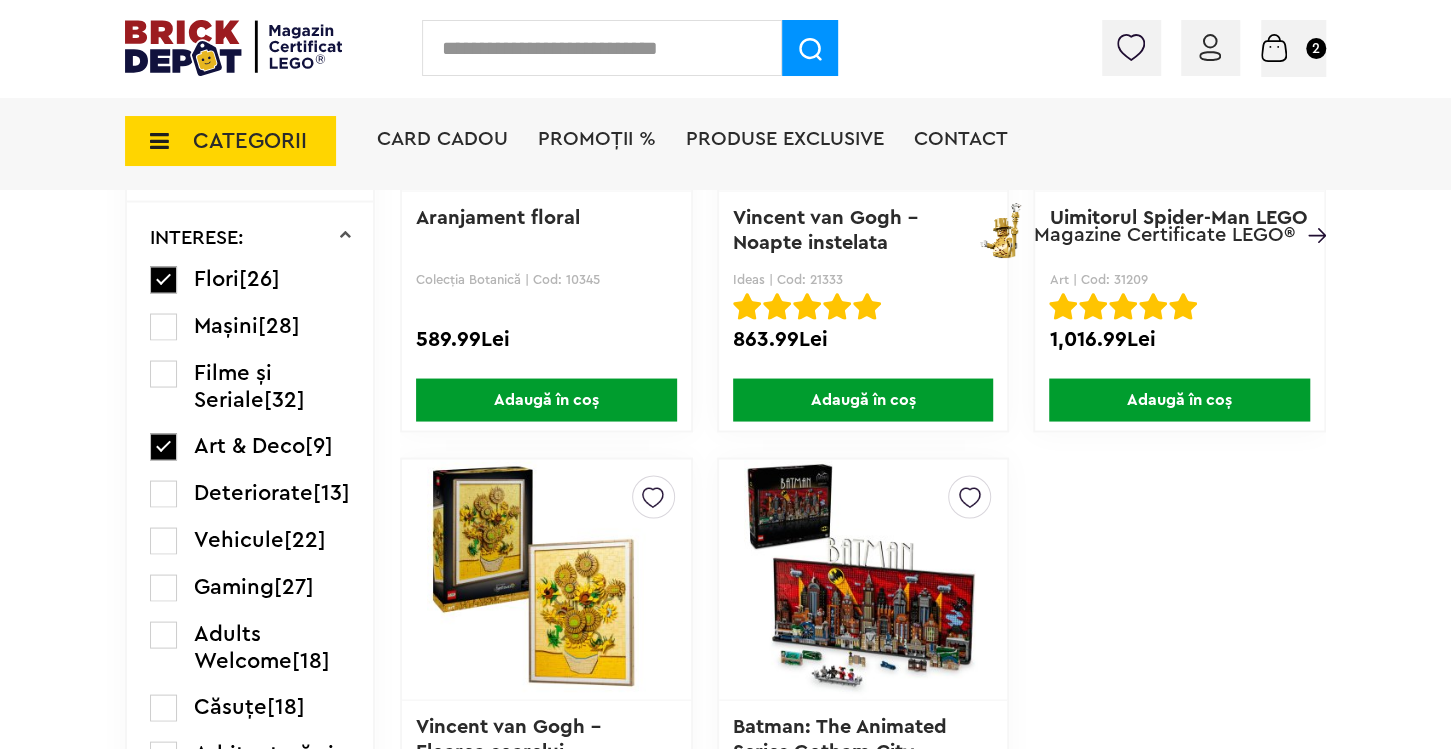 click at bounding box center (163, 493) 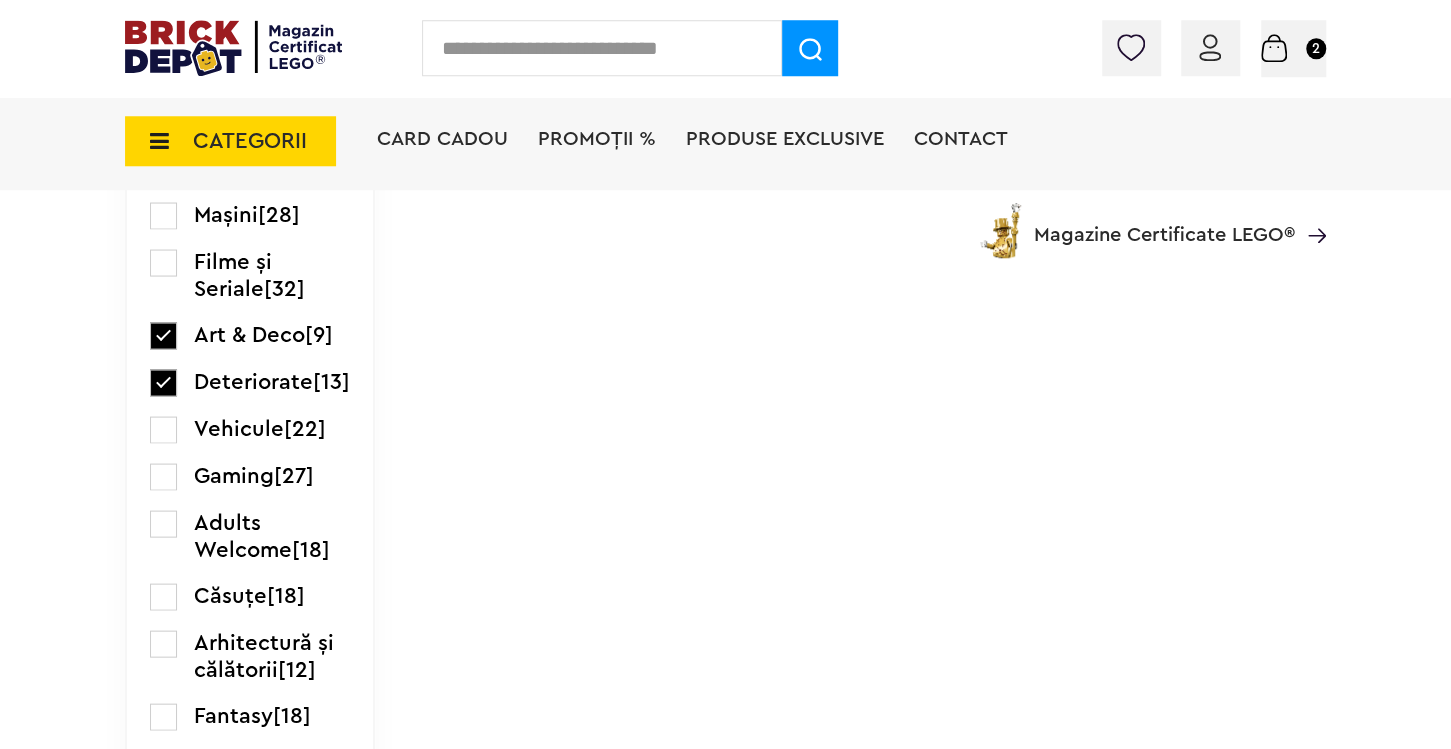 scroll, scrollTop: 2318, scrollLeft: 0, axis: vertical 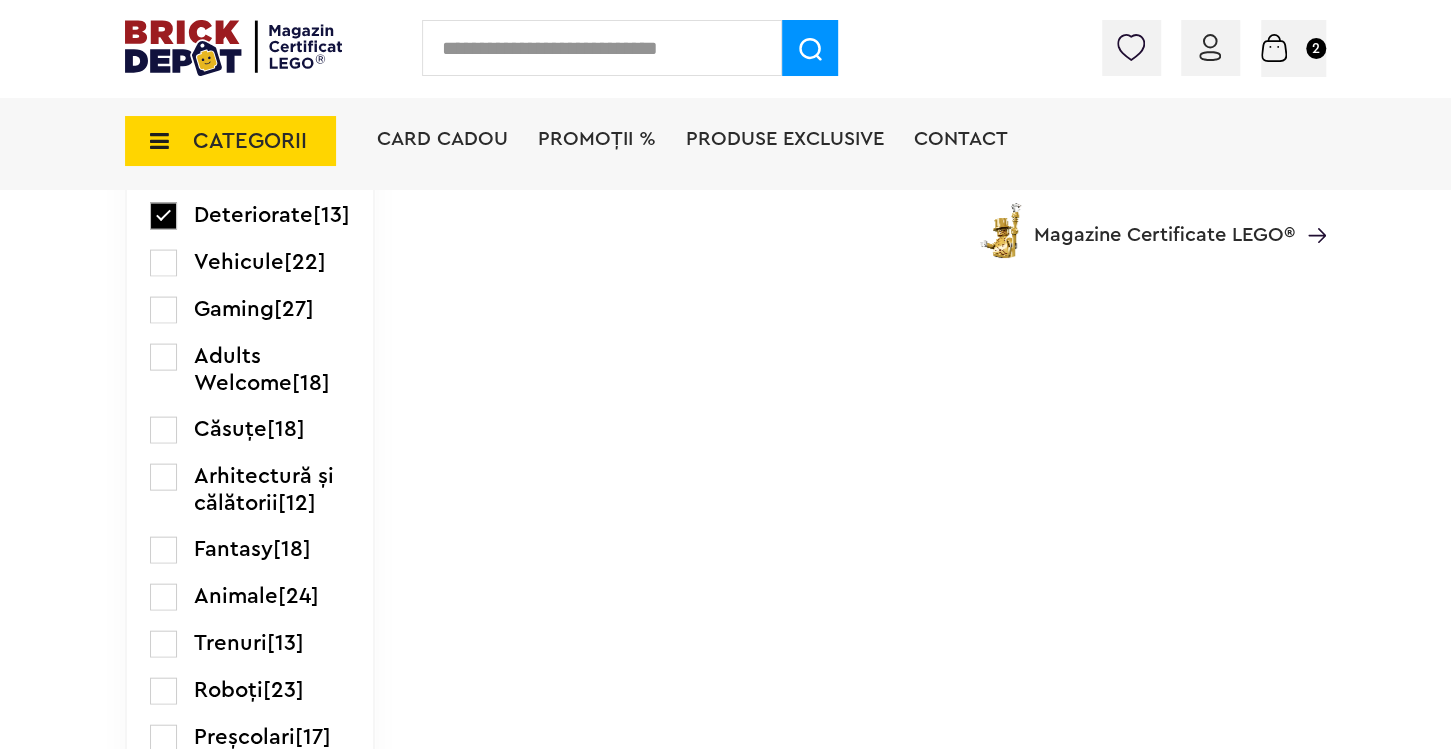 click at bounding box center (163, 357) 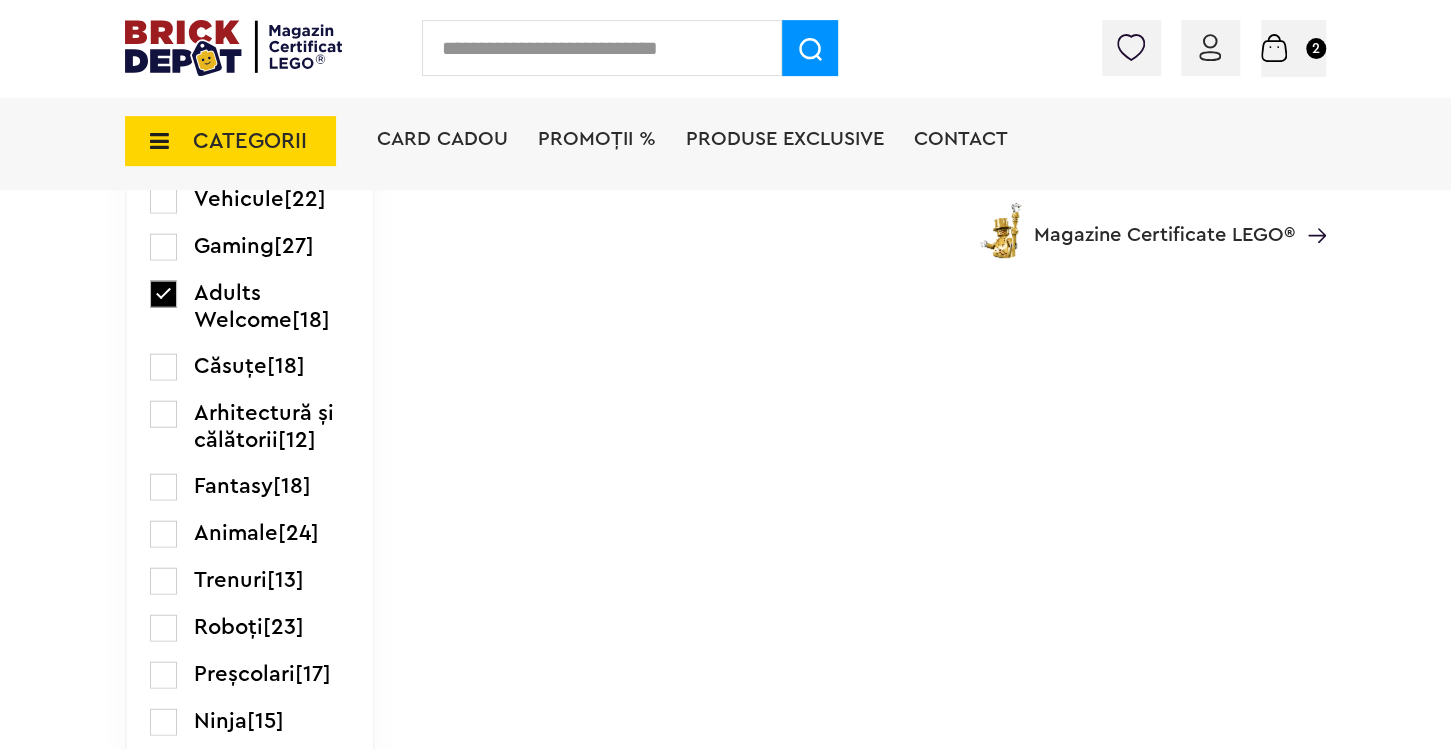 scroll, scrollTop: 2635, scrollLeft: 0, axis: vertical 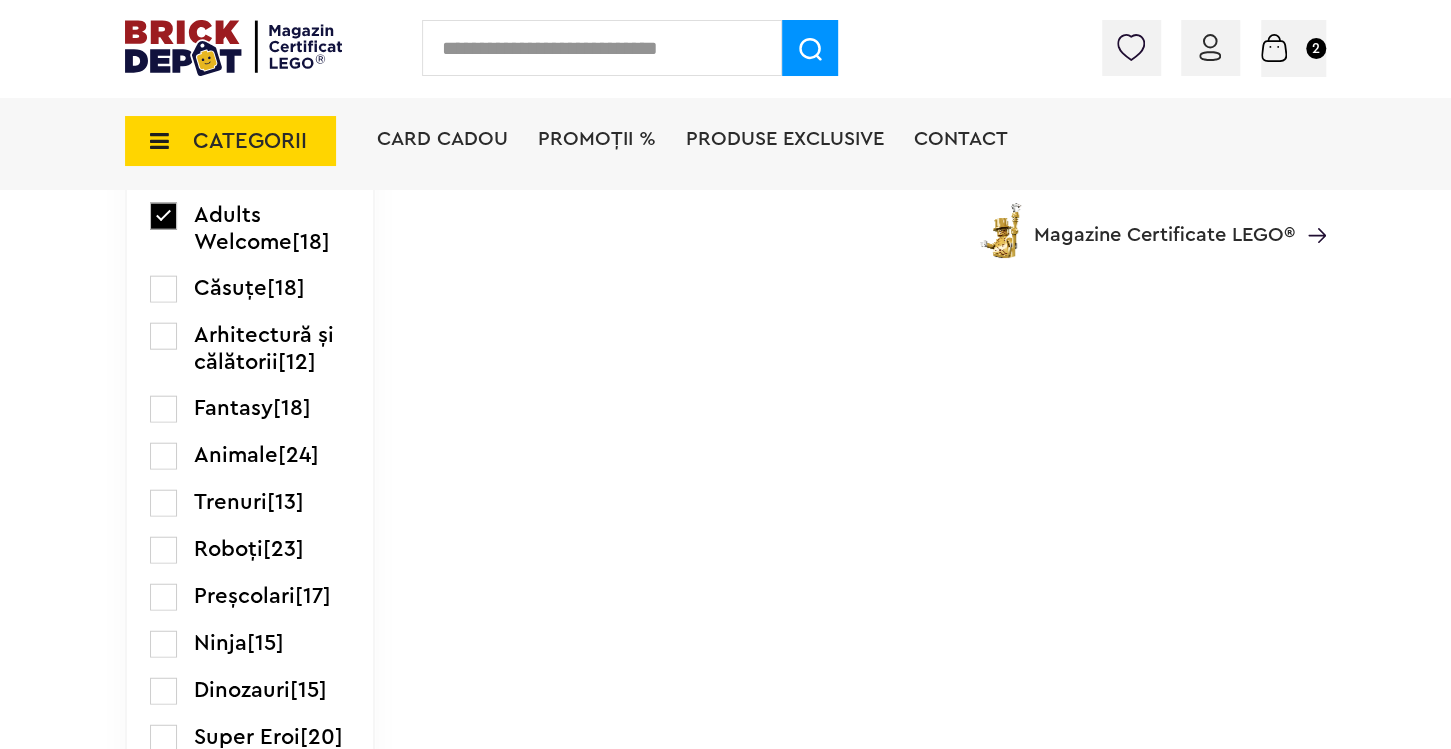 click at bounding box center [163, 289] 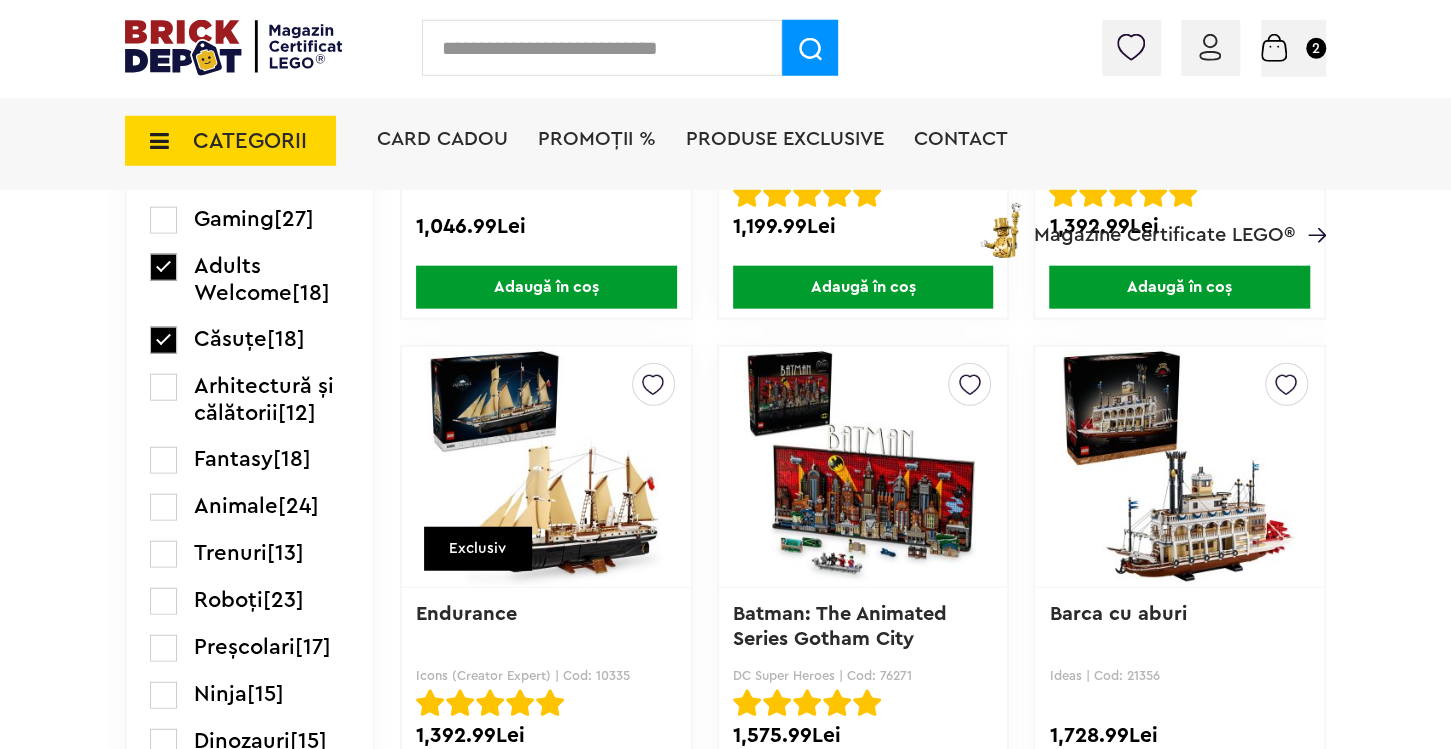 scroll, scrollTop: 2635, scrollLeft: 0, axis: vertical 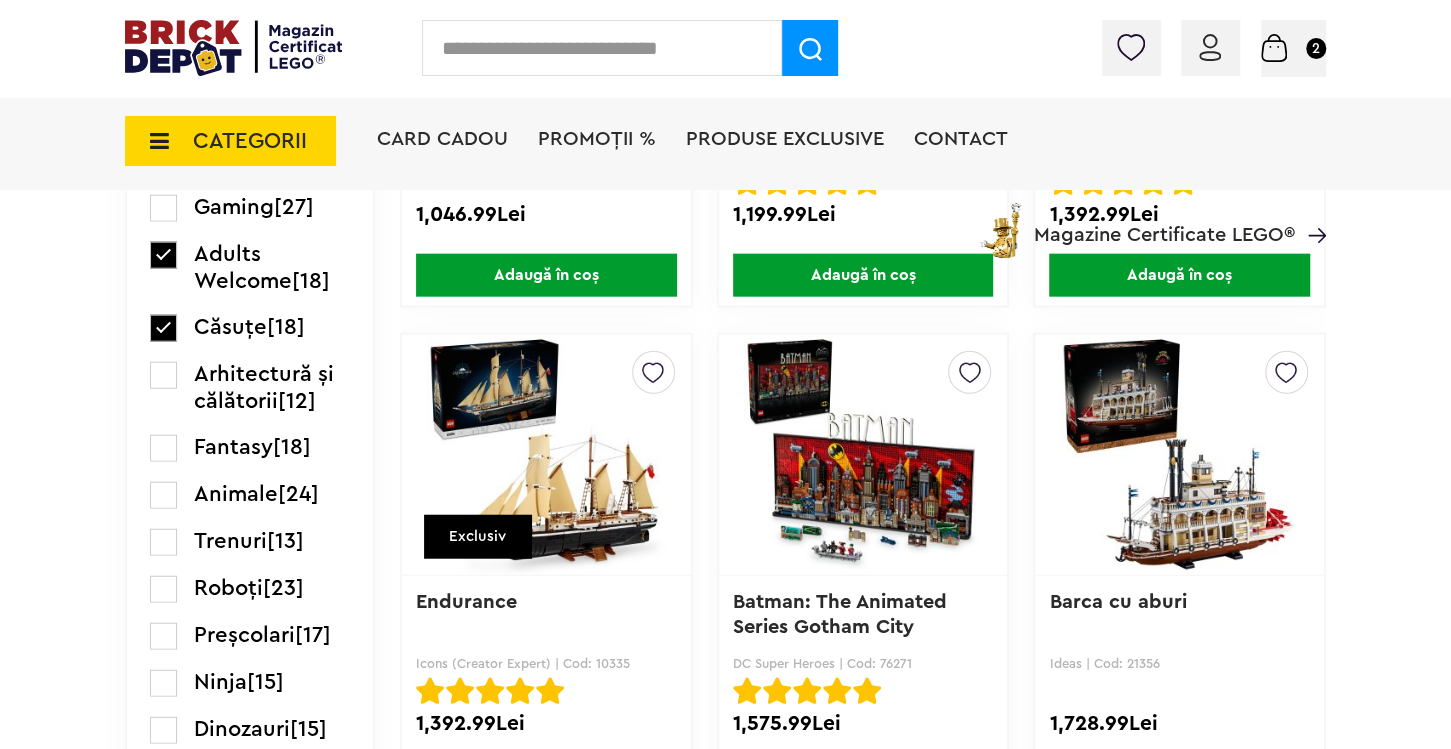click at bounding box center [163, 375] 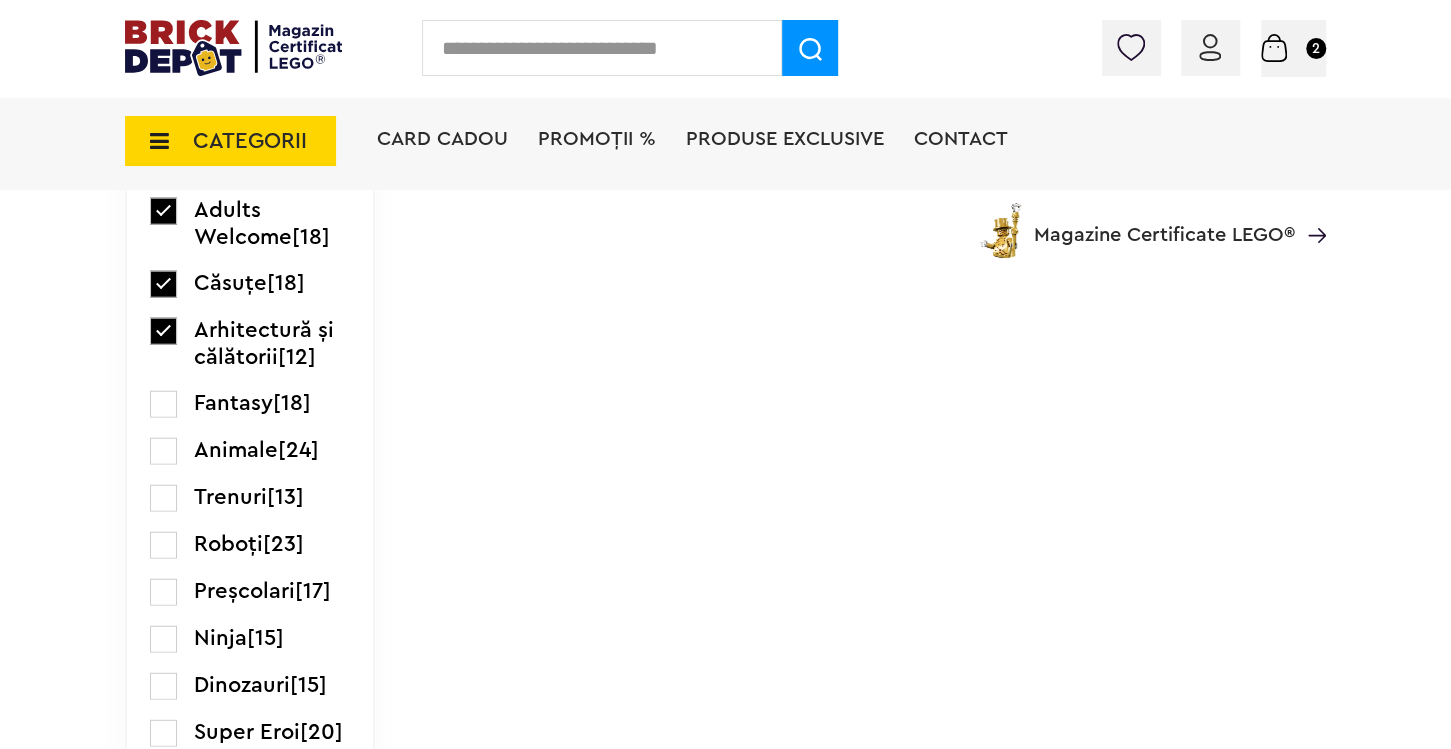 scroll, scrollTop: 2740, scrollLeft: 0, axis: vertical 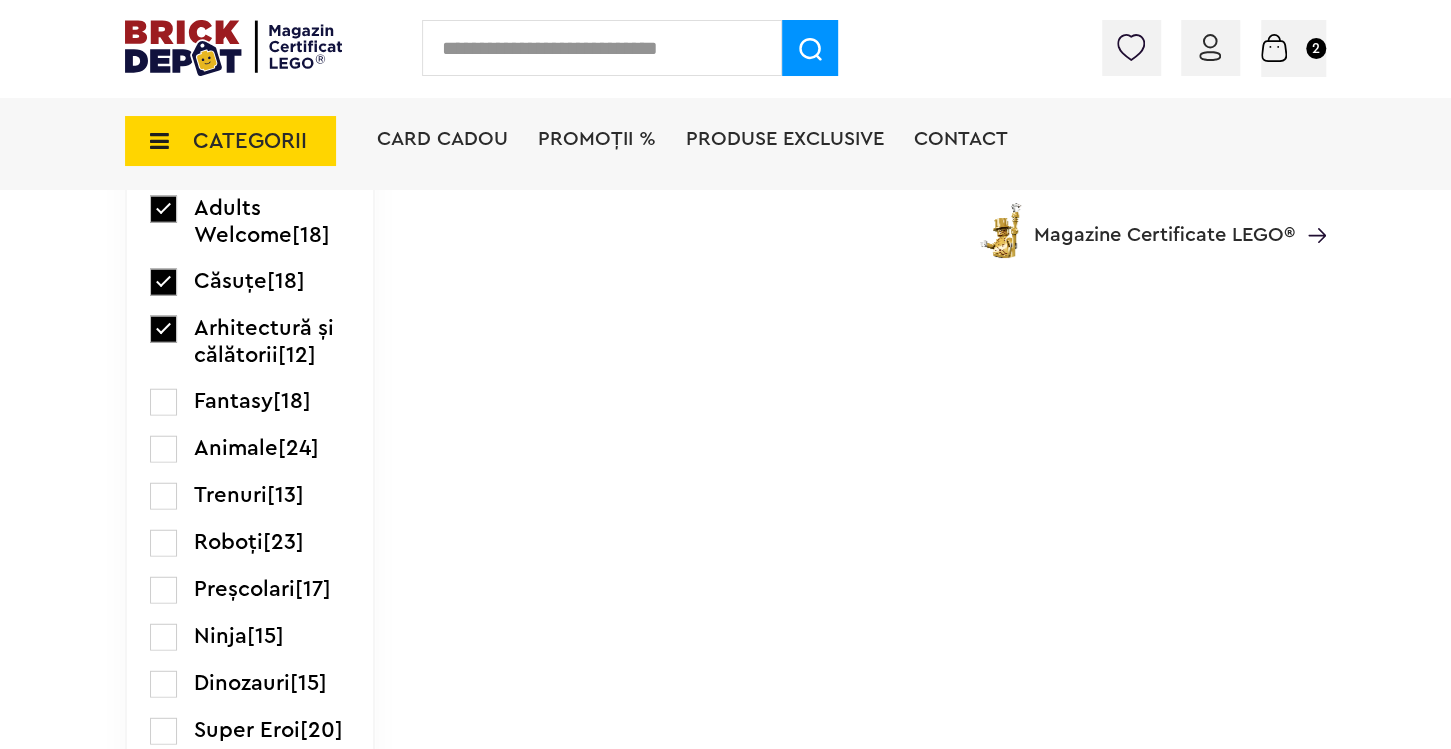 click at bounding box center [163, 402] 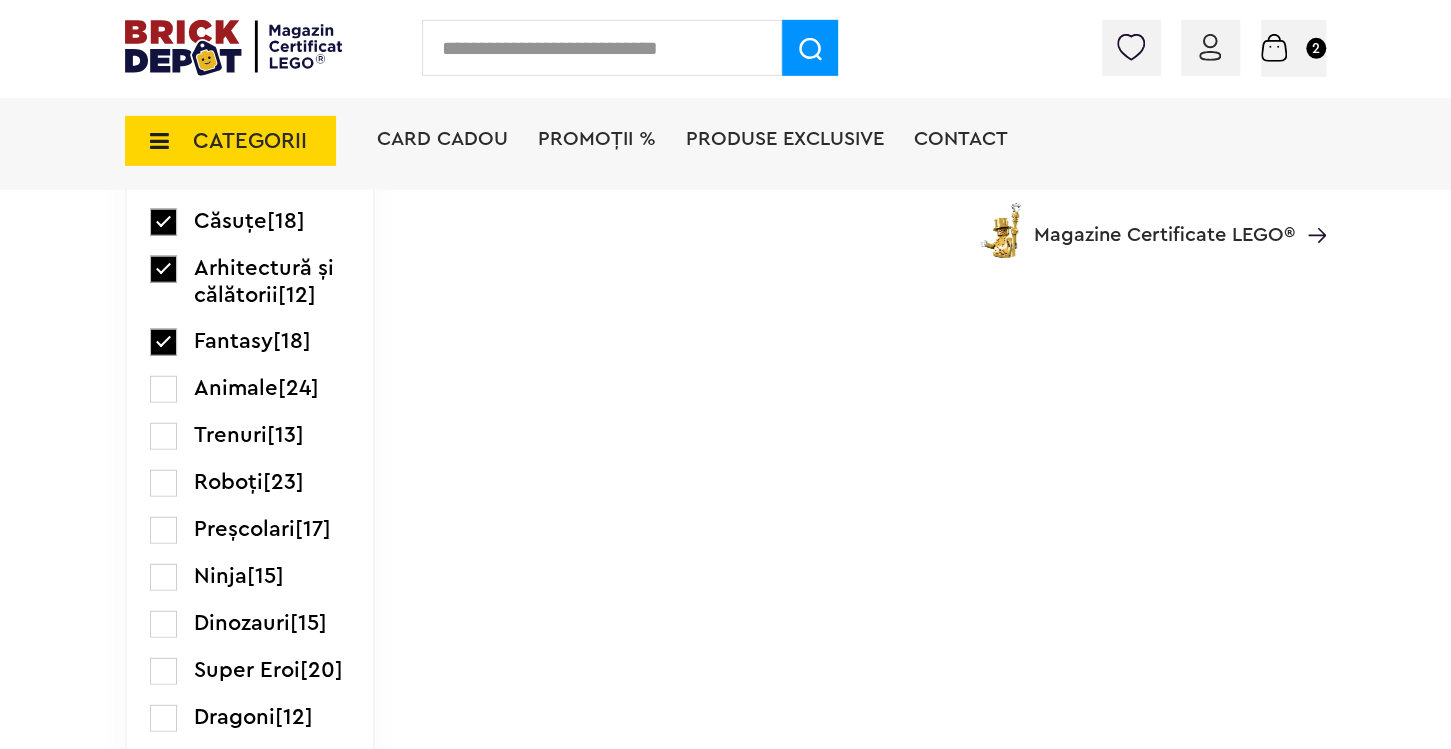 scroll, scrollTop: 2845, scrollLeft: 0, axis: vertical 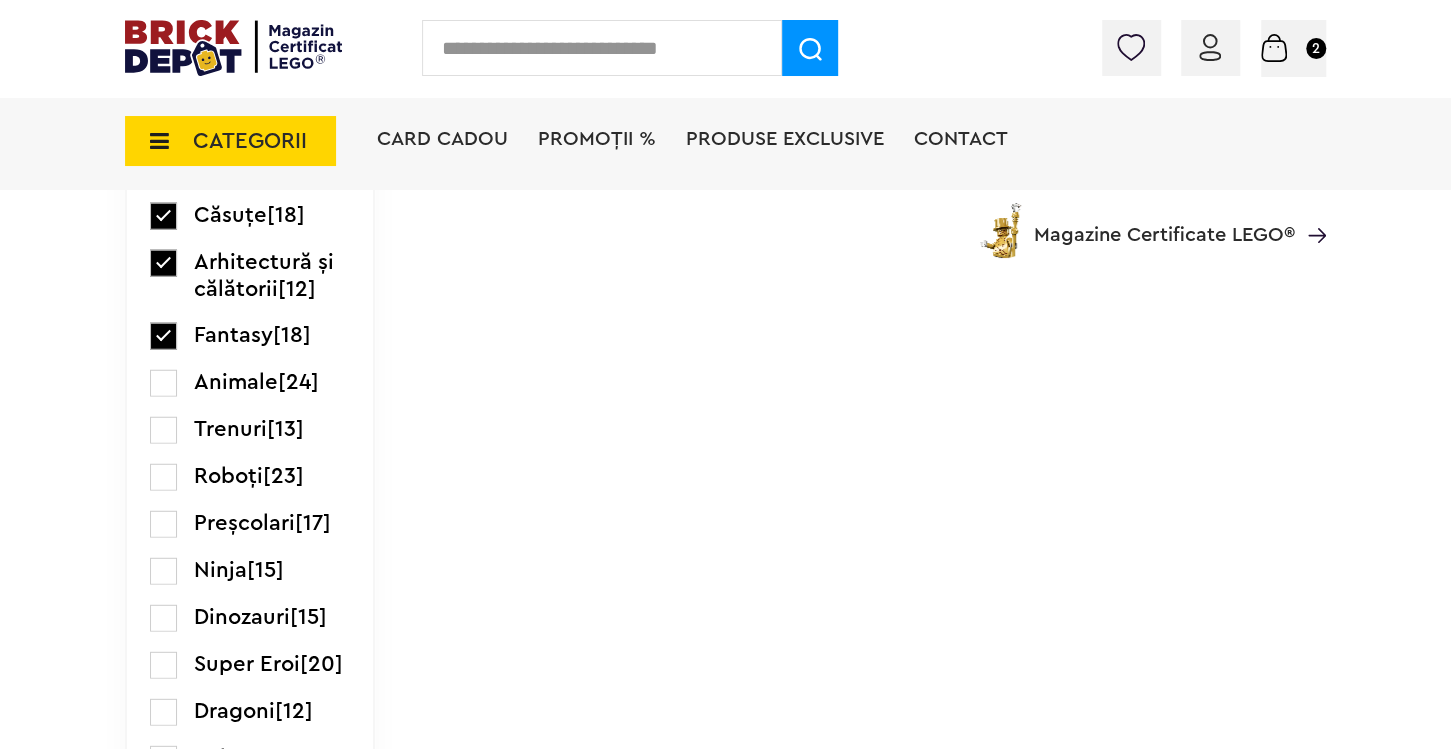 click at bounding box center [163, 383] 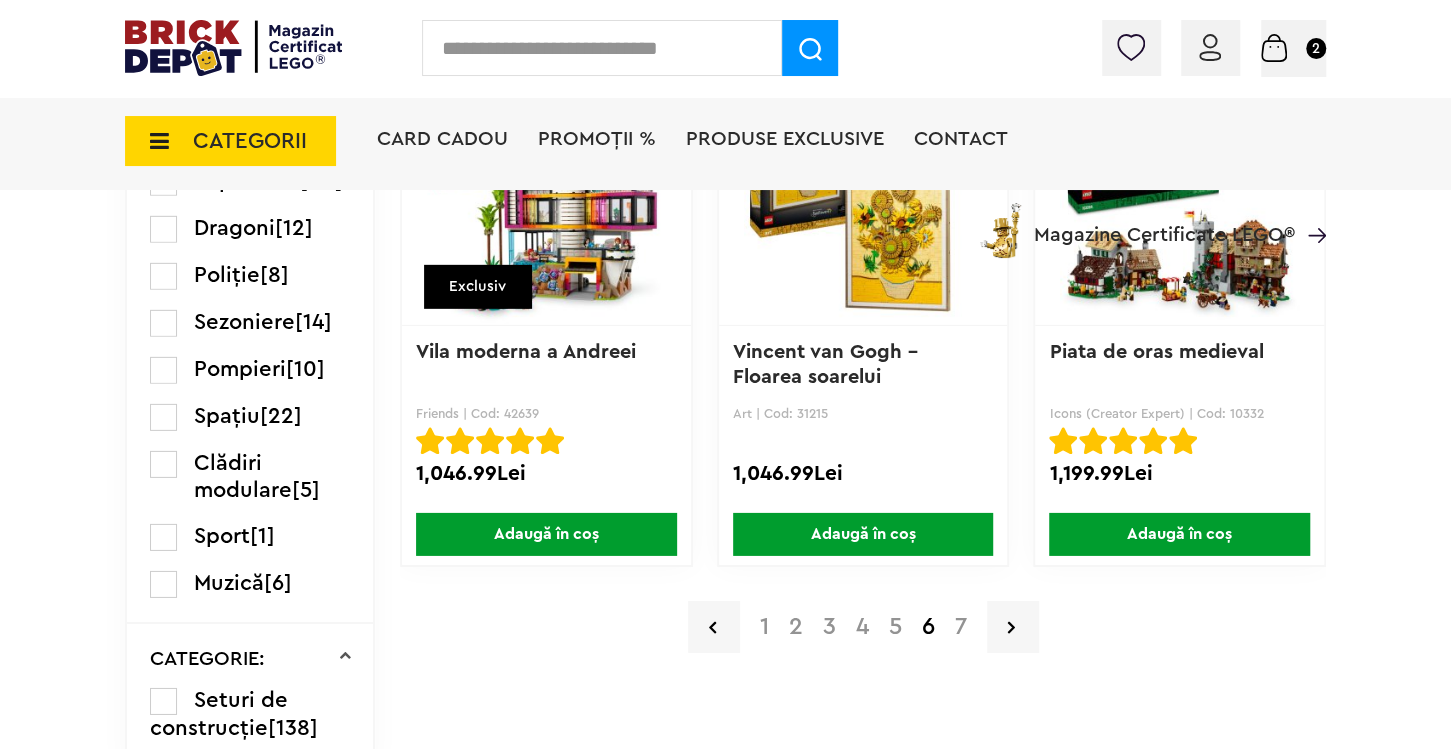 scroll, scrollTop: 3372, scrollLeft: 0, axis: vertical 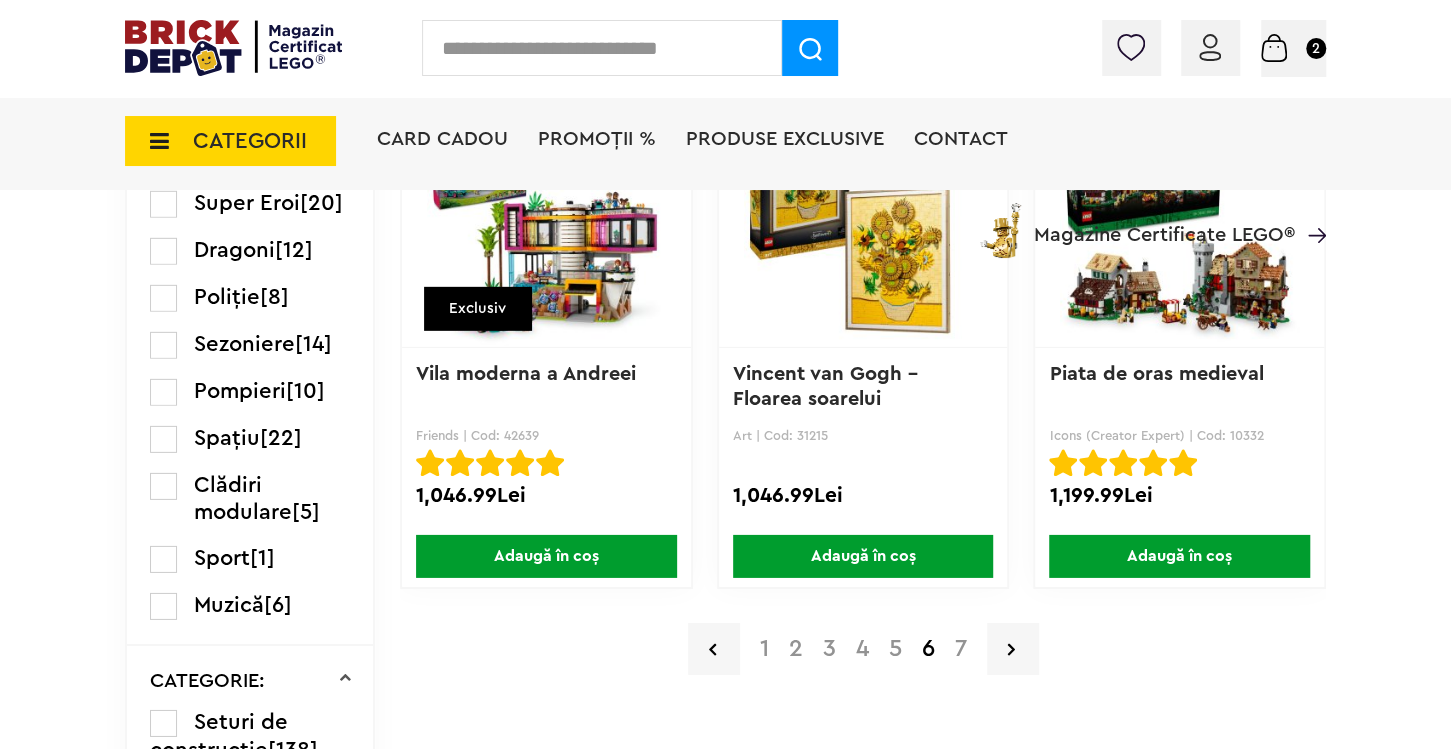 click at bounding box center [163, 345] 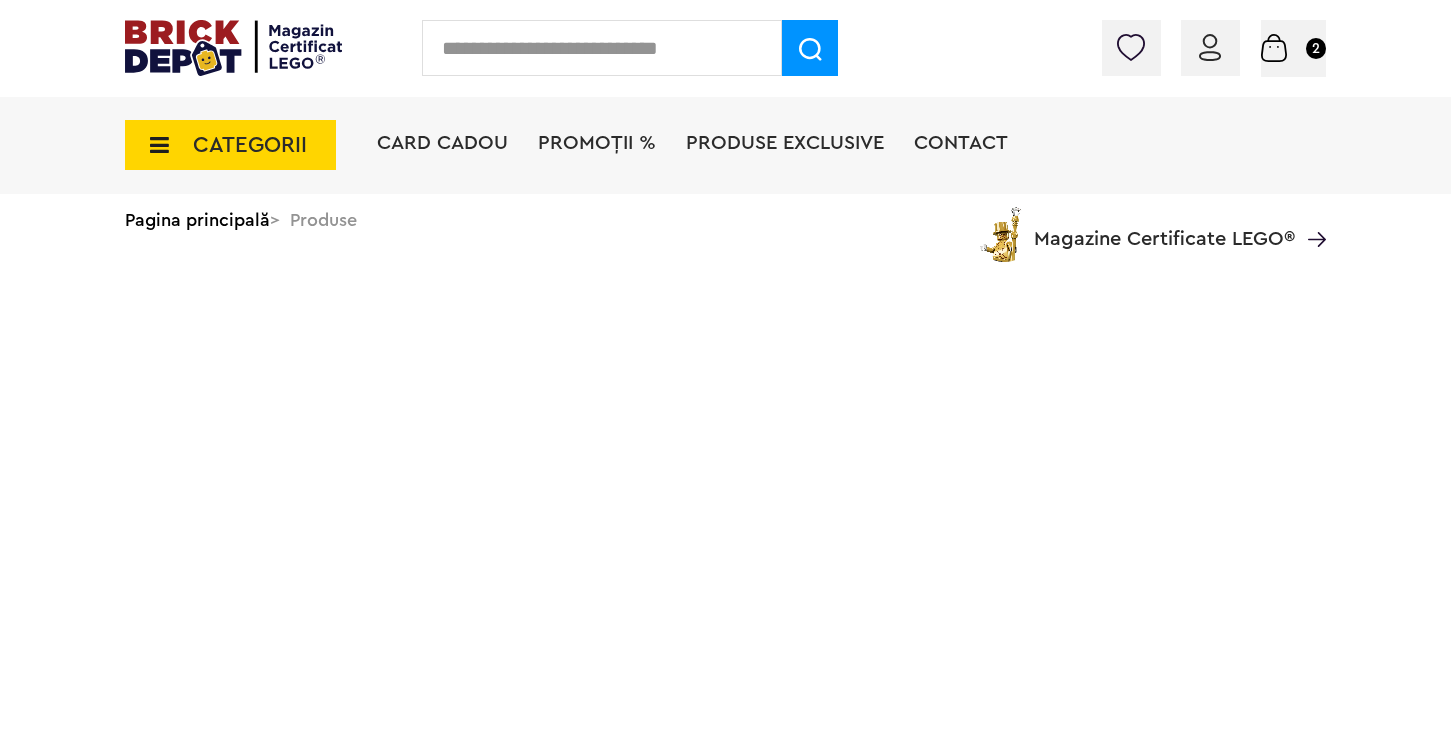 scroll, scrollTop: 0, scrollLeft: 0, axis: both 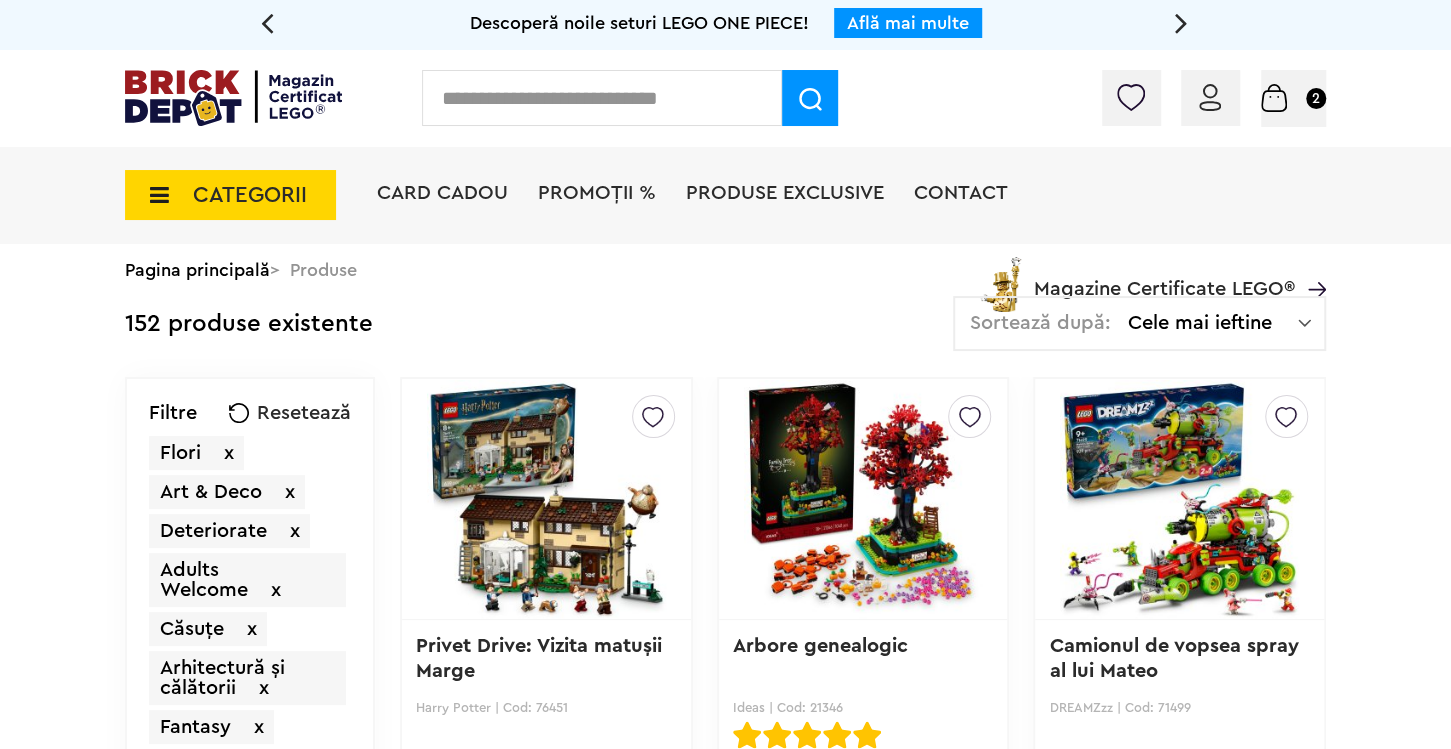 click at bounding box center [1304, 323] 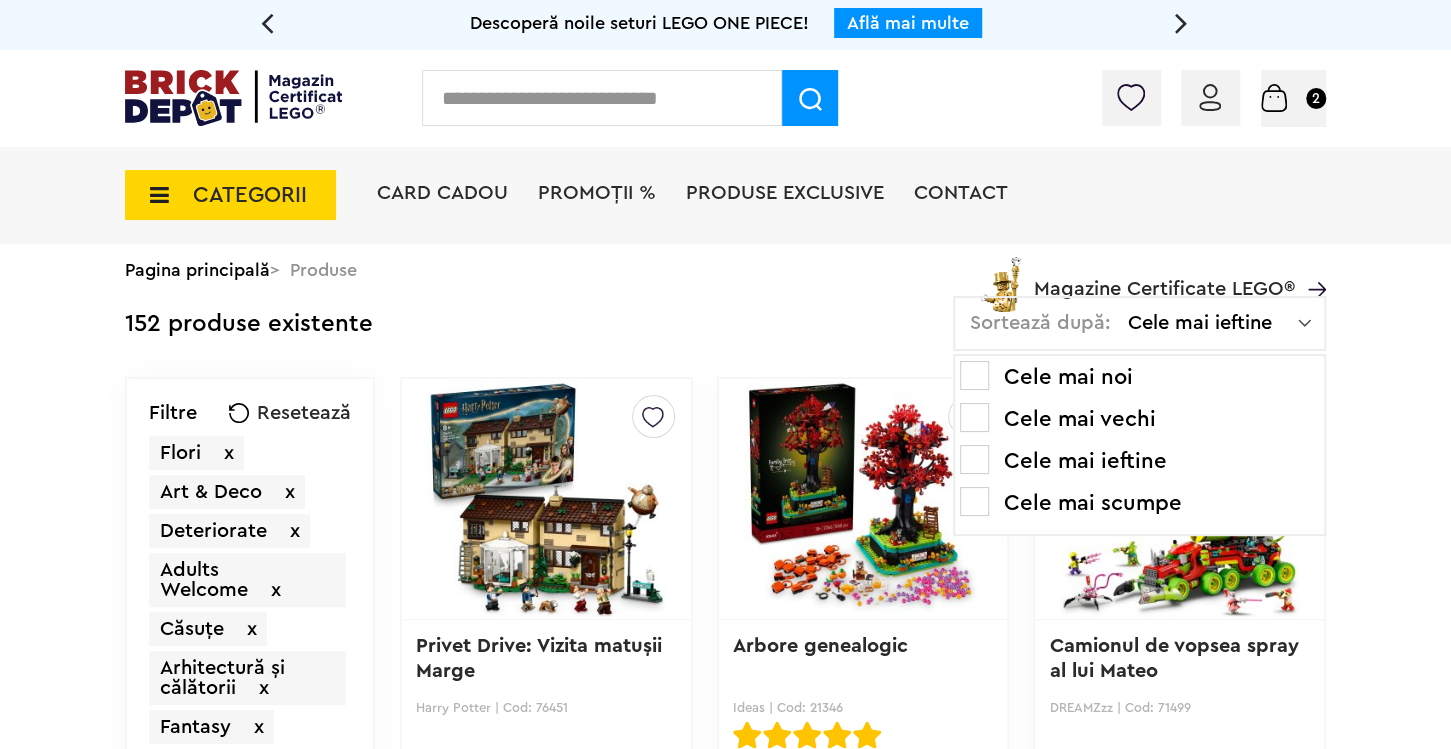 click on "Descoperă noile seturi LEGO ONE PIECE! Află mai multe Descoperă noile seturi LEGO ONE PIECE! Află mai multe Descoperă noile seturi LEGO ONE PIECE! Află mai multe
Contul meu
Contul meu
Comenzile mele
Date personale
Adrese
Parolă
Listă dorințe
Recenziile mele
VIP
Delogare
Coș   2
CATEGORII
Jucării LEGO
Card Cadou LEGO Animal Crossing Nou Architecture Nou Art Bluey Brickheadz Nou City Classic Colecția Botanică Nou Creator Nou DC Super Heroes Nou Disney DOTS DREAMZzz DUPLO Education Fortnite Nou Friends Nou Nou Ideas" at bounding box center (725, 2078) 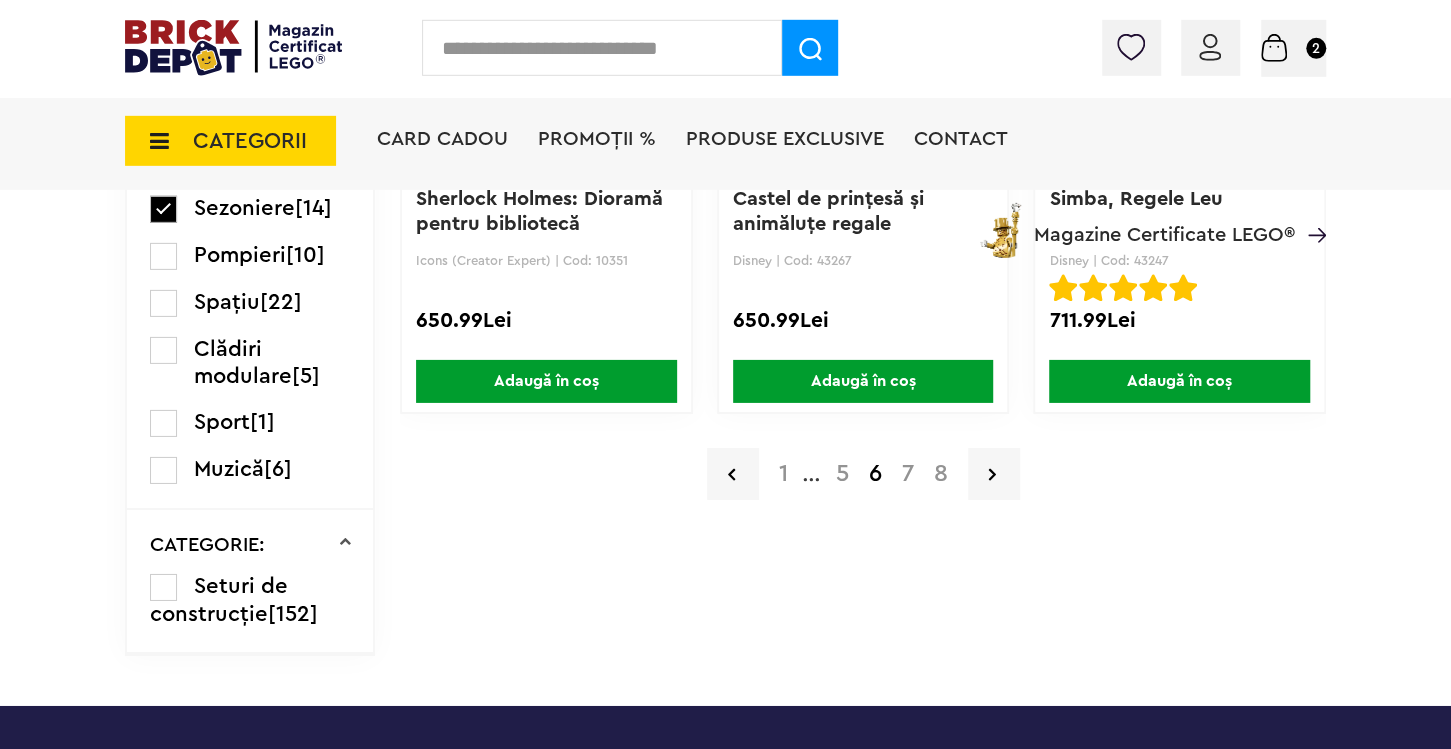 scroll, scrollTop: 3583, scrollLeft: 0, axis: vertical 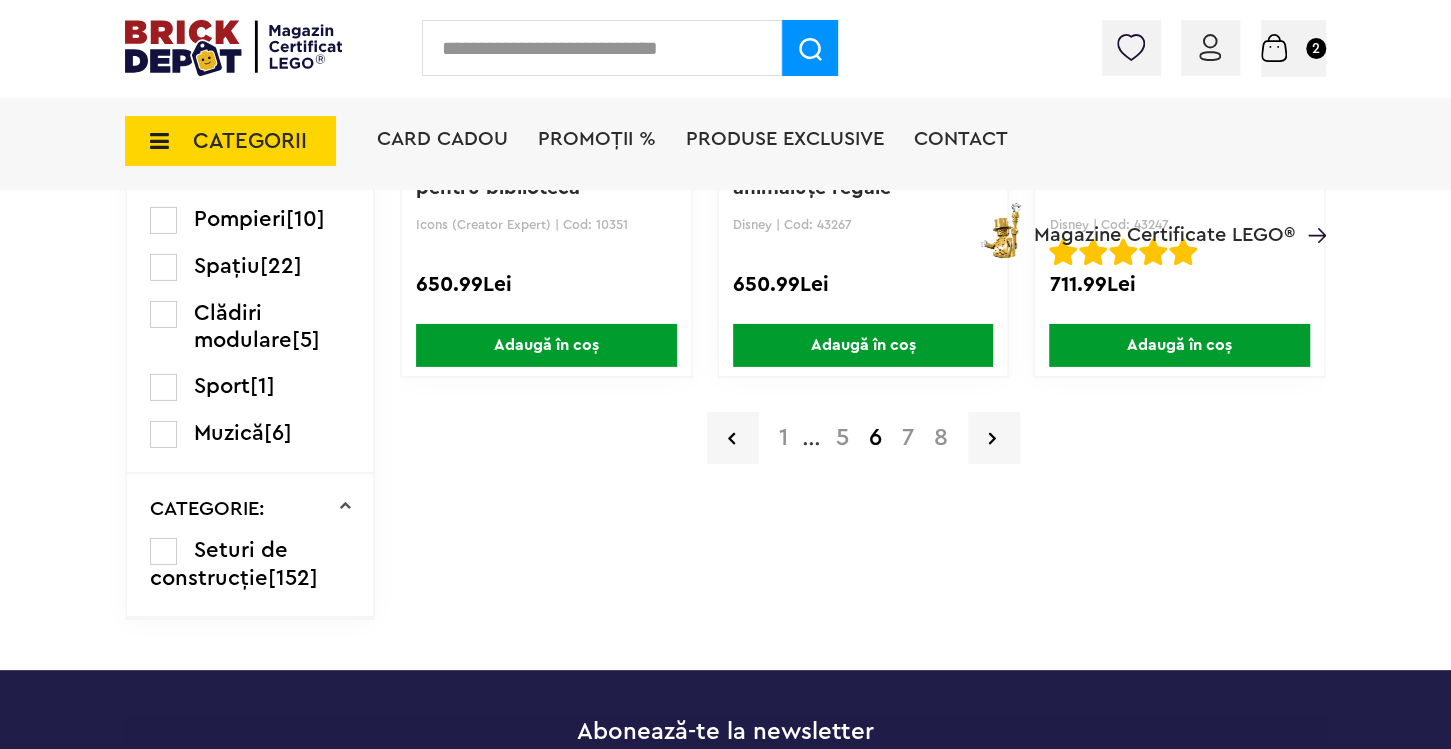 click on "1" at bounding box center [783, 438] 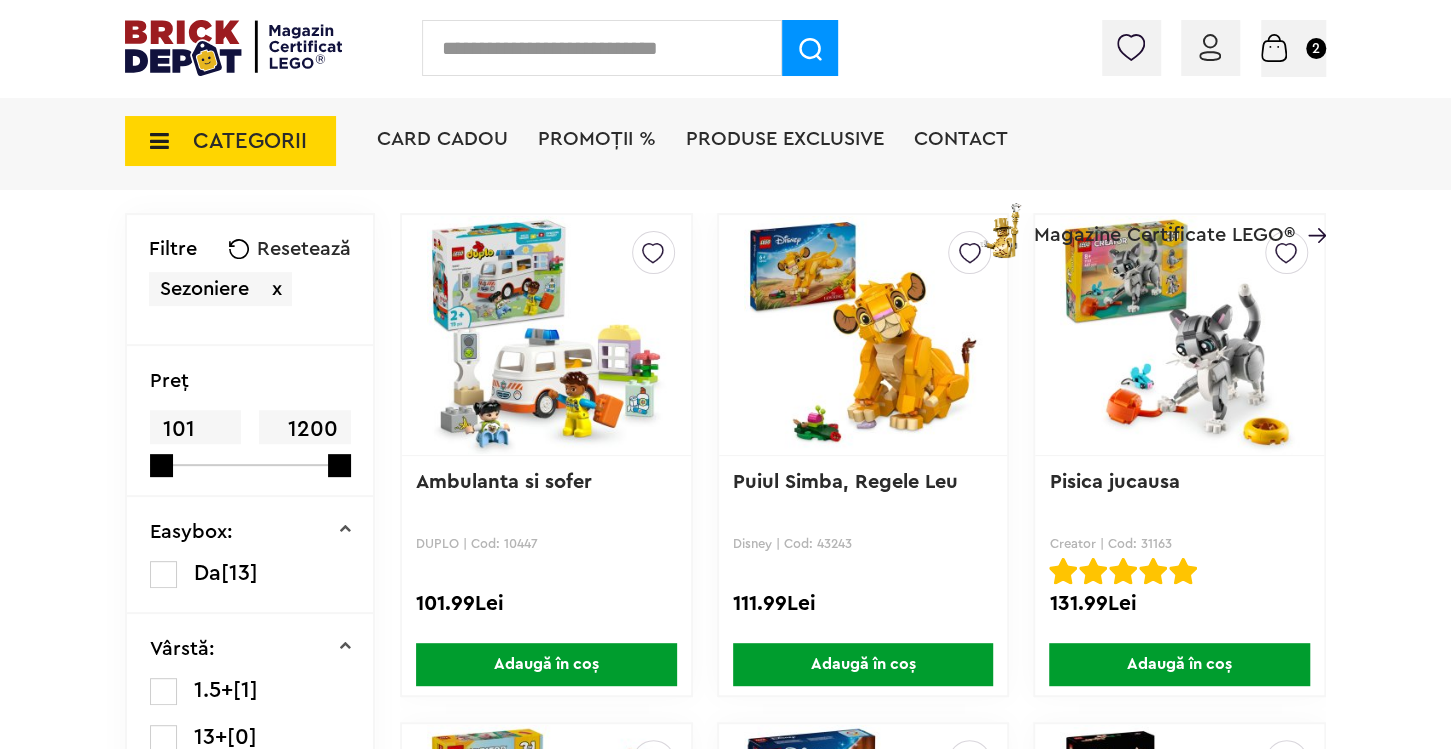 scroll, scrollTop: 0, scrollLeft: 0, axis: both 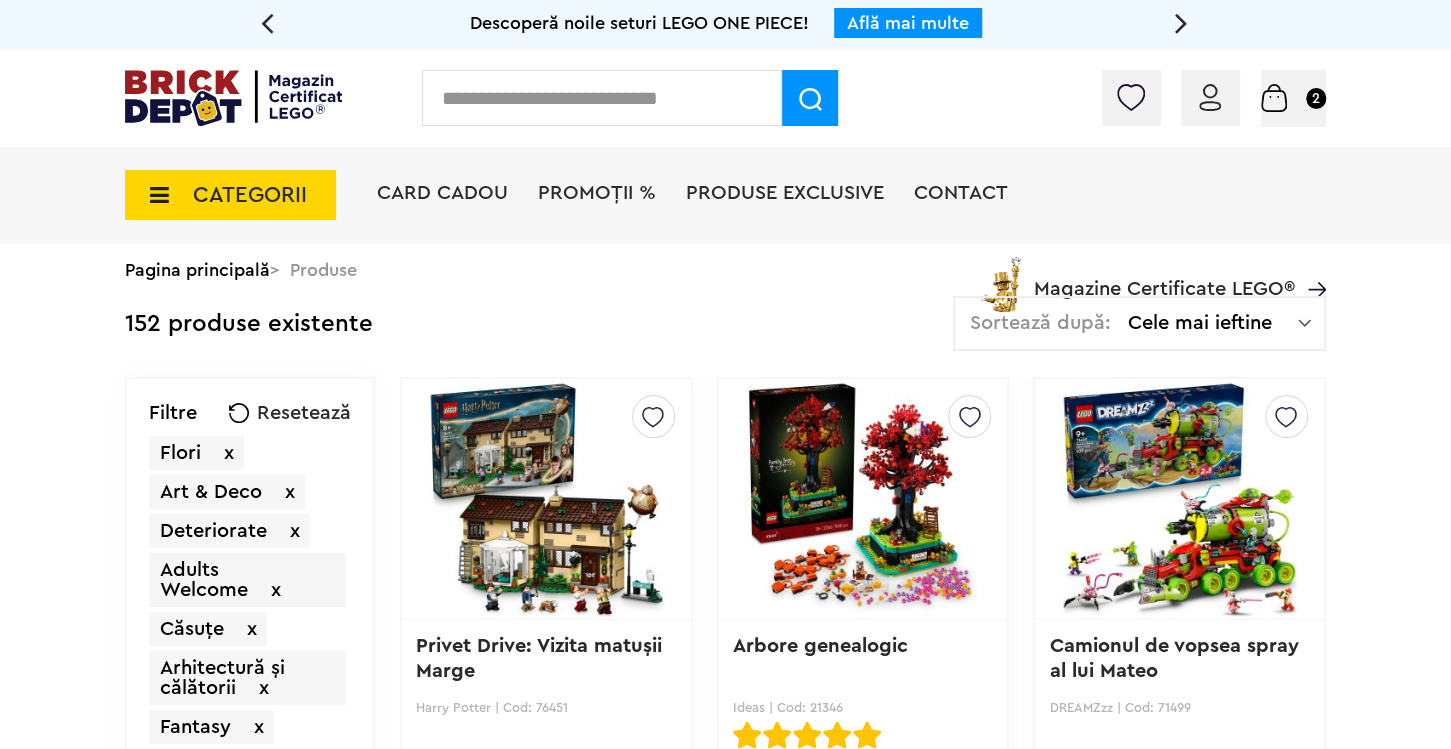 click on "Sortează după:
Cele mai ieftine
Cele mai noi
Cele mai vechi
Cele mai ieftine
Cele mai scumpe" at bounding box center (1139, 323) 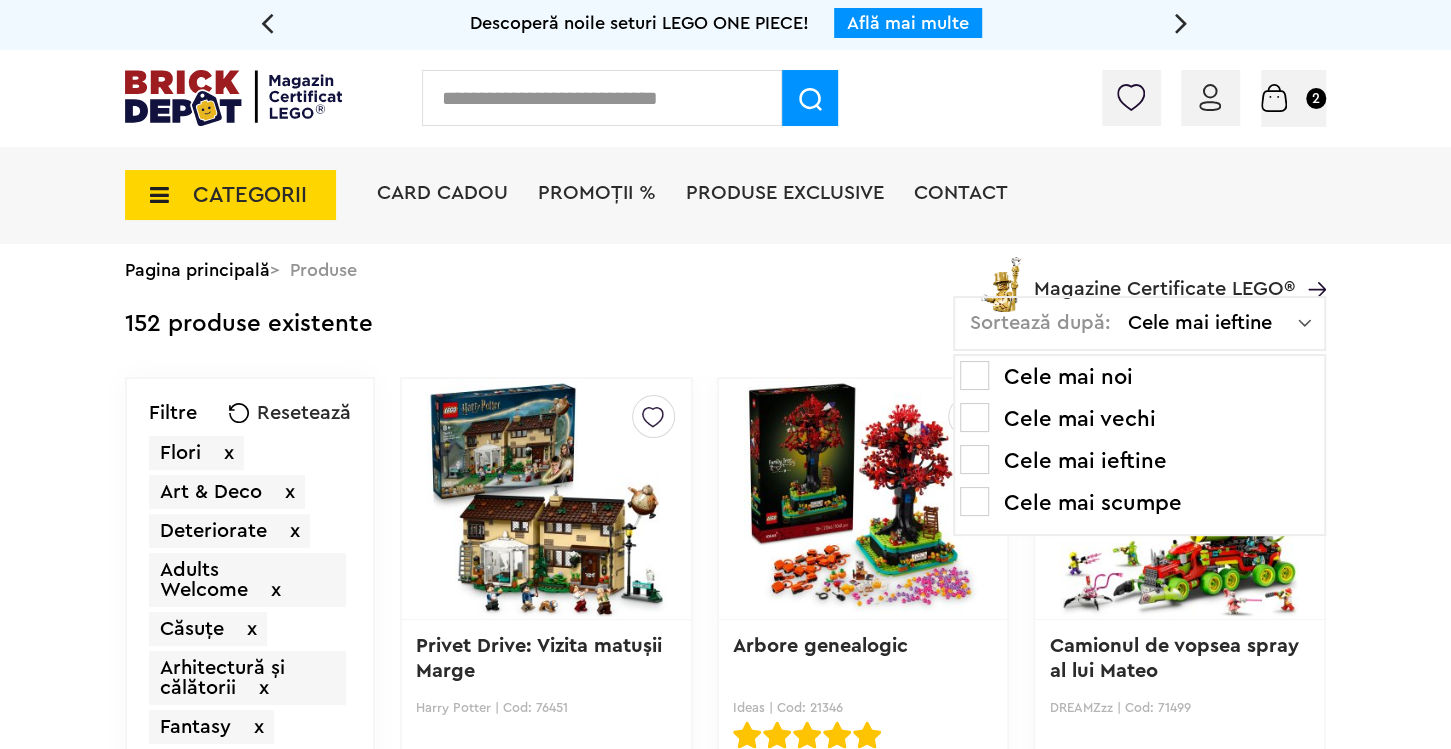 click on "Cele mai noi" at bounding box center (1139, 377) 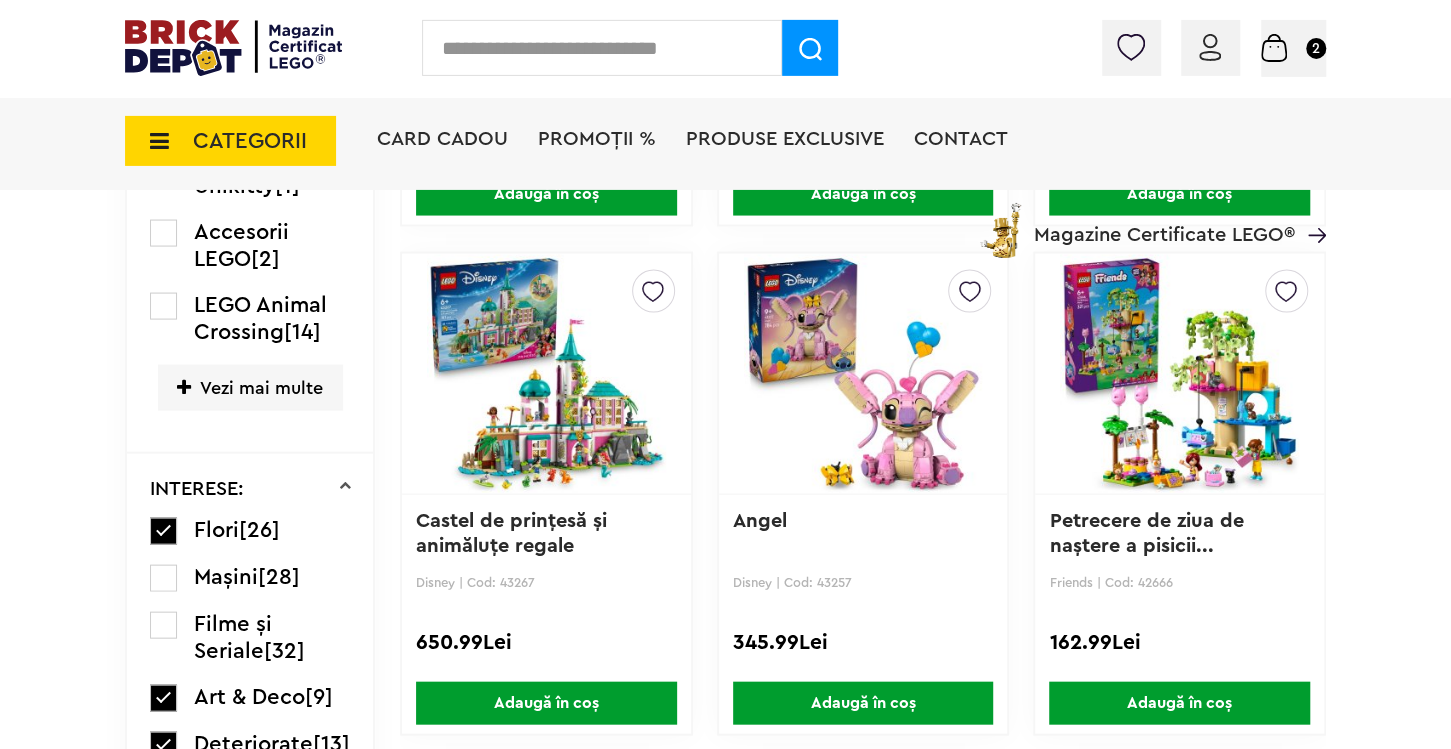 scroll, scrollTop: 2213, scrollLeft: 0, axis: vertical 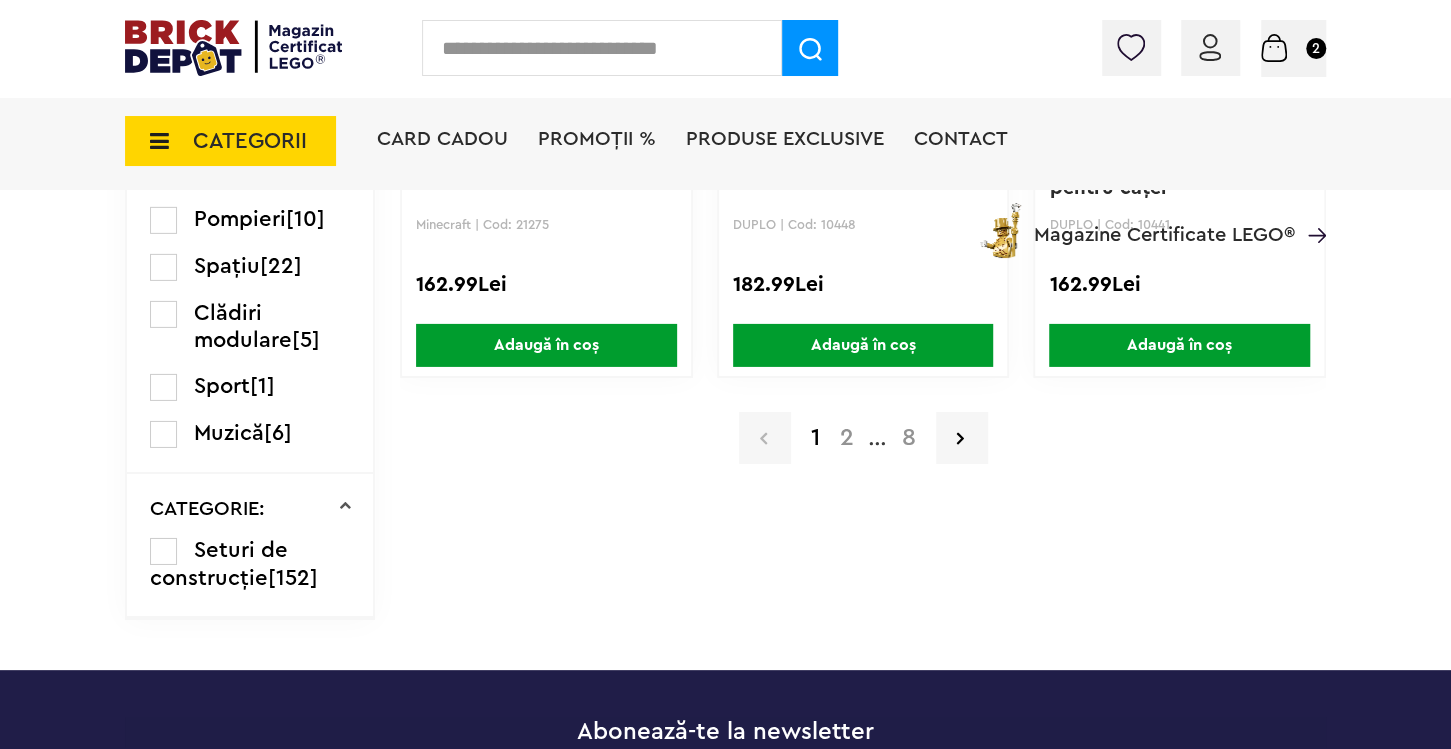 click on "2" at bounding box center [847, 438] 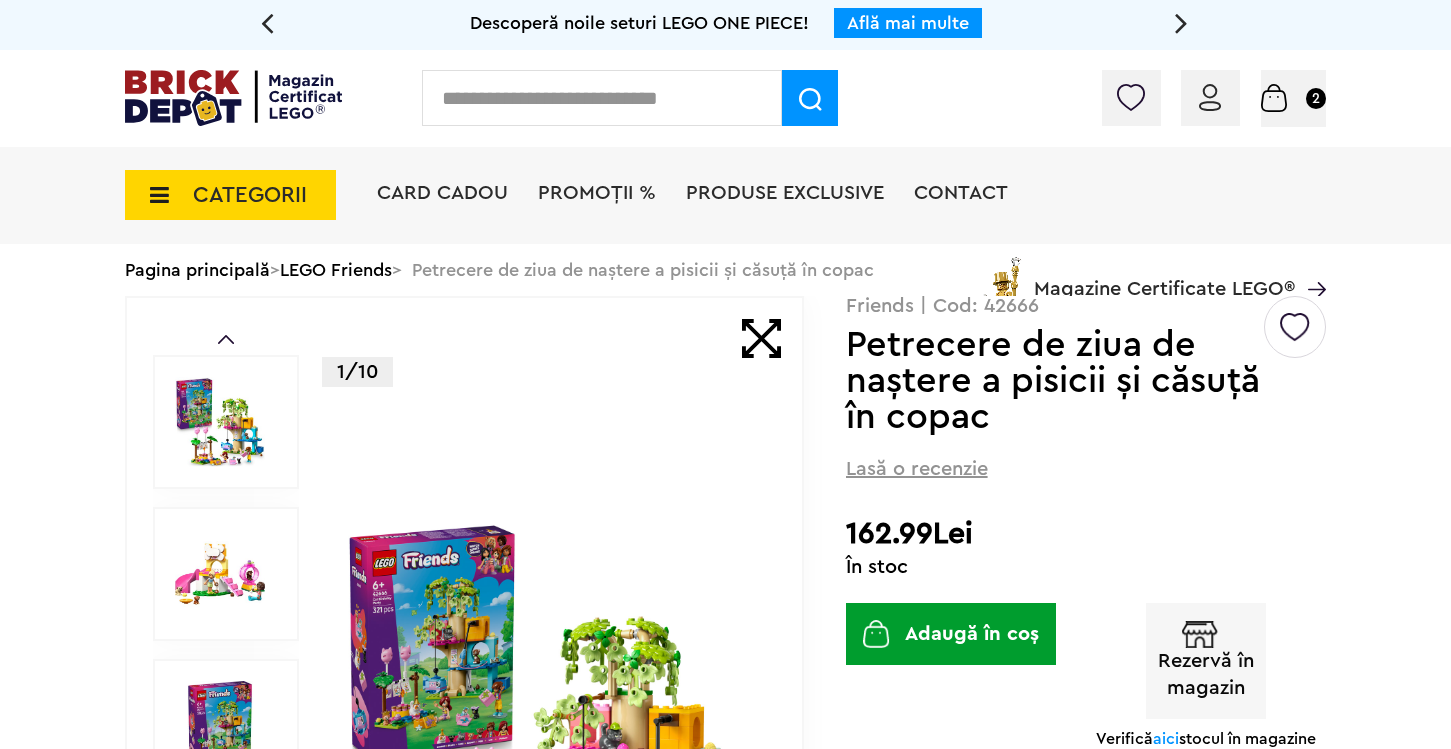 scroll, scrollTop: 0, scrollLeft: 0, axis: both 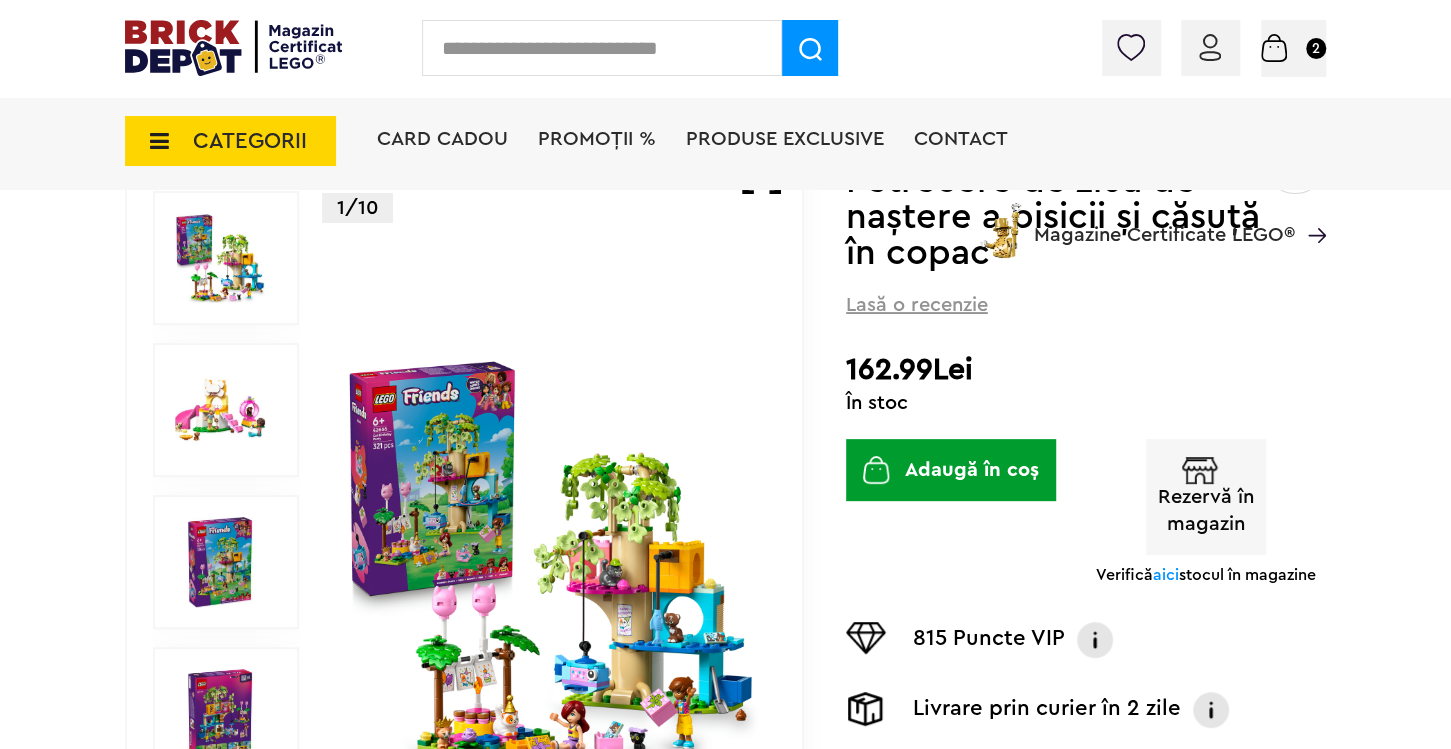 click at bounding box center [220, 410] 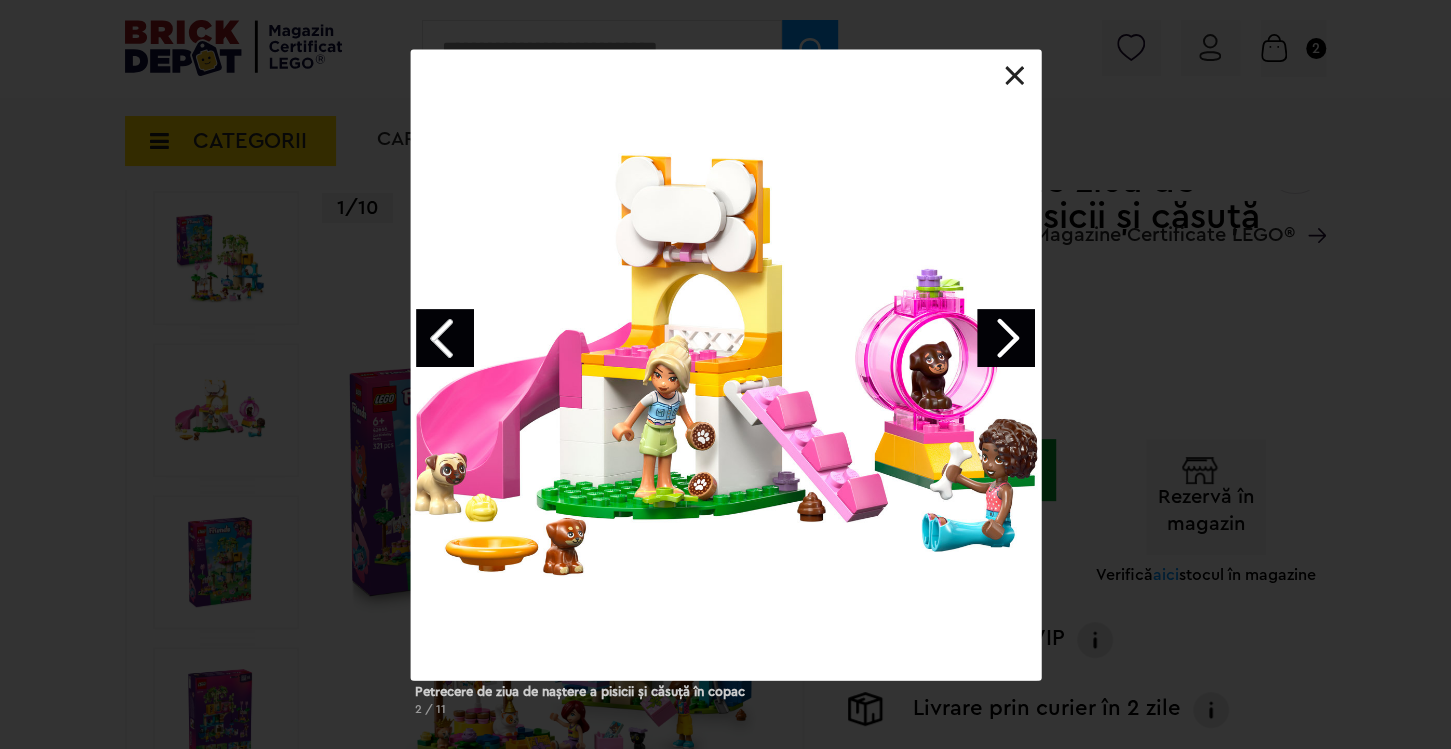 click at bounding box center (445, 338) 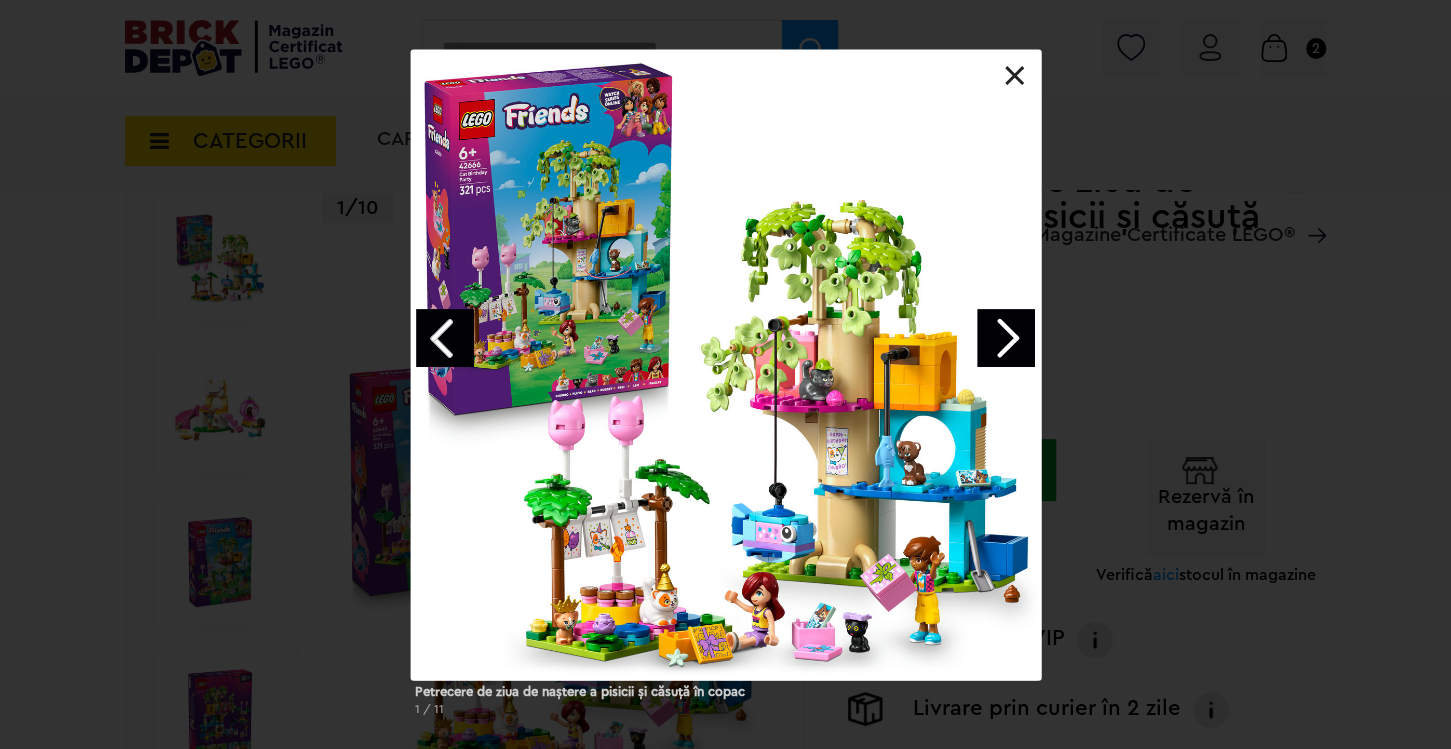 click at bounding box center [1015, 76] 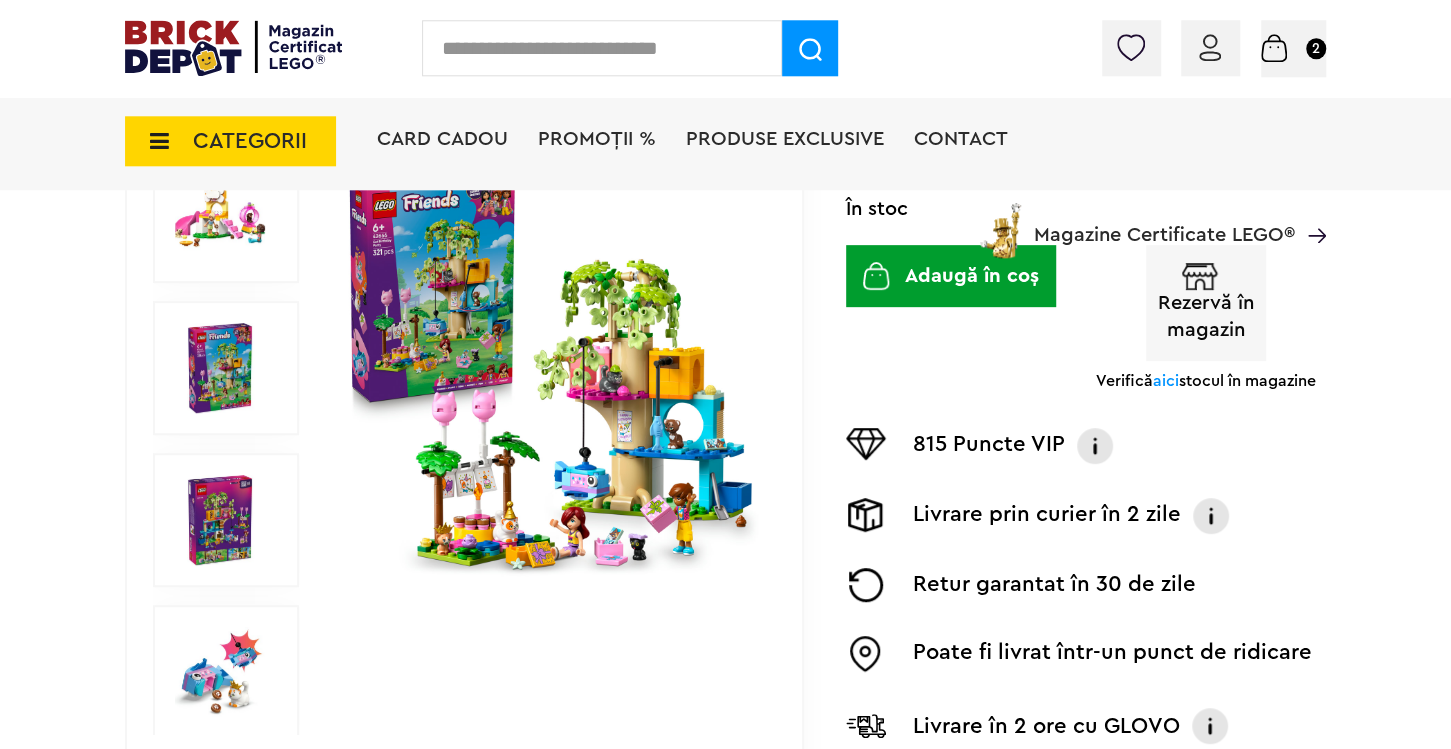 scroll, scrollTop: 421, scrollLeft: 0, axis: vertical 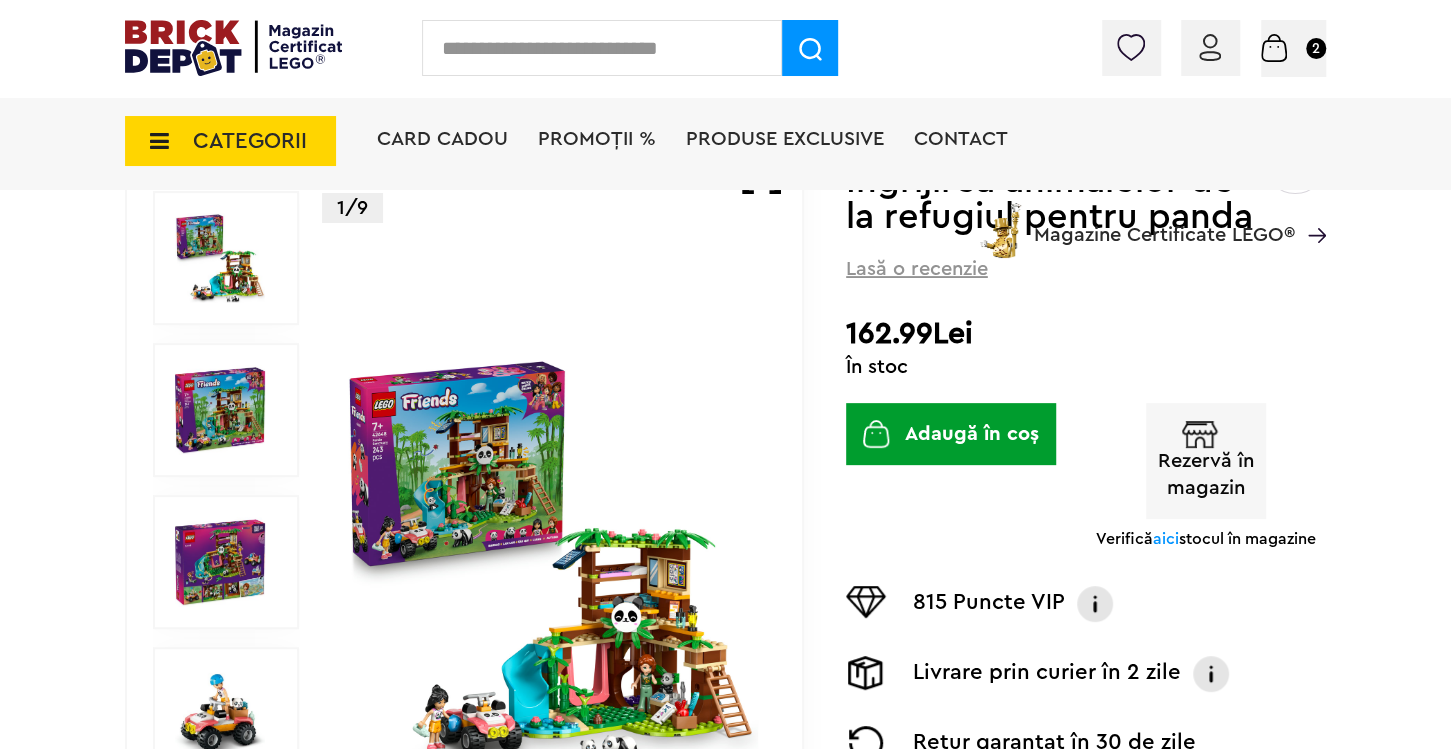 click at bounding box center [551, 563] 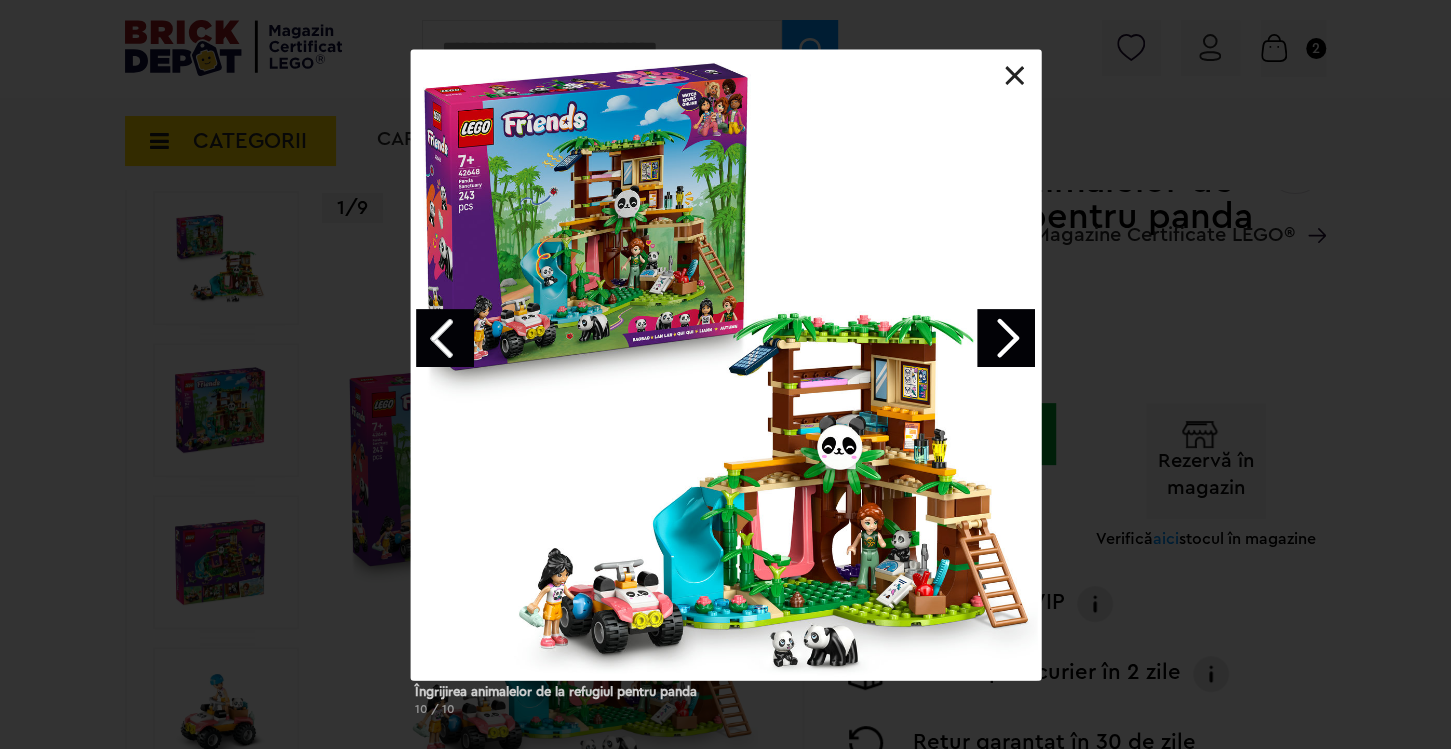 click at bounding box center [1015, 76] 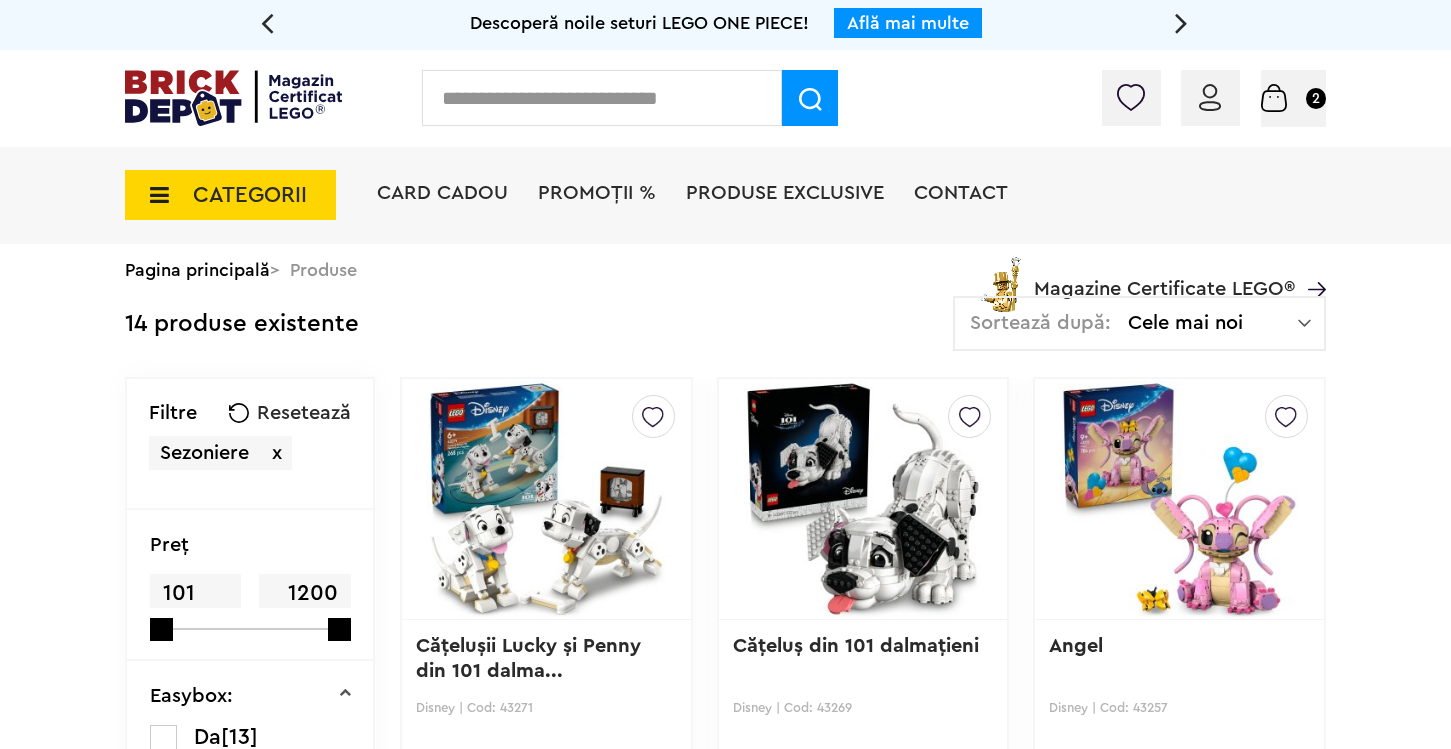 scroll, scrollTop: 0, scrollLeft: 0, axis: both 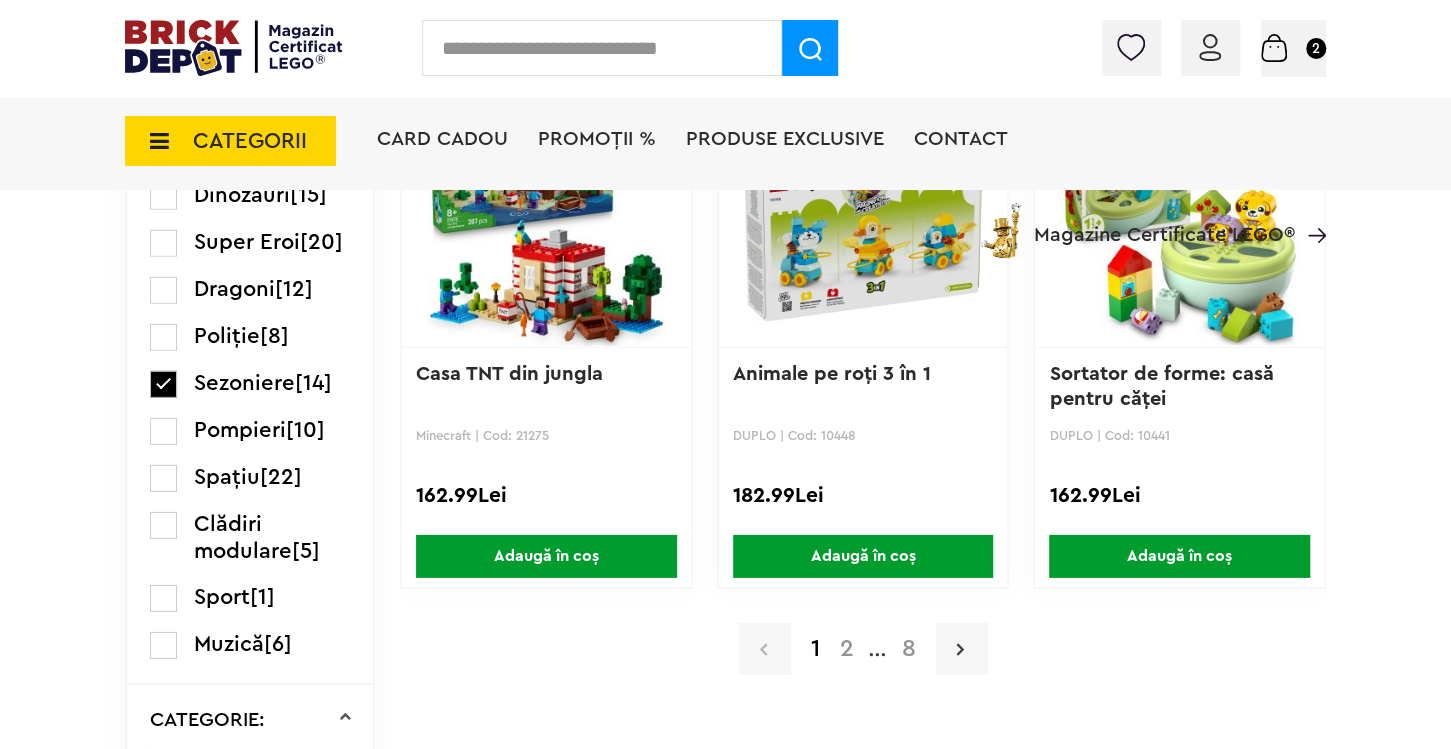 click at bounding box center (962, 649) 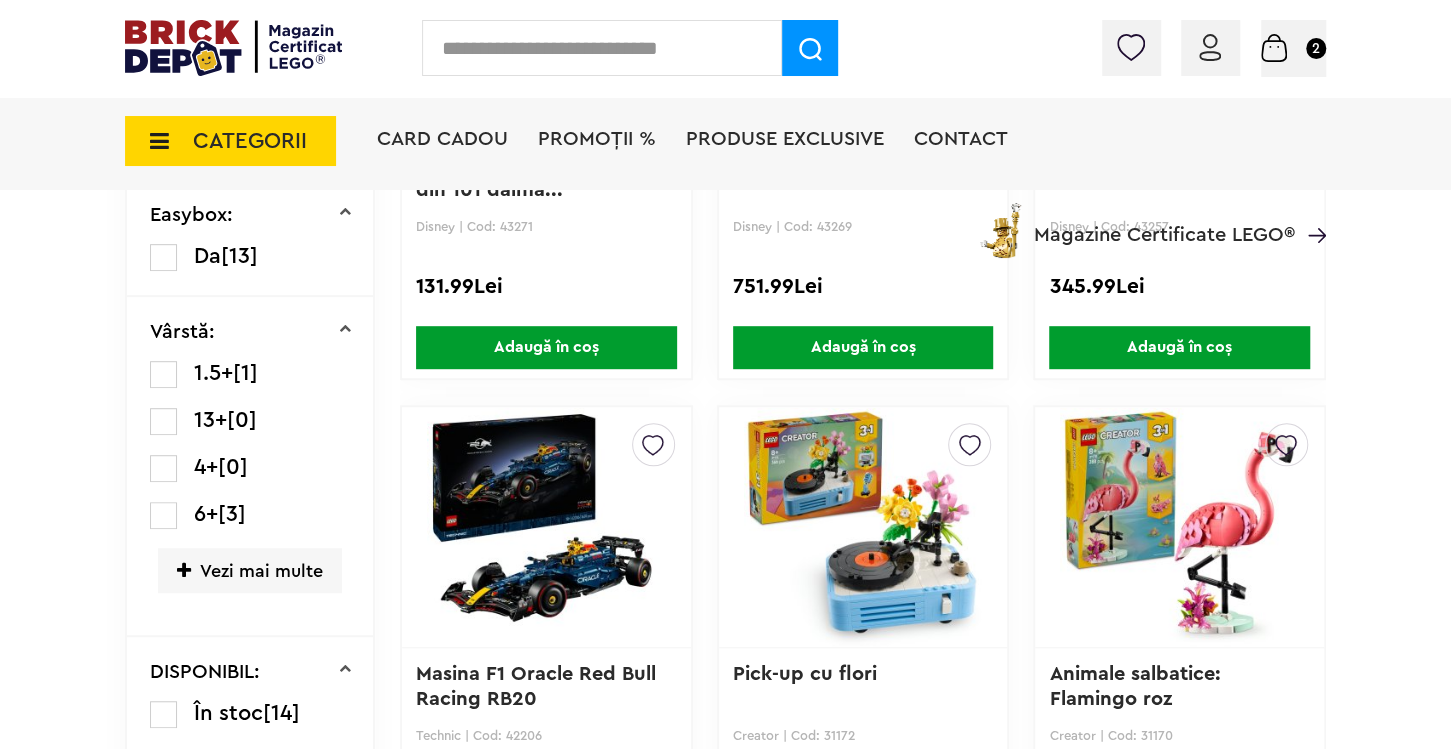 scroll, scrollTop: 0, scrollLeft: 0, axis: both 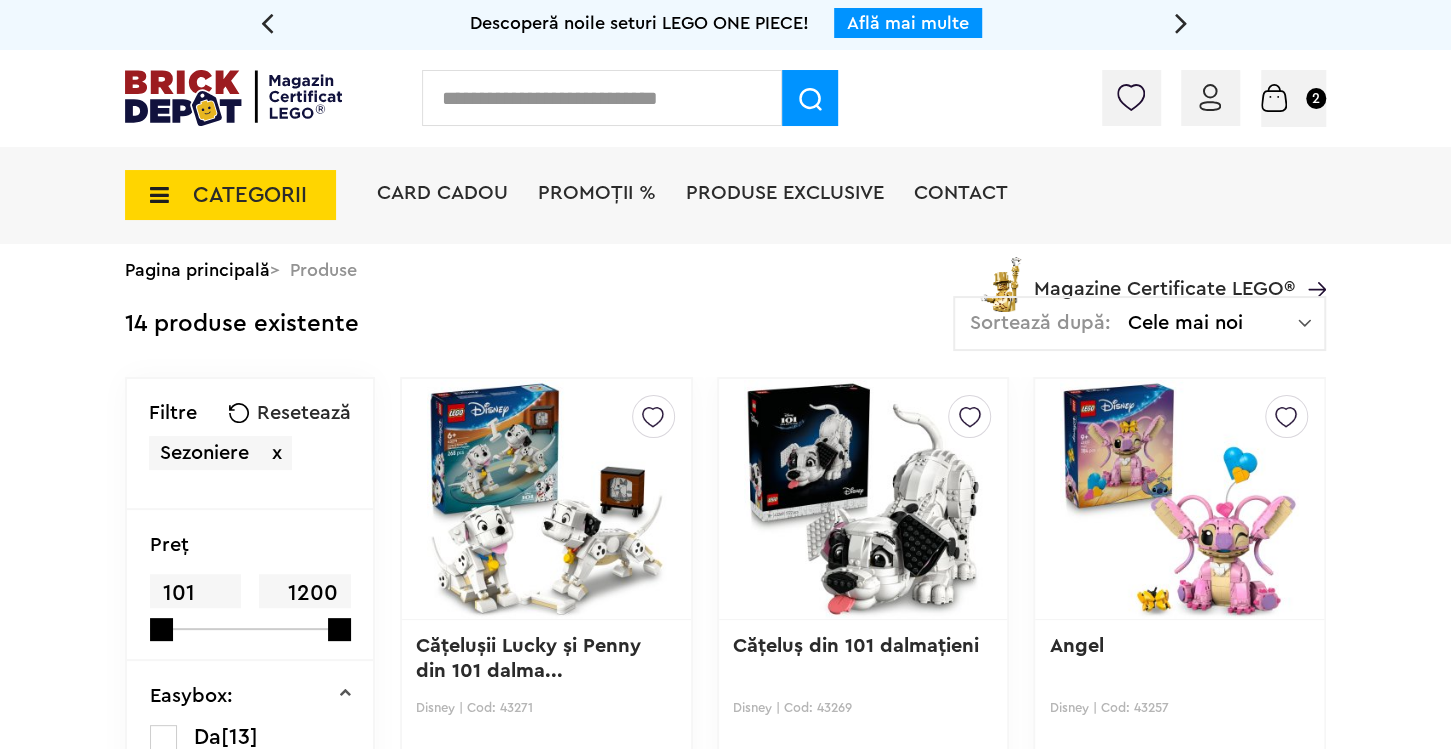 click on "x" at bounding box center [277, 453] 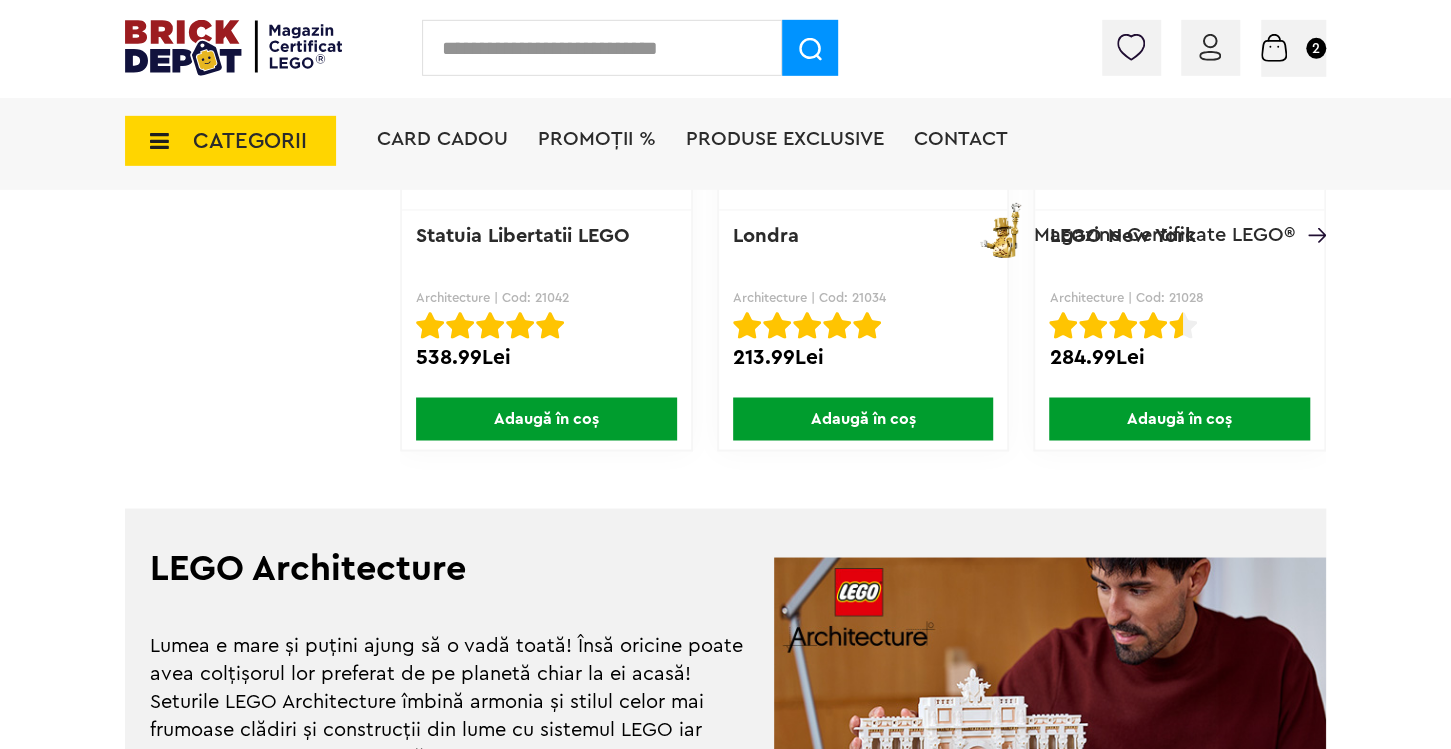 scroll, scrollTop: 1897, scrollLeft: 0, axis: vertical 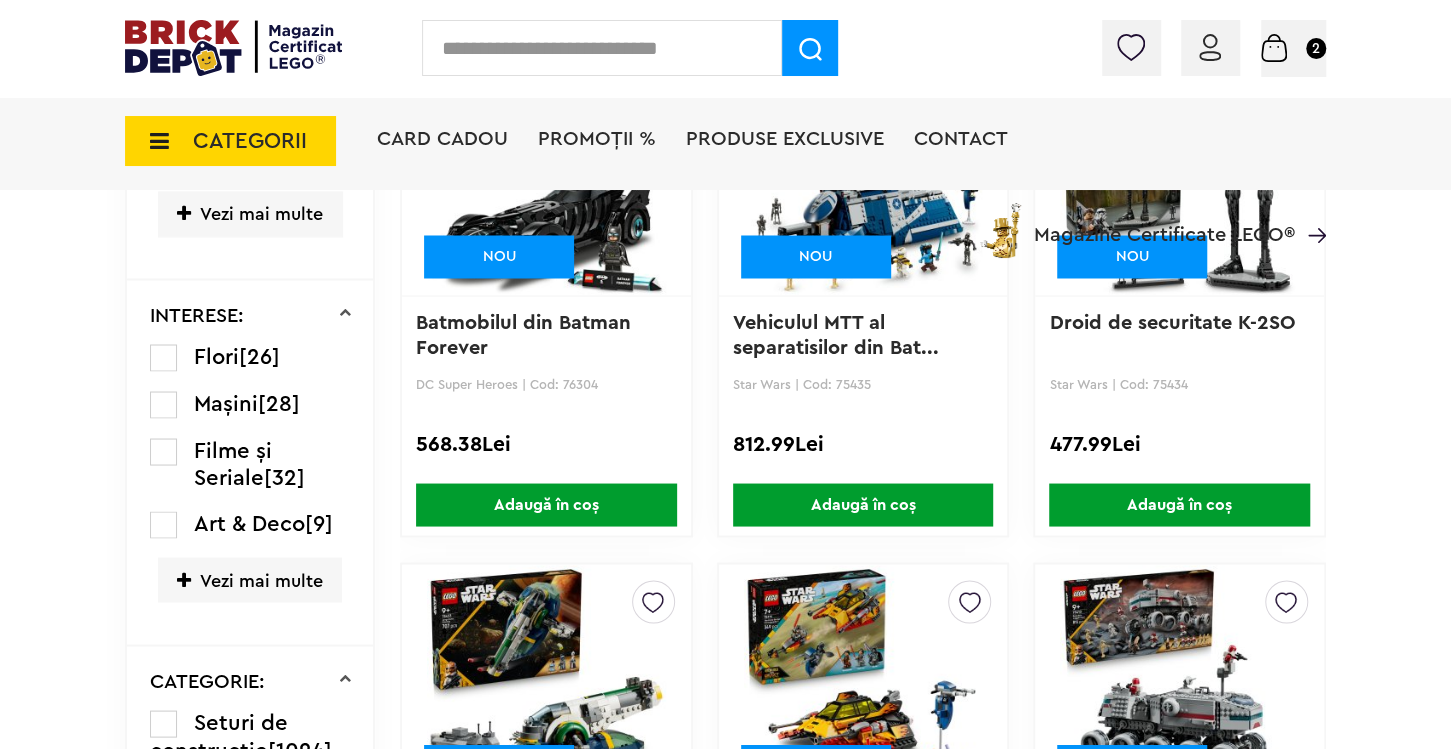 click at bounding box center [163, 357] 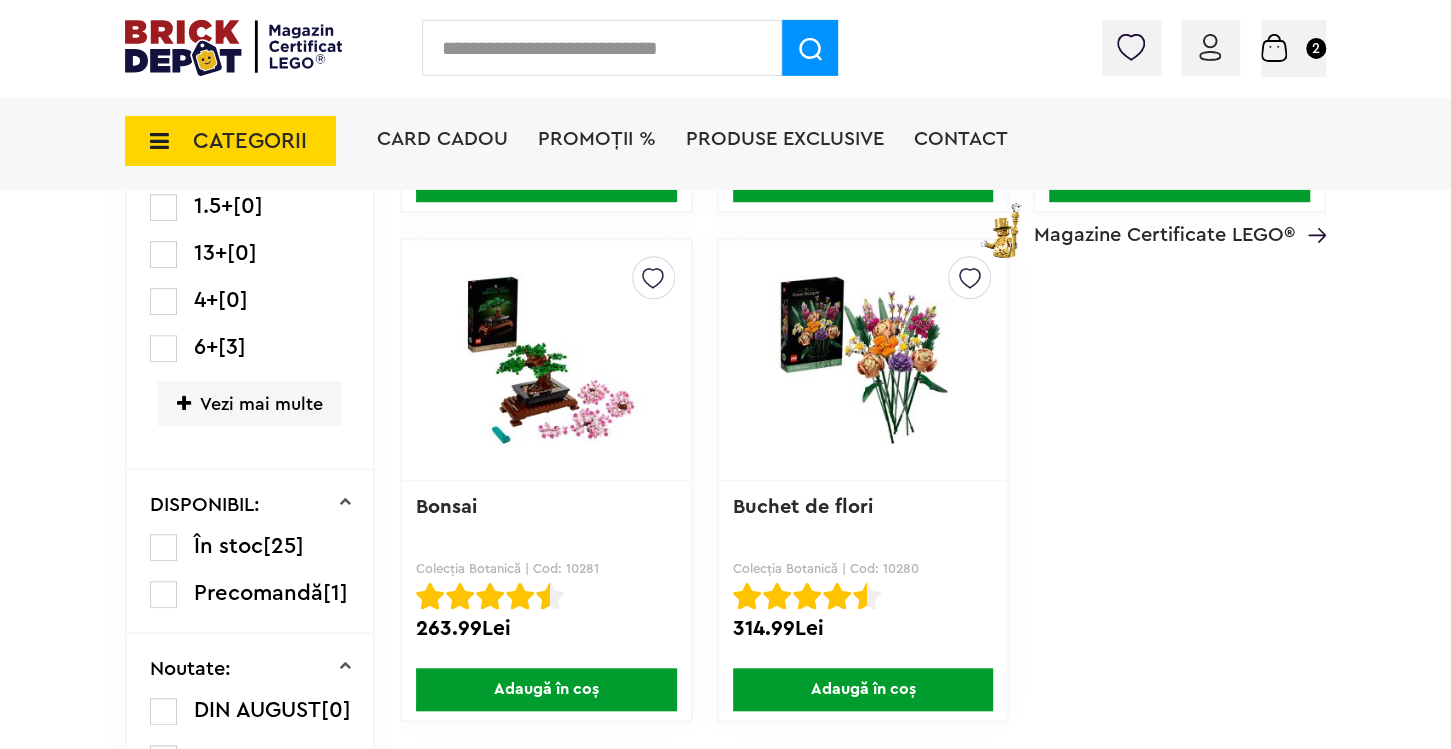 scroll, scrollTop: 843, scrollLeft: 0, axis: vertical 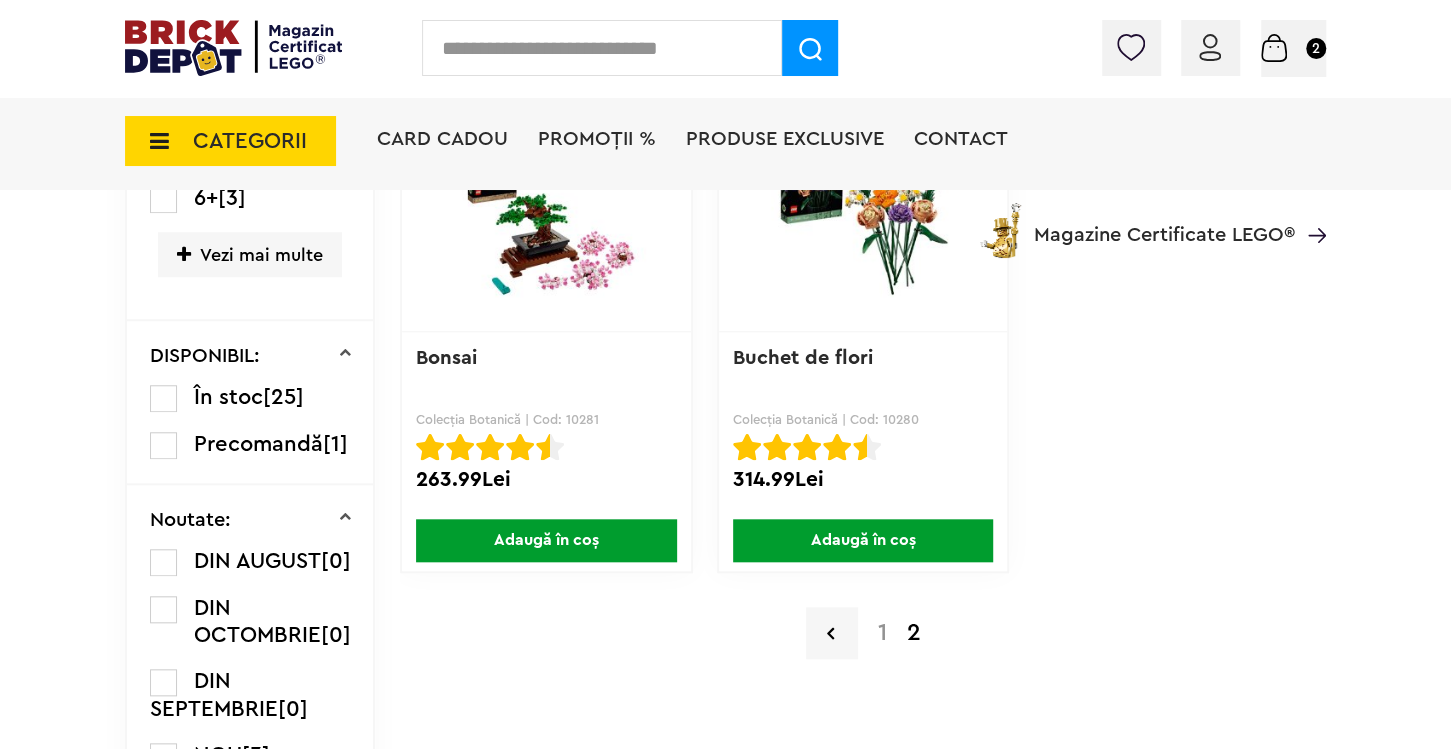 click on "1" at bounding box center [882, 633] 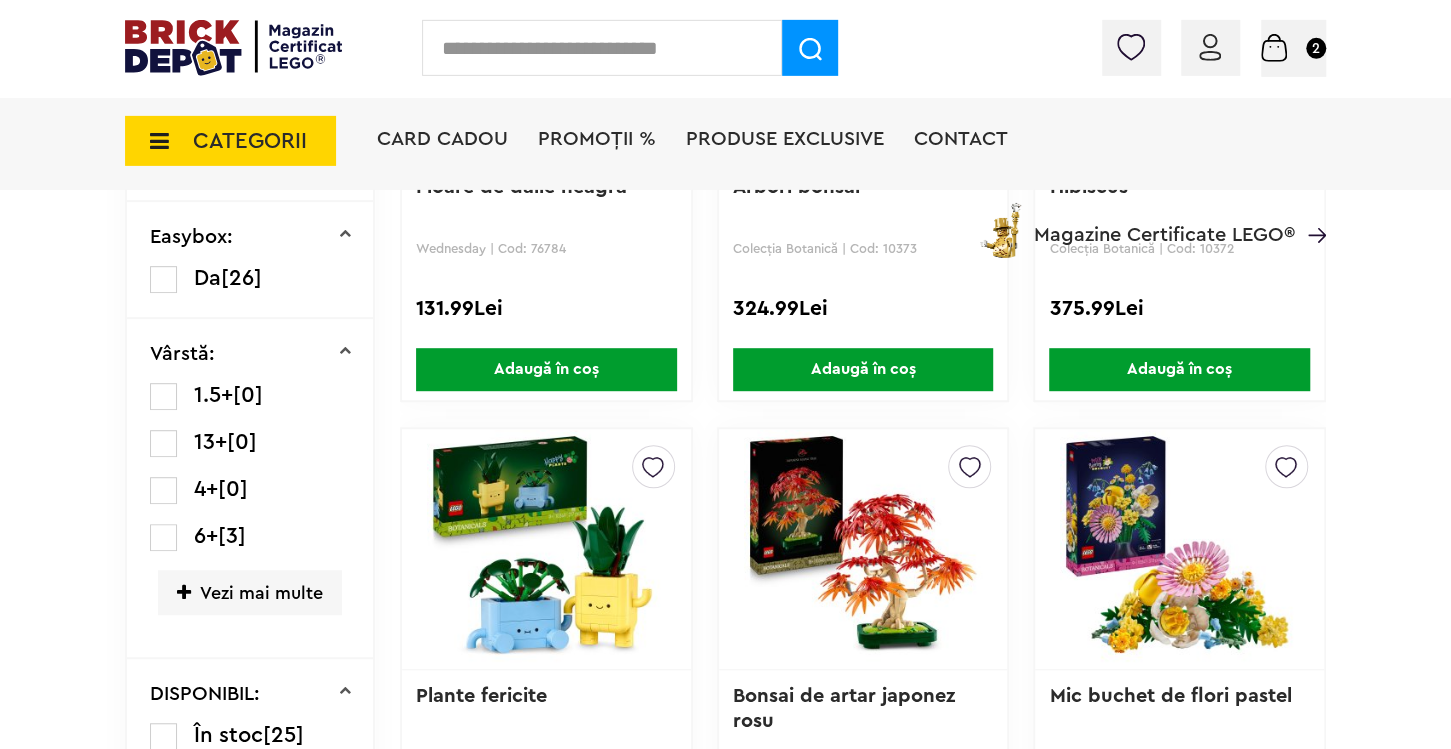 scroll, scrollTop: 210, scrollLeft: 0, axis: vertical 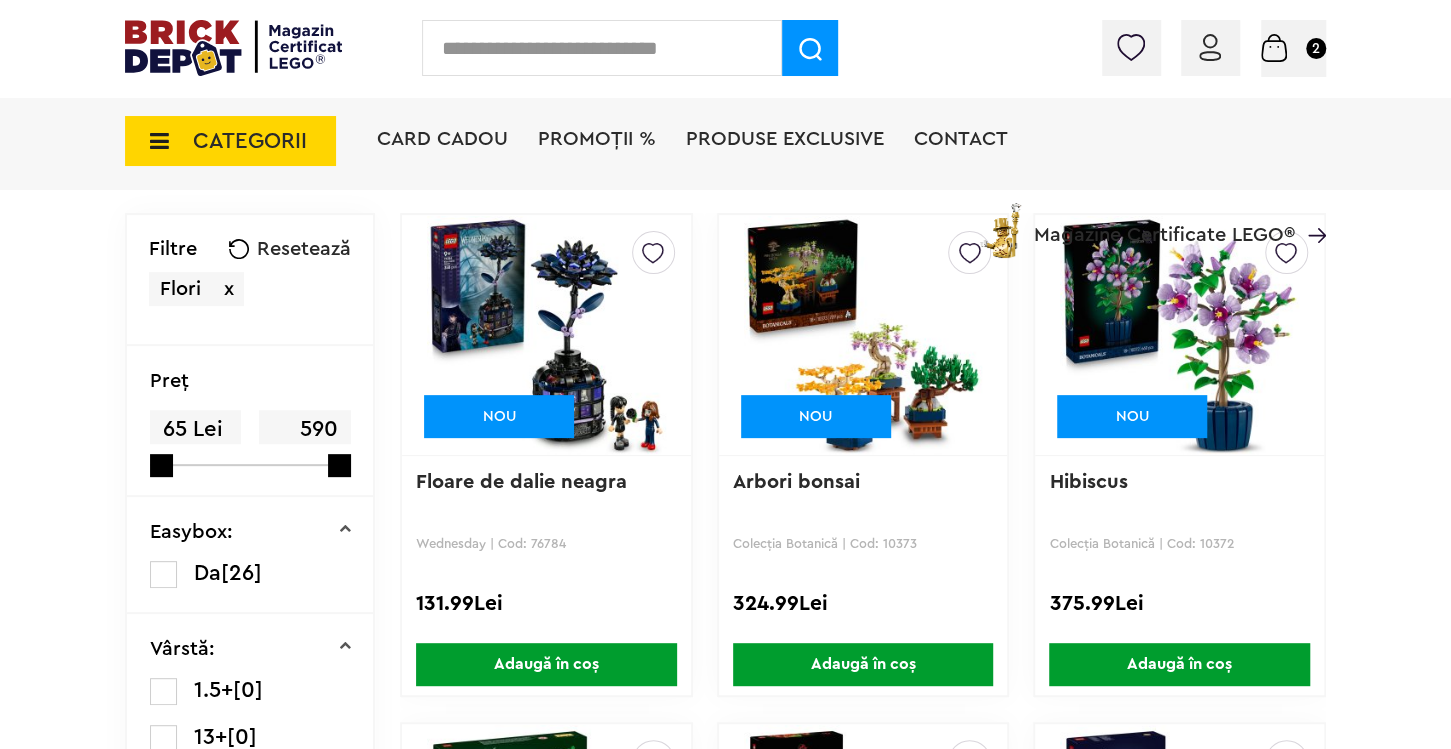 click on "CATEGORII
Jucării LEGO
Card Cadou LEGO Animal Crossing Nou Architecture Nou Art Bluey Brickheadz Nou City Classic Colecția Botanică Nou Creator Nou DC Super Heroes Nou Disney DOTS DREAMZzz DUPLO Education Festivaluri Tradiţionale Chinezesti Fortnite Nou Friends Gabby s Dollhouse Nou Harry Potter Icons (Creator Expert) Nou Ideas Indiana Jones Jurassic World Marvel Super Heroes Nou Minecraft Minifigurine Minions Monkie Kid NIKE Nou Ninjago One Piece Nou Sonic the Hedgehog Nou Speed Champions Nou Star Wars Nou Super Mario Nou Technic Nou The Legend of Zelda Wednesday Nou Wicked Vezi Toate >> Card Cadou LEGO
Piese LEGO
Accesorii Nou Animale Autocolante Caramizi Nou Caramizi cu panta Nou Caramizi curbate Nou Caramizi rotunde Caramizi speciale Nou Componente Figurine actiune Minifigurine Minifigurine - Accesorii Nou Minifigurine - Parti componente Piese decorate Nou Placi Nou Placi cu unghiuri ascutite Nou Placi netede Nou Placi netede modificate Nou Placi rotunde Nou" at bounding box center [725, 175] 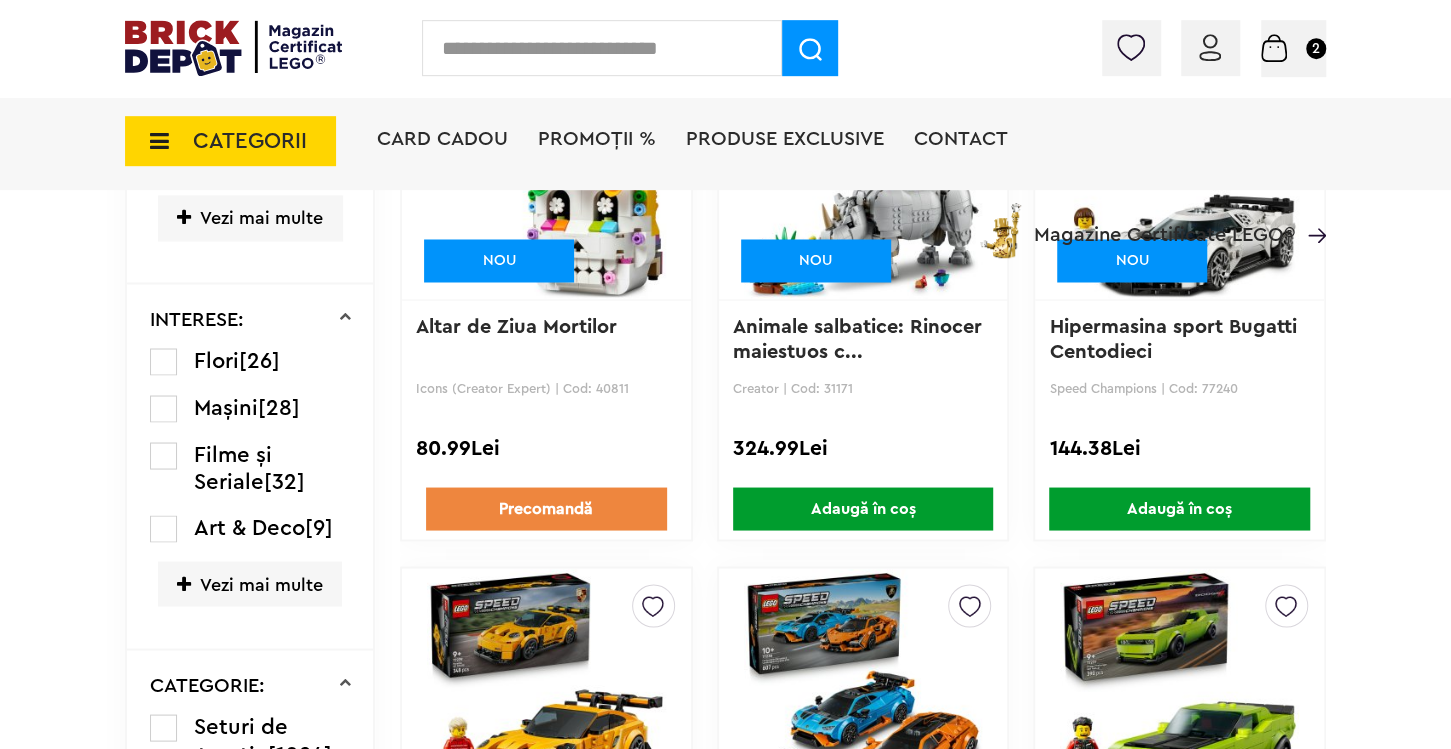 scroll, scrollTop: 1897, scrollLeft: 0, axis: vertical 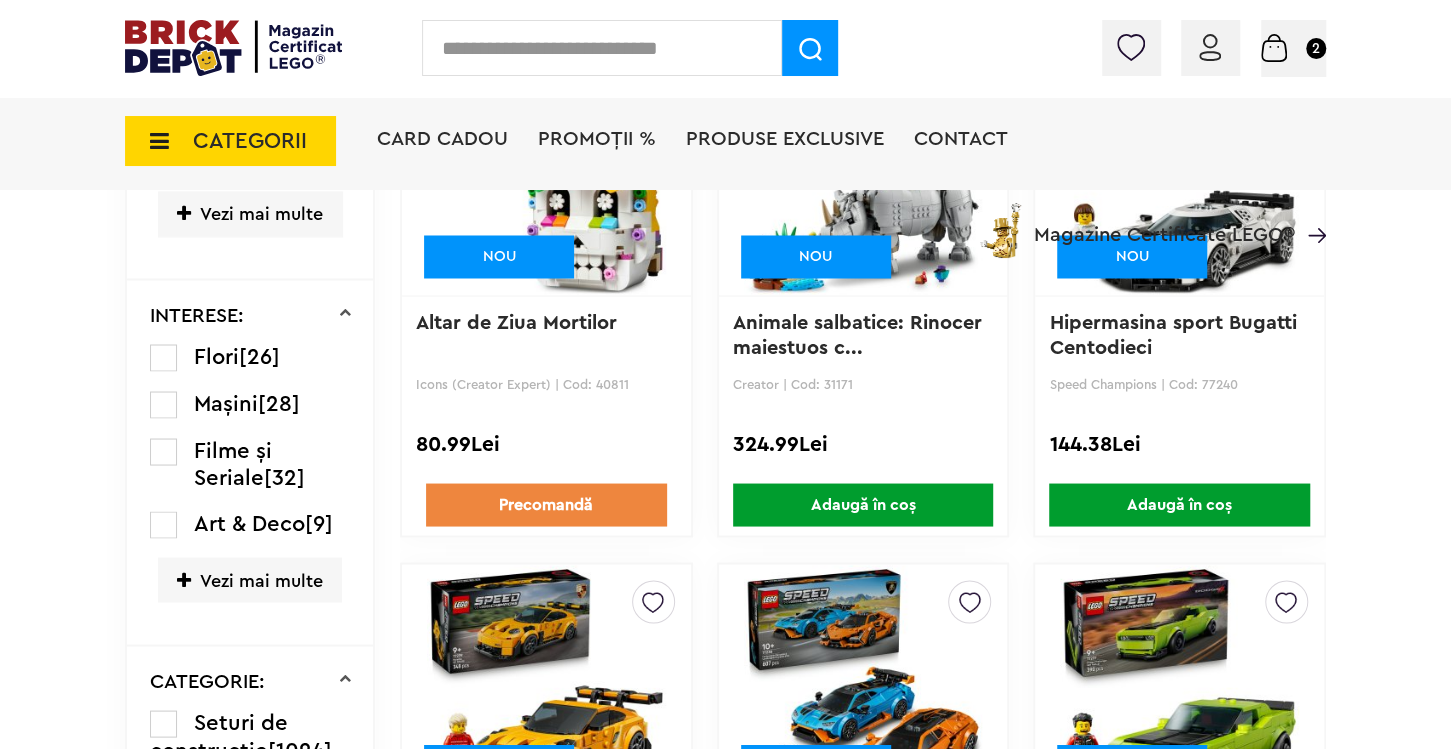 click at bounding box center (163, 524) 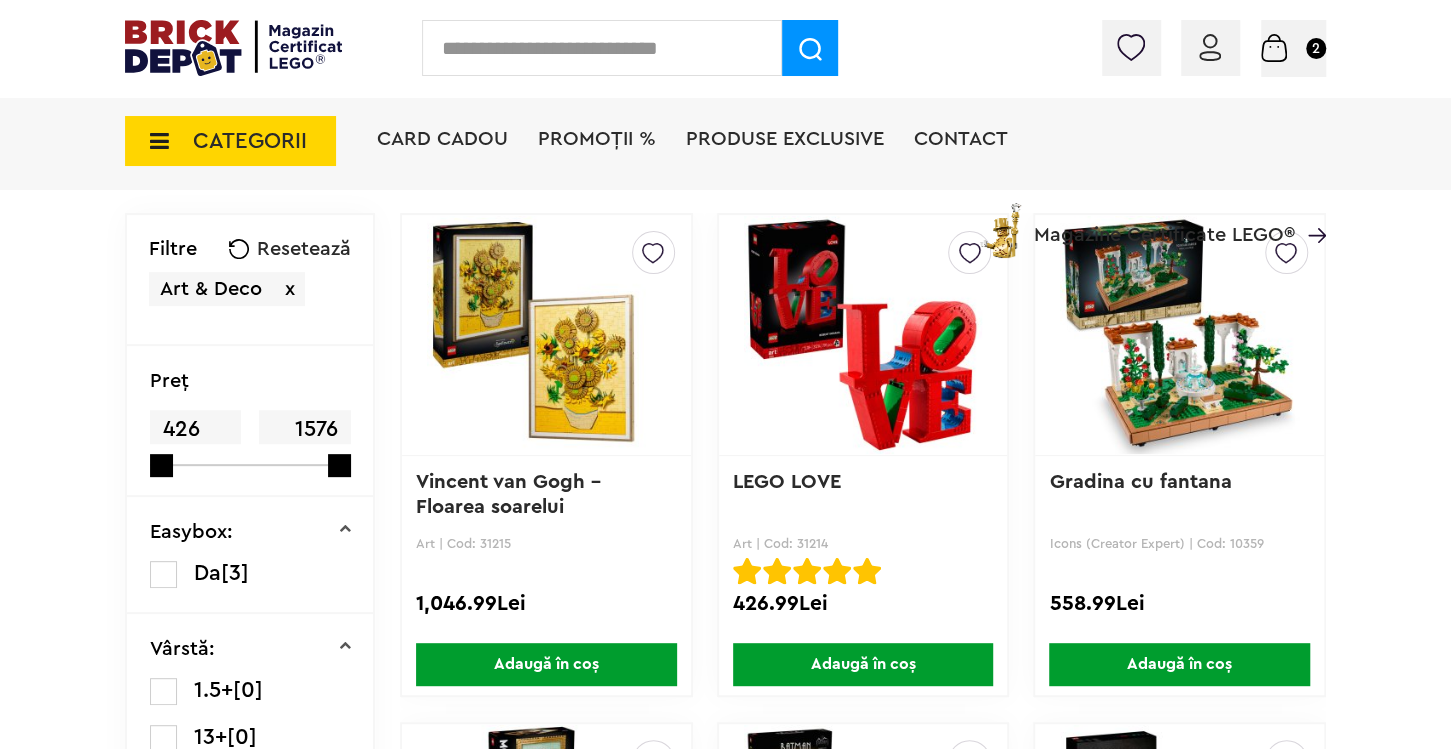 scroll, scrollTop: 0, scrollLeft: 0, axis: both 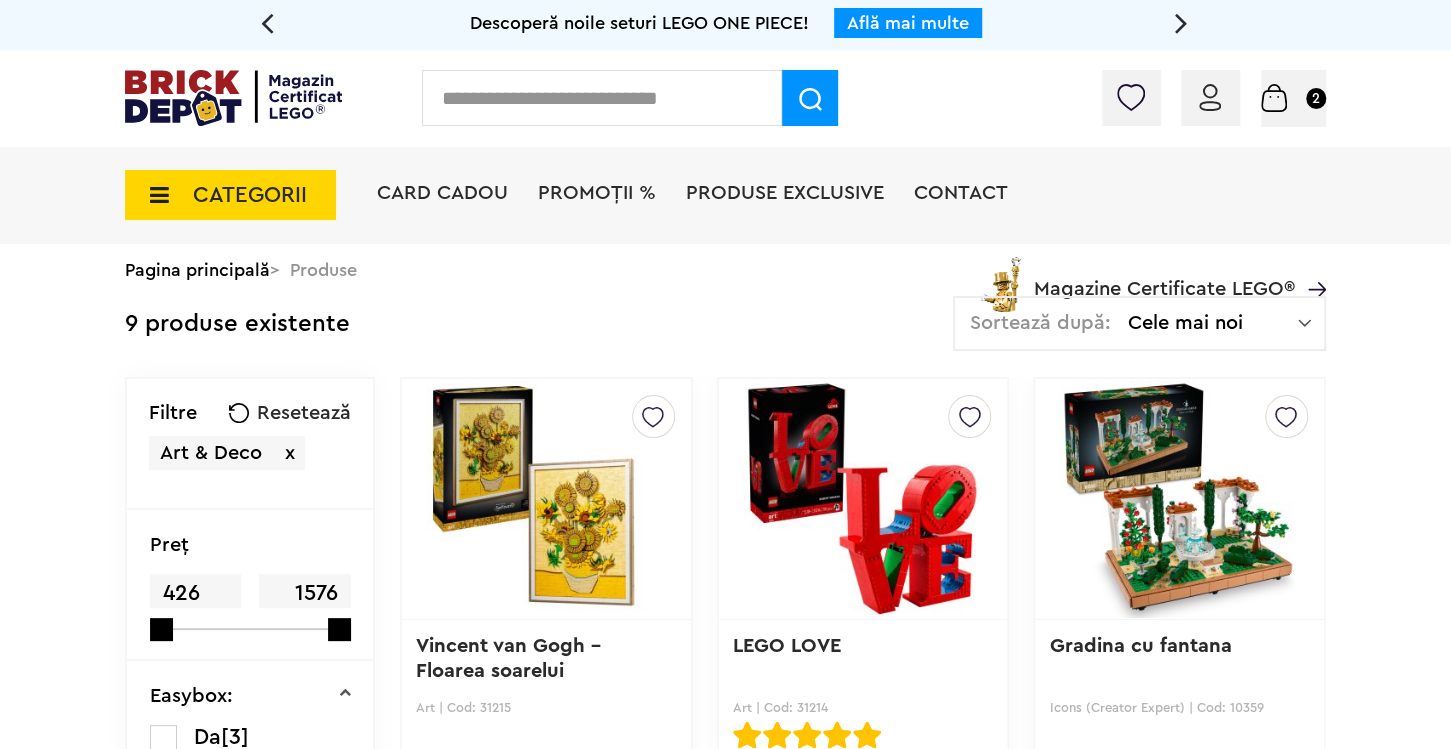 click on "x" at bounding box center [290, 453] 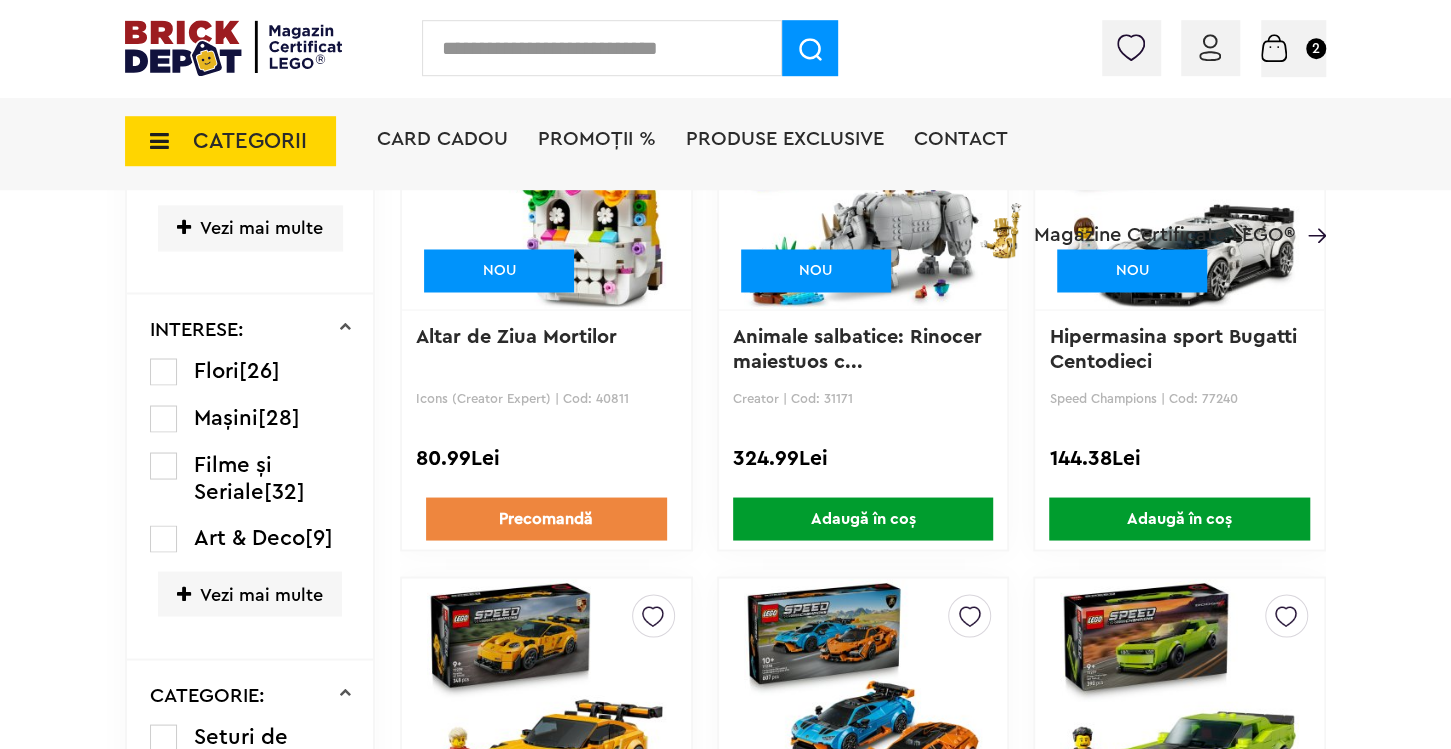 scroll, scrollTop: 1897, scrollLeft: 0, axis: vertical 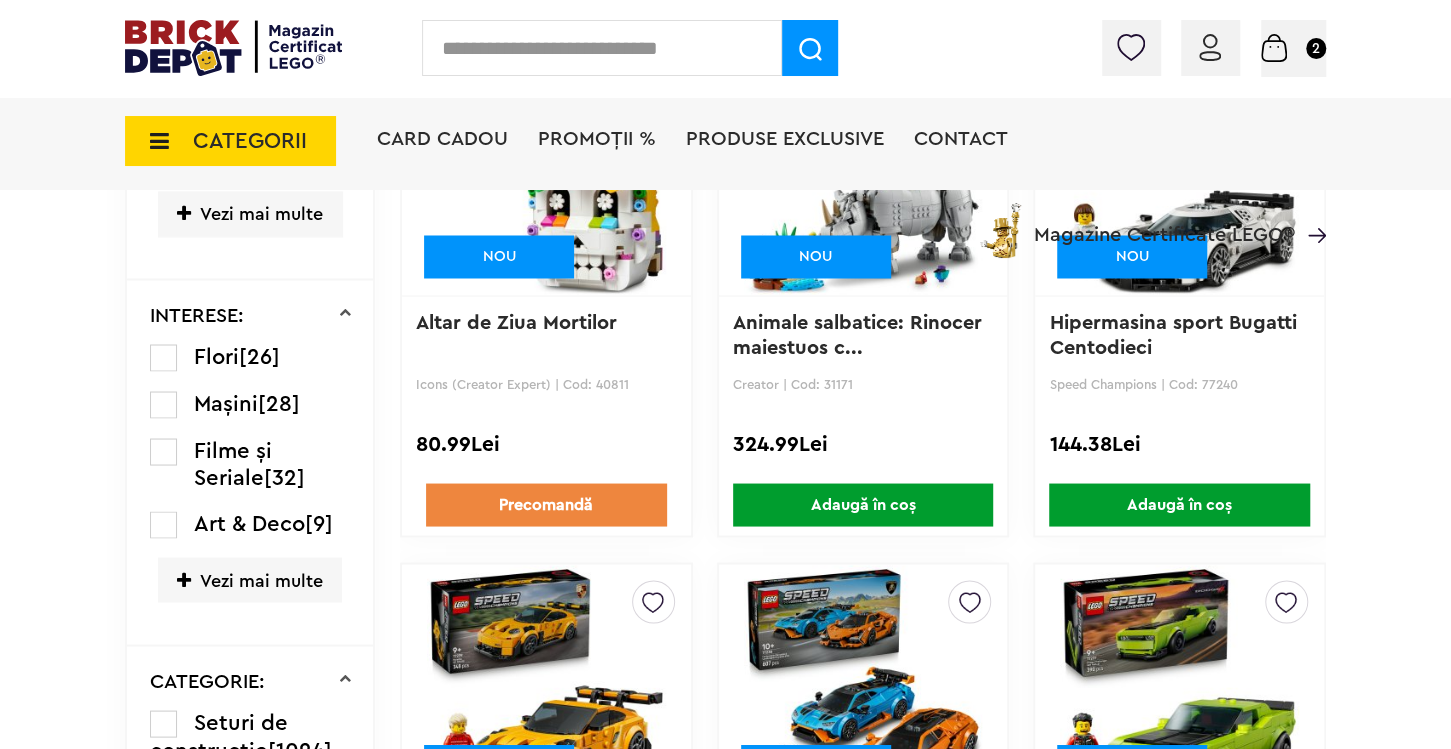 click on "Vezi mai multe" at bounding box center [250, 579] 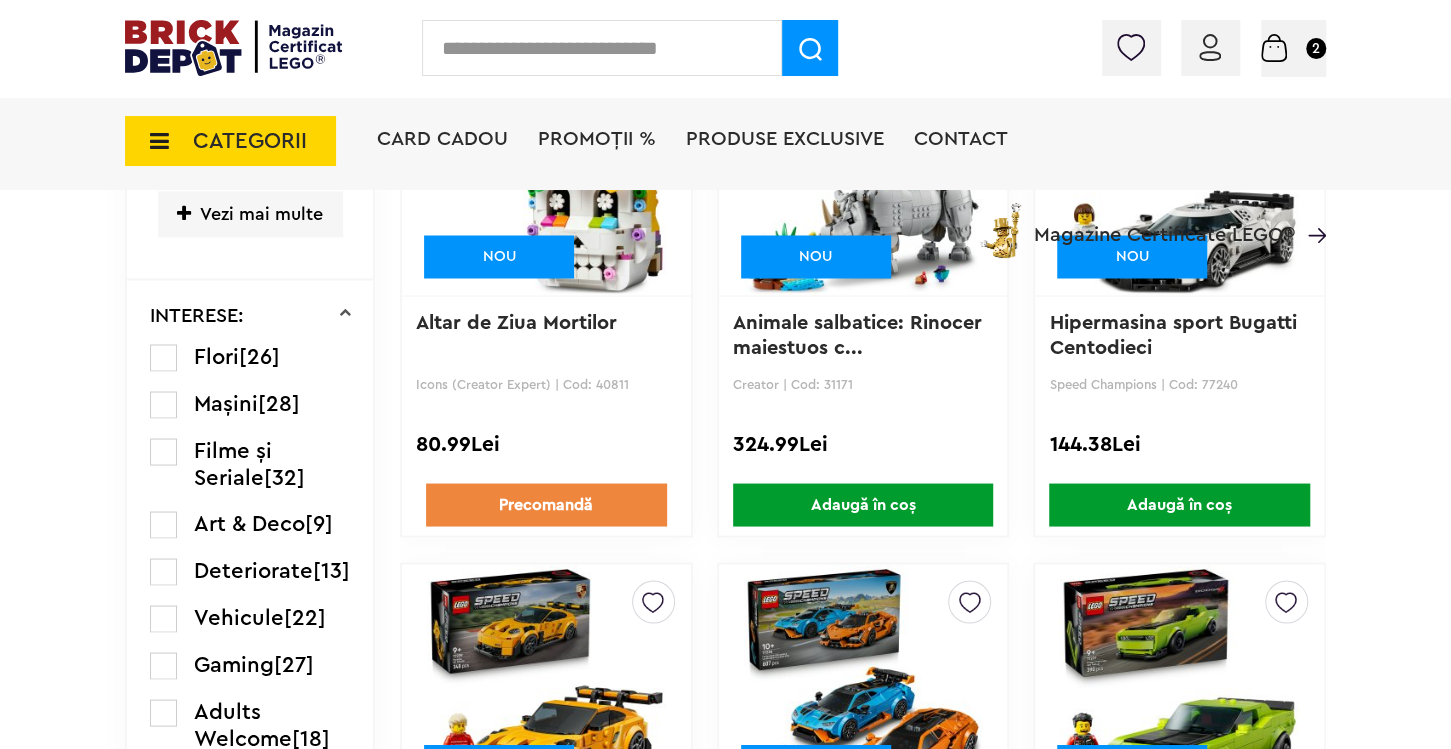 click at bounding box center [163, 571] 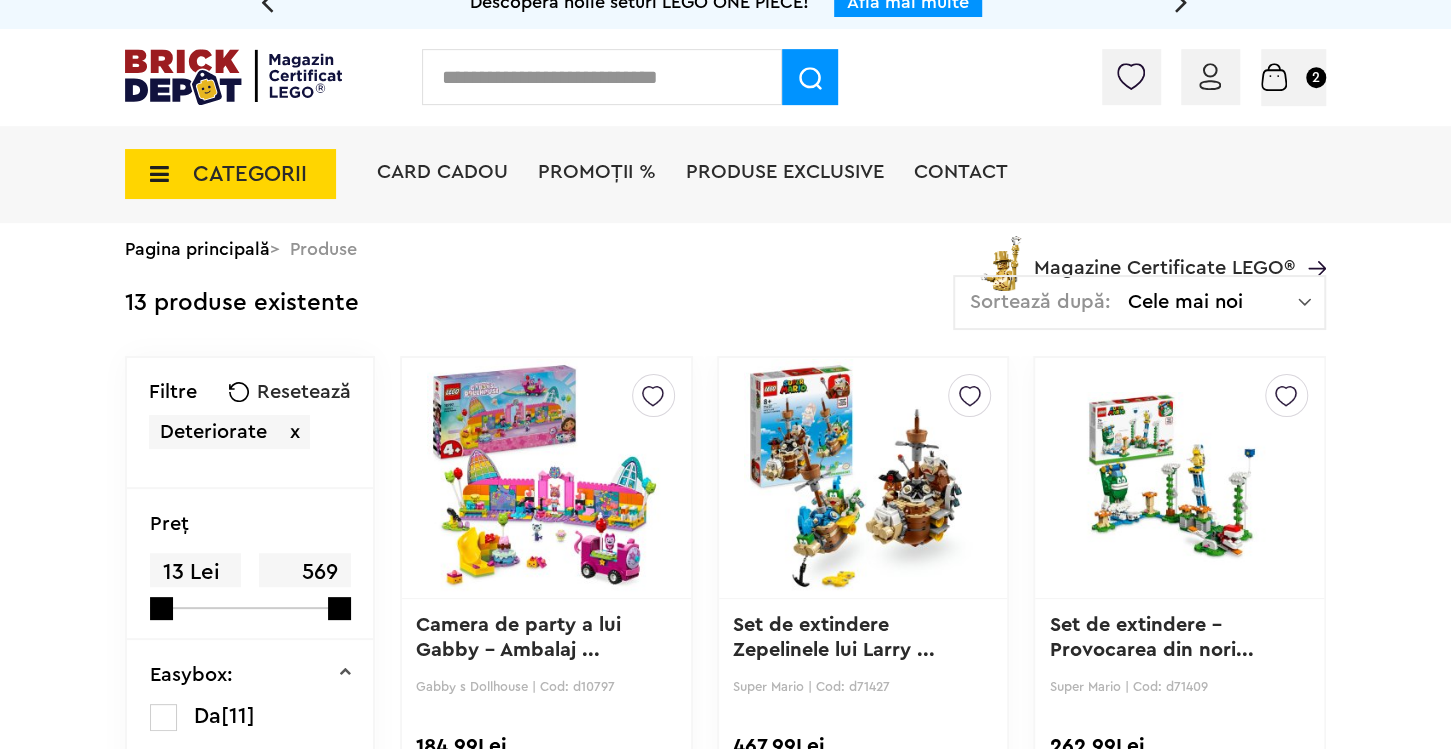 scroll, scrollTop: 0, scrollLeft: 0, axis: both 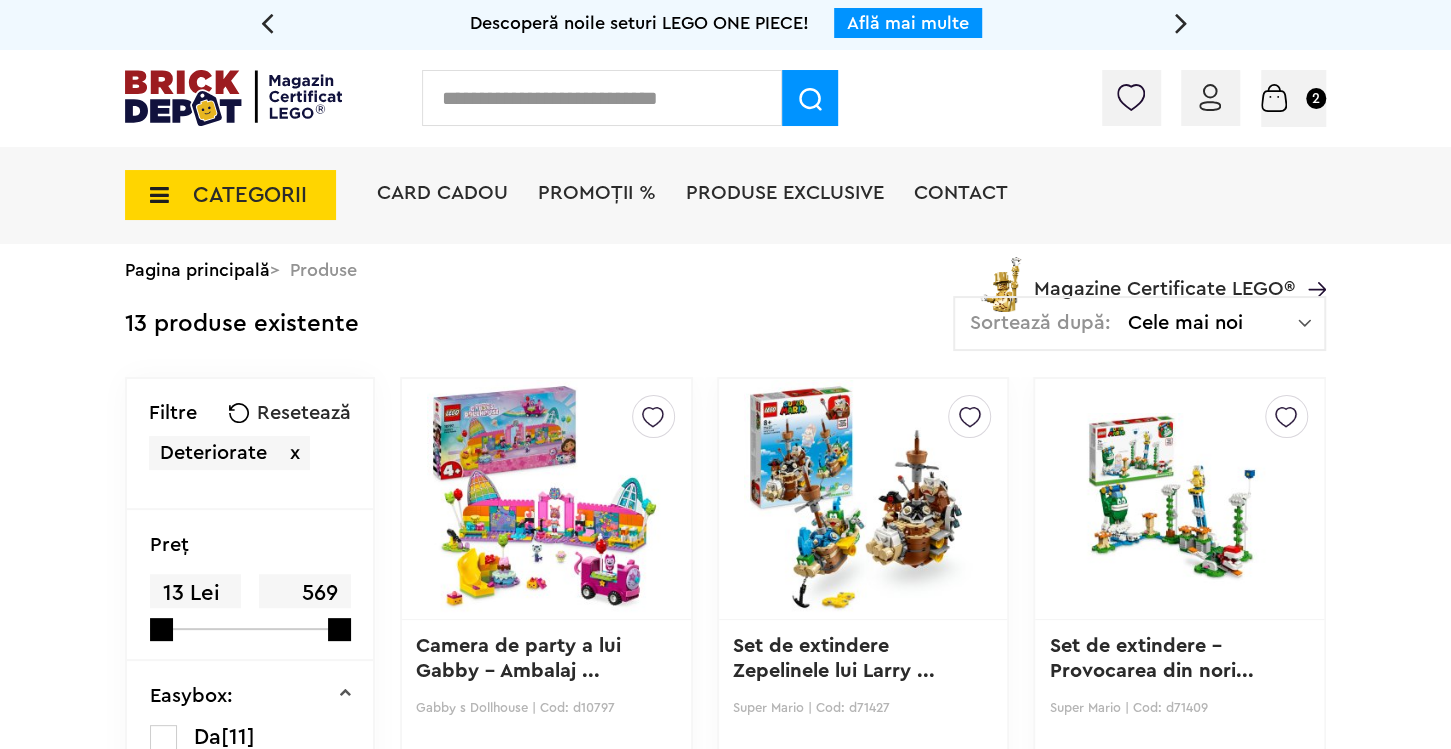 click on "x" at bounding box center [295, 453] 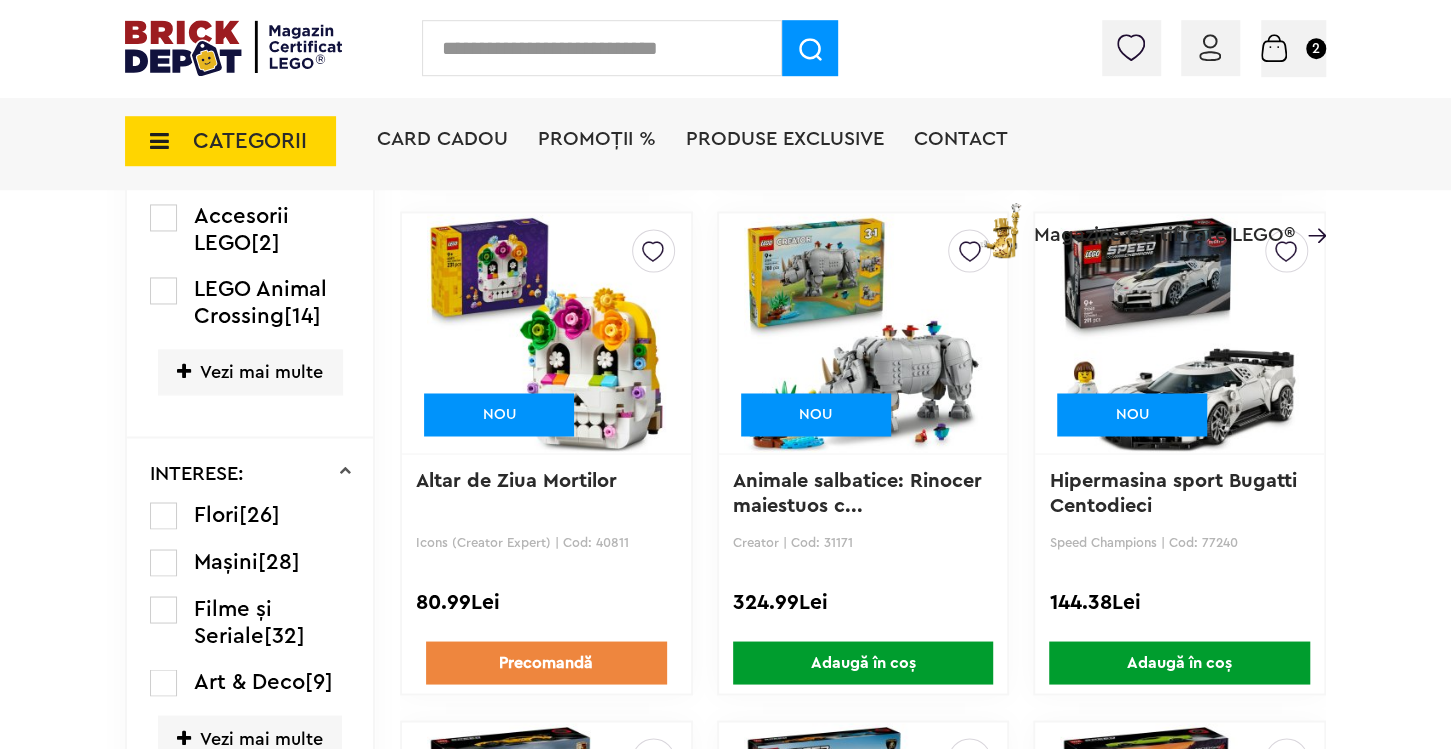 scroll, scrollTop: 1897, scrollLeft: 0, axis: vertical 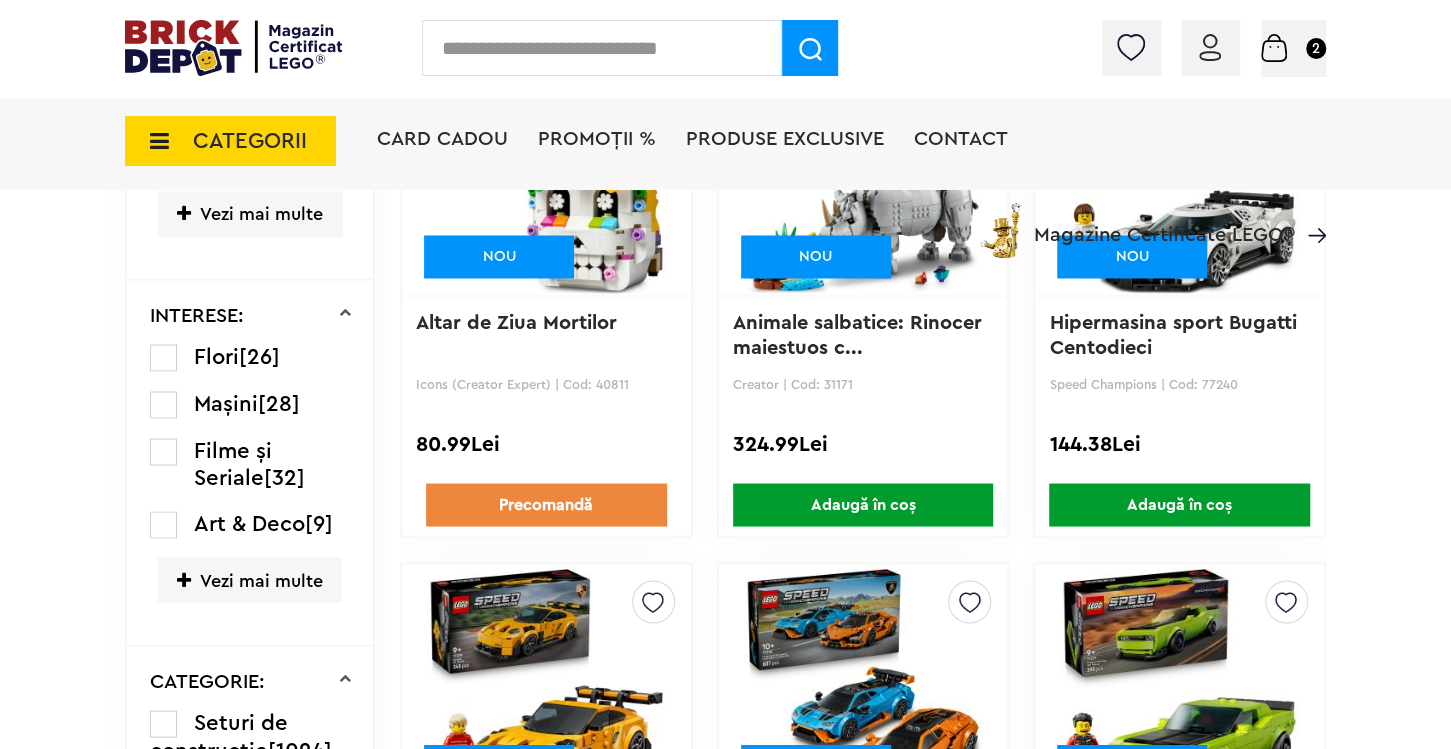 click on "Vezi mai multe" at bounding box center (250, 579) 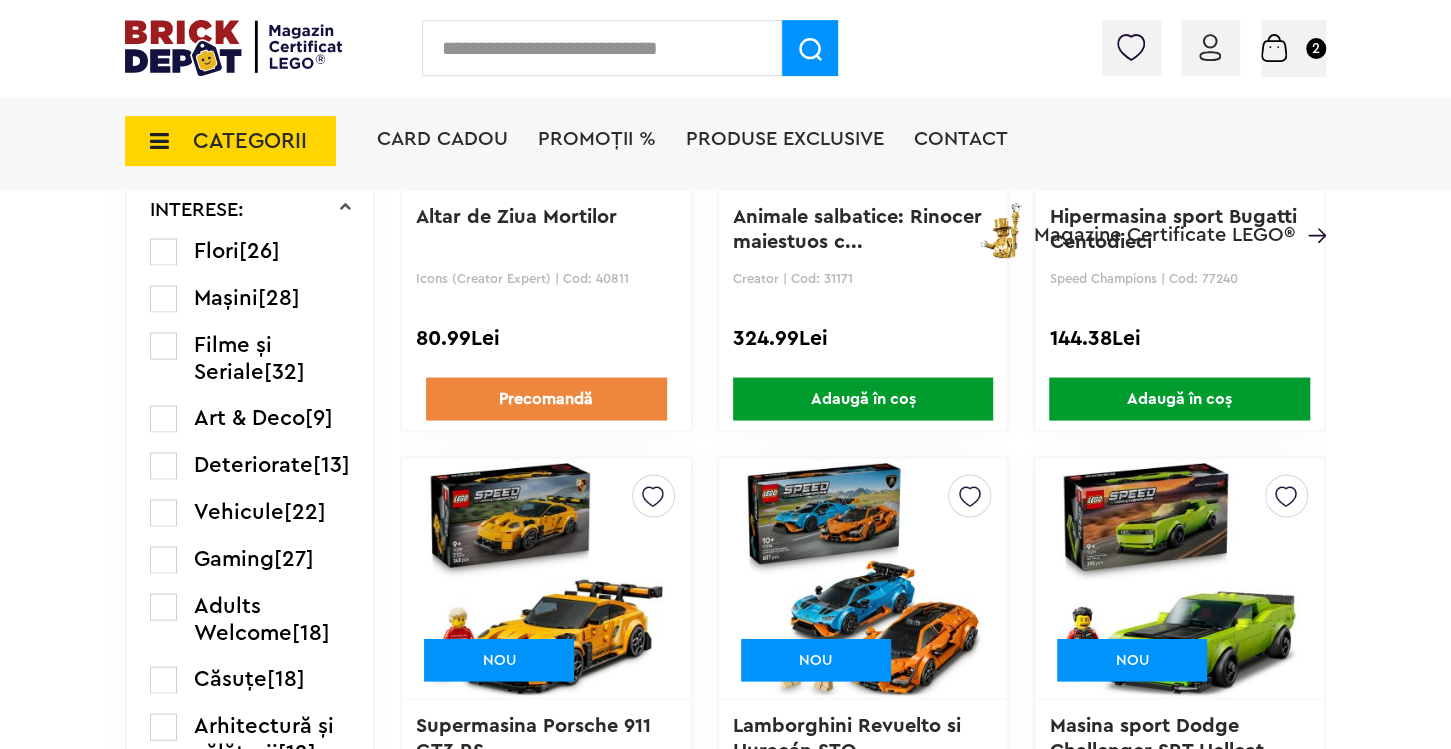 scroll, scrollTop: 2108, scrollLeft: 0, axis: vertical 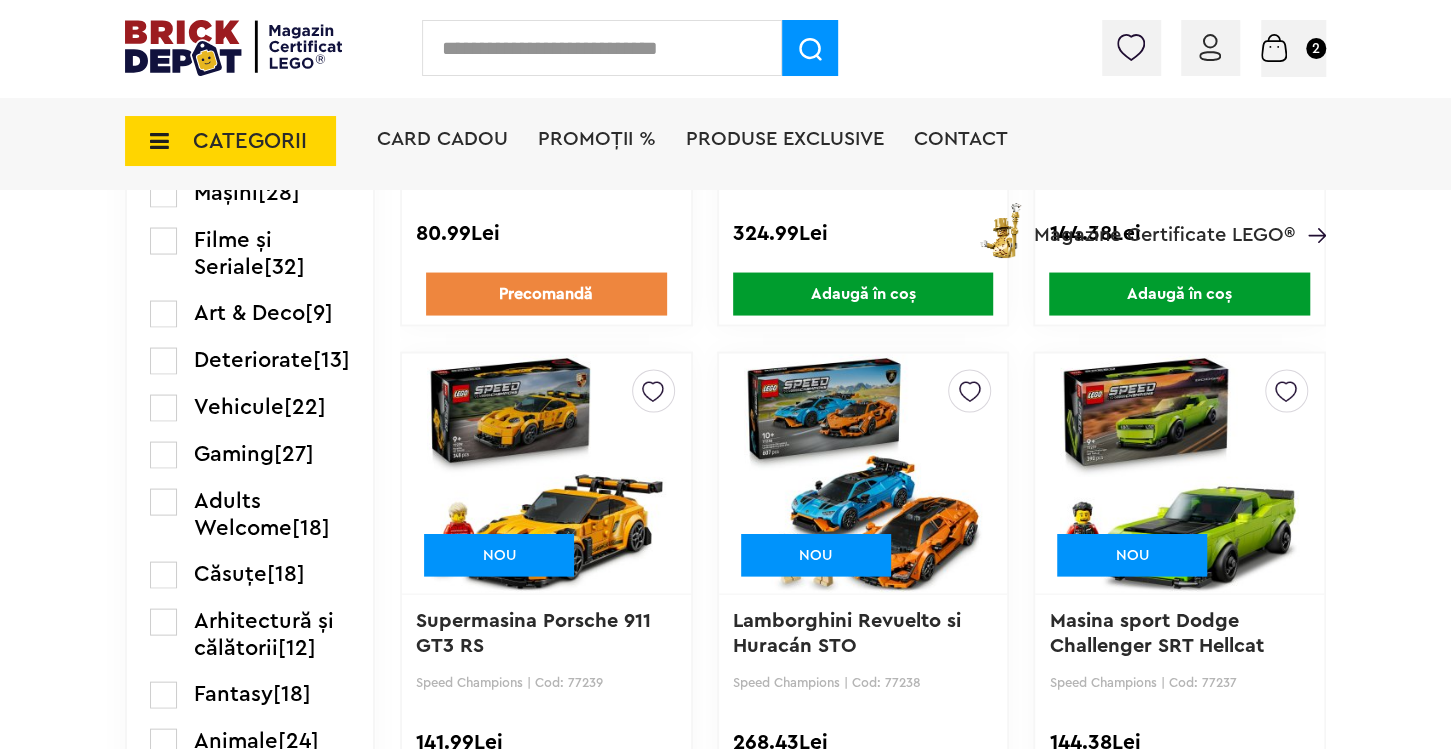 click at bounding box center [163, 501] 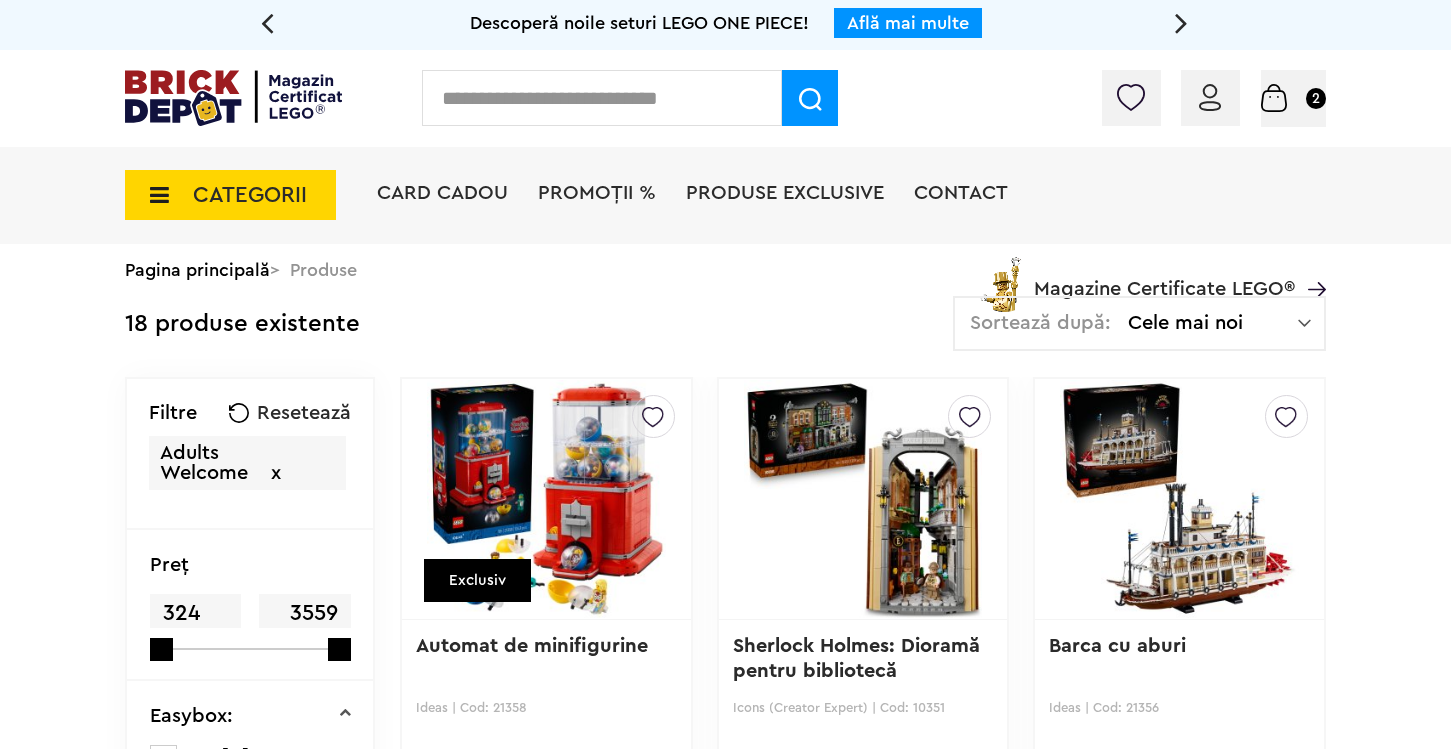 scroll, scrollTop: 0, scrollLeft: 0, axis: both 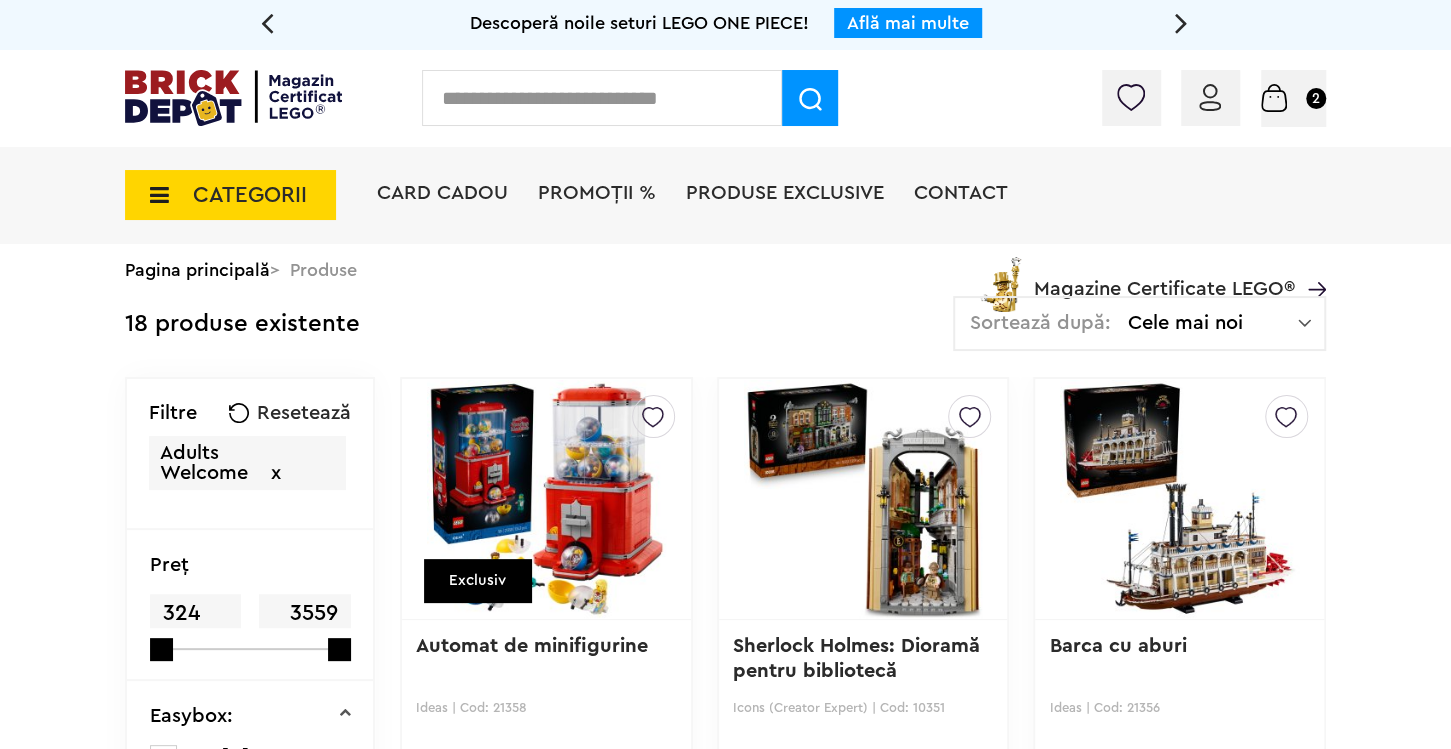click on "x" at bounding box center [276, 473] 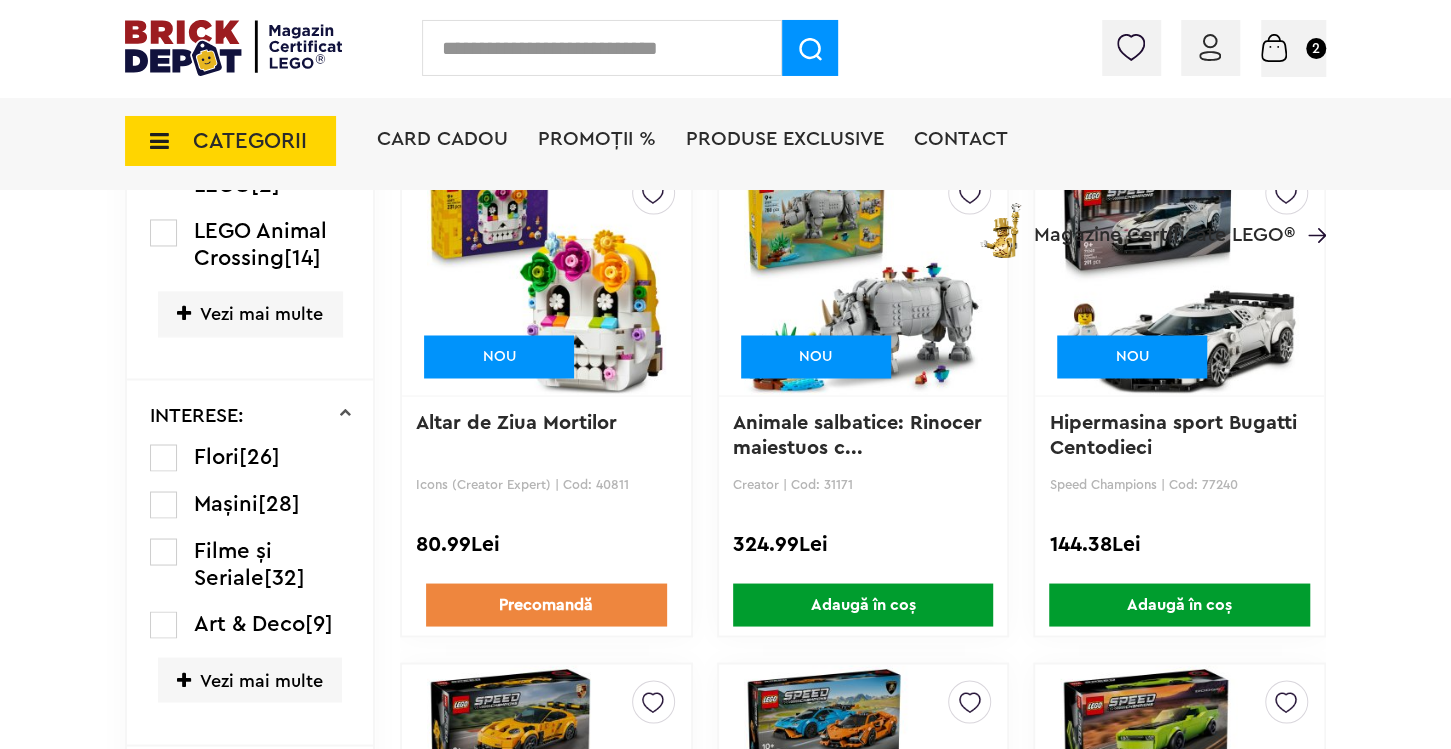 scroll, scrollTop: 1843, scrollLeft: 0, axis: vertical 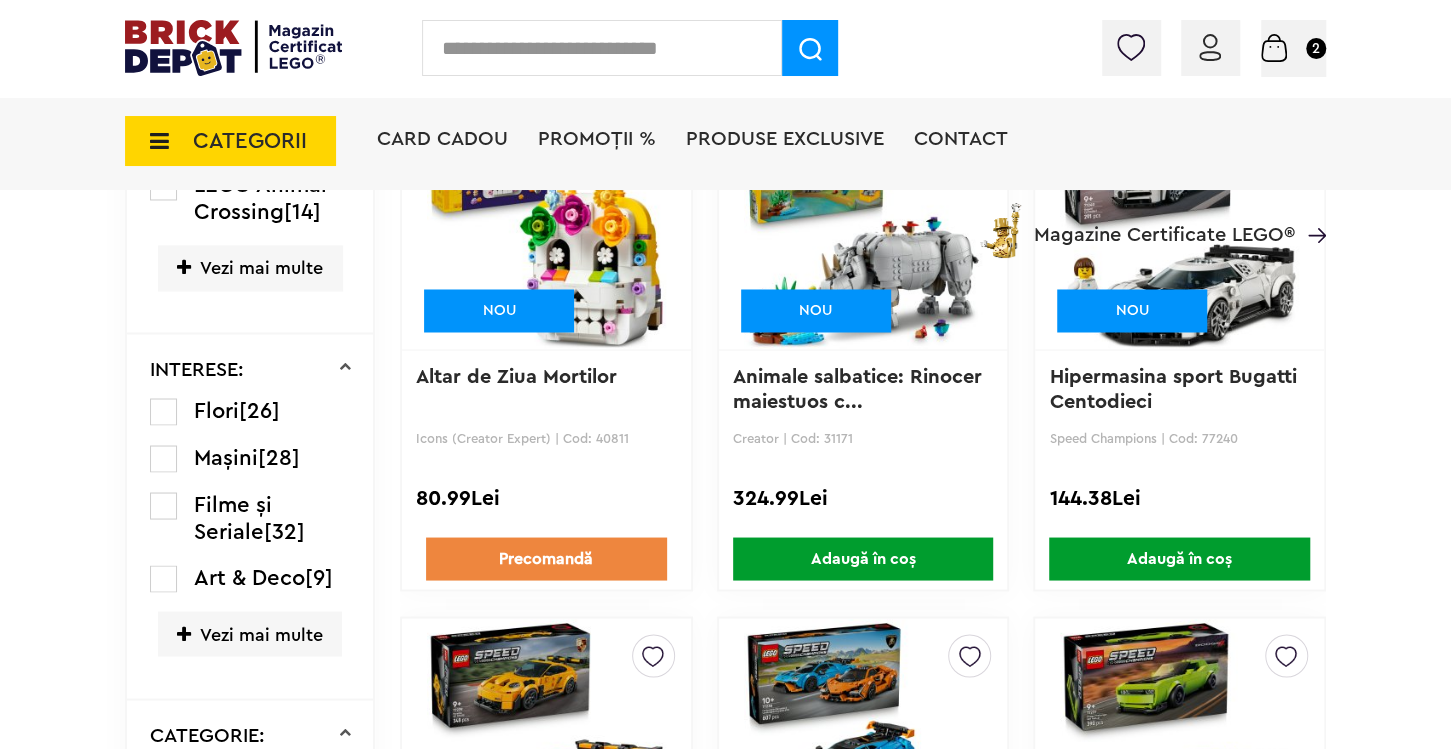 click on "Vezi mai multe" at bounding box center (250, 633) 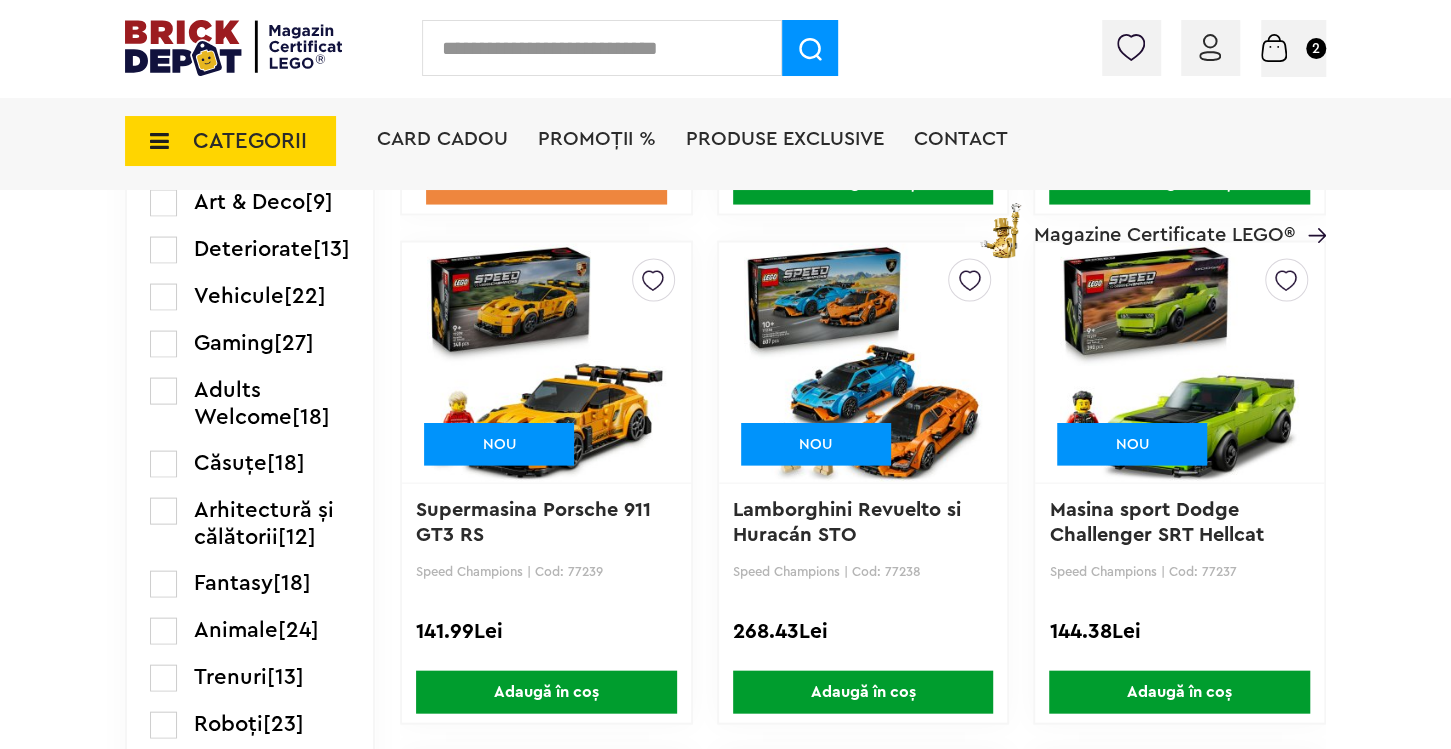 scroll, scrollTop: 2265, scrollLeft: 0, axis: vertical 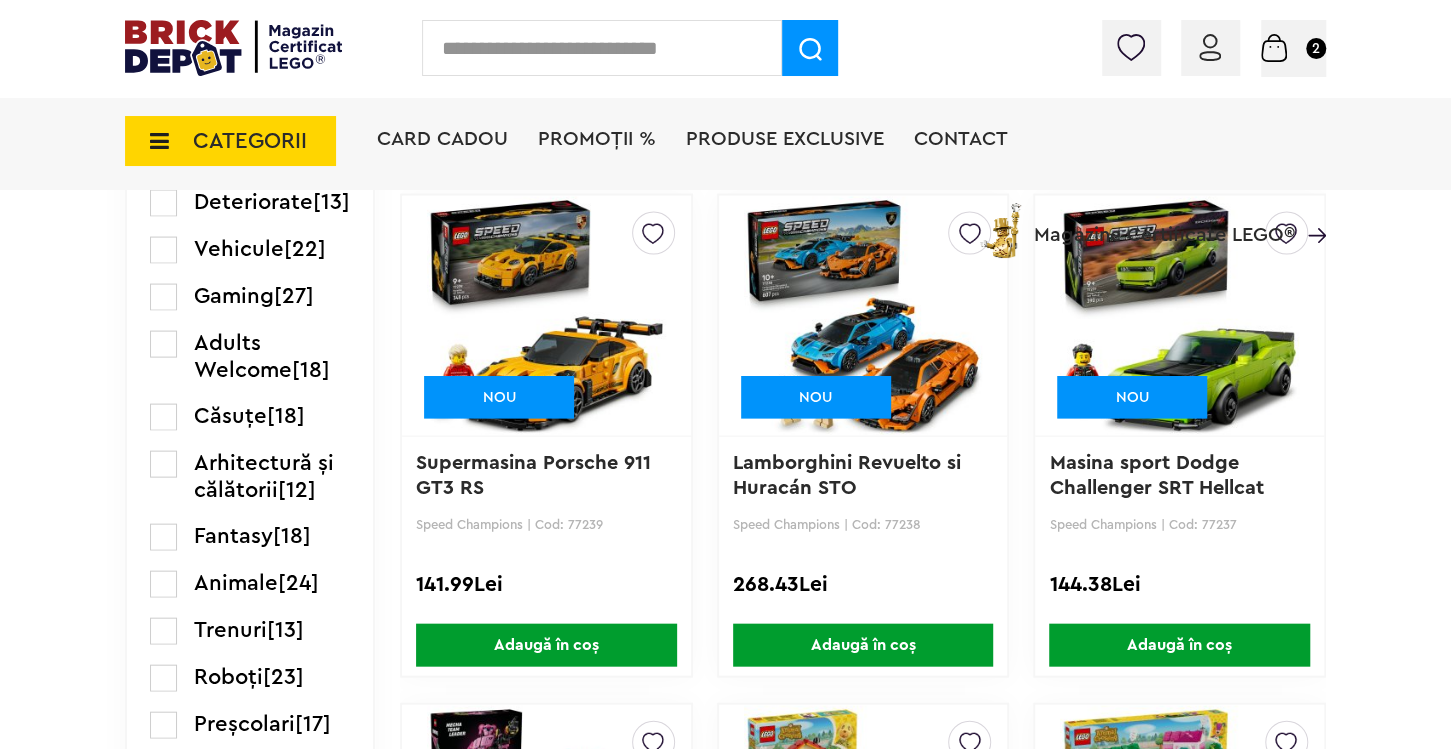 click at bounding box center [163, 417] 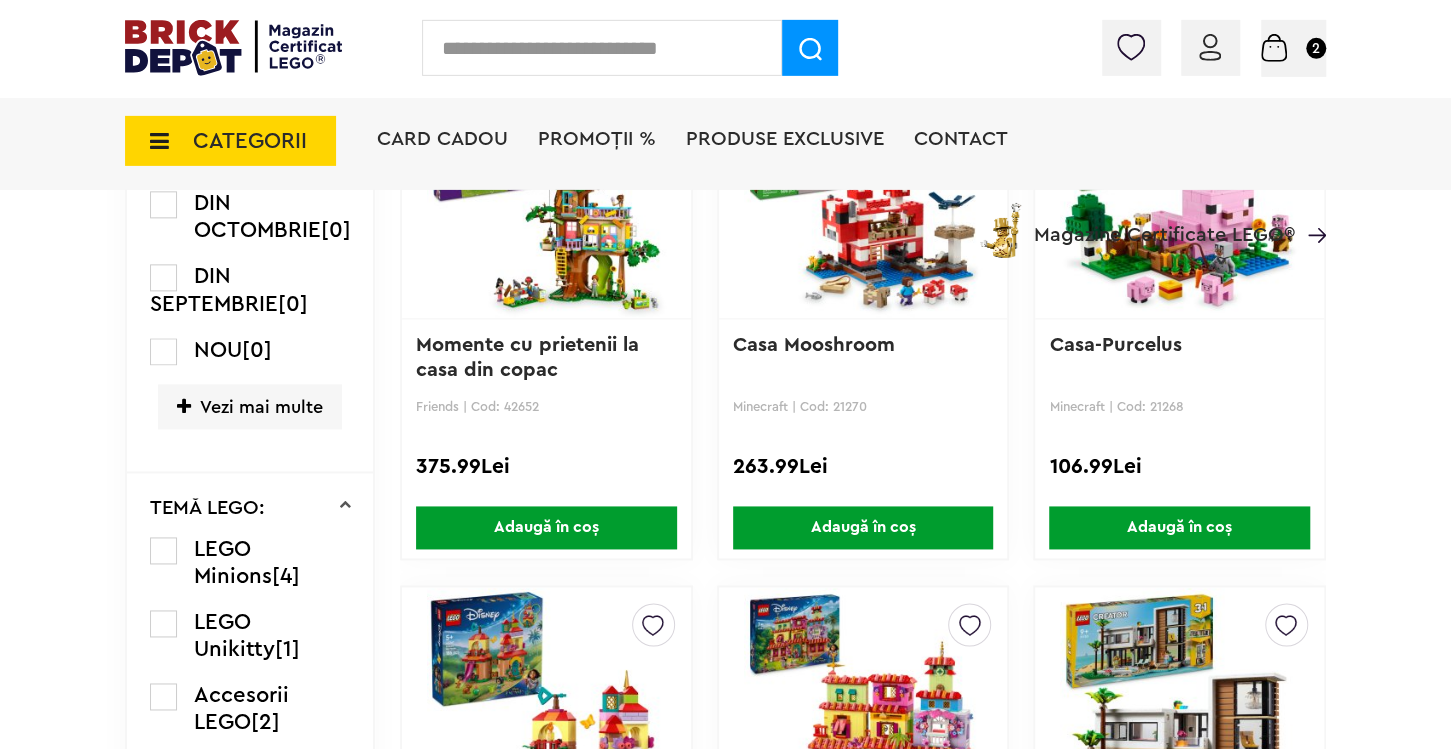 scroll, scrollTop: 1370, scrollLeft: 0, axis: vertical 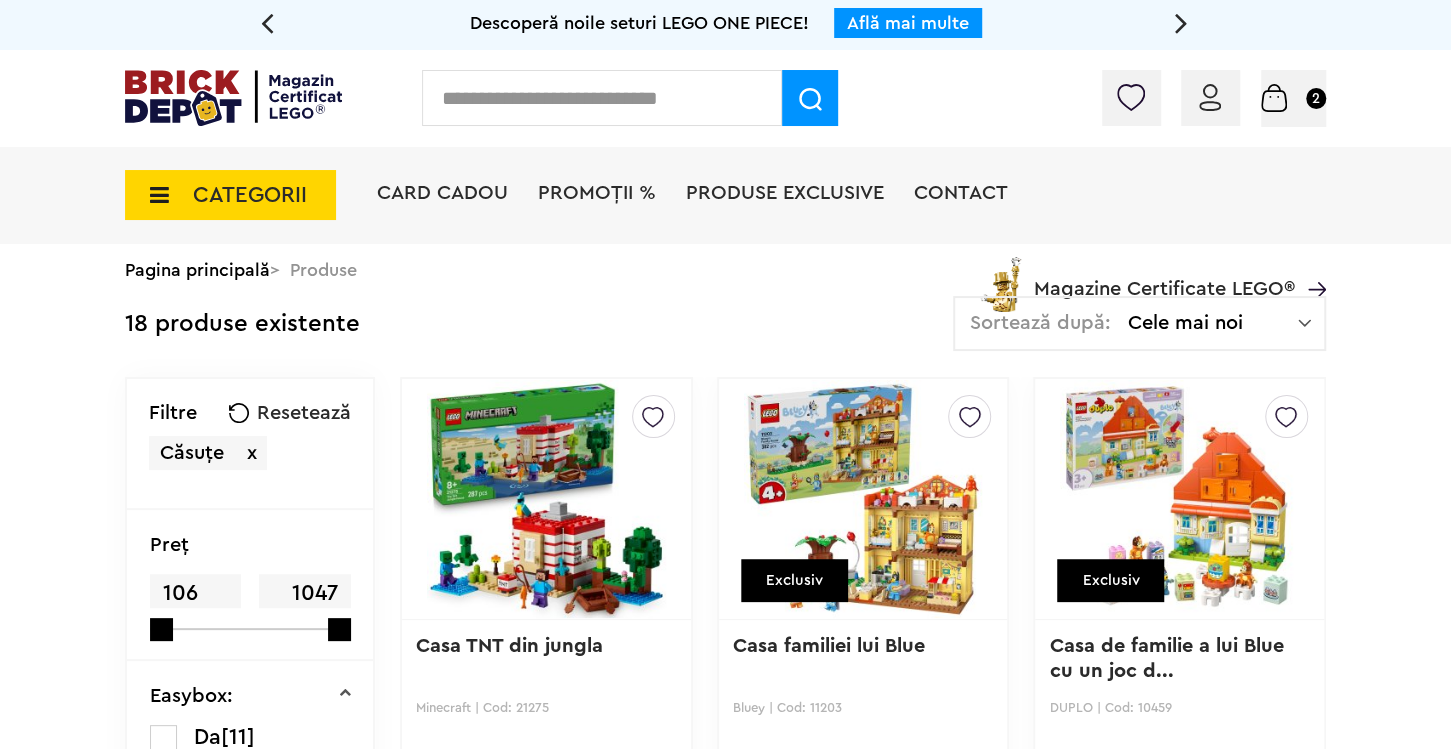 click on "x" at bounding box center (252, 453) 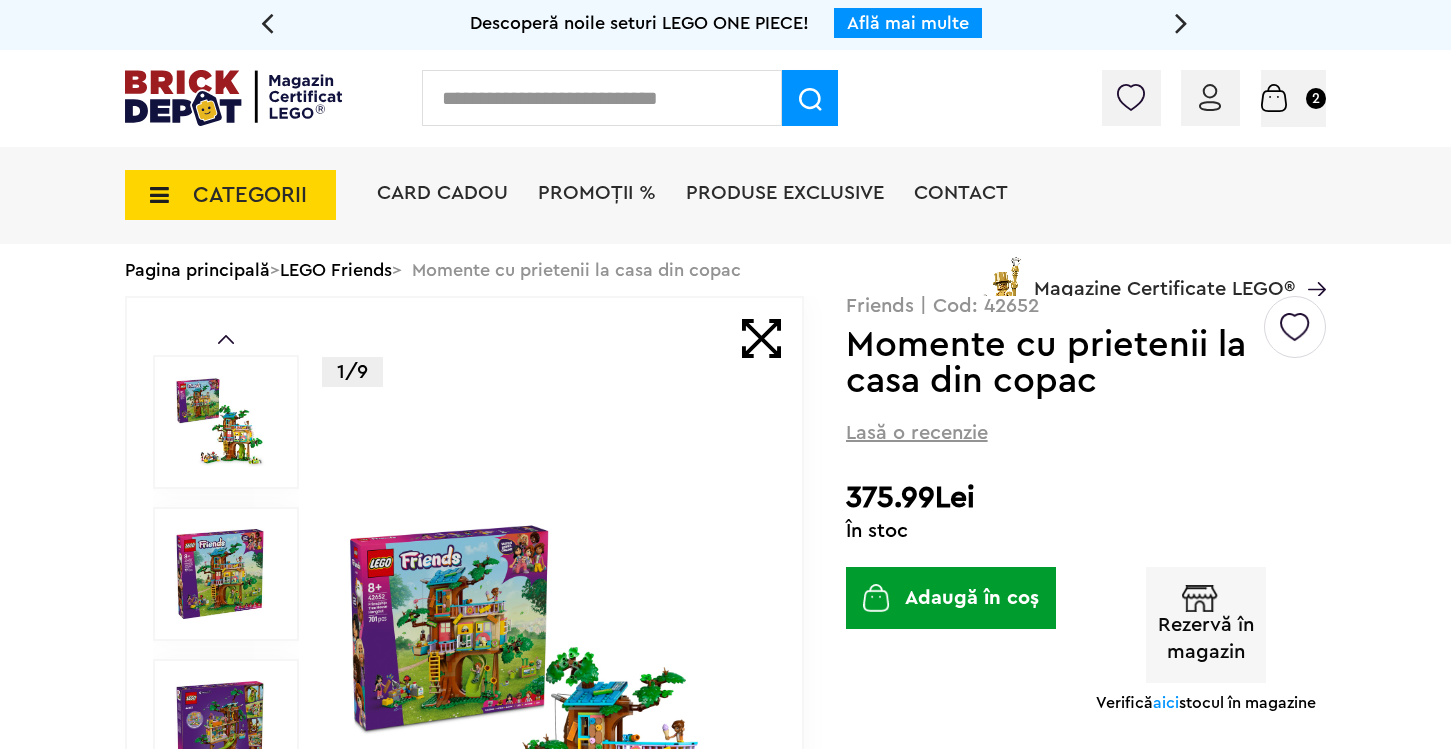 scroll, scrollTop: 0, scrollLeft: 0, axis: both 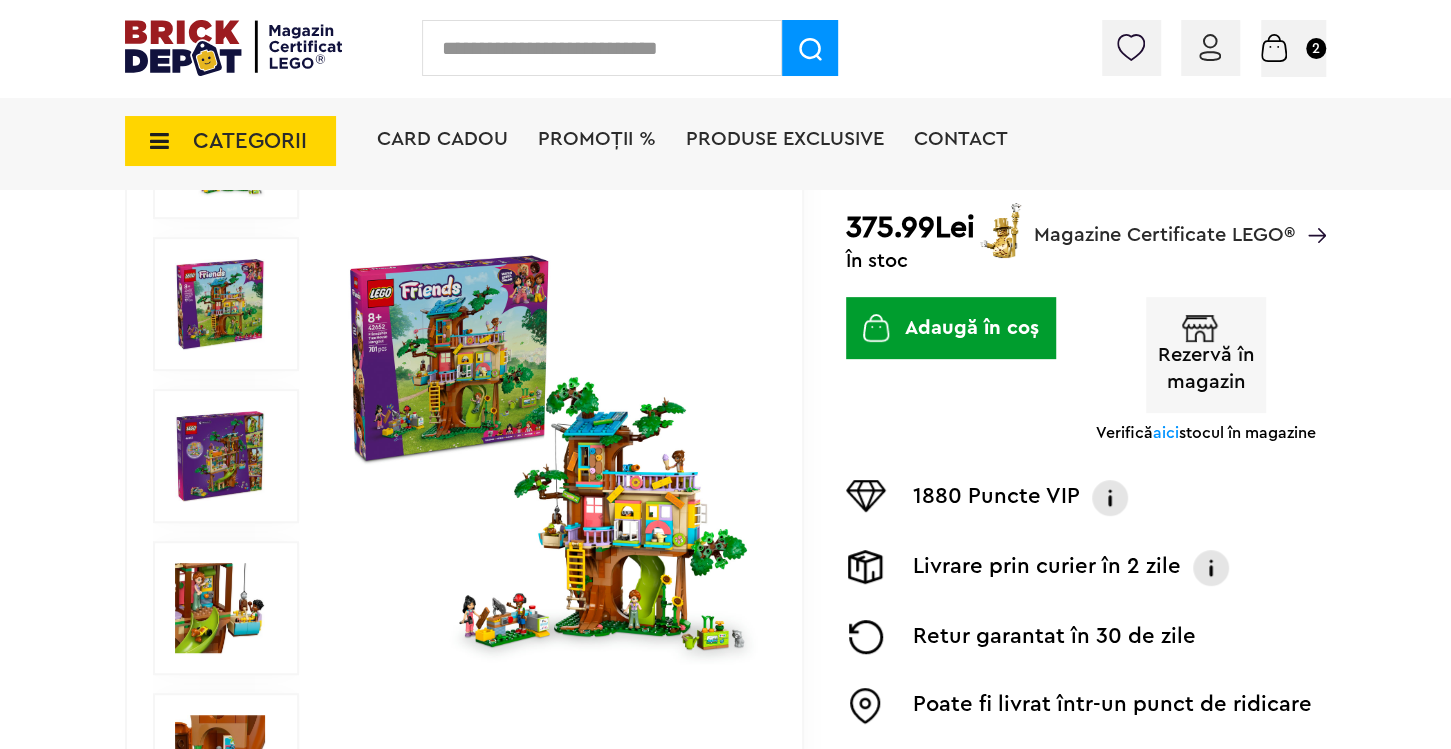 click at bounding box center [551, 457] 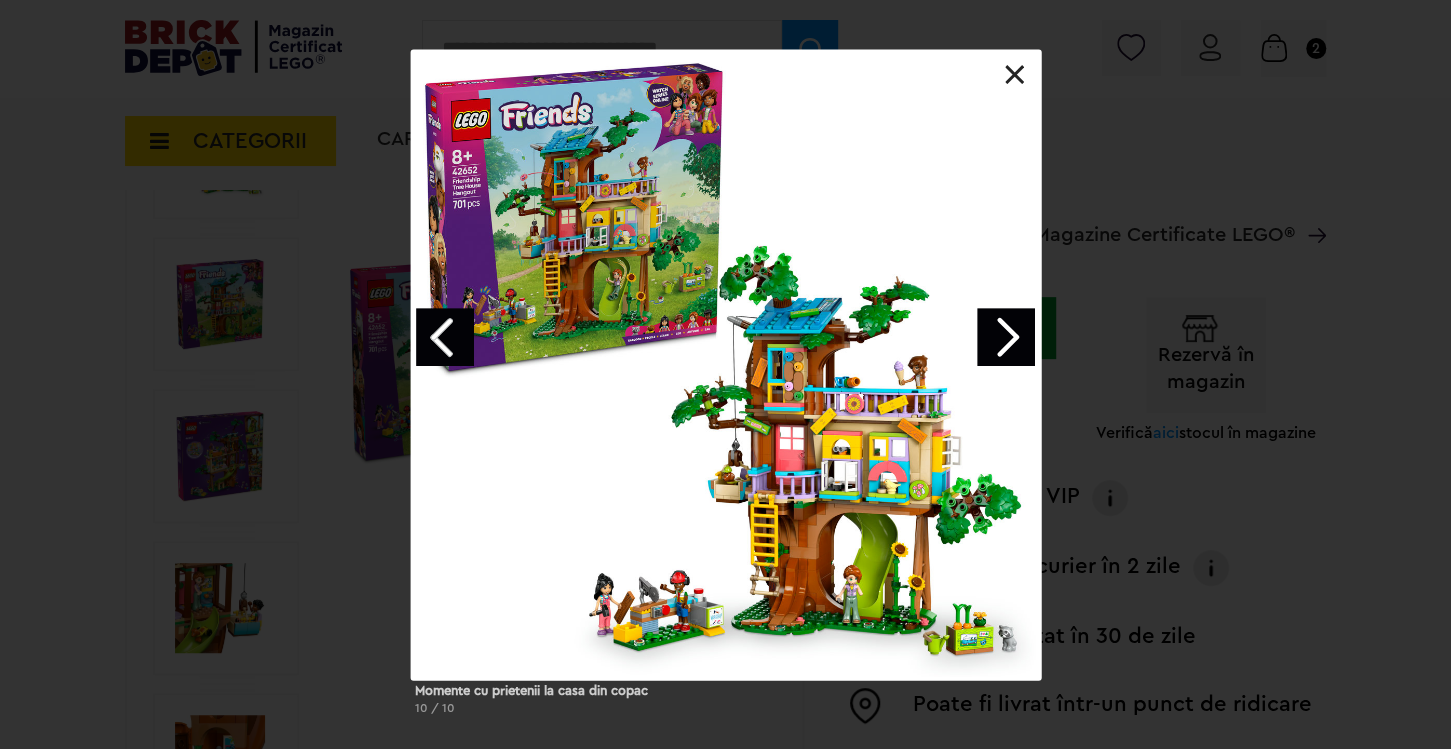 click at bounding box center (1006, 337) 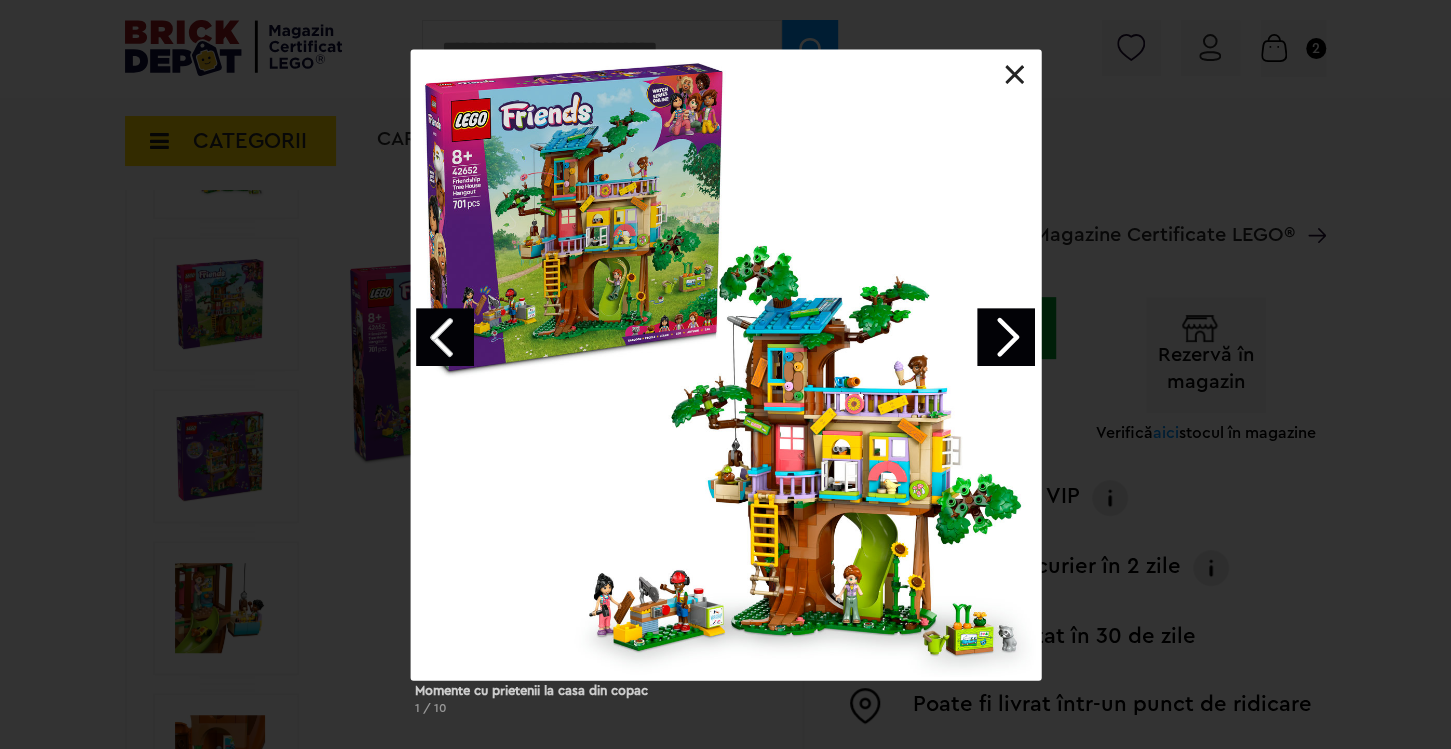 click at bounding box center (1006, 337) 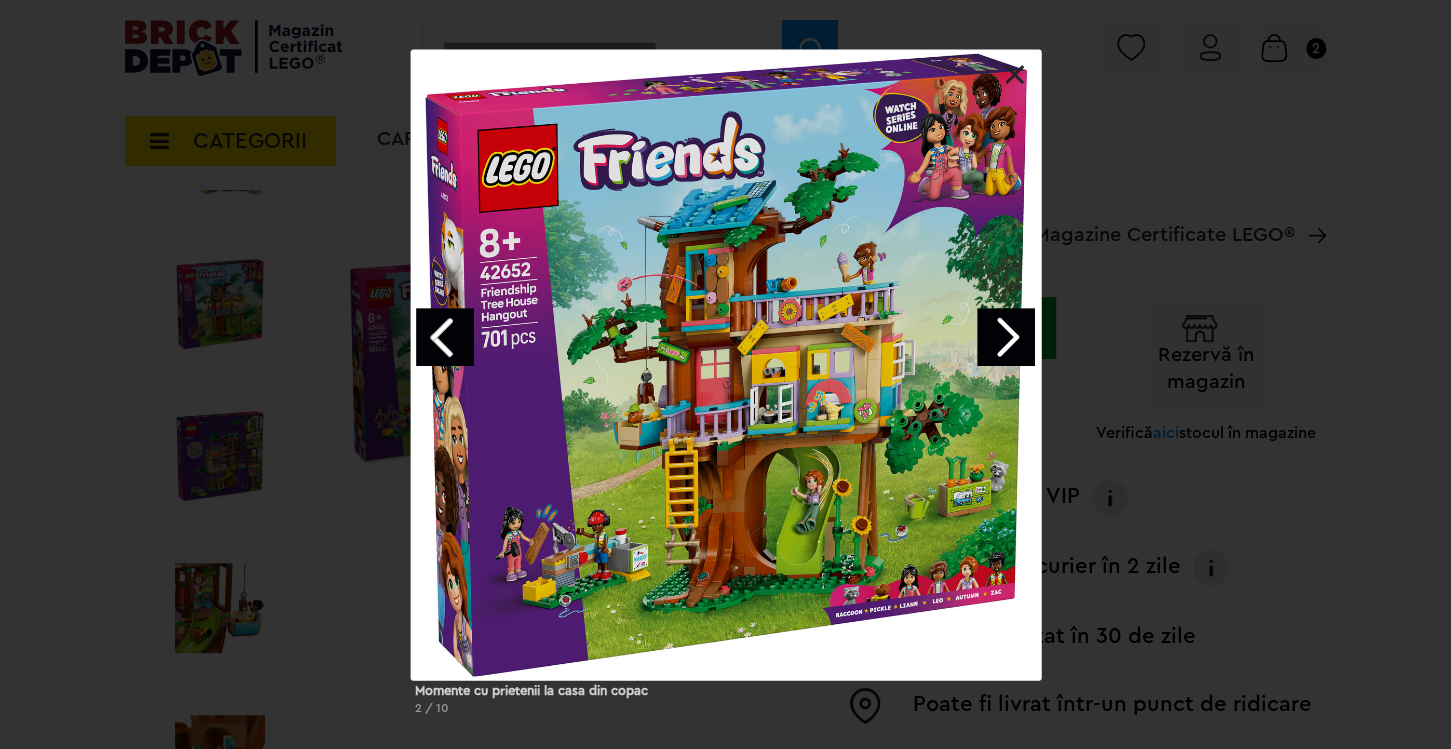 click at bounding box center [1006, 337] 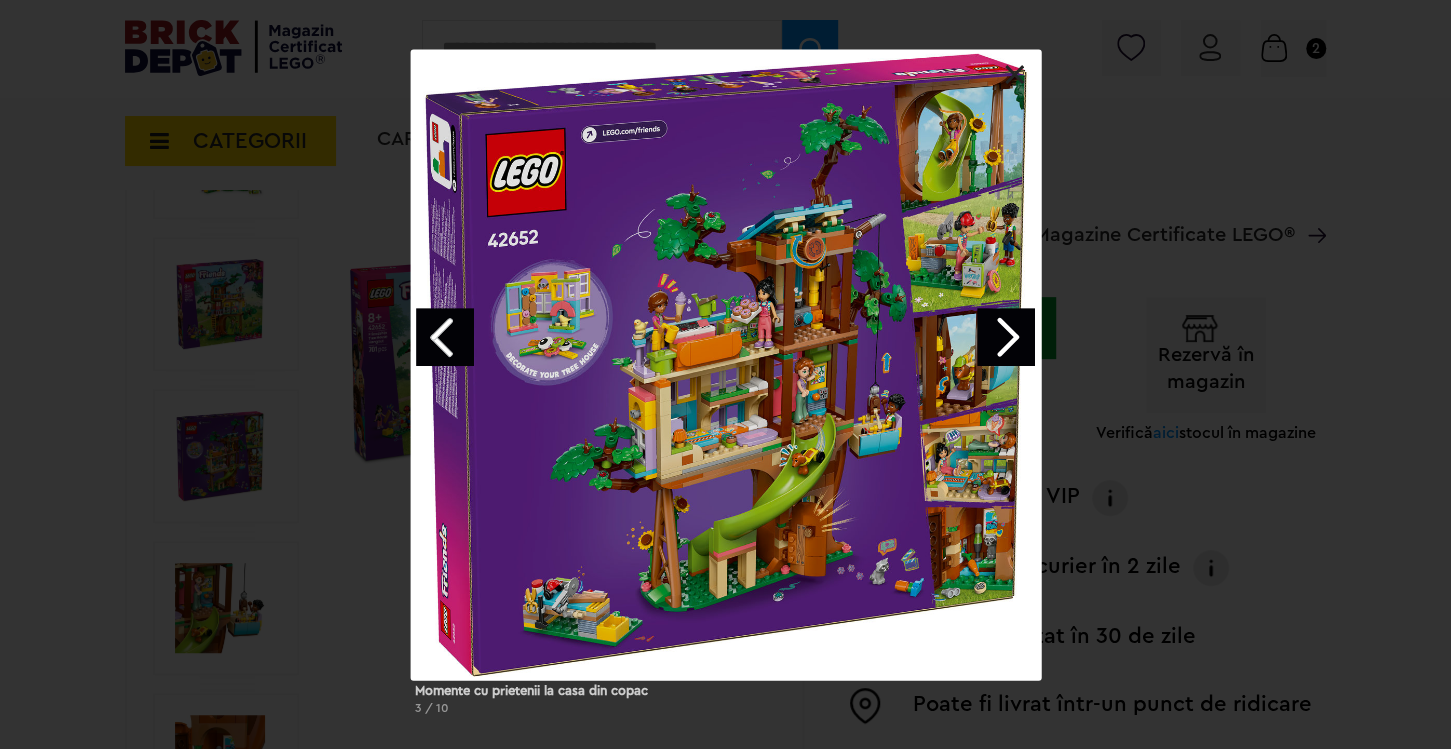 click at bounding box center [1006, 337] 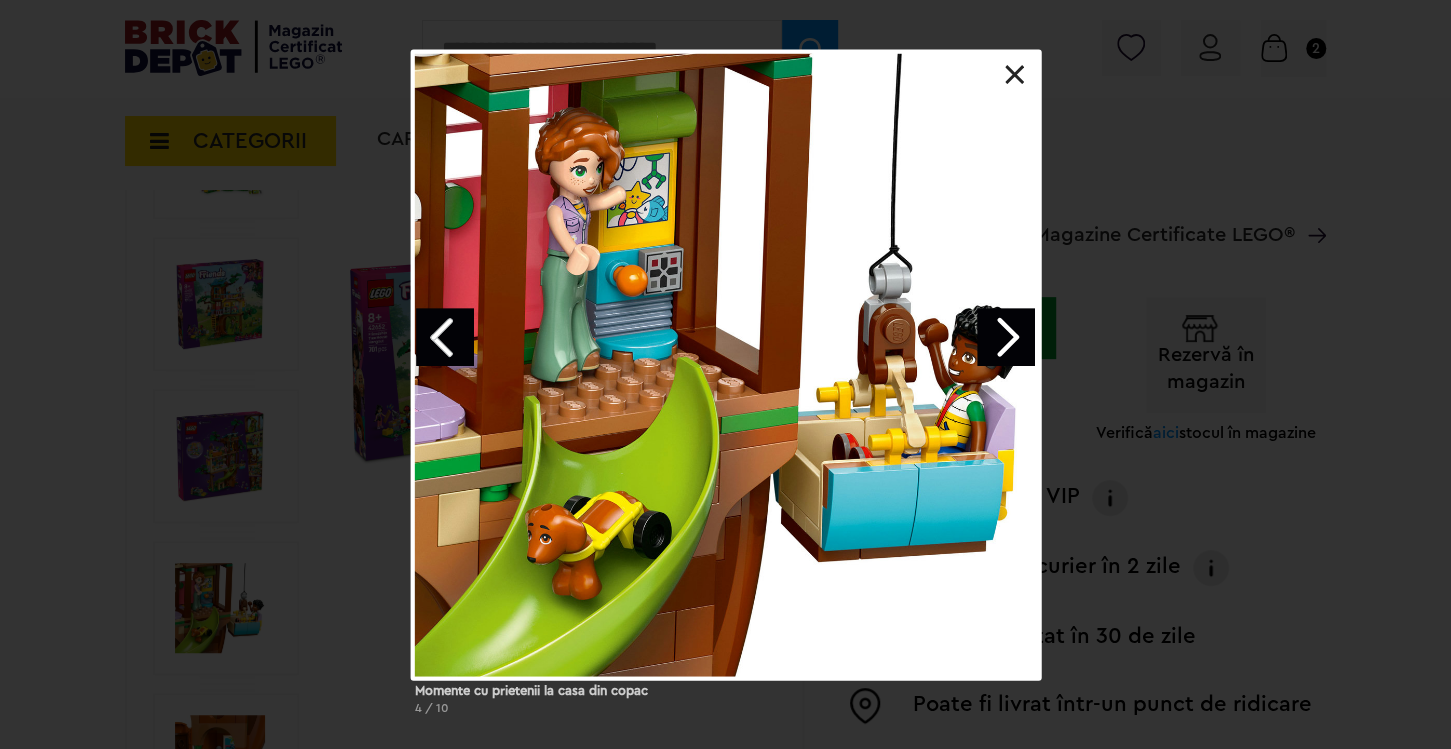 click at bounding box center [1006, 337] 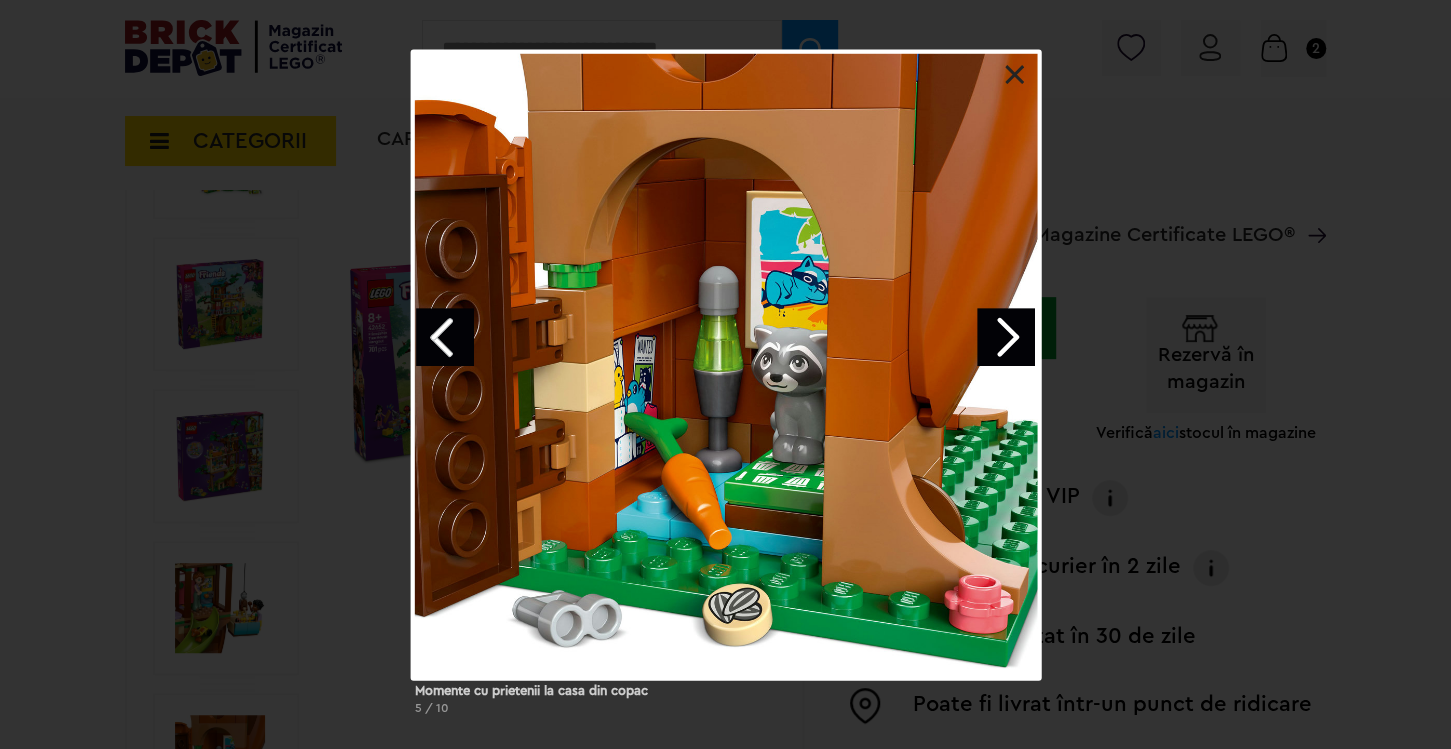 click at bounding box center [1006, 337] 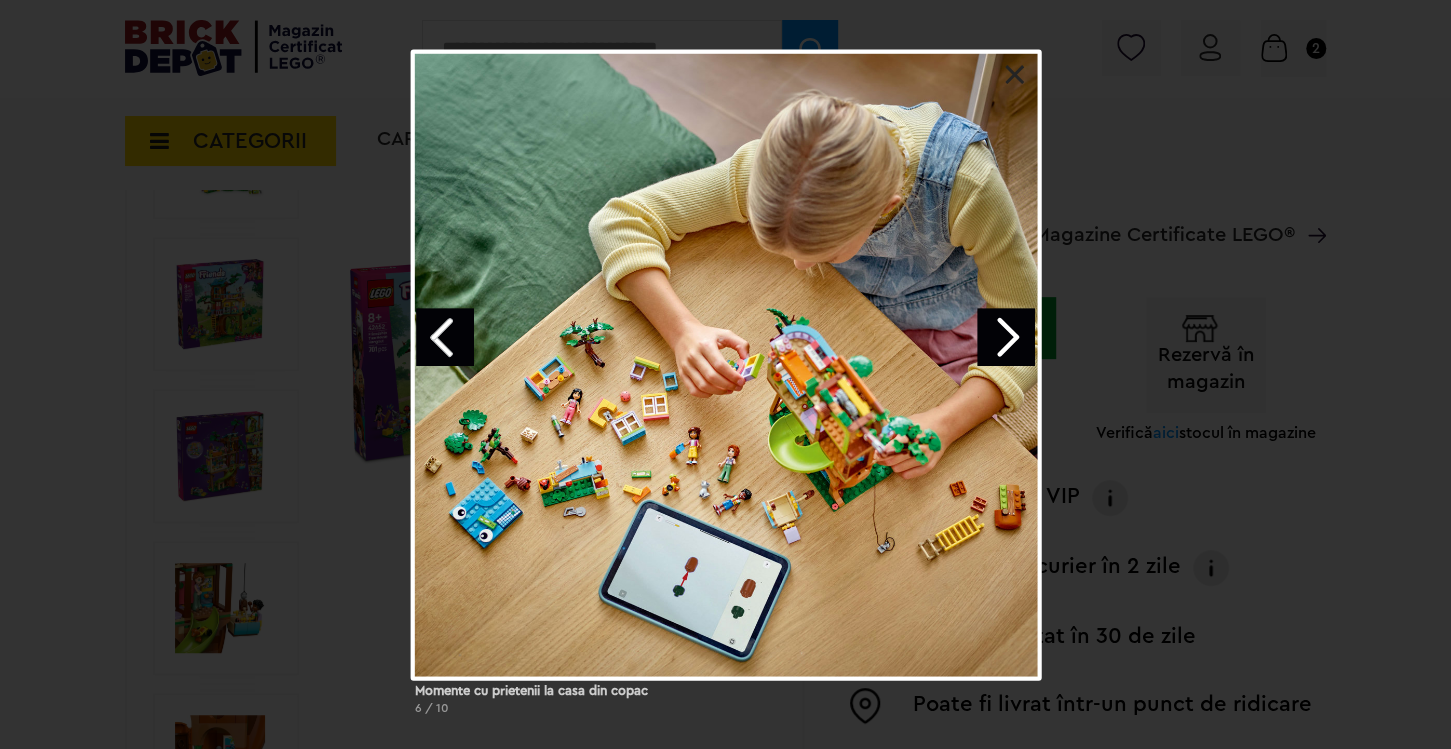 click at bounding box center [1006, 337] 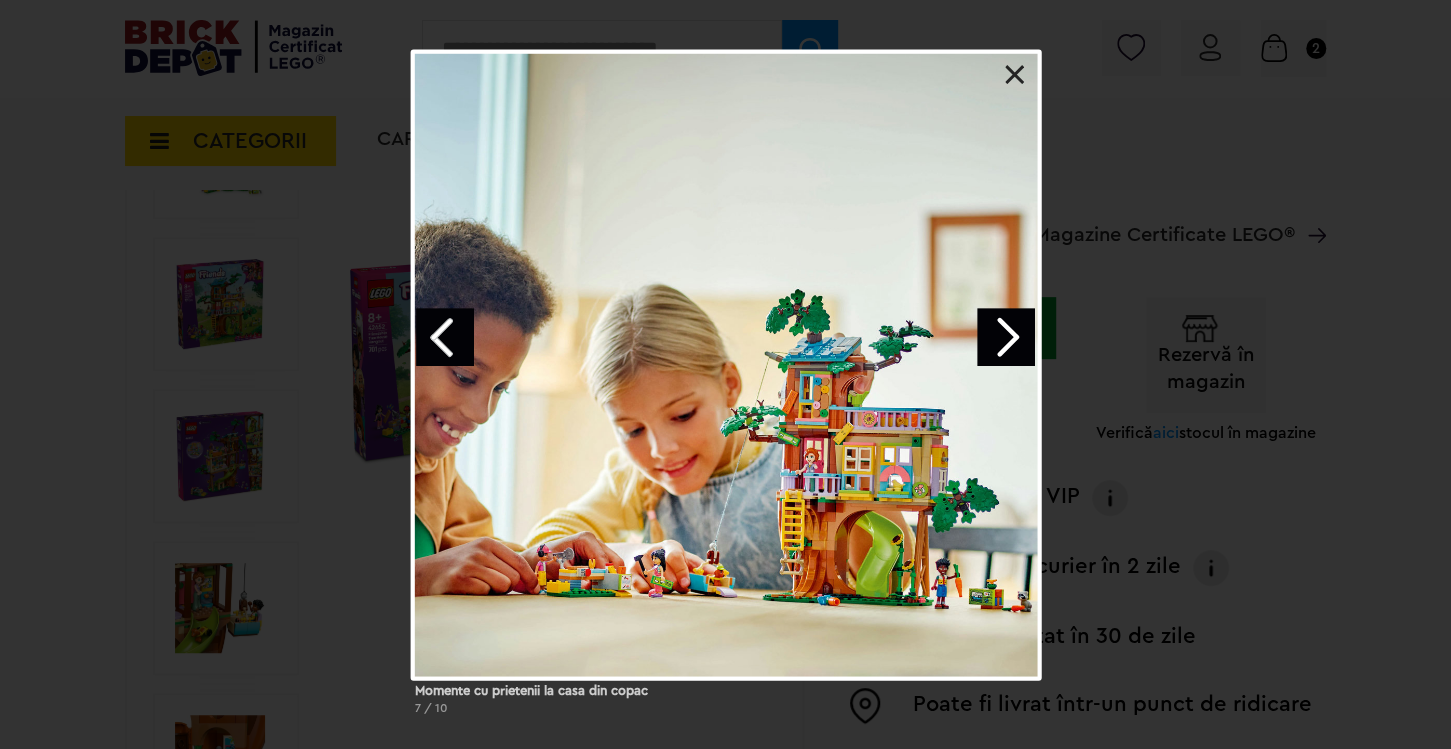 click at bounding box center [1006, 337] 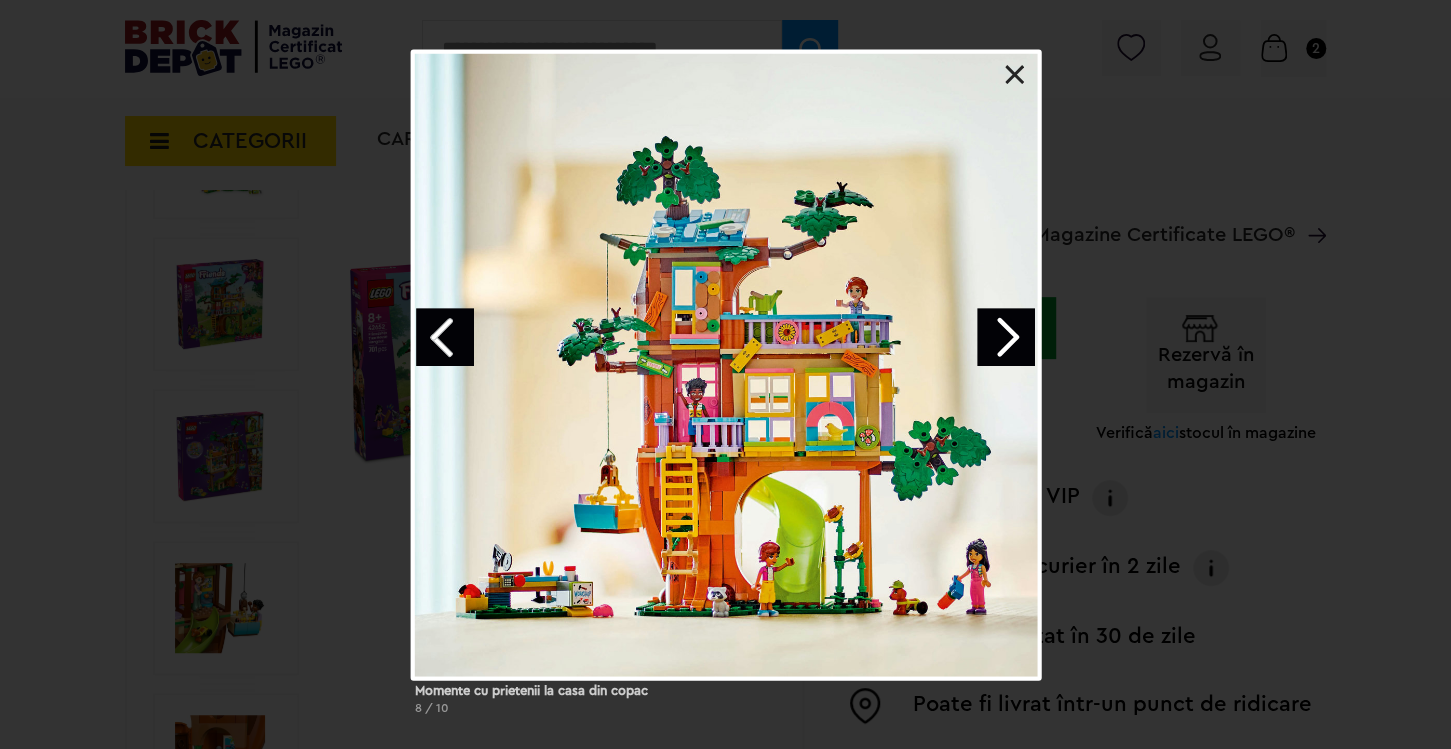 click at bounding box center (1015, 75) 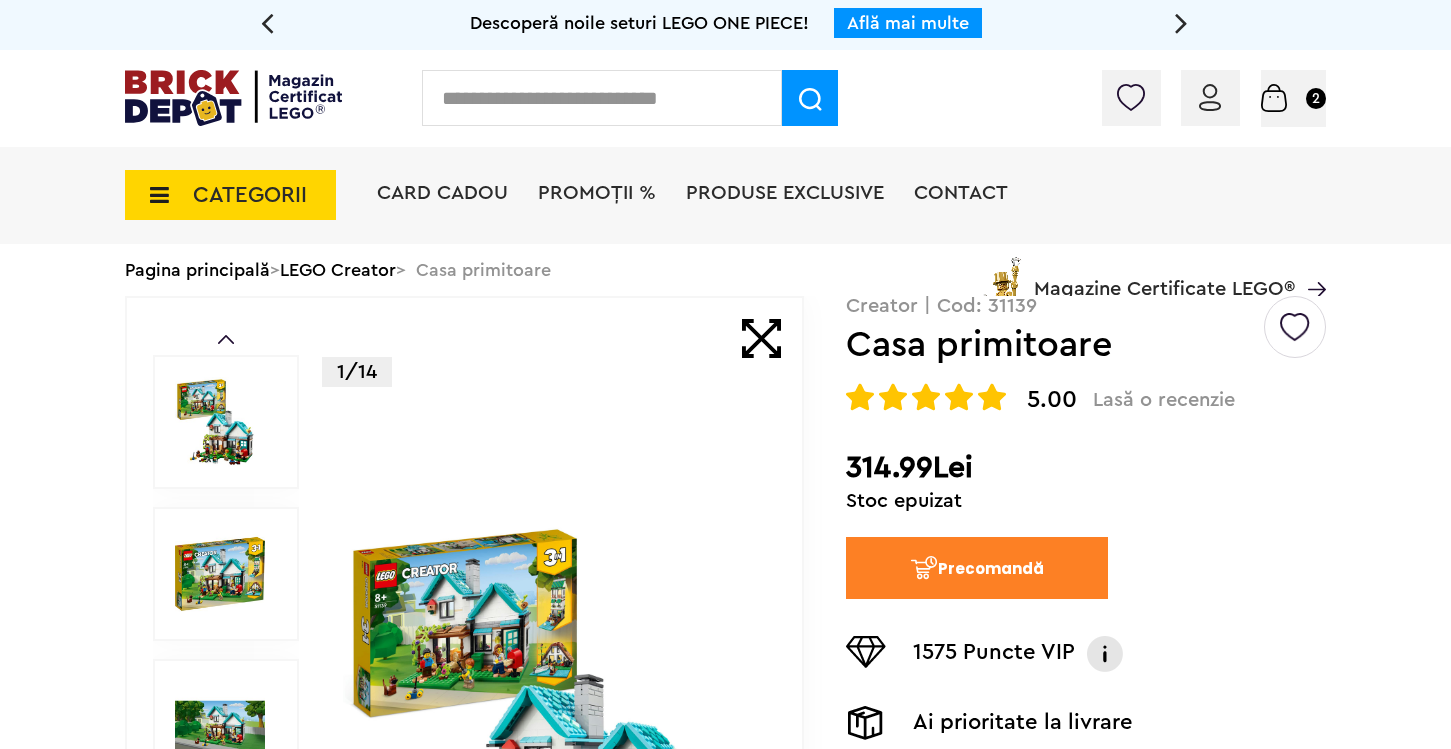 scroll, scrollTop: 0, scrollLeft: 0, axis: both 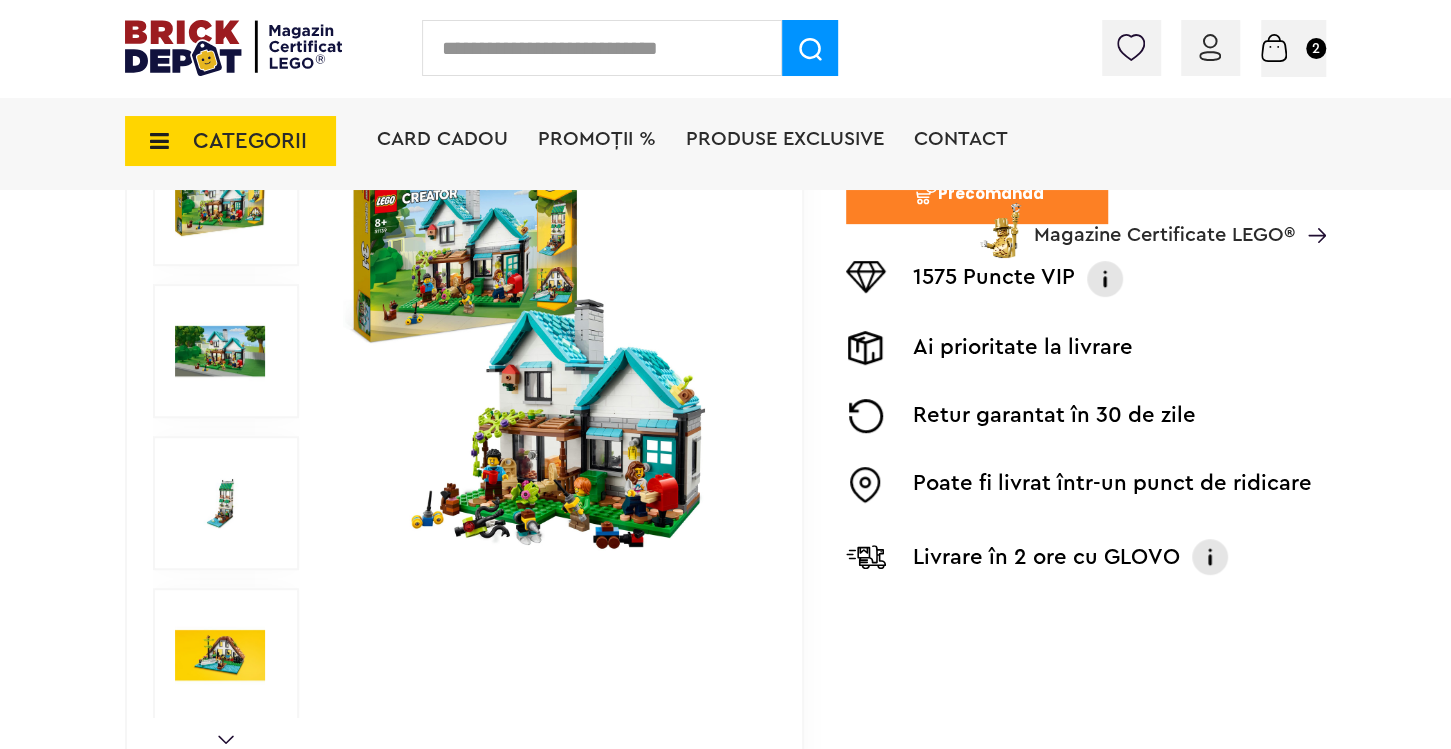 click at bounding box center [551, 352] 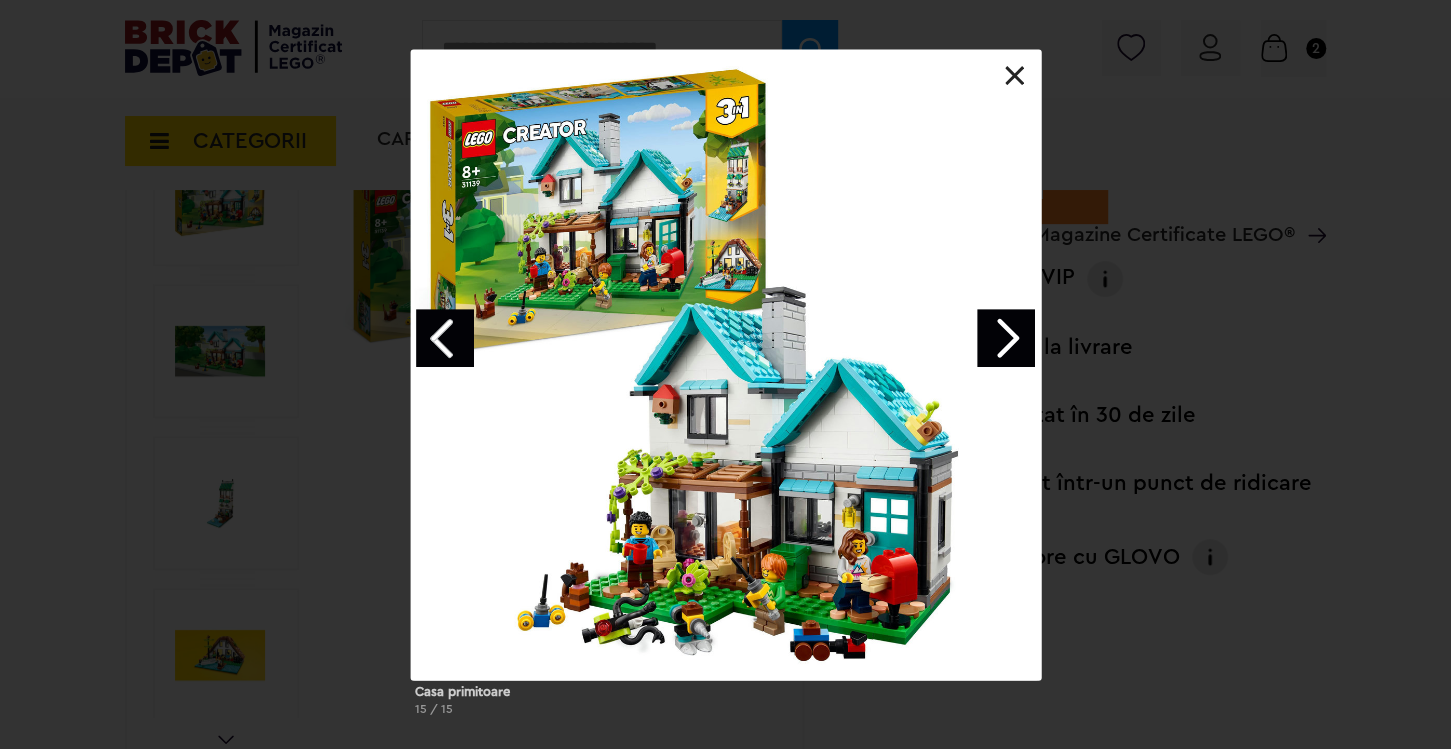 click at bounding box center [1006, 338] 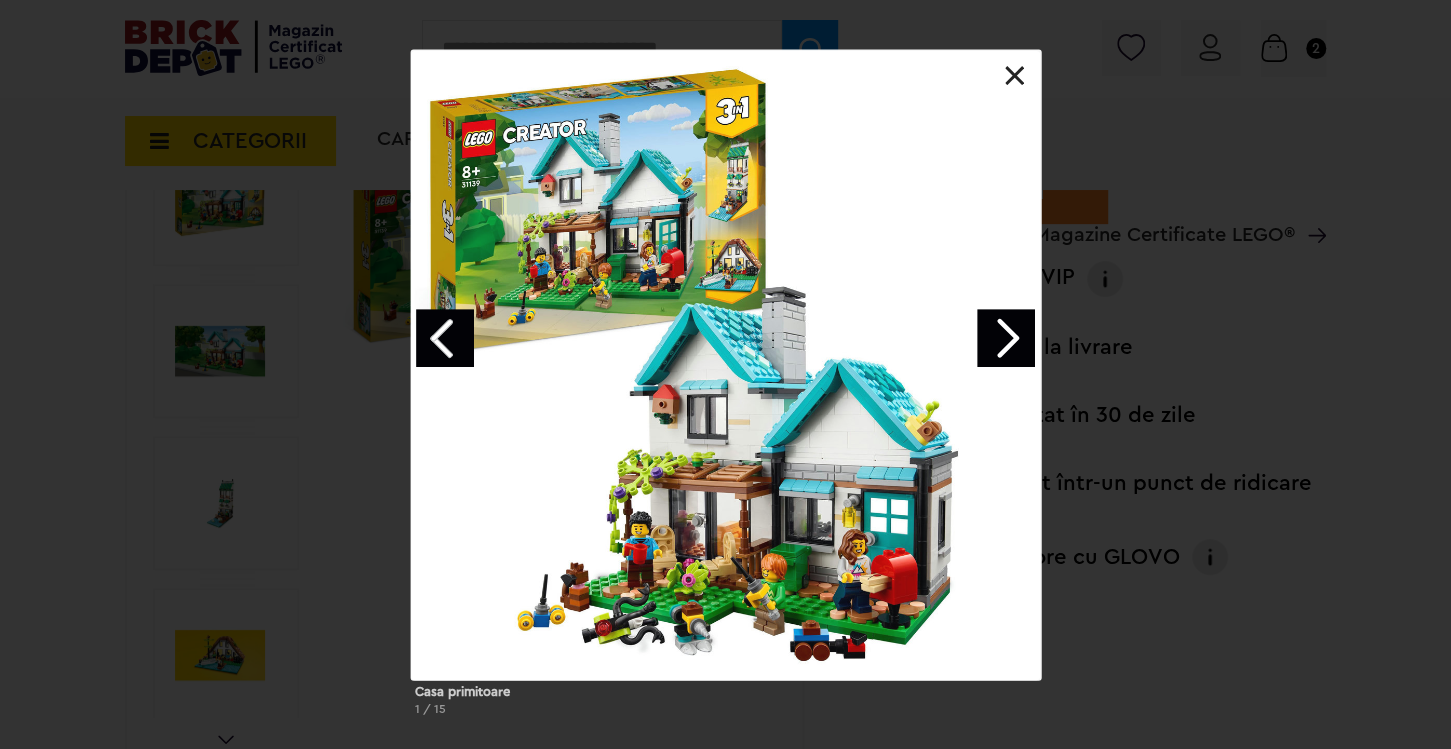 click at bounding box center (1006, 338) 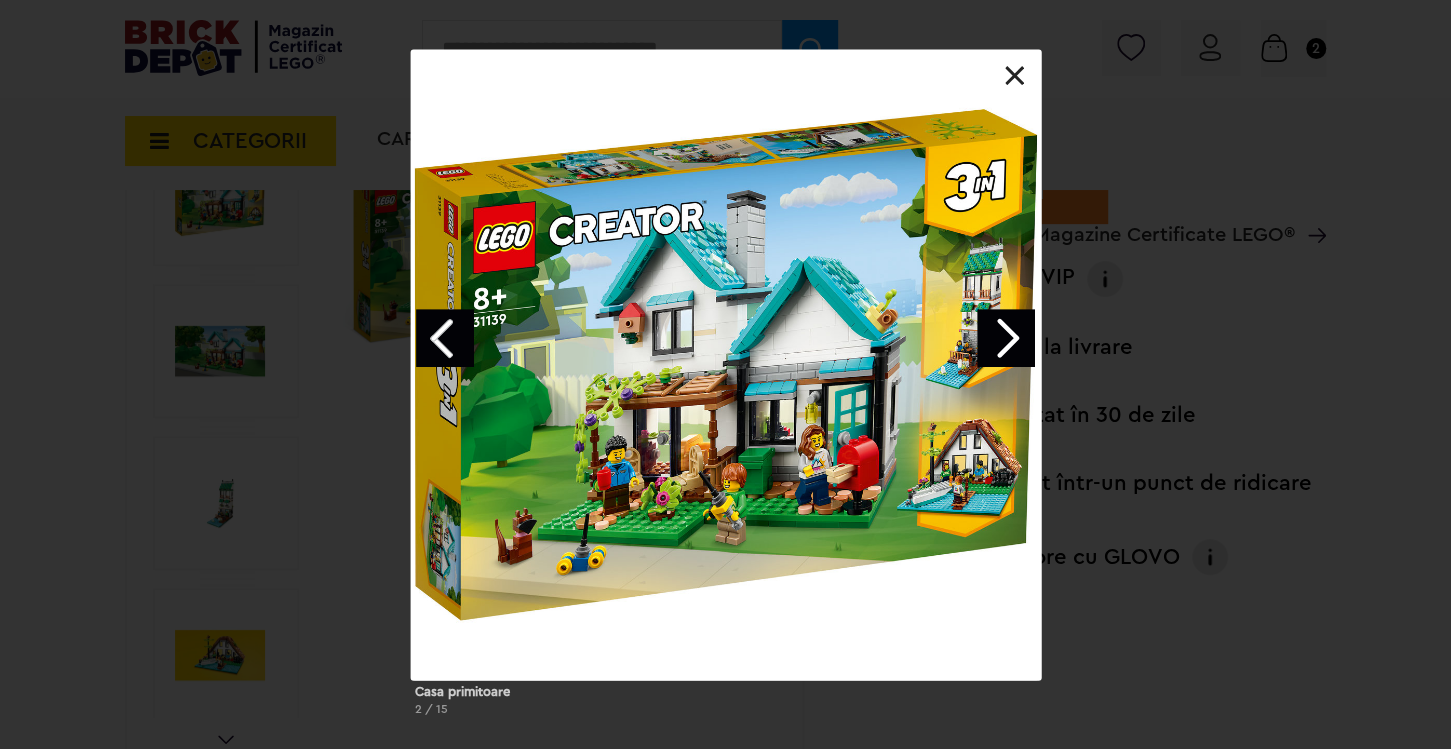 click at bounding box center [1006, 338] 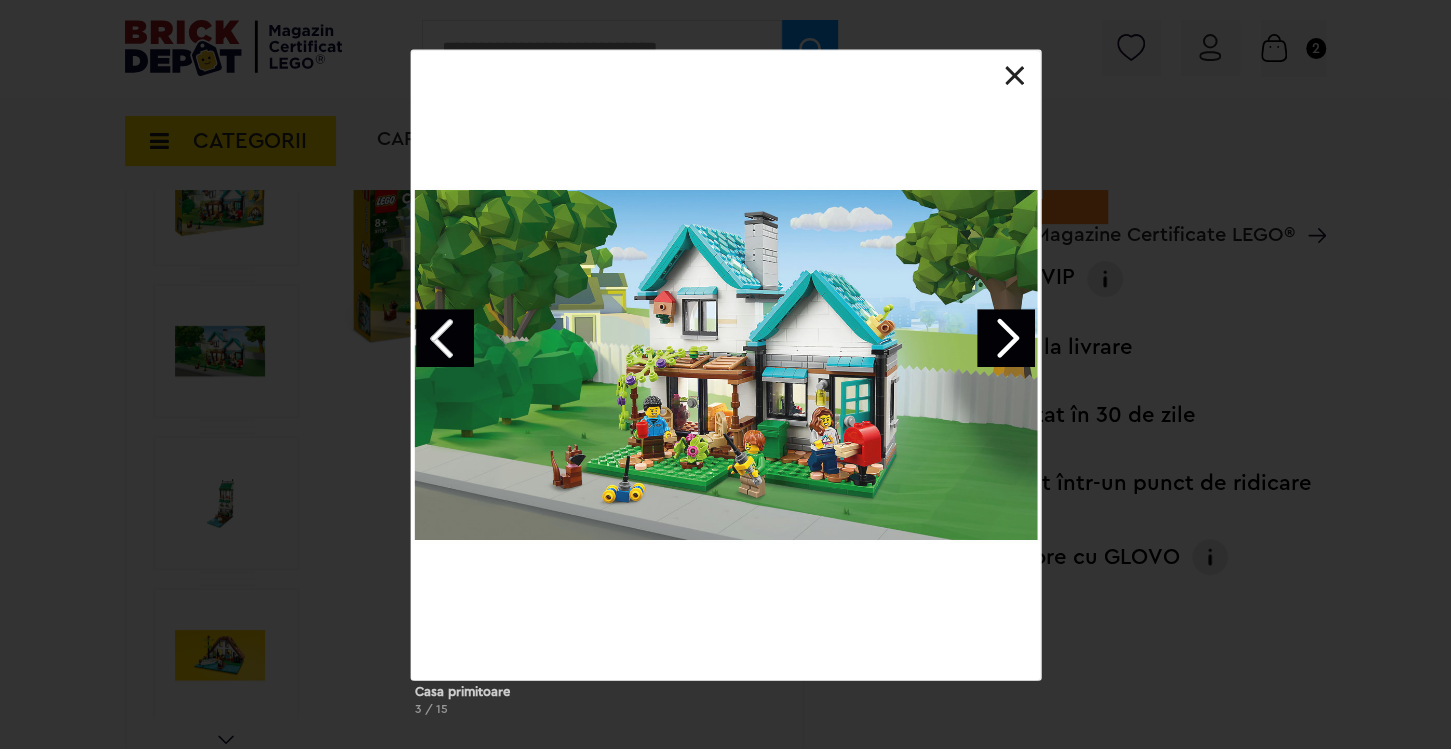 click at bounding box center (1006, 338) 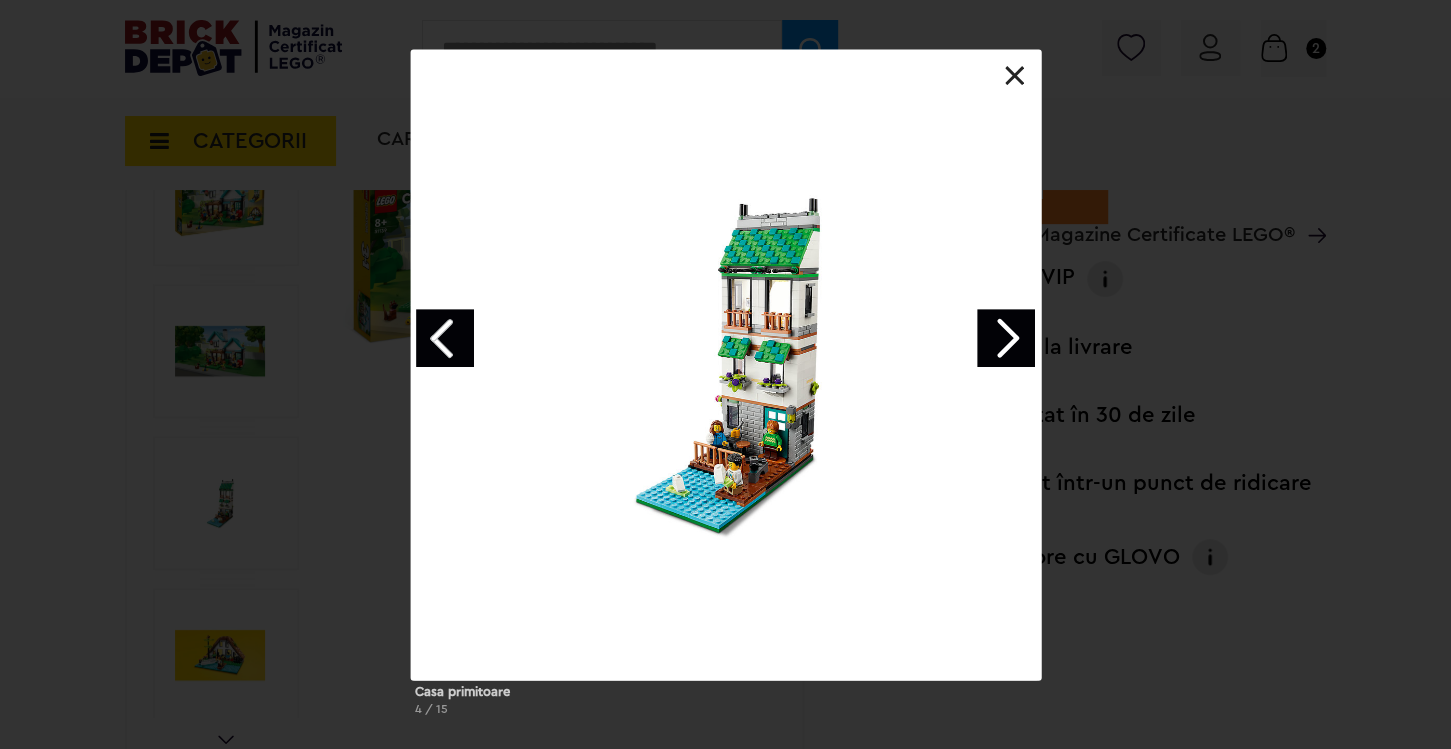 click at bounding box center [1006, 338] 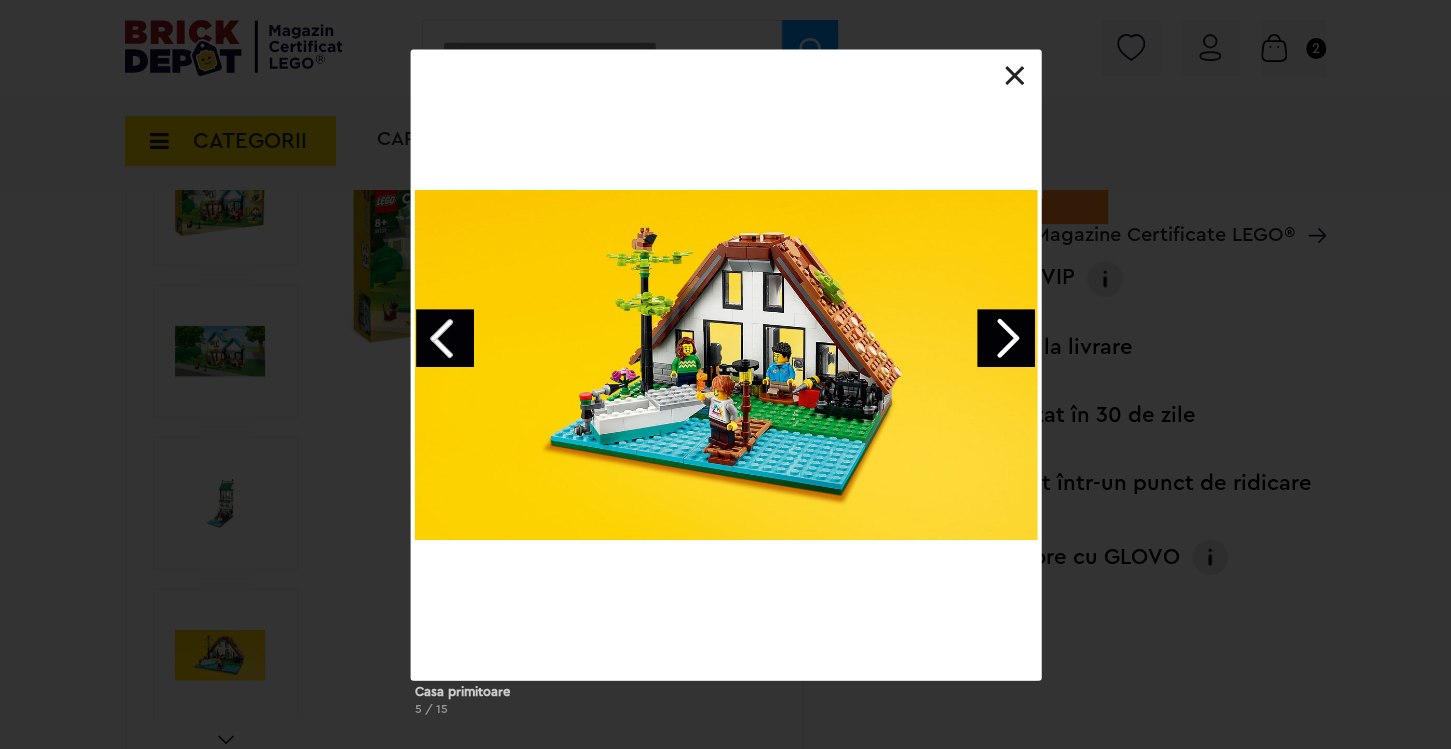 click at bounding box center (1006, 338) 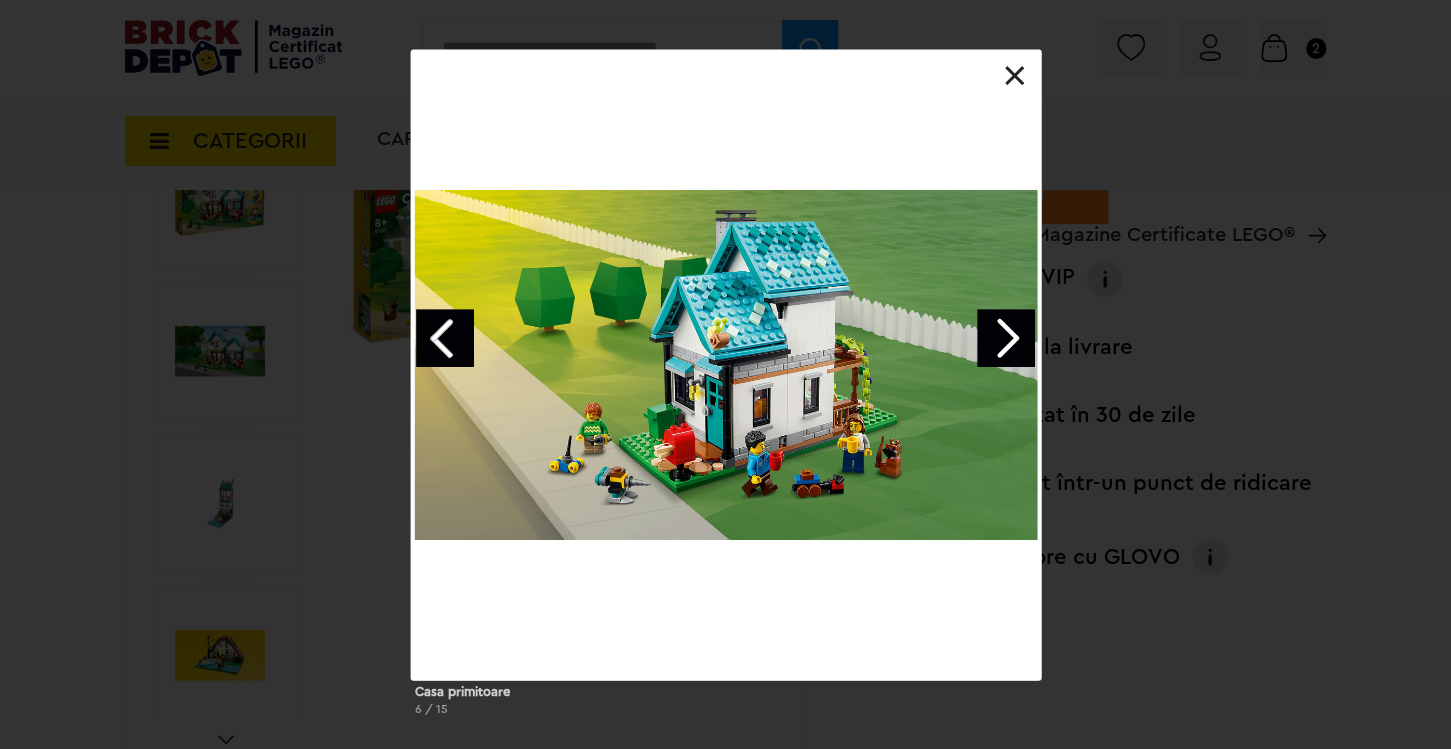 click at bounding box center [1006, 338] 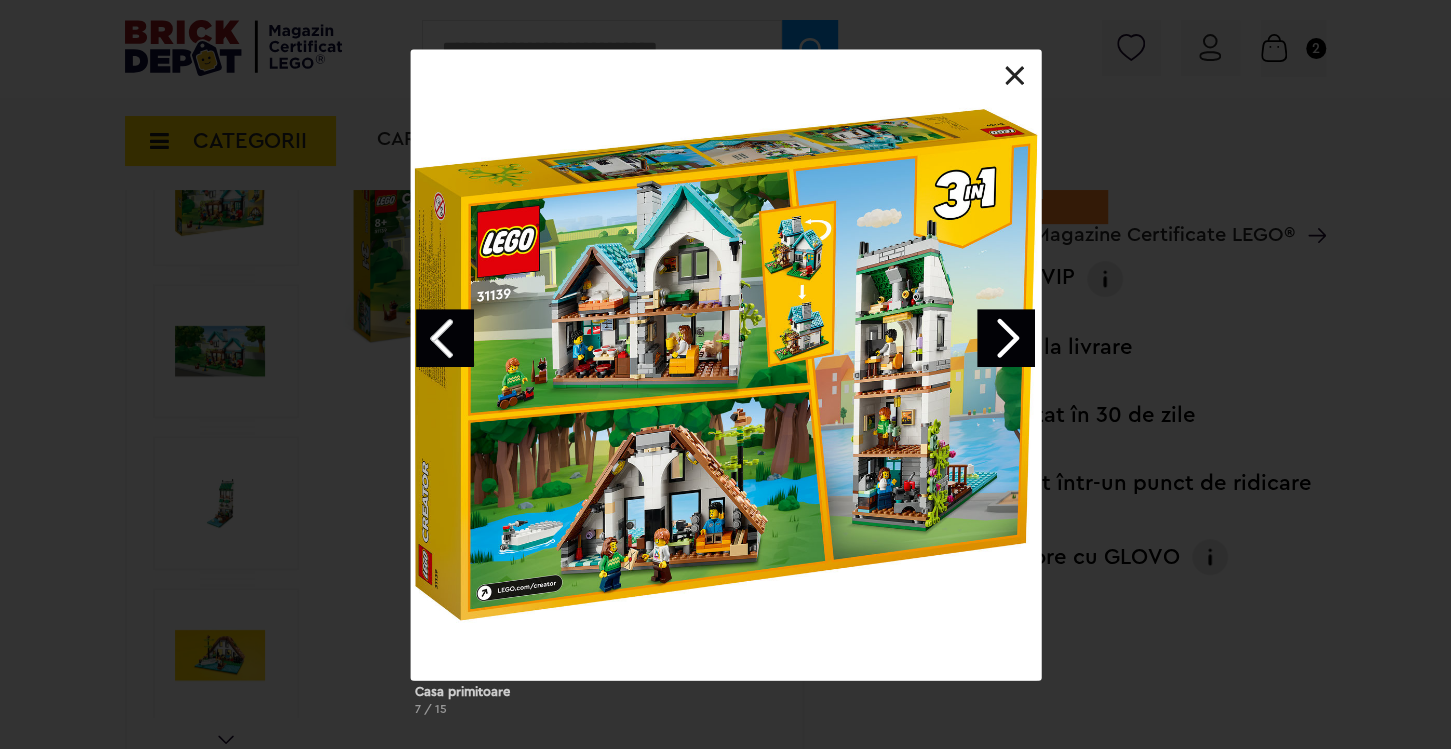 click at bounding box center (1015, 76) 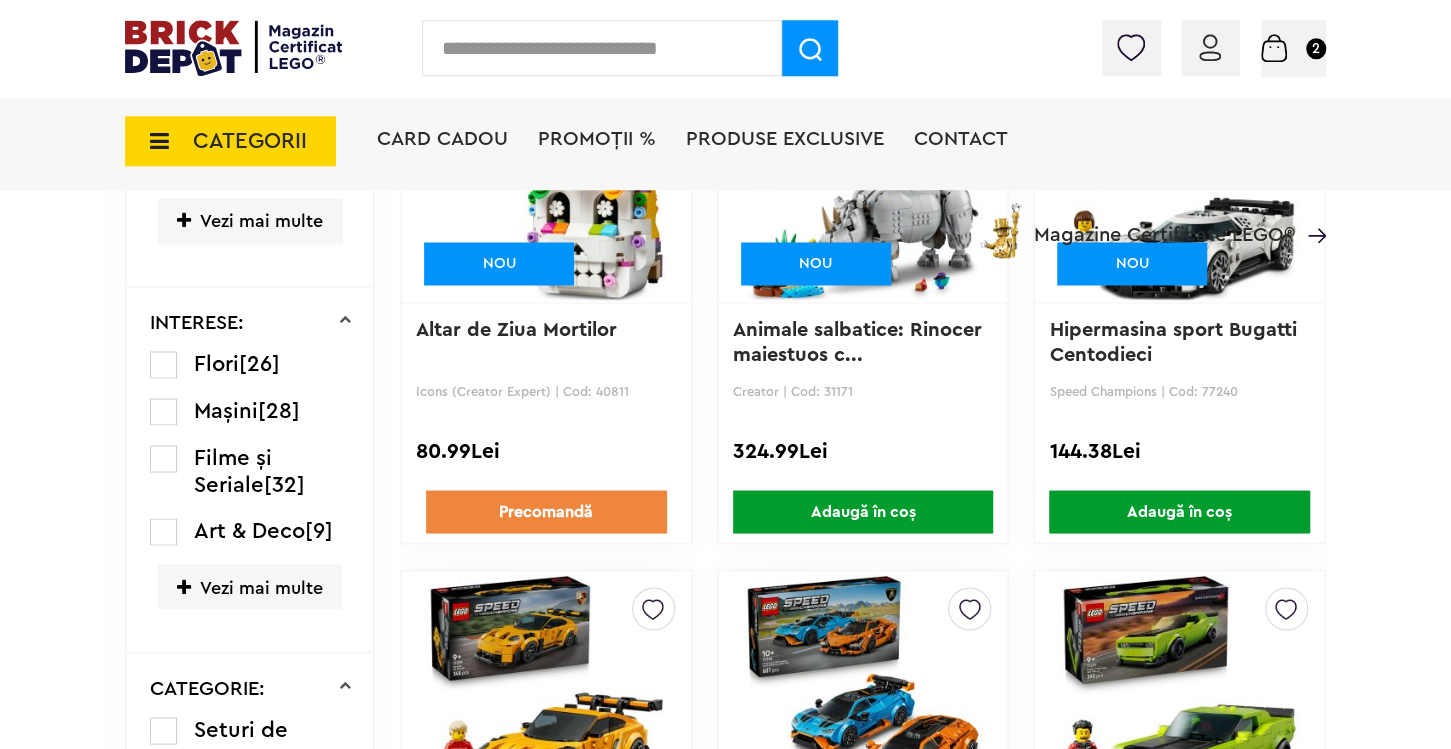 scroll, scrollTop: 1897, scrollLeft: 0, axis: vertical 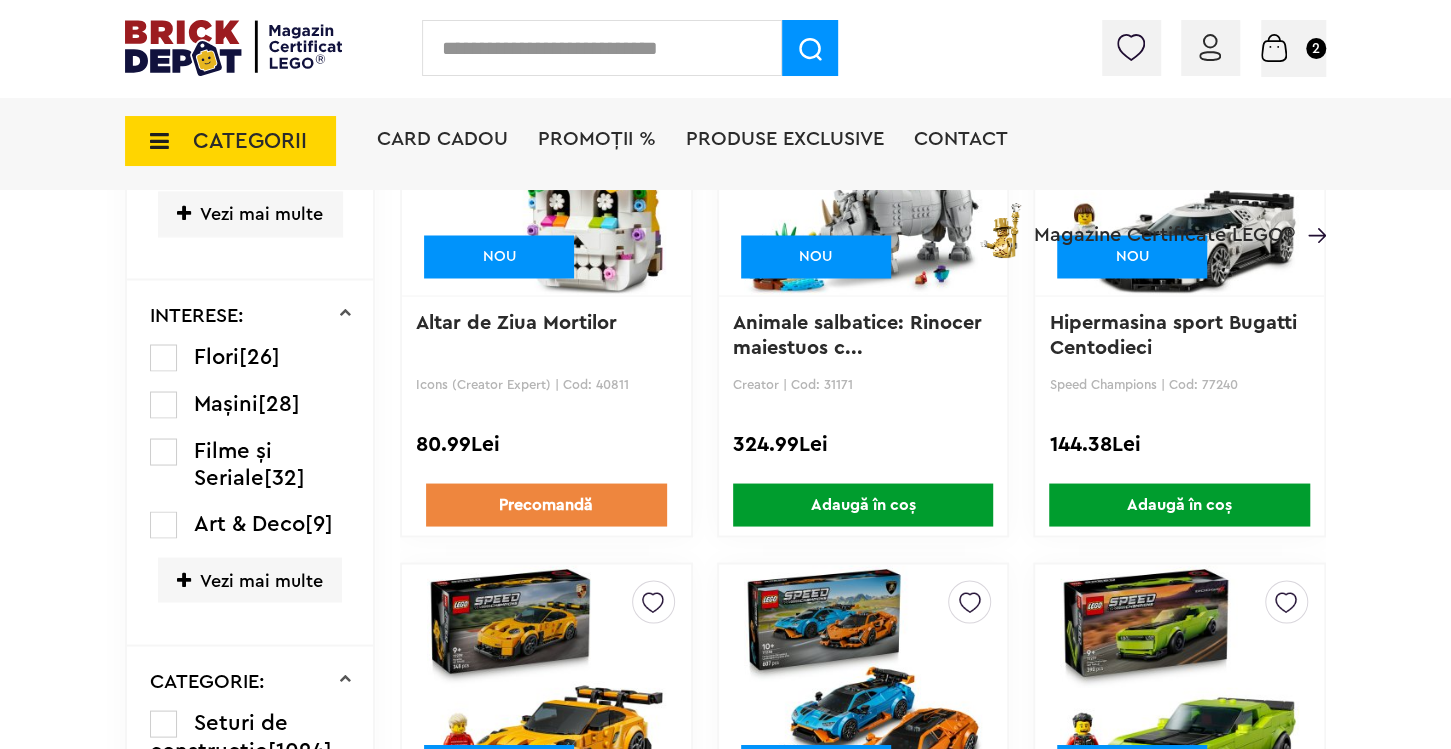 click on "Vezi mai multe" at bounding box center (250, 579) 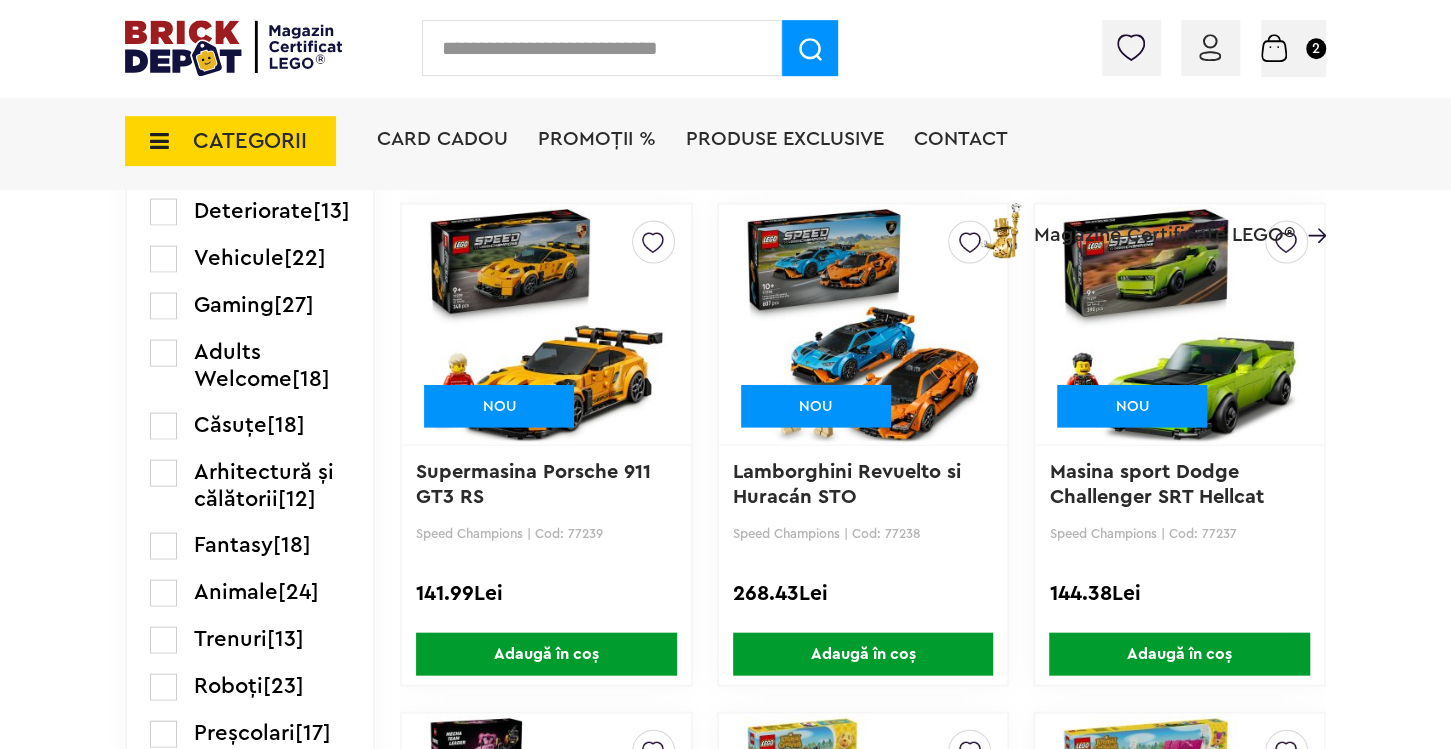 scroll, scrollTop: 2318, scrollLeft: 0, axis: vertical 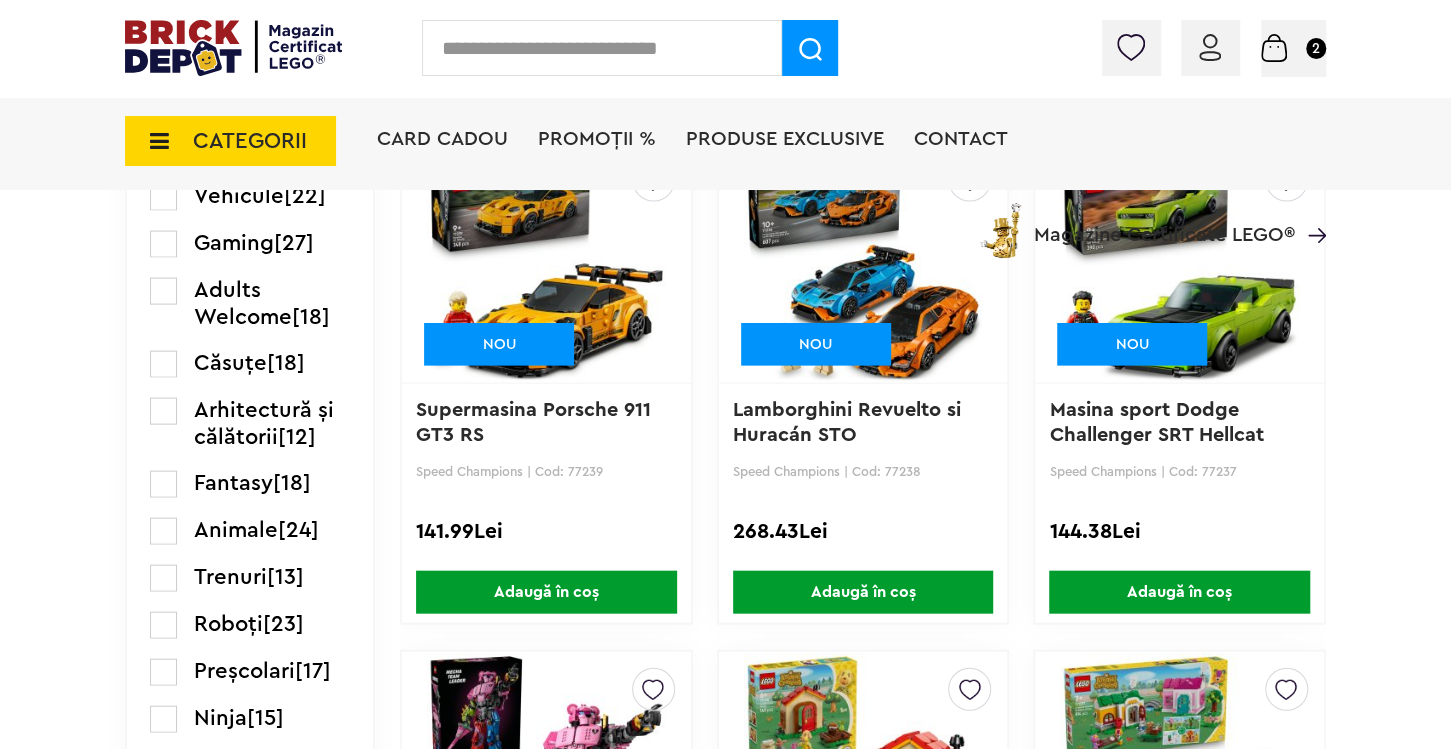 click at bounding box center (163, 411) 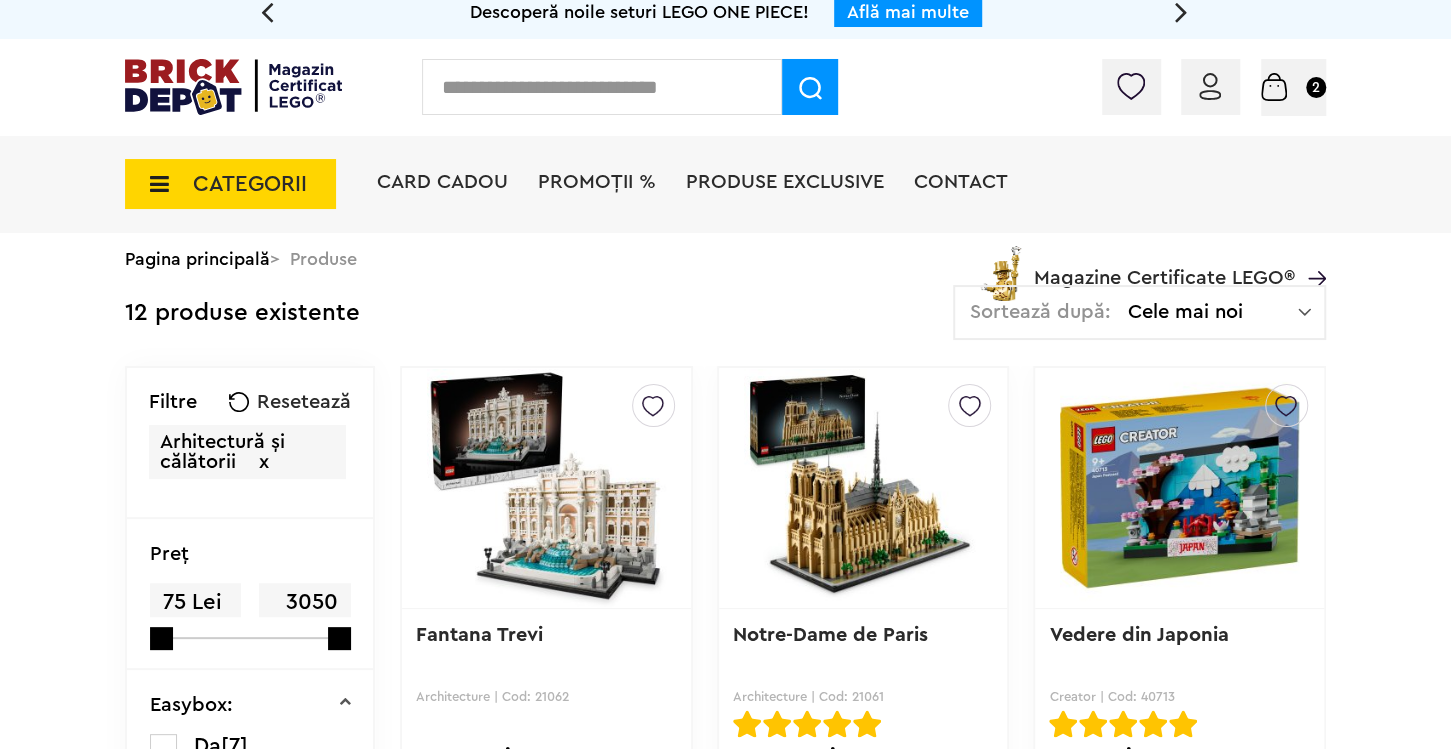 scroll, scrollTop: 0, scrollLeft: 0, axis: both 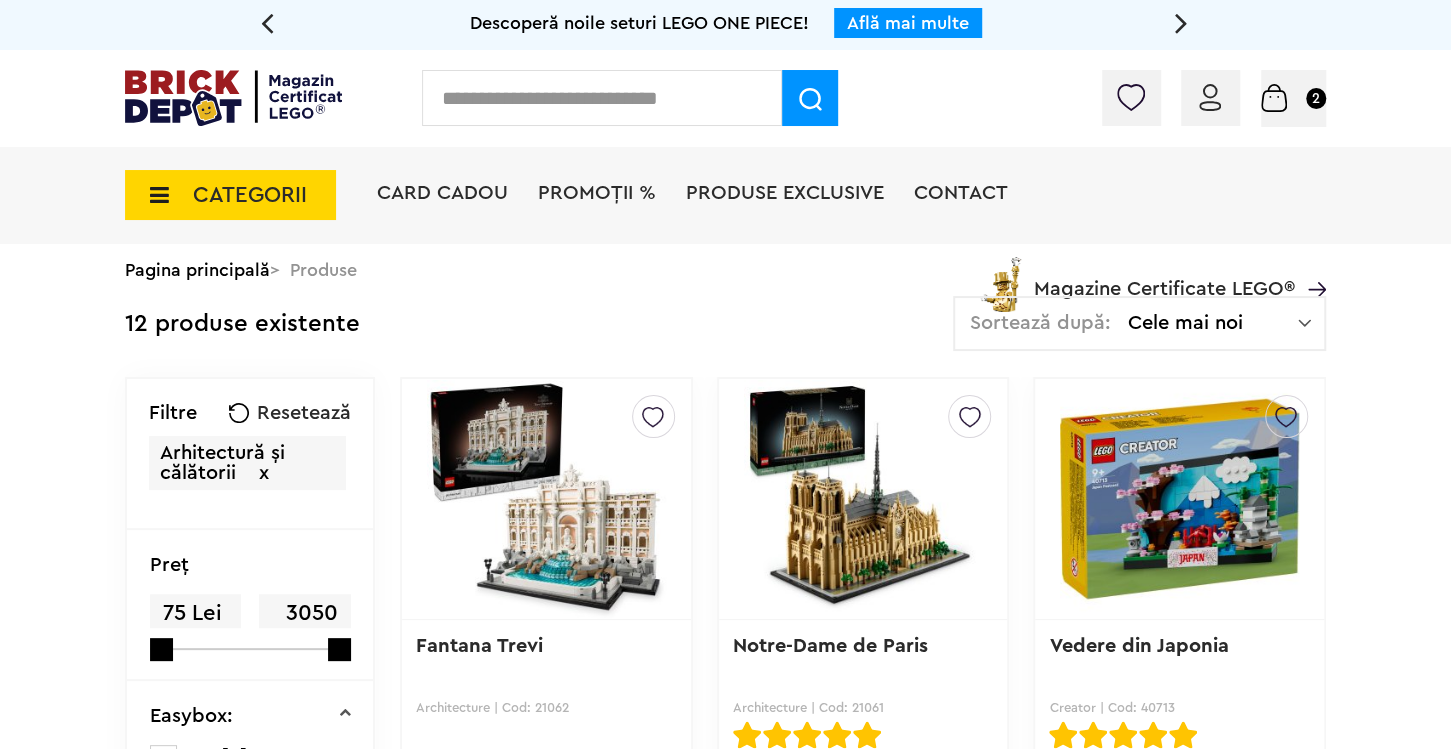 click on "x" at bounding box center (264, 473) 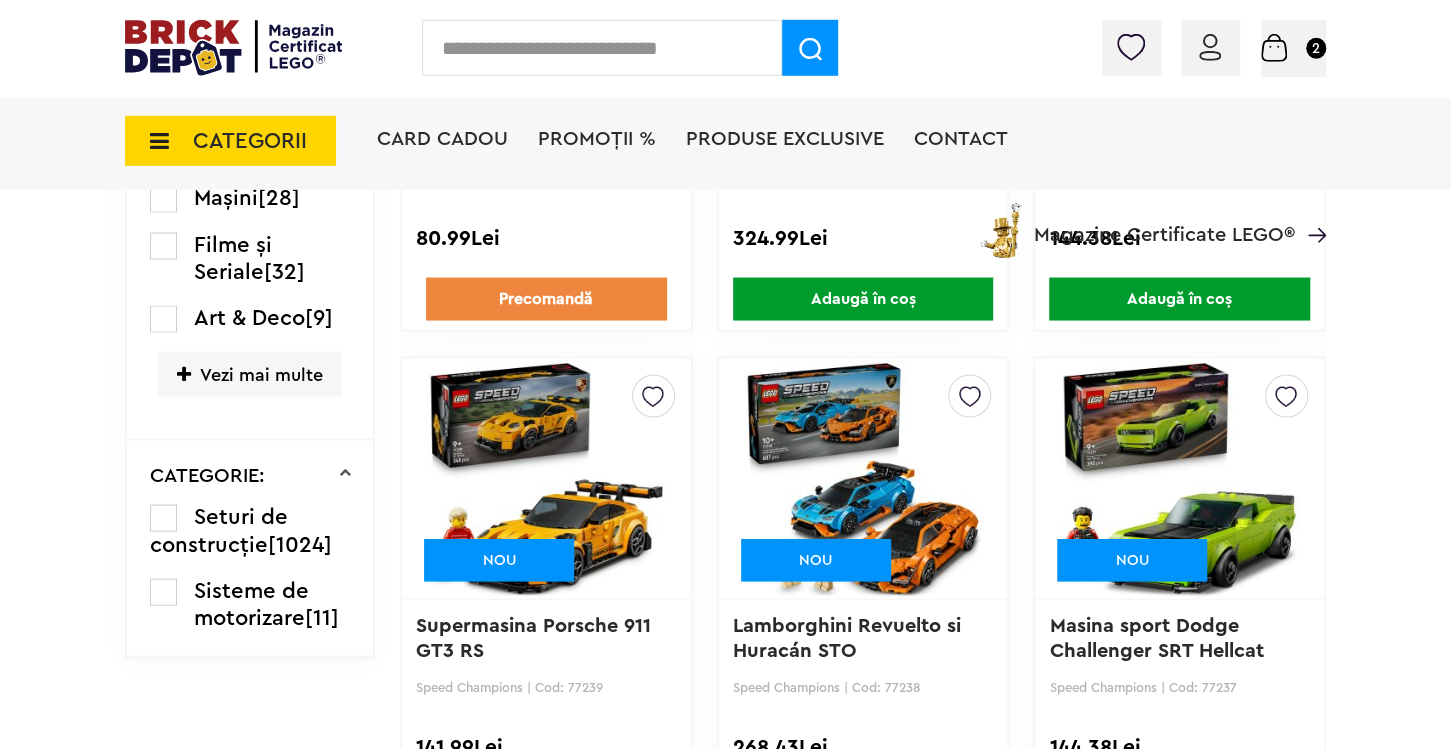 scroll, scrollTop: 2108, scrollLeft: 0, axis: vertical 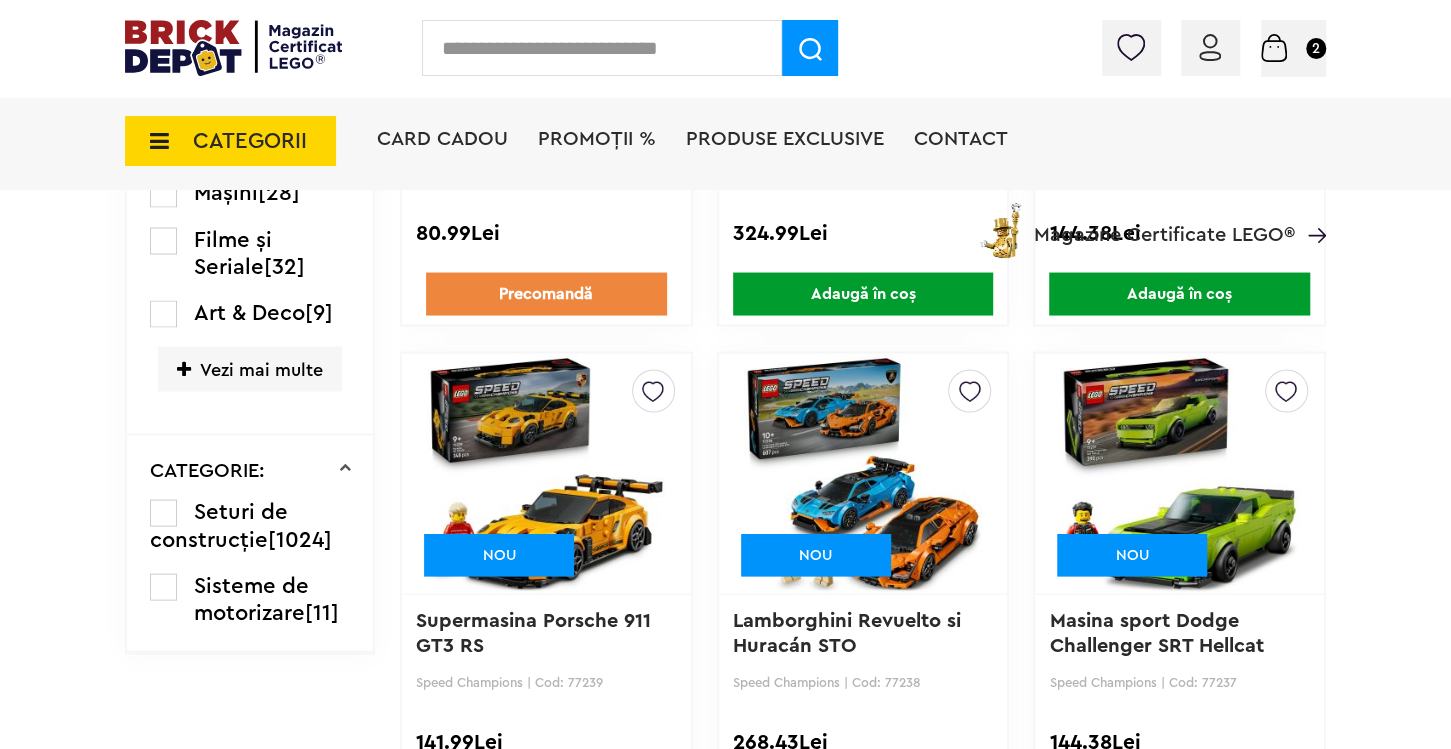 click on "Vezi mai multe" at bounding box center (250, 368) 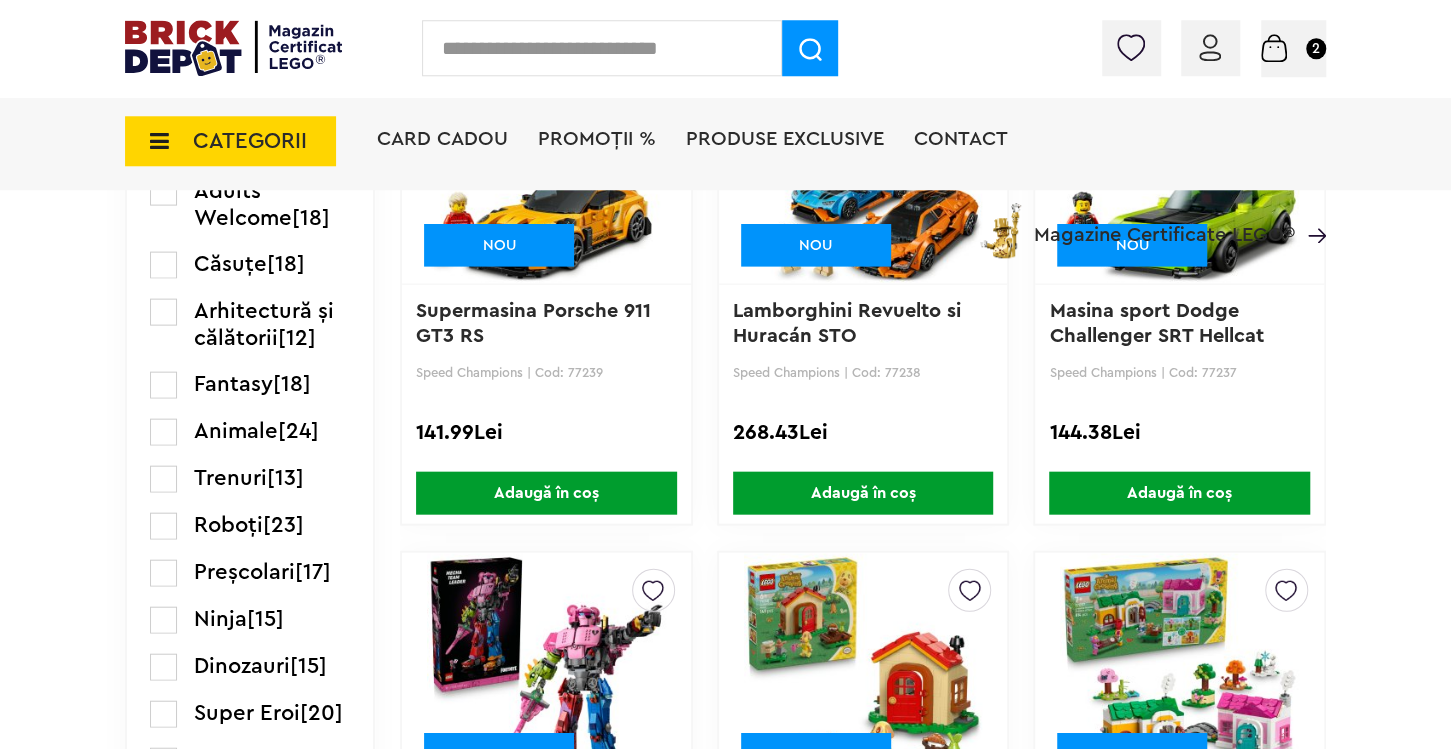 scroll, scrollTop: 2424, scrollLeft: 0, axis: vertical 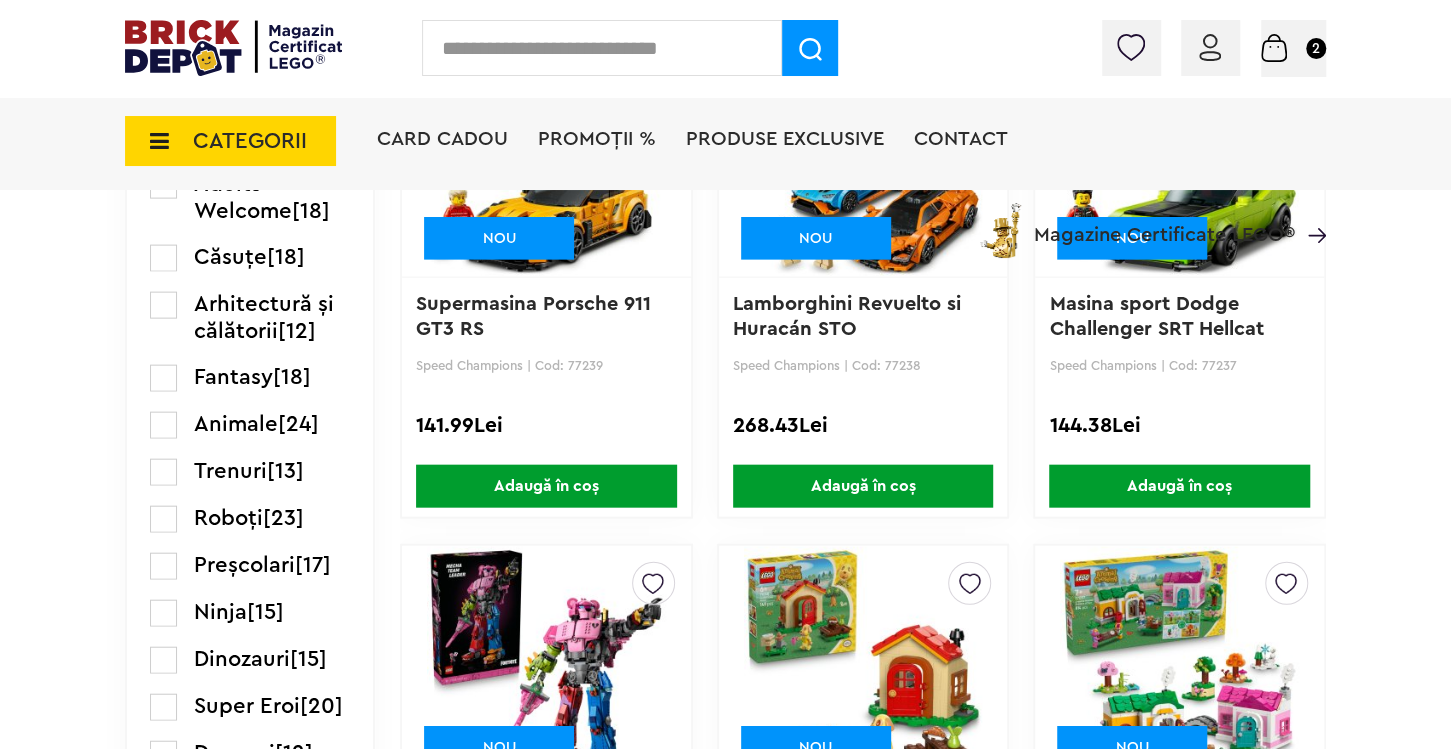 click at bounding box center [163, 378] 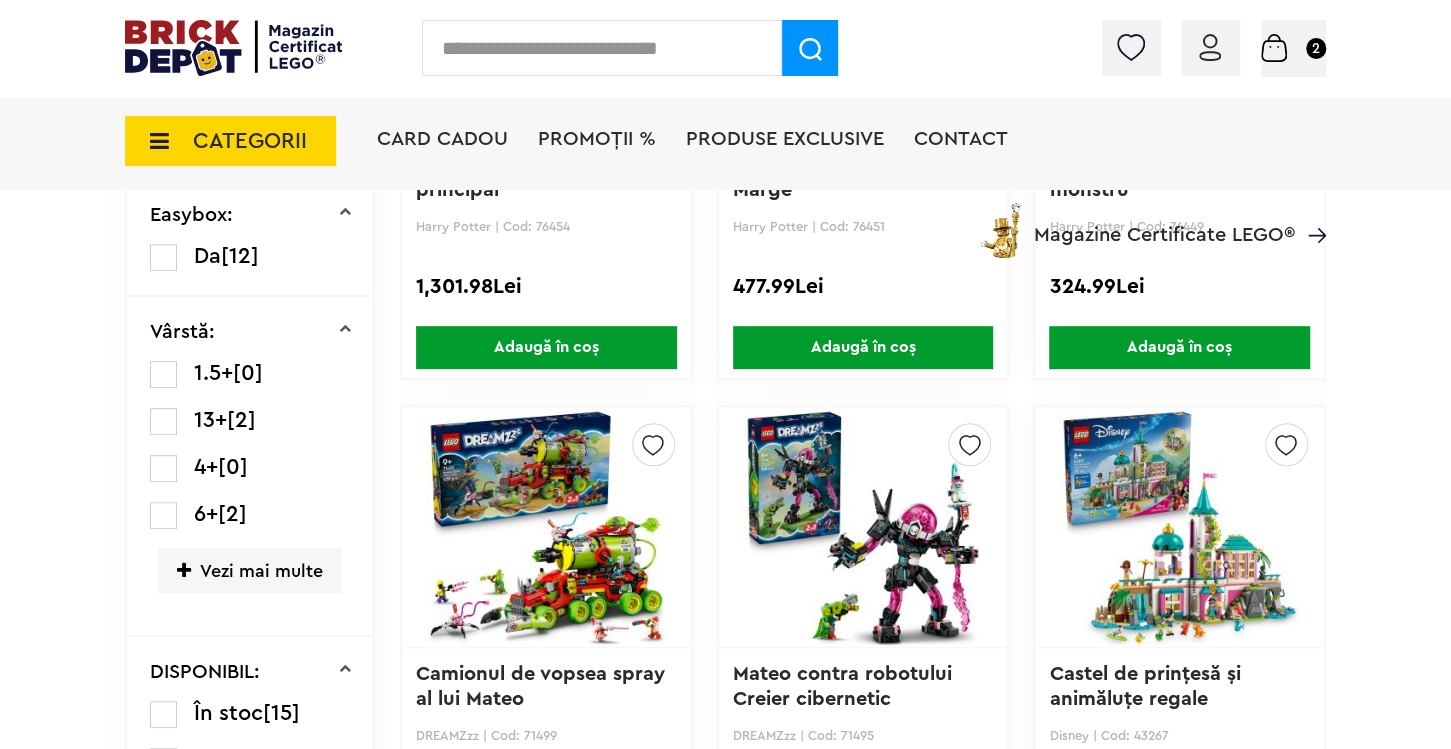 scroll, scrollTop: 0, scrollLeft: 0, axis: both 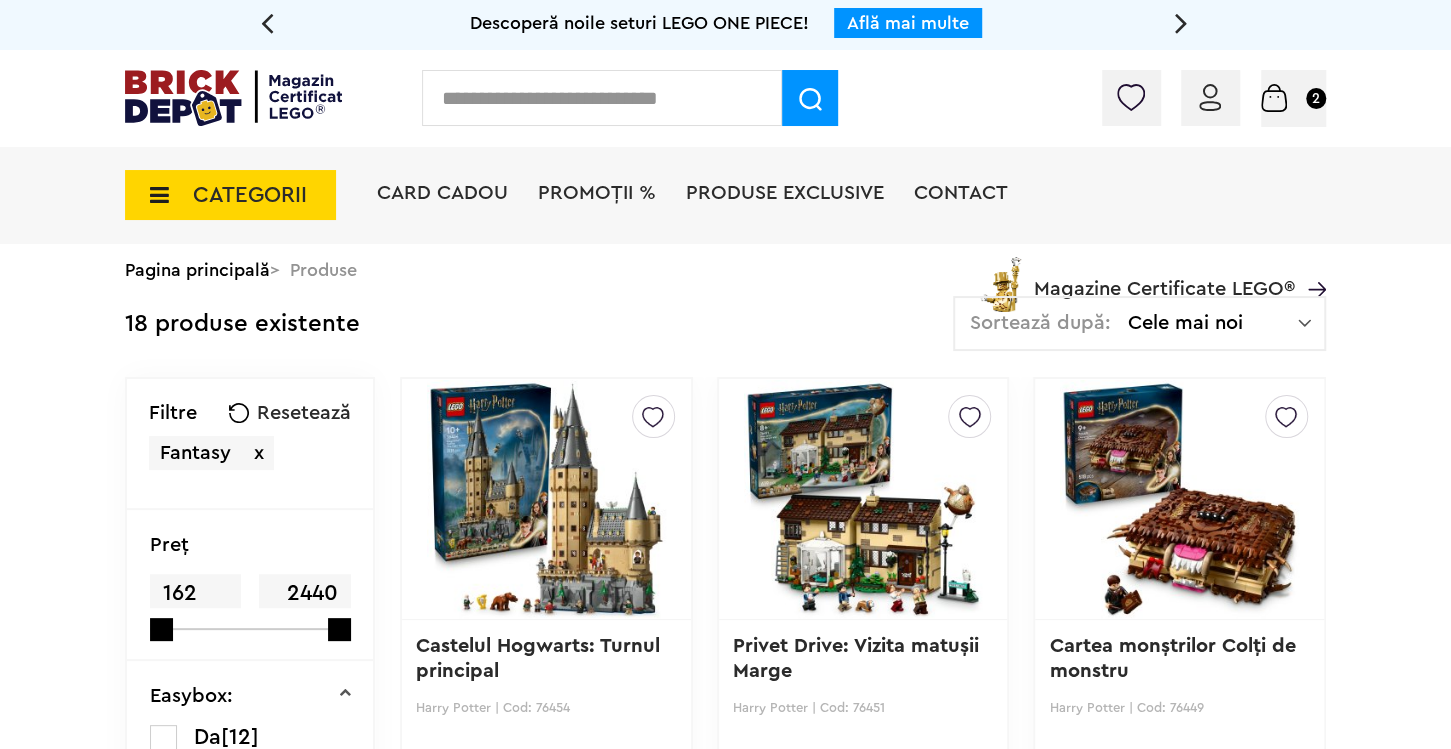 click on "x" at bounding box center [259, 453] 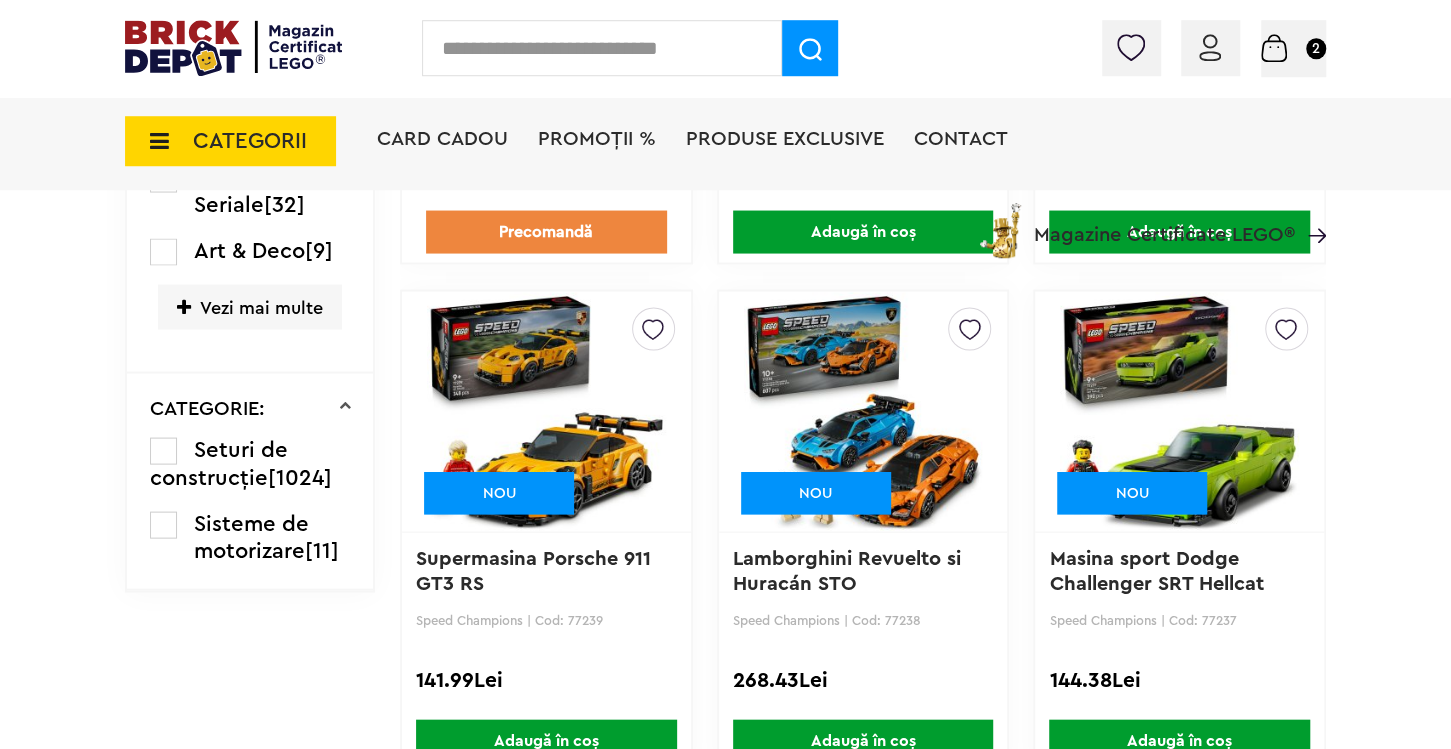 scroll, scrollTop: 2108, scrollLeft: 0, axis: vertical 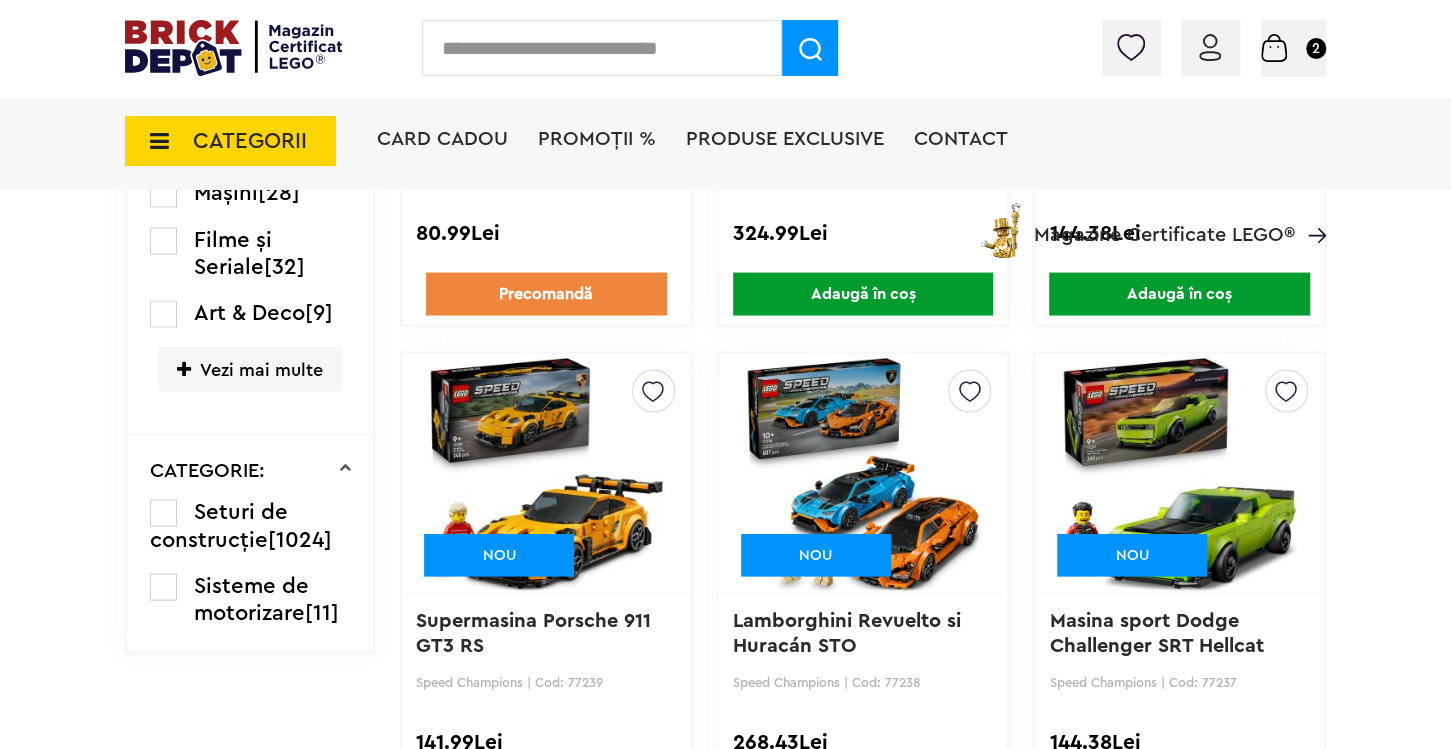 click on "Vezi mai multe" at bounding box center [250, 368] 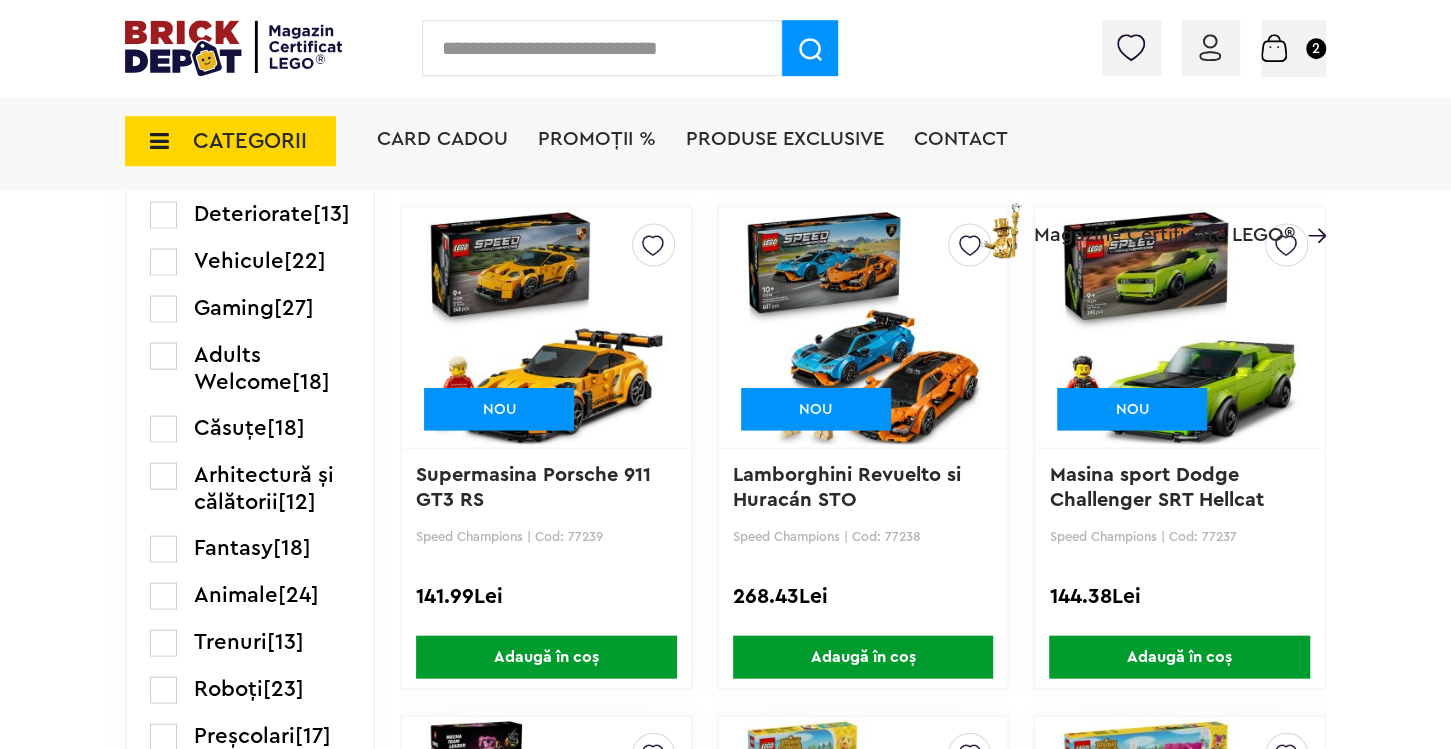 scroll, scrollTop: 2318, scrollLeft: 0, axis: vertical 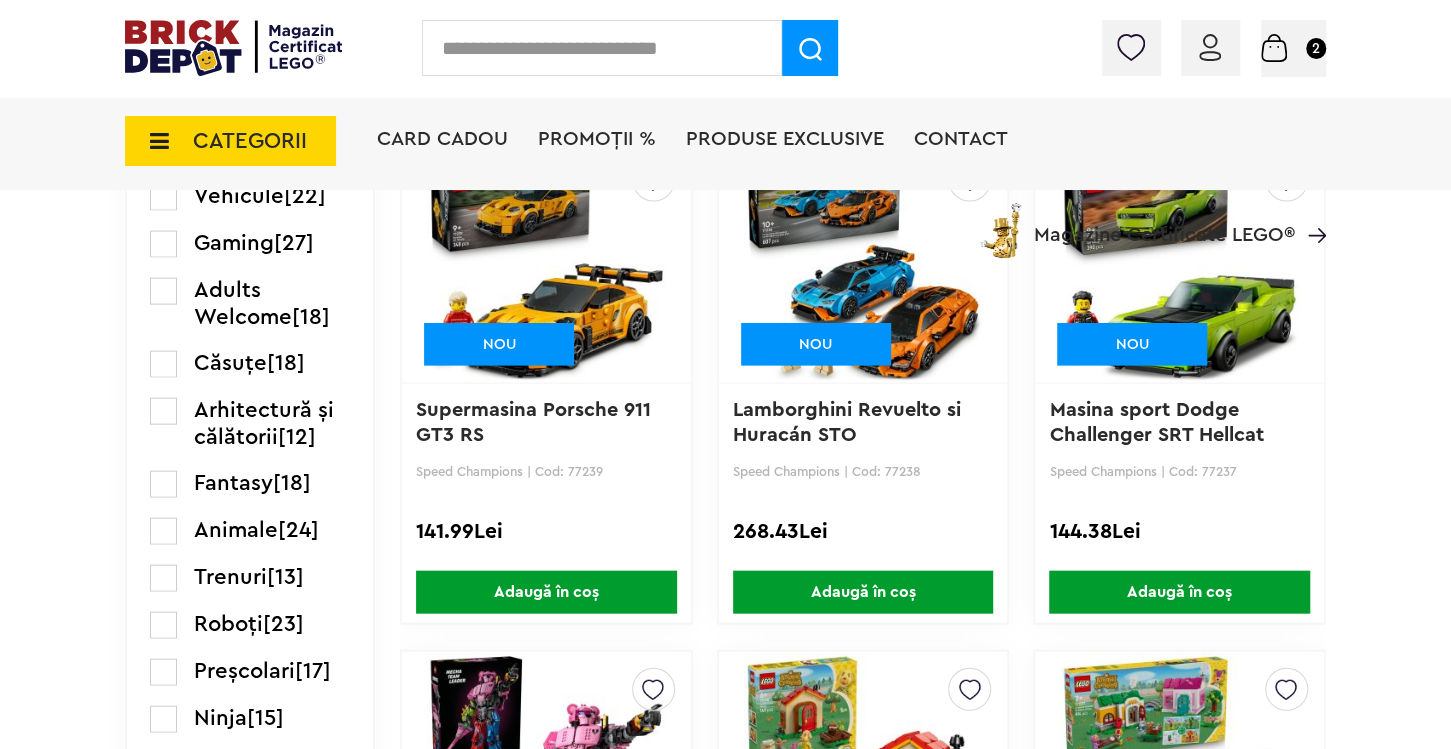 click at bounding box center [163, 531] 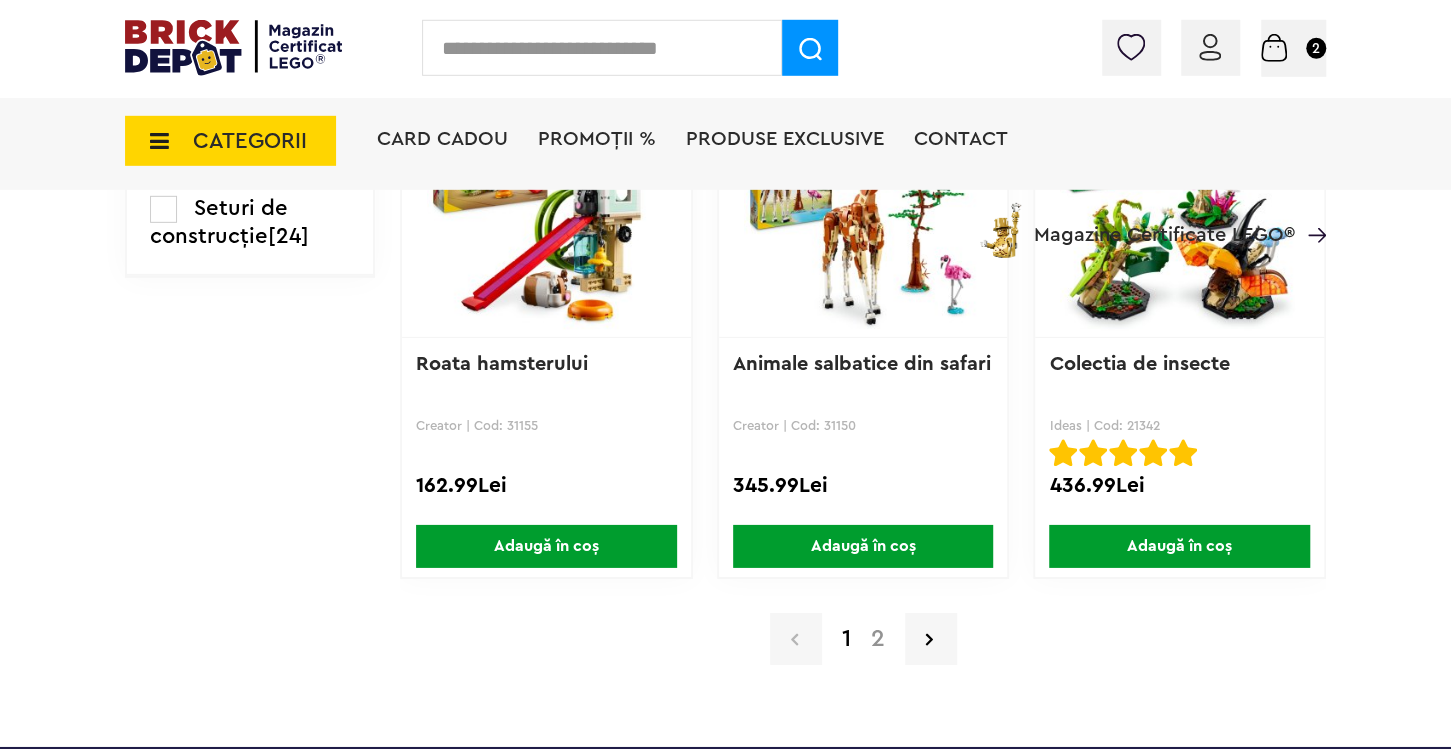 scroll, scrollTop: 3478, scrollLeft: 0, axis: vertical 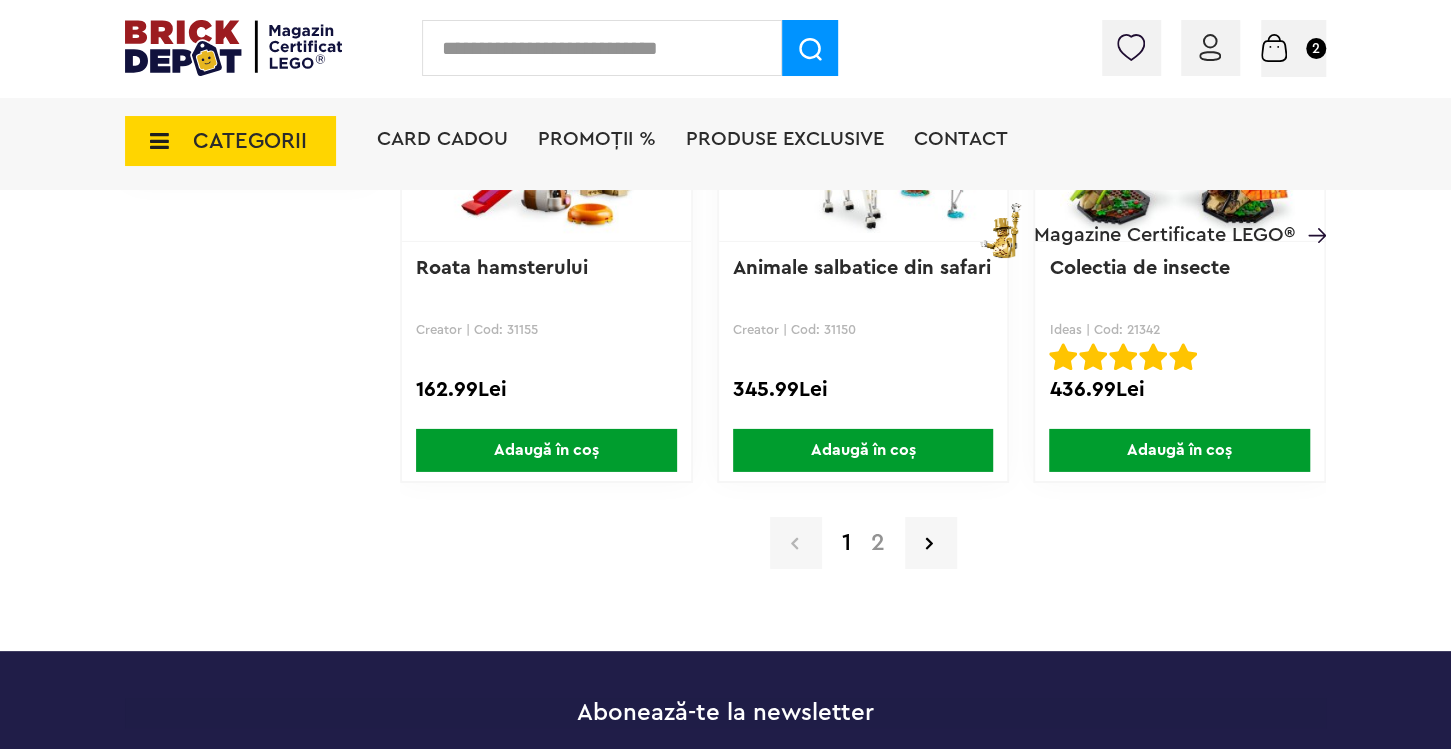 click on "2" at bounding box center (878, 543) 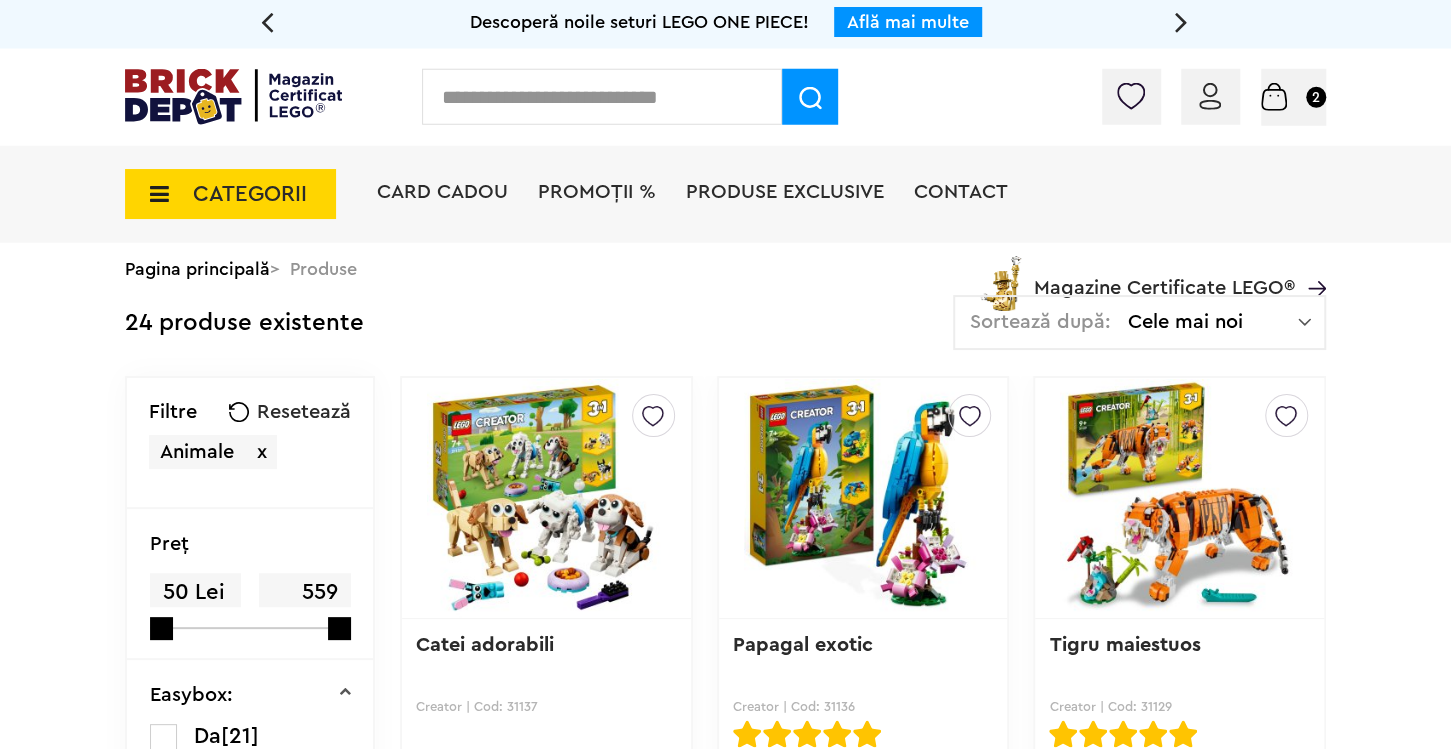 scroll, scrollTop: 0, scrollLeft: 0, axis: both 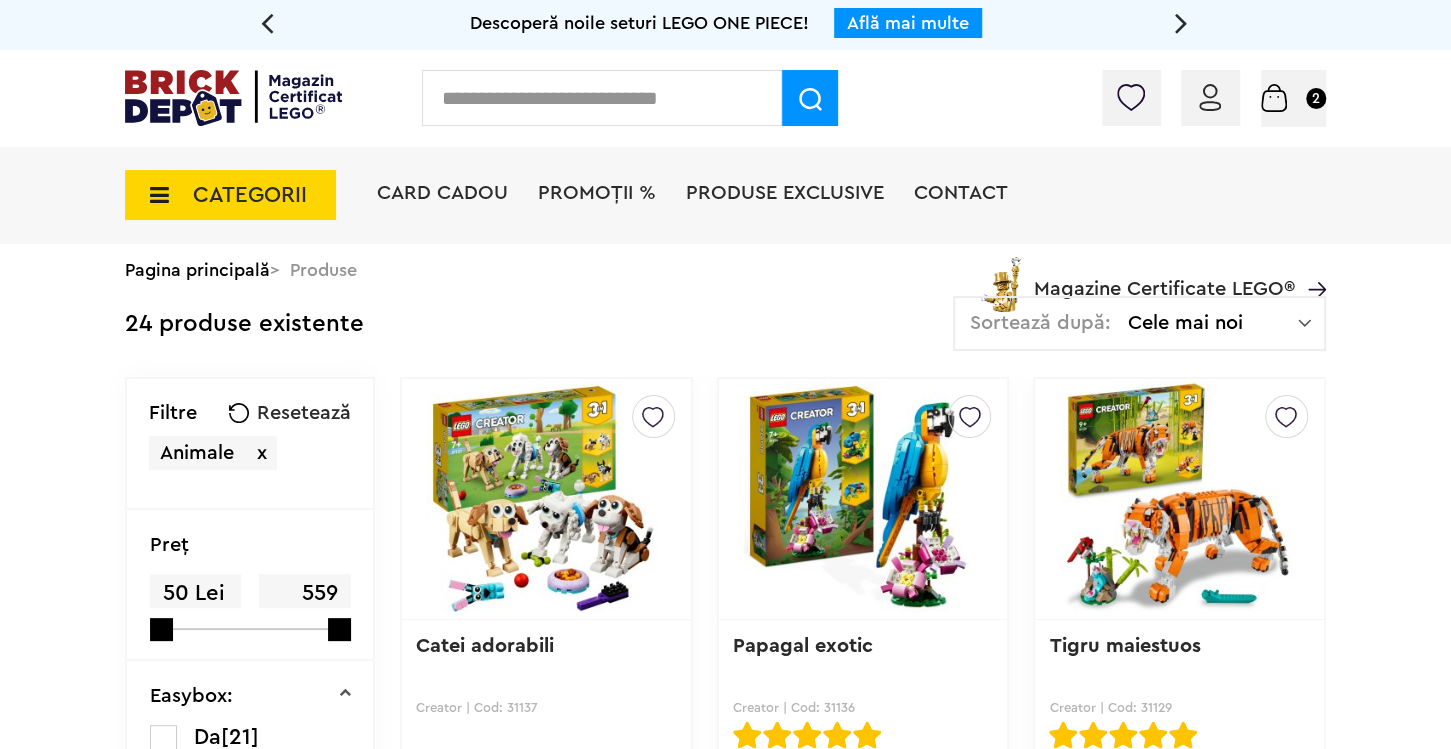 click on "x" at bounding box center [262, 453] 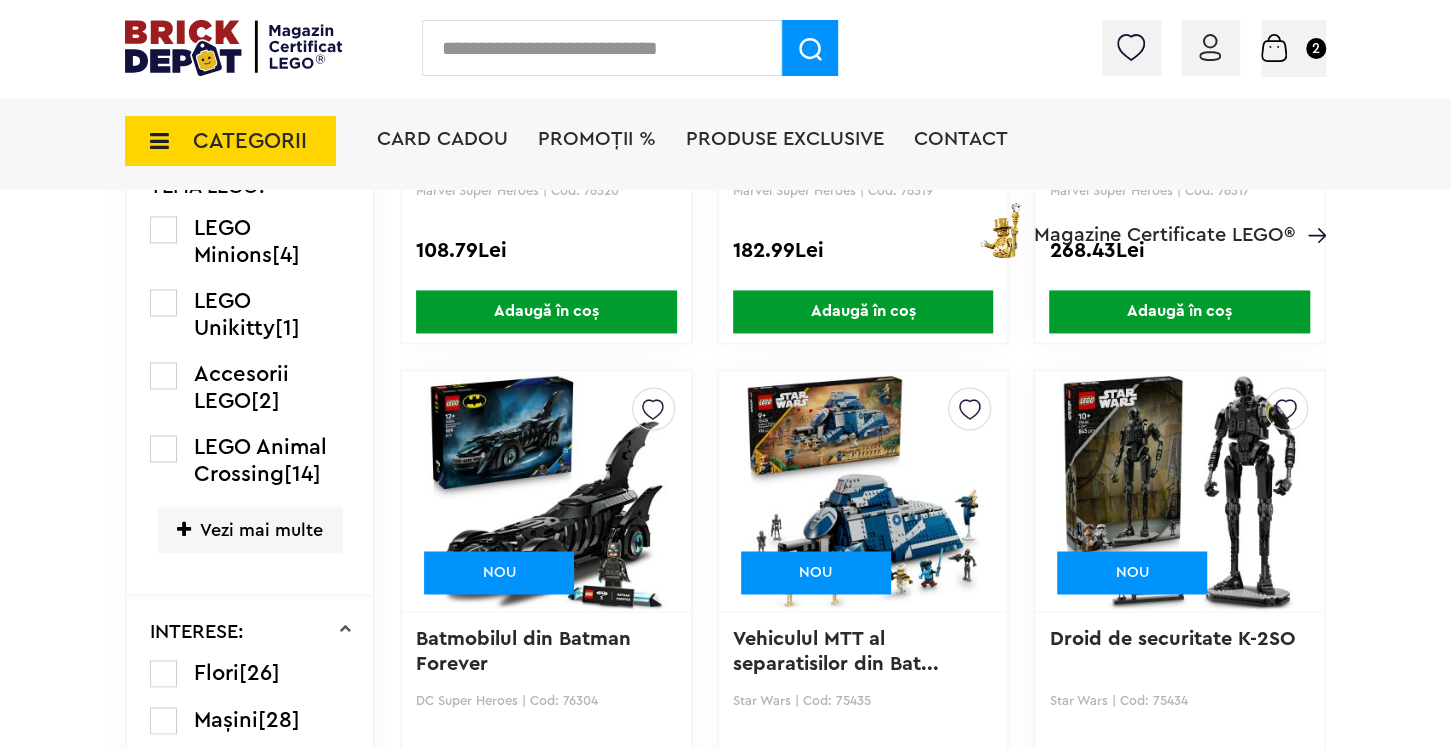 scroll, scrollTop: 2002, scrollLeft: 0, axis: vertical 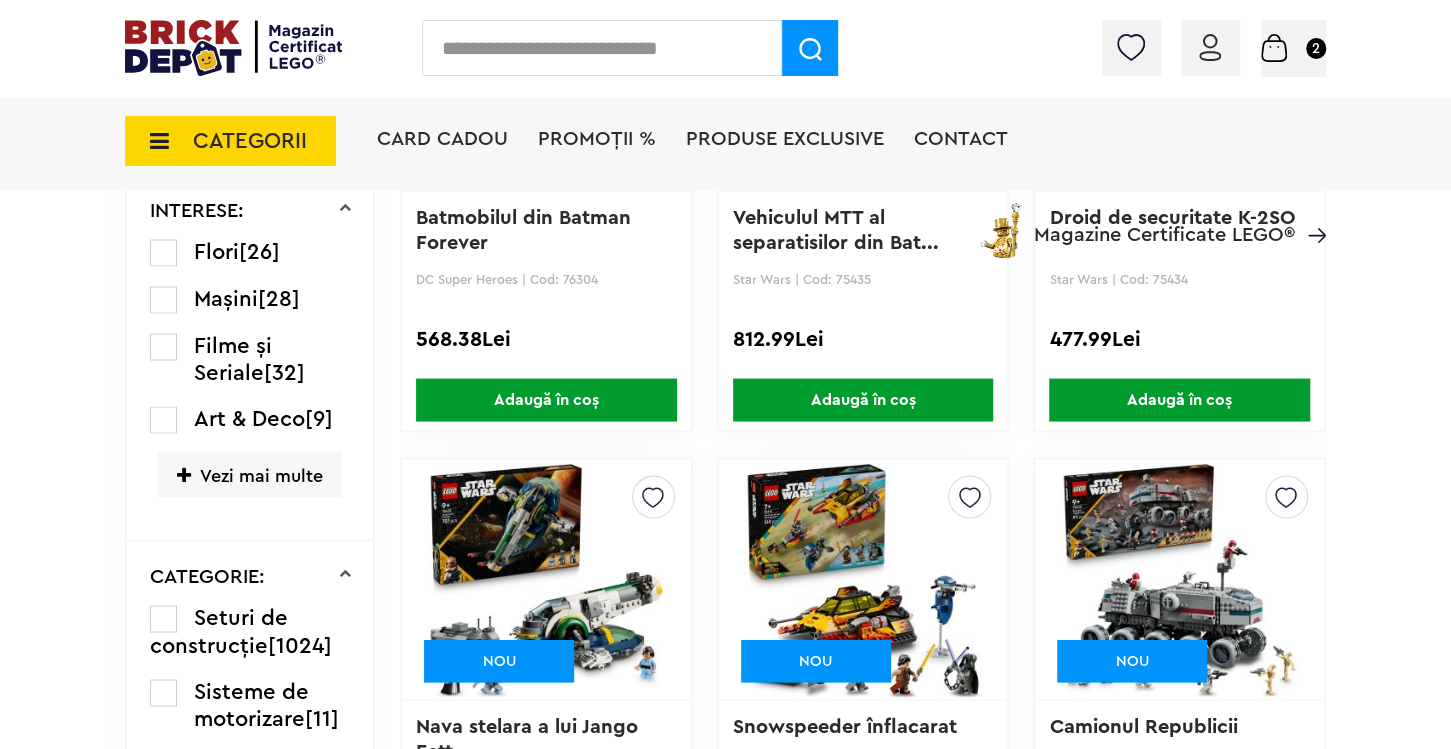 click on "Vezi mai multe" at bounding box center (250, 474) 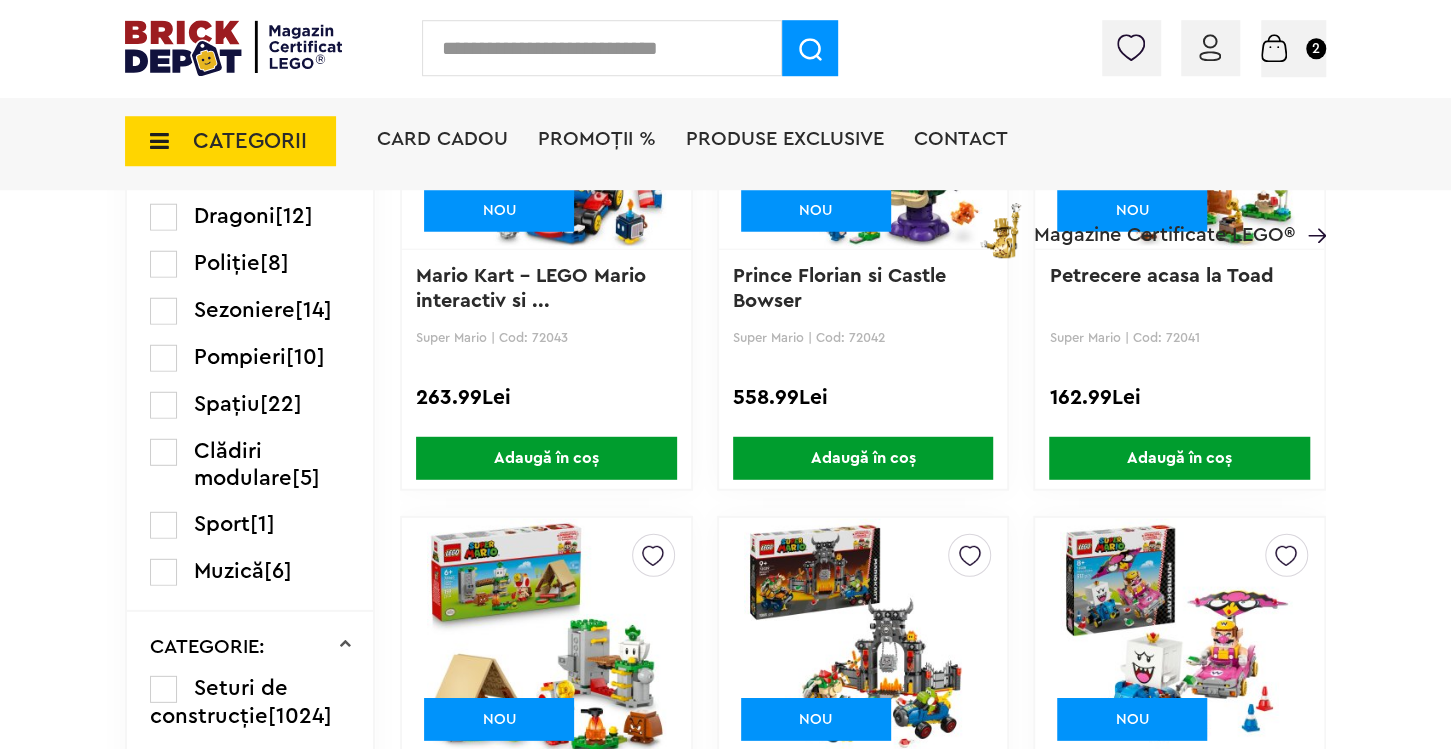 scroll, scrollTop: 3056, scrollLeft: 0, axis: vertical 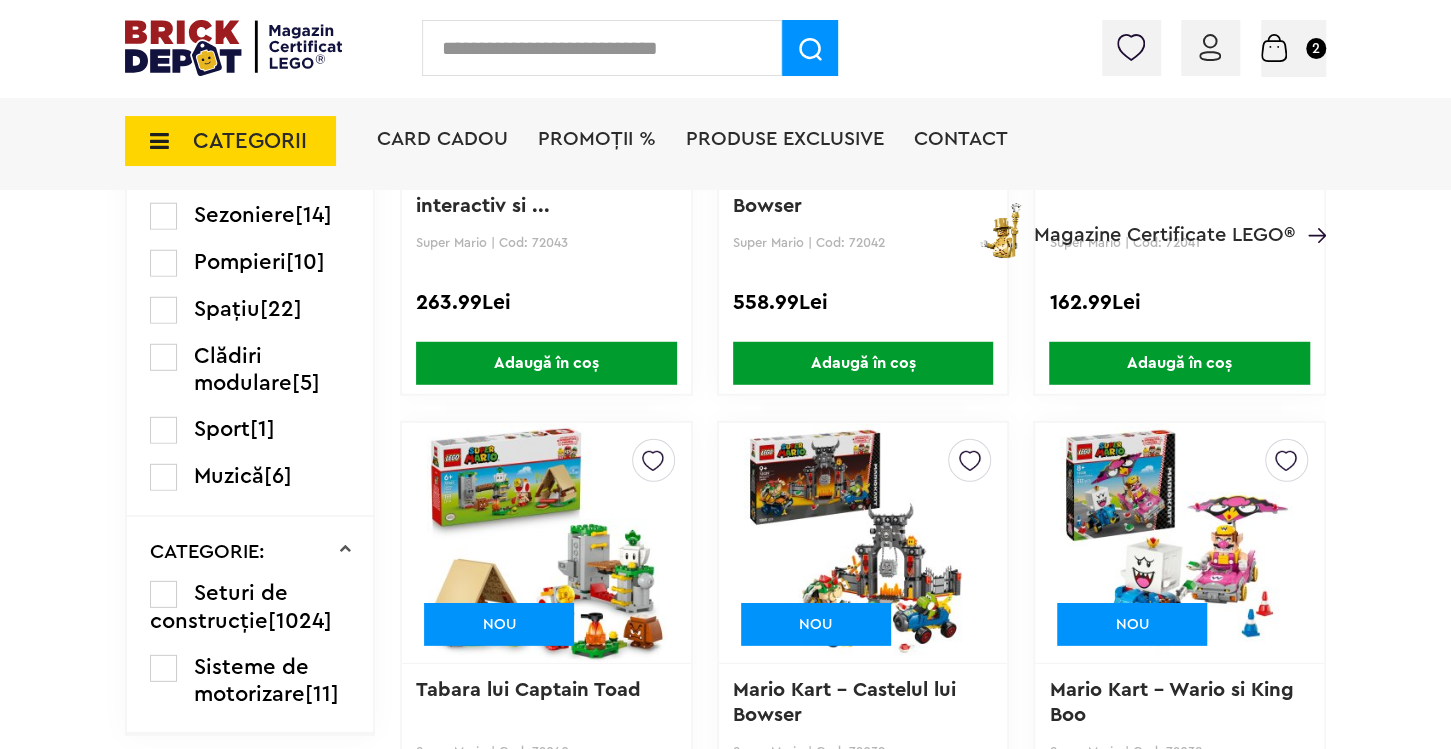 click at bounding box center [163, 357] 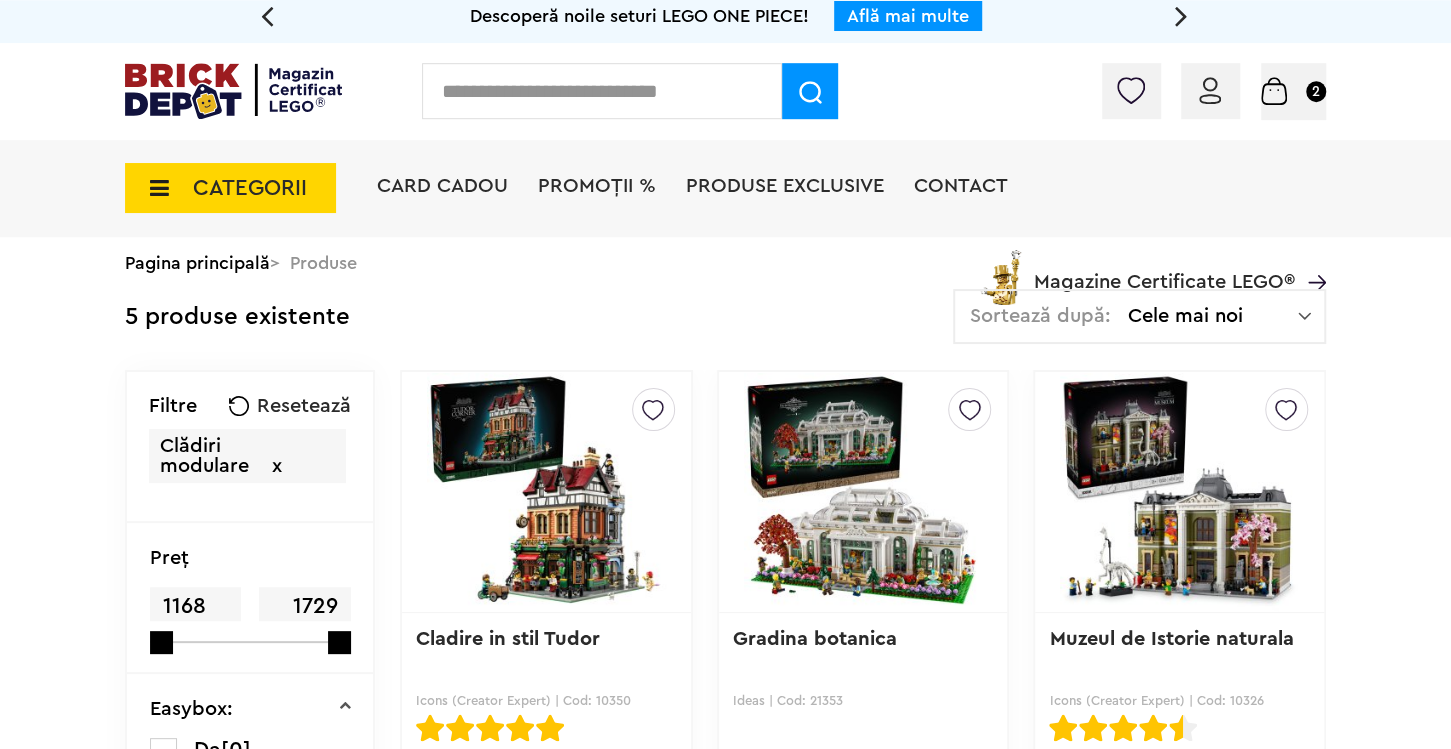 scroll, scrollTop: 0, scrollLeft: 0, axis: both 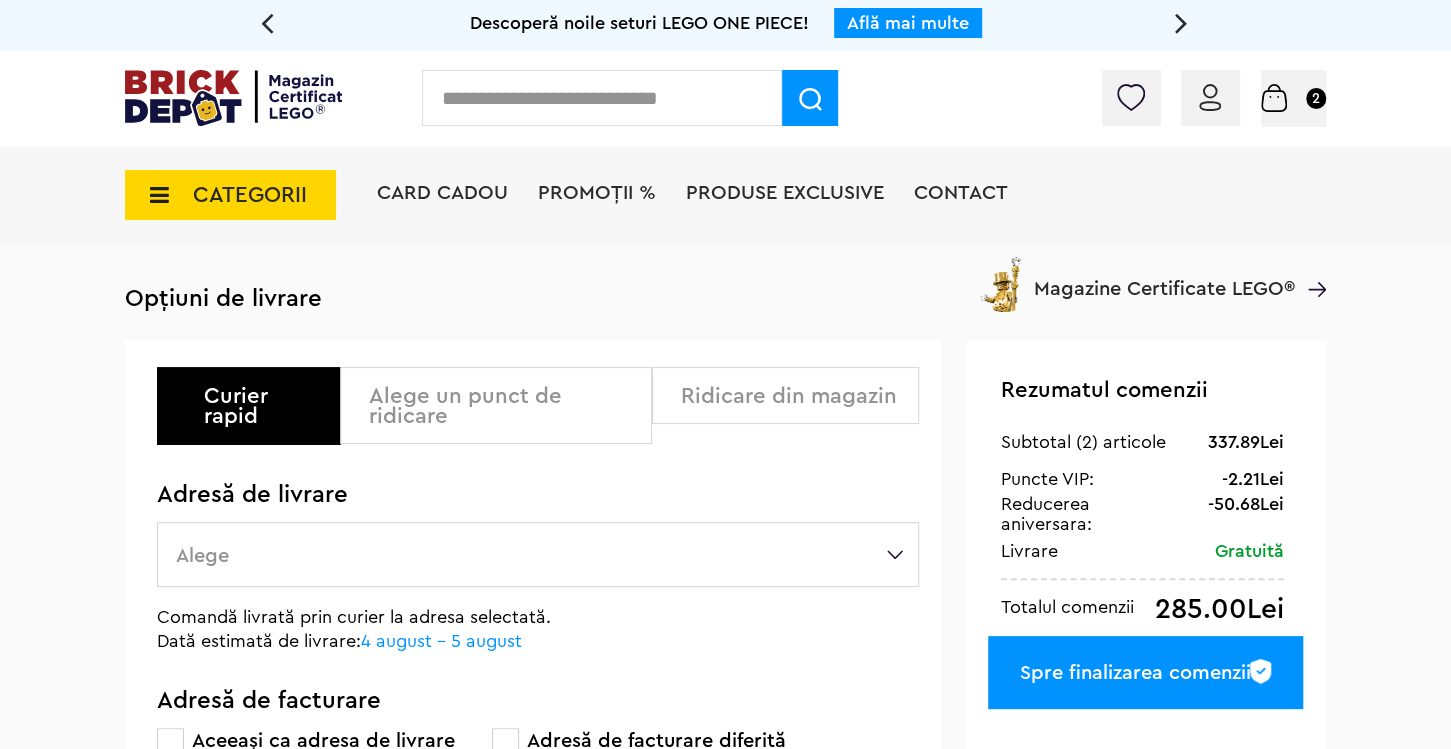 click on "Coș   2" at bounding box center (1293, 97) 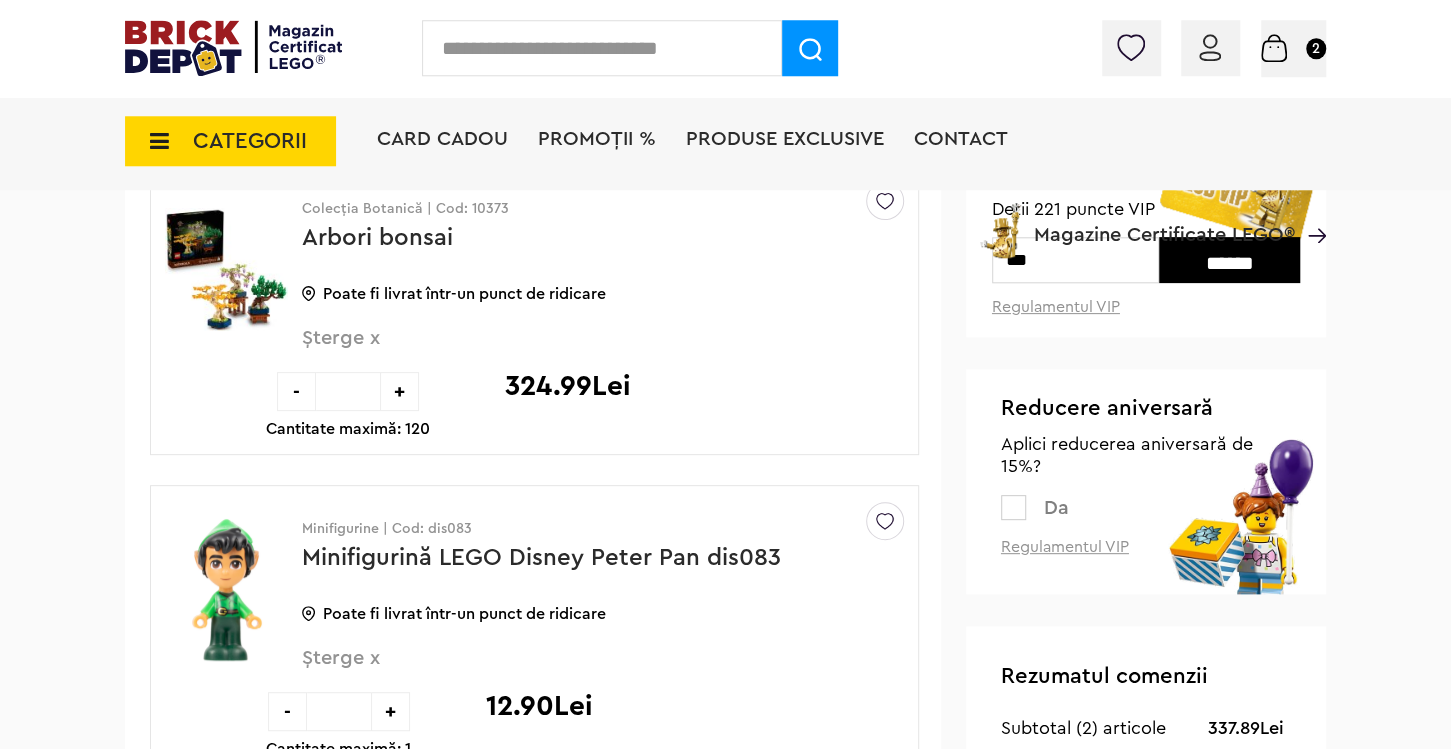 scroll, scrollTop: 316, scrollLeft: 0, axis: vertical 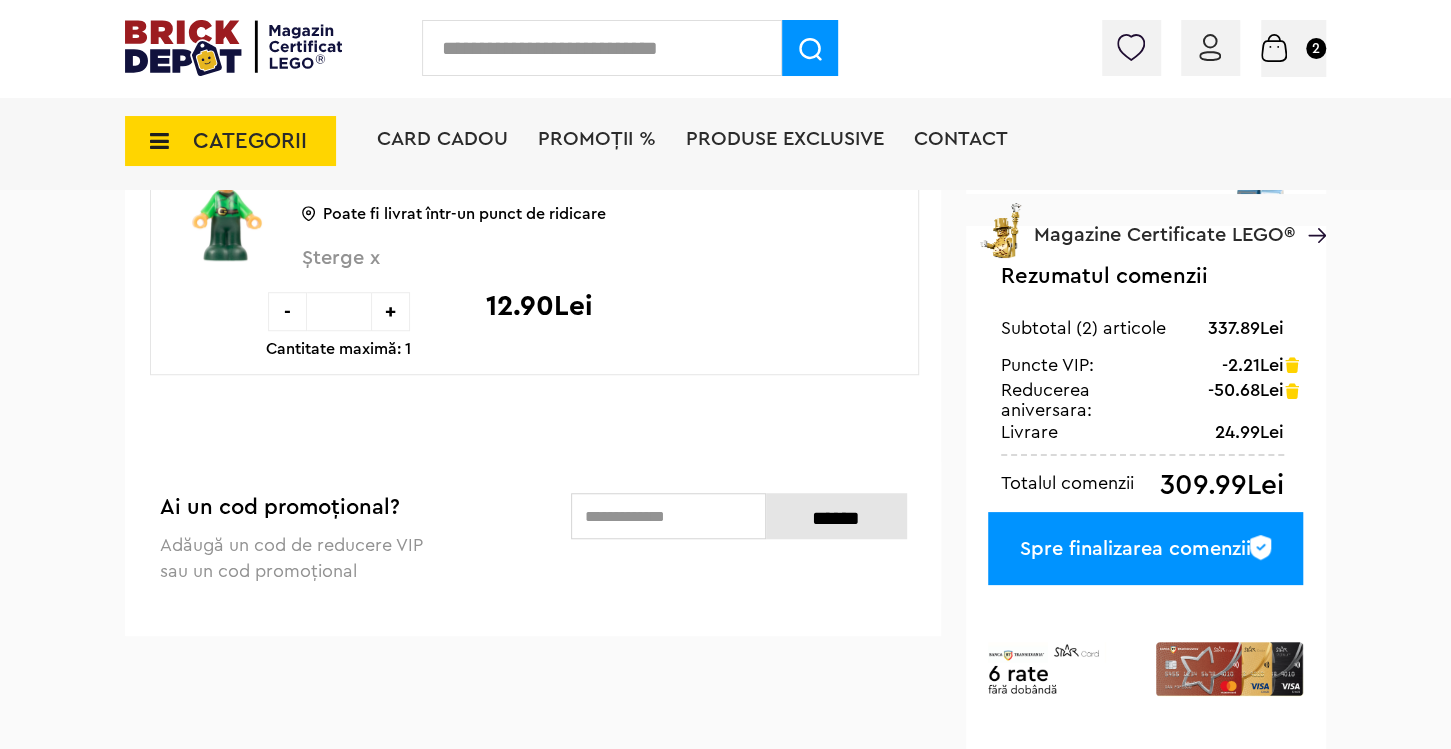 click on "Spre finalizarea comenzii" at bounding box center [1145, 548] 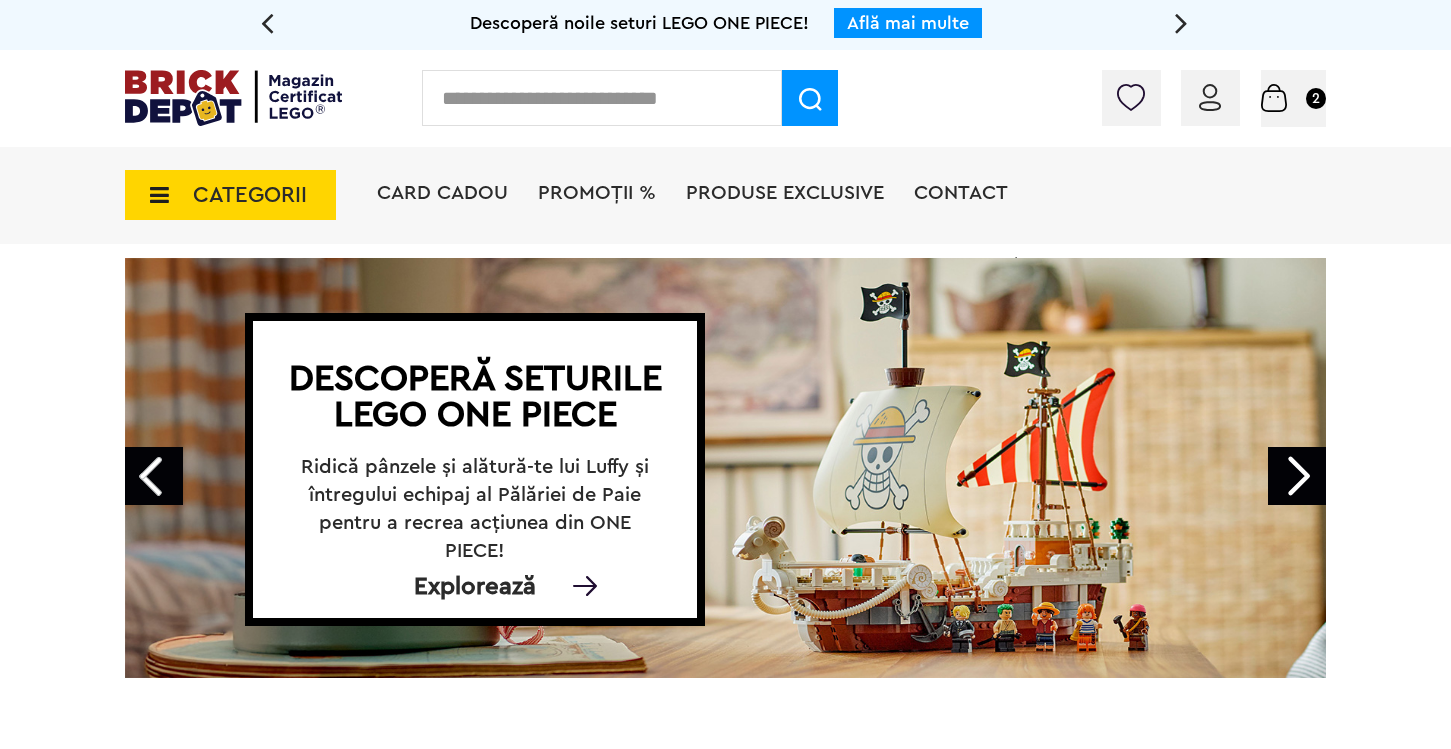 scroll, scrollTop: 0, scrollLeft: 0, axis: both 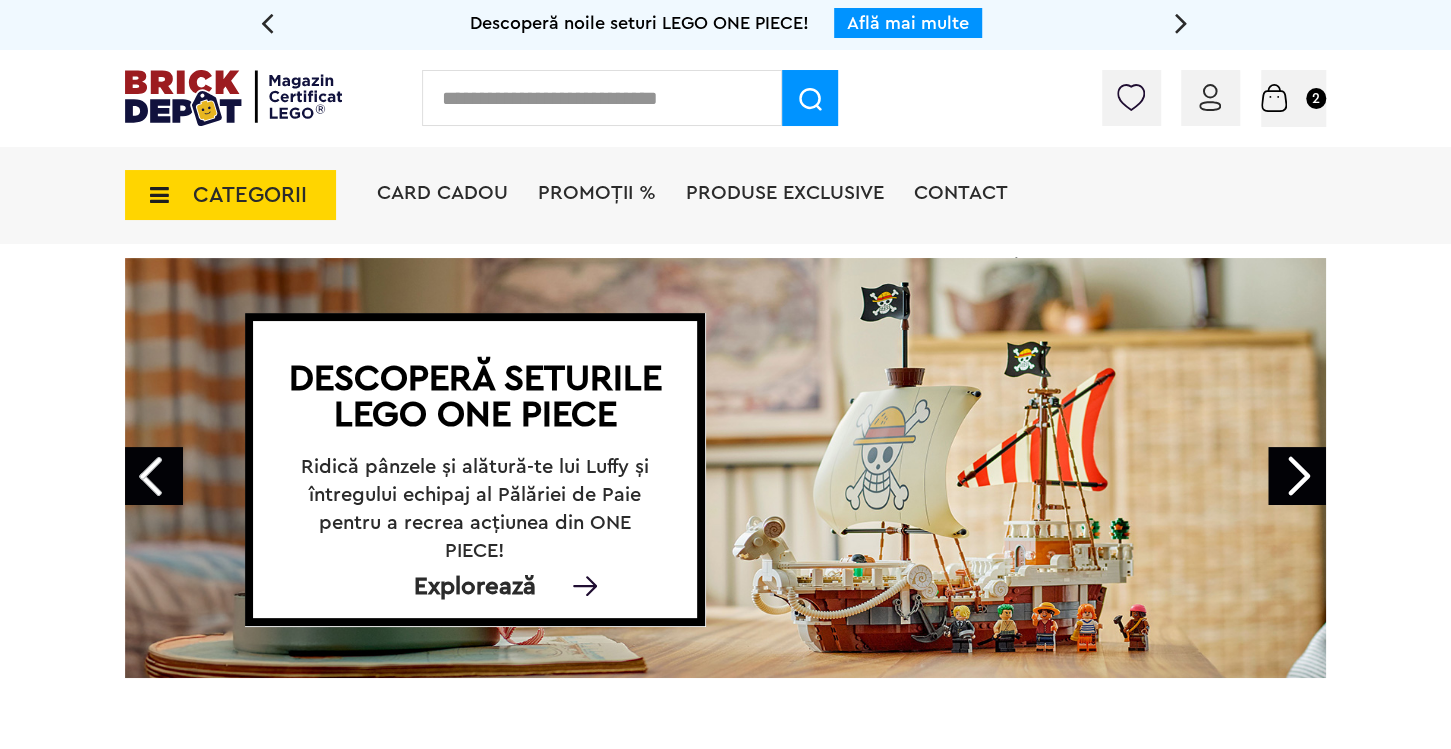 click on "CATEGORII" at bounding box center (250, 195) 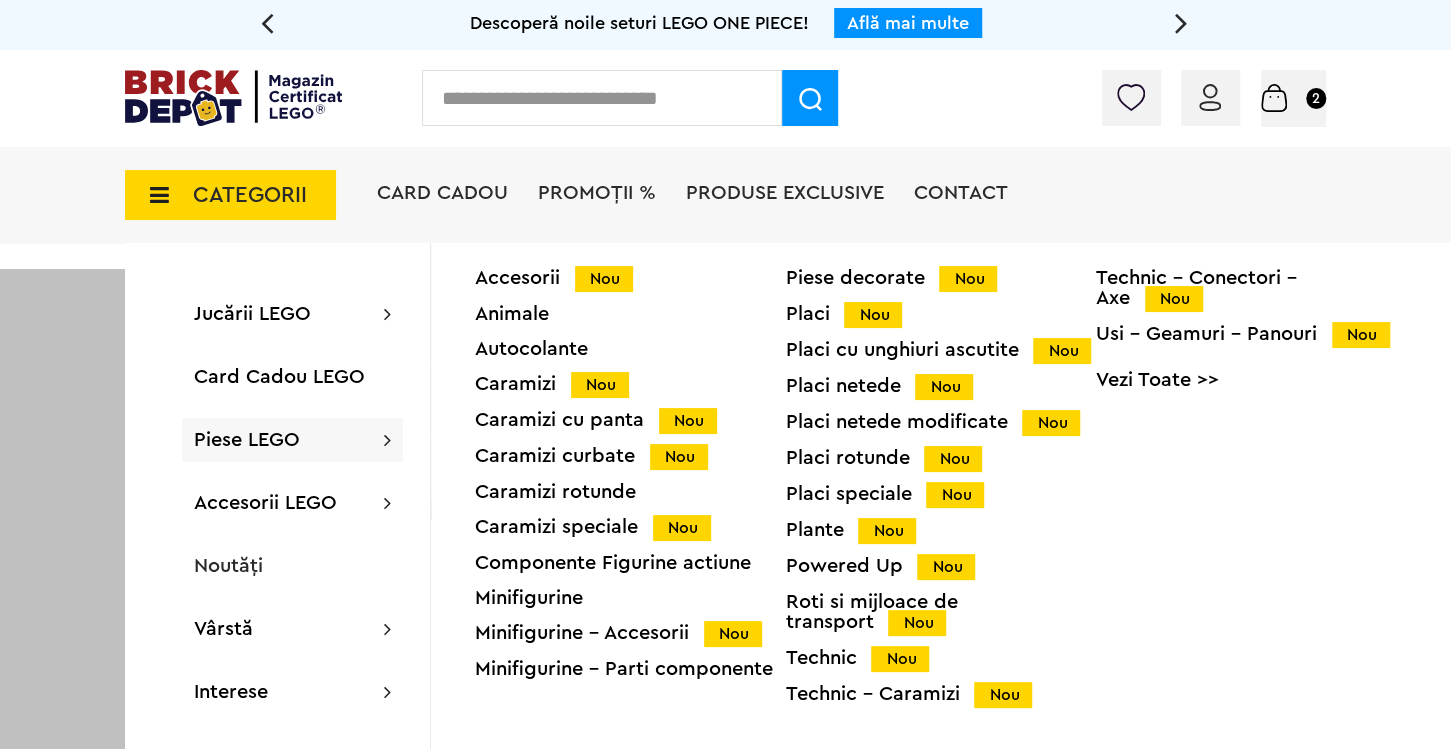 click on "Minifigurine" at bounding box center [630, 598] 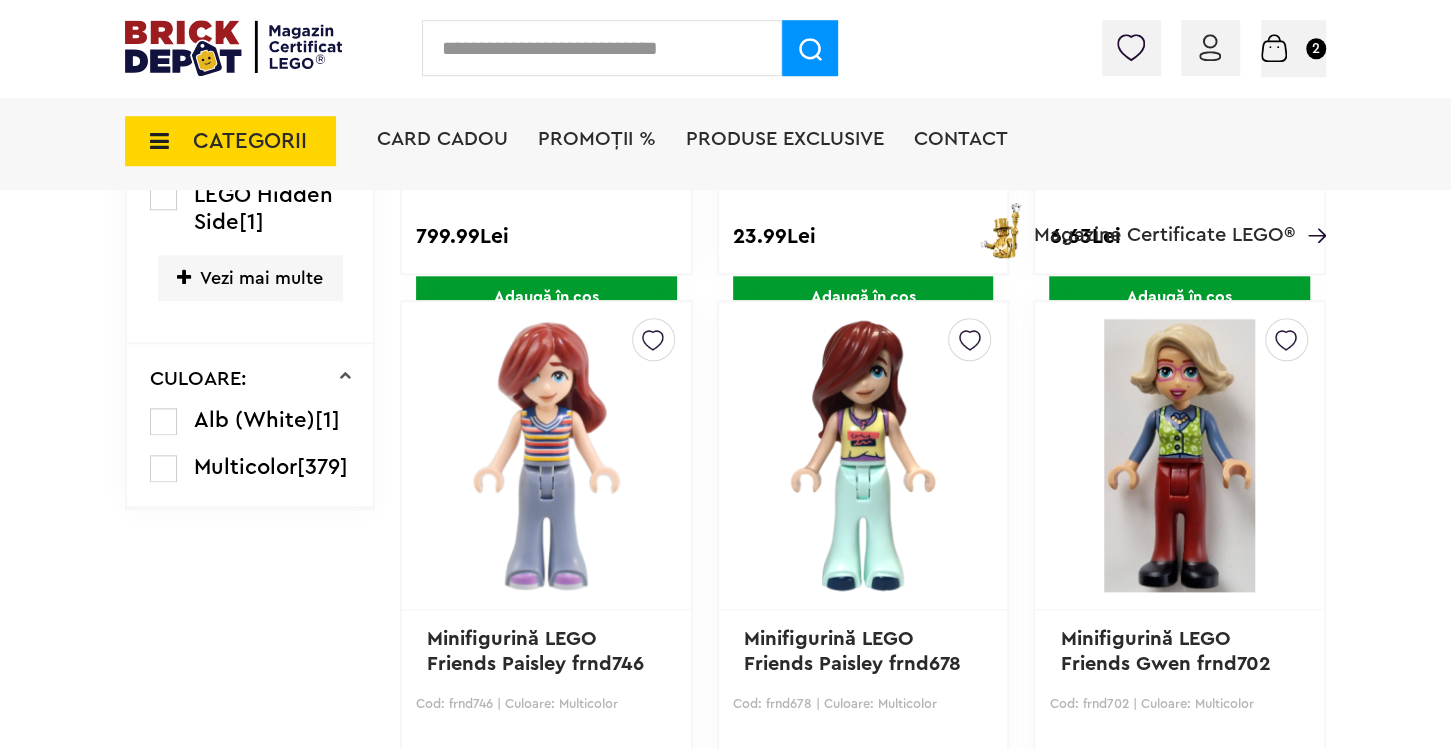scroll, scrollTop: 843, scrollLeft: 0, axis: vertical 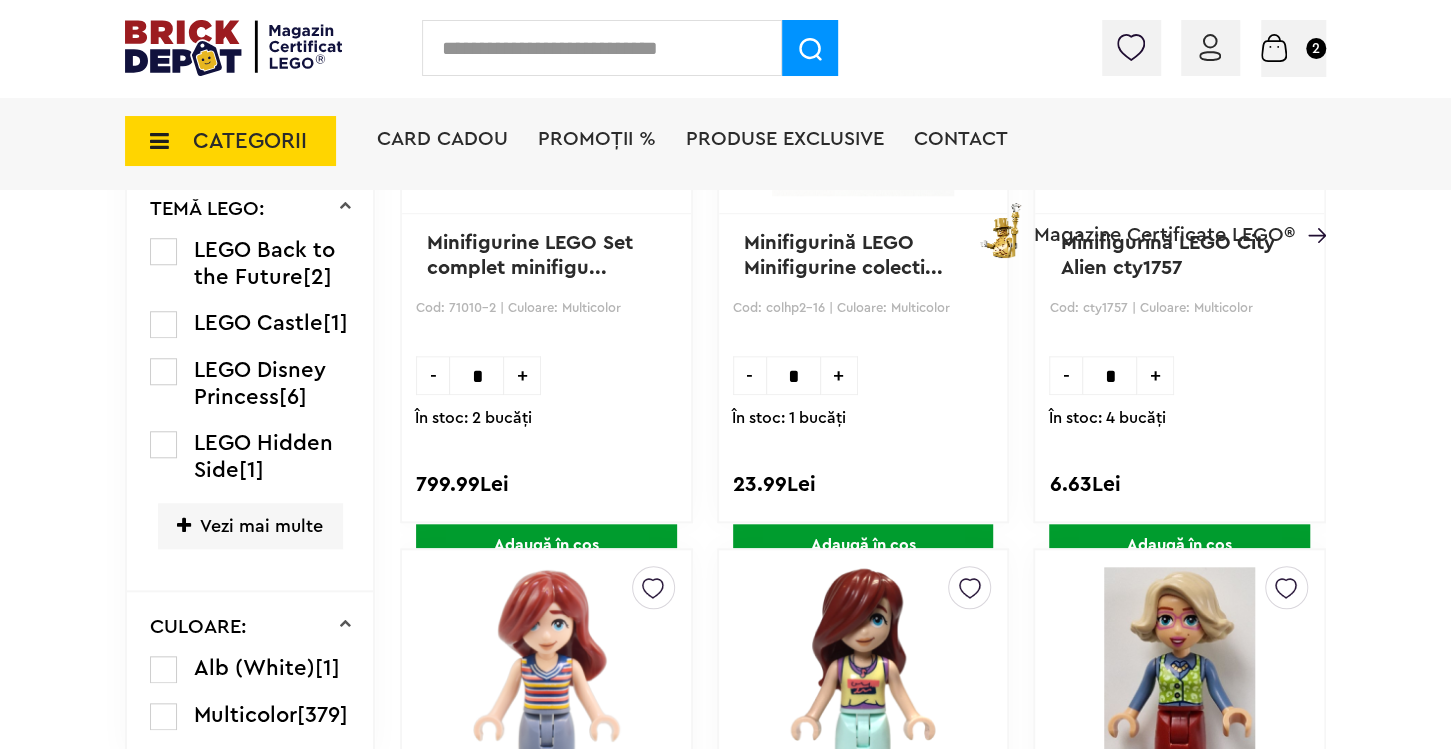 drag, startPoint x: 238, startPoint y: 520, endPoint x: 252, endPoint y: 555, distance: 37.696156 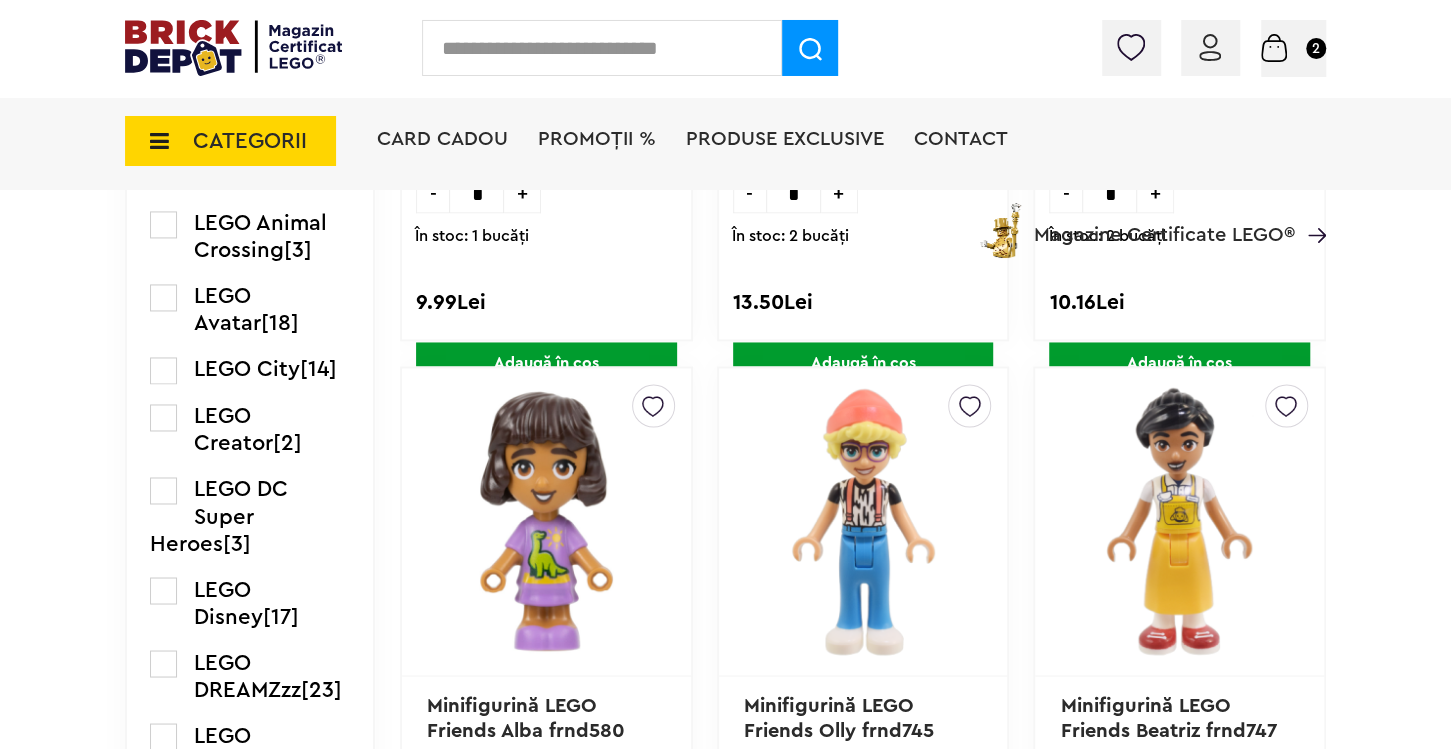 scroll, scrollTop: 1686, scrollLeft: 0, axis: vertical 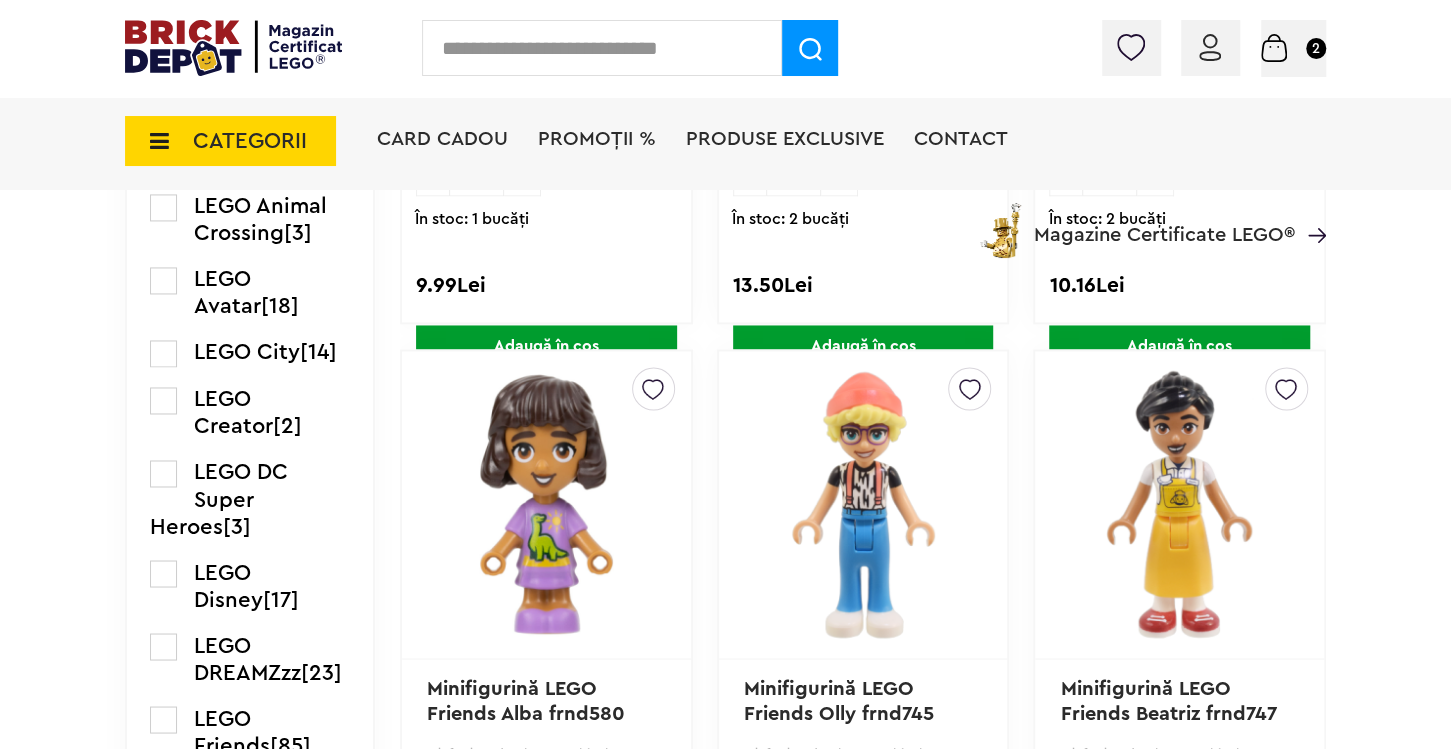 click at bounding box center (163, 573) 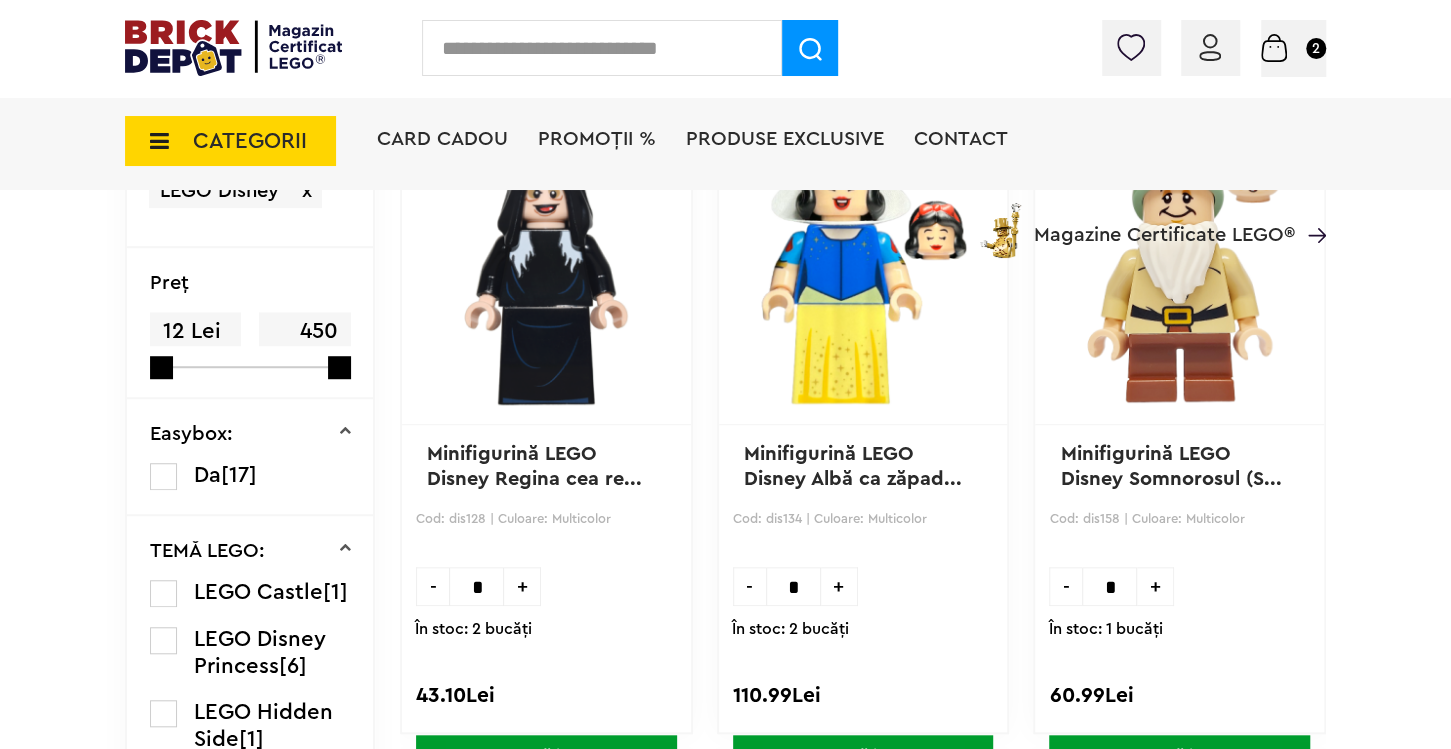 scroll, scrollTop: 210, scrollLeft: 0, axis: vertical 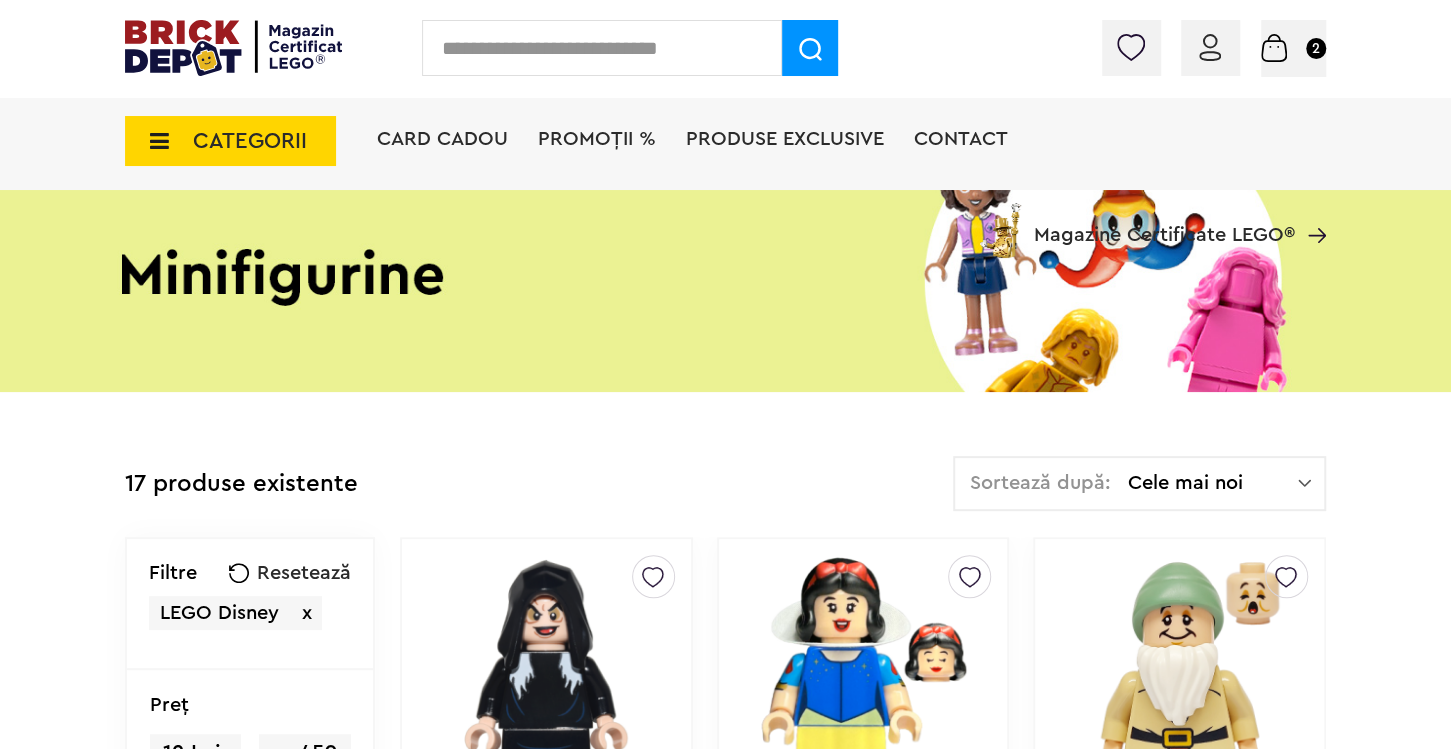 click on "x" at bounding box center [307, 613] 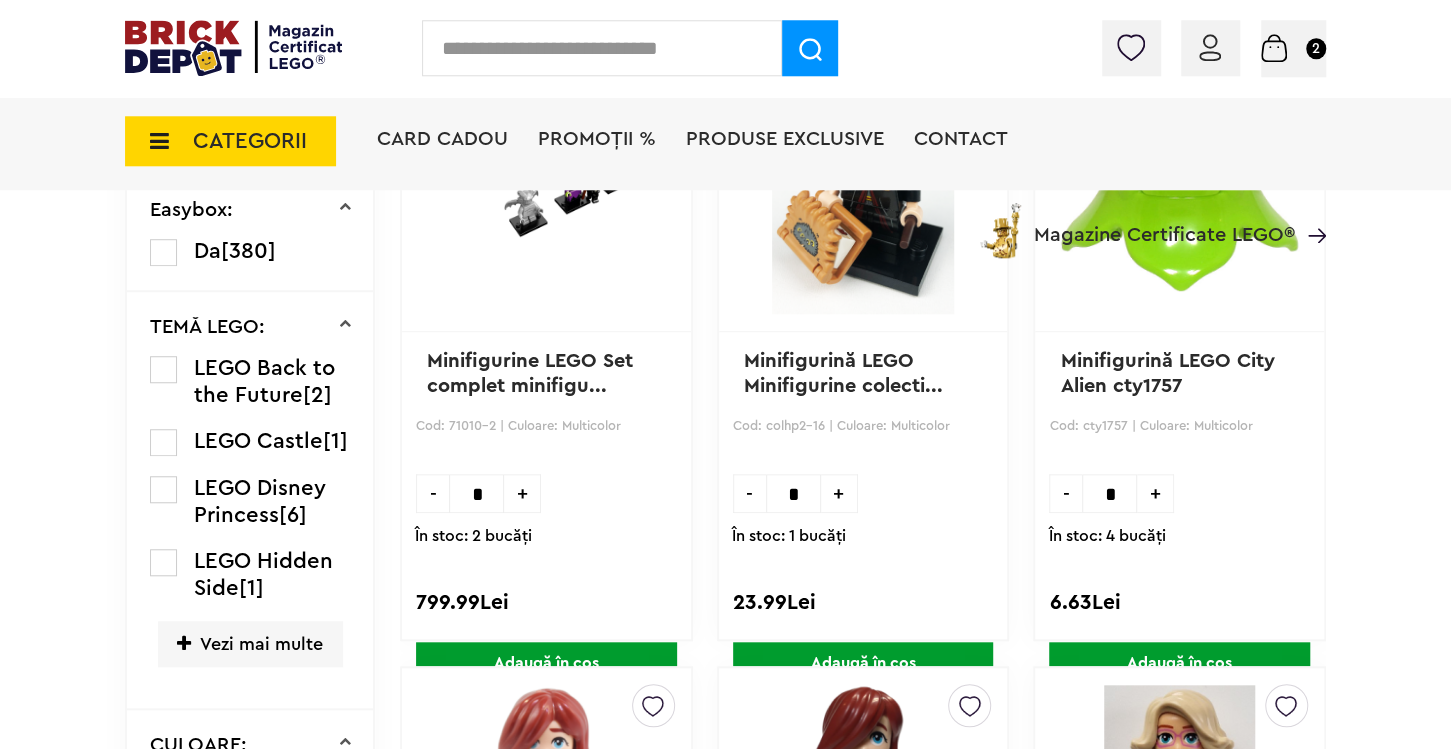 scroll, scrollTop: 843, scrollLeft: 0, axis: vertical 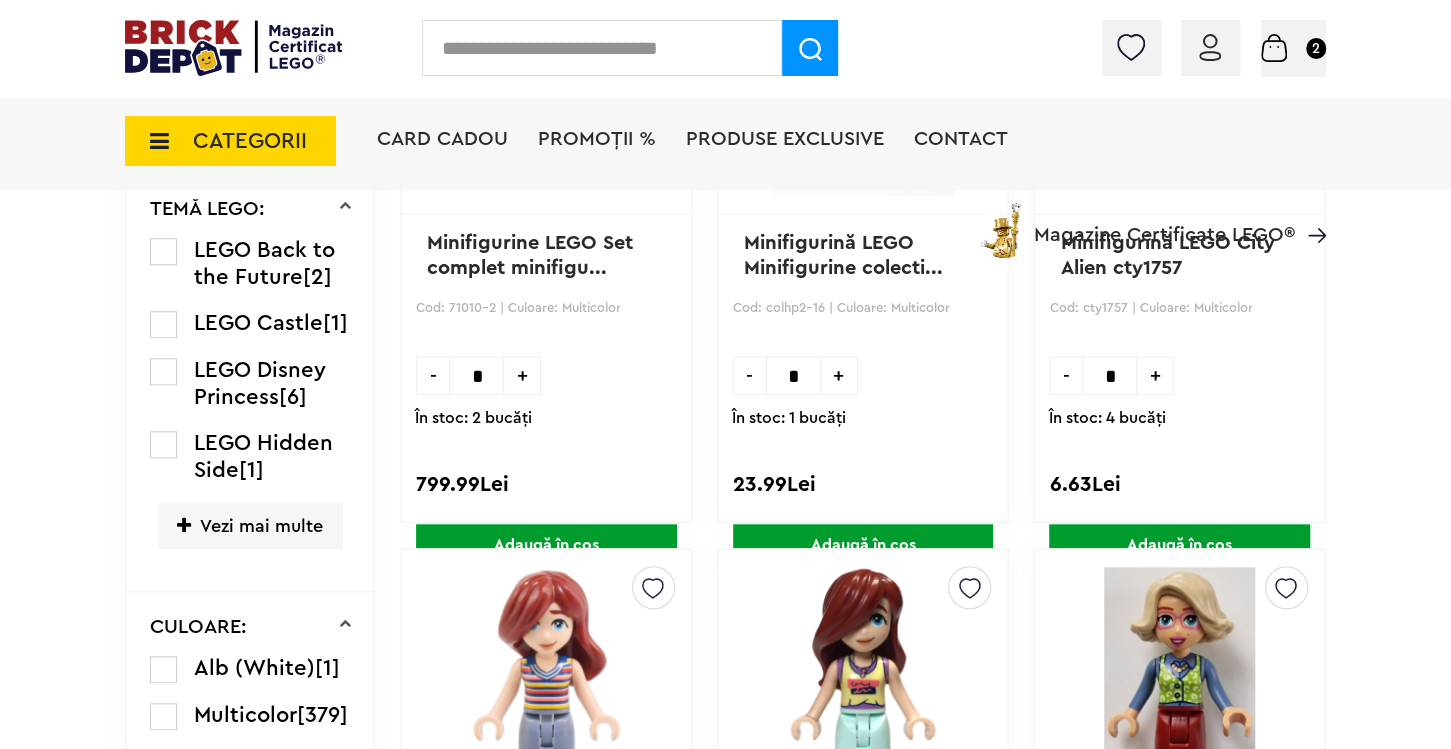 click on "Vezi mai multe" at bounding box center (250, 525) 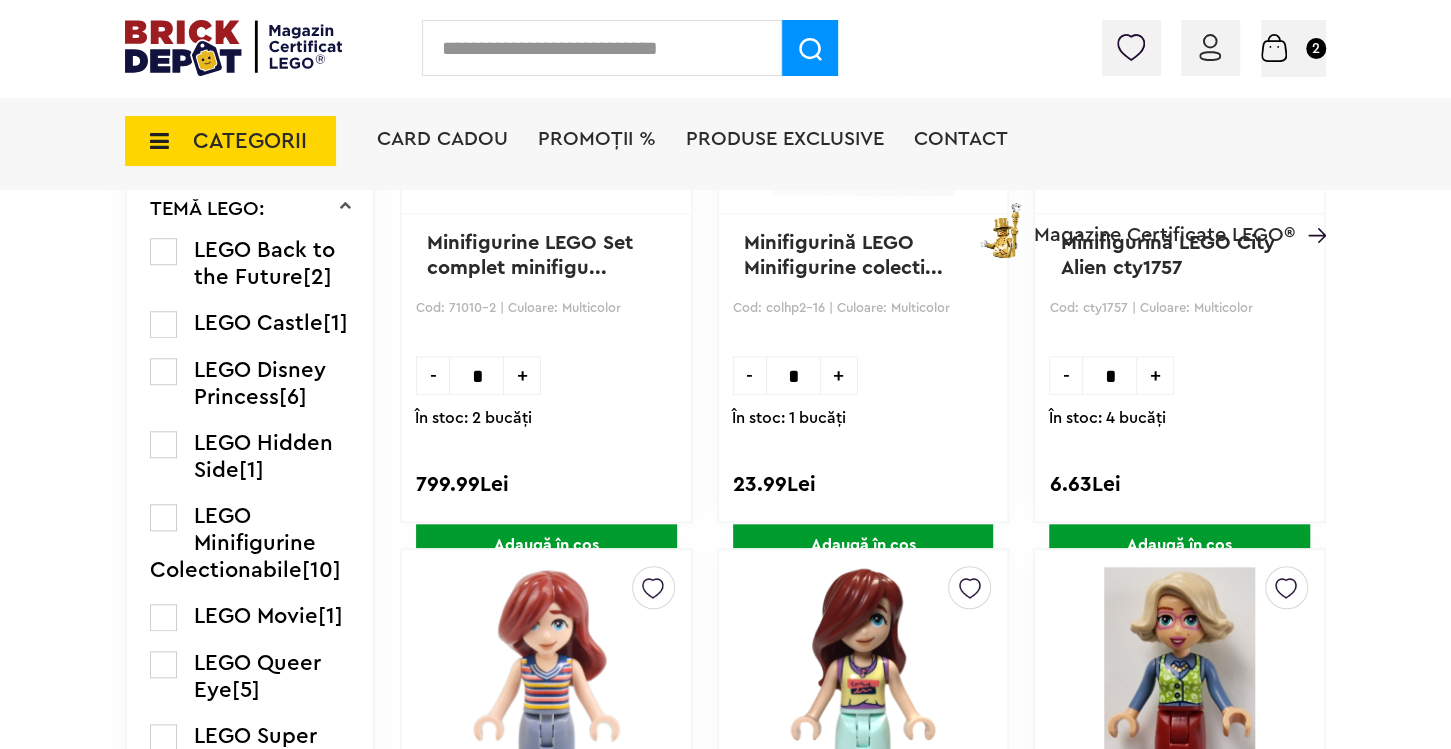 click at bounding box center [163, 517] 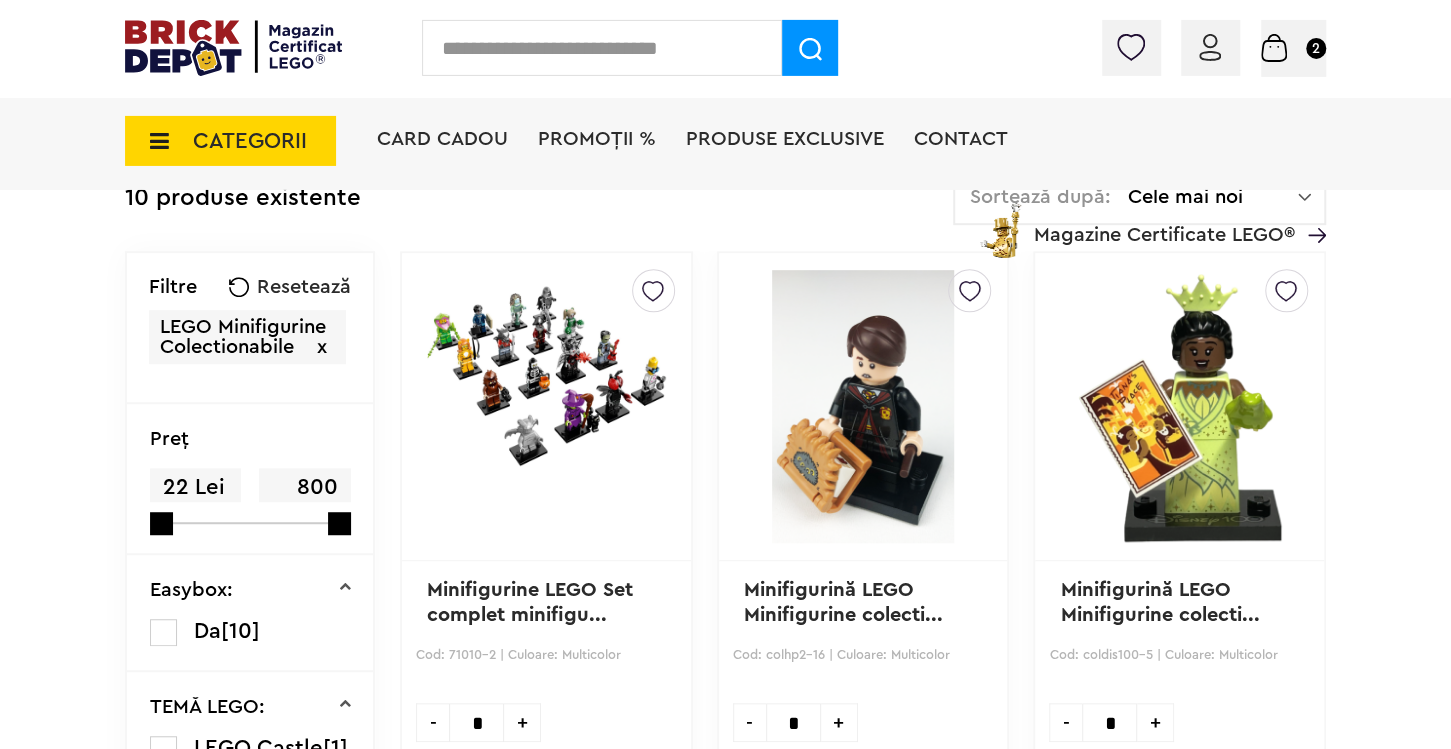 scroll, scrollTop: 260, scrollLeft: 0, axis: vertical 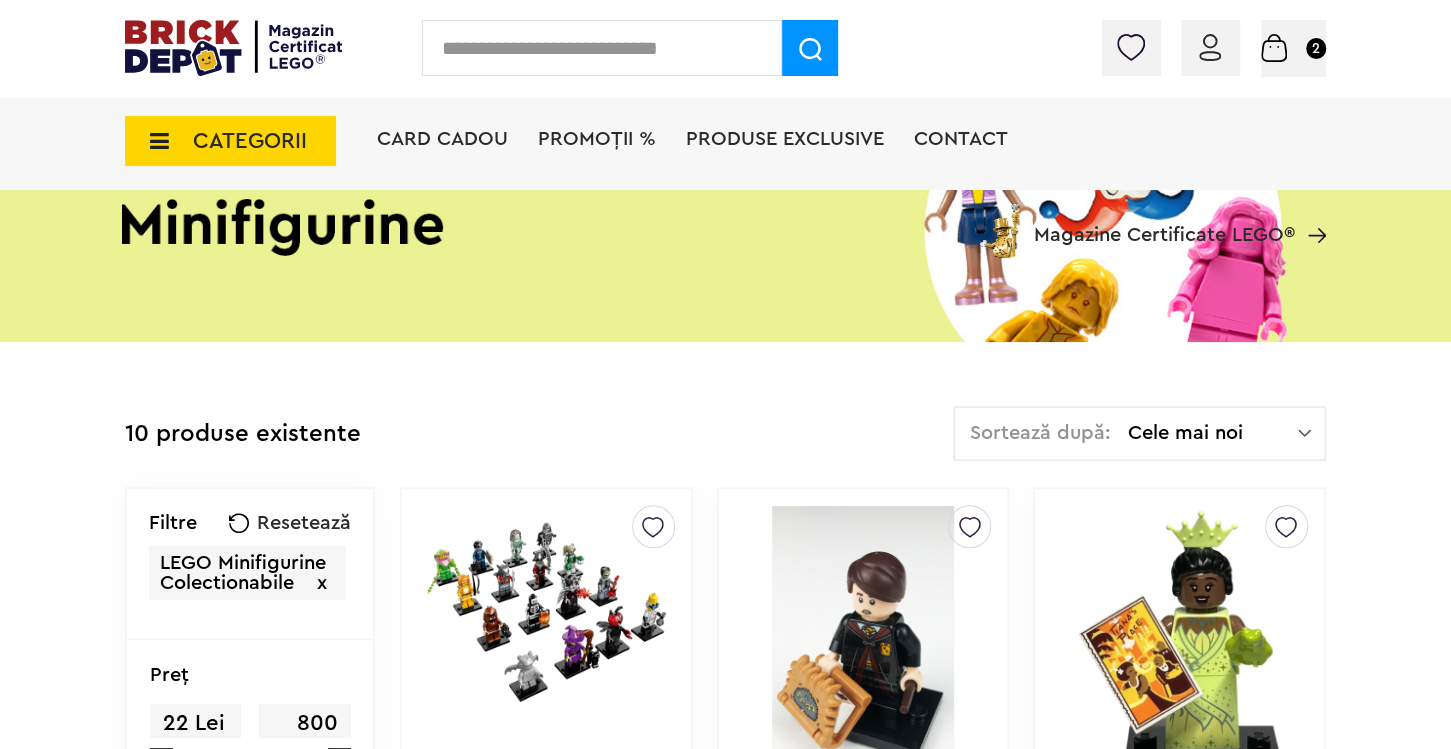 click on "x" at bounding box center (322, 583) 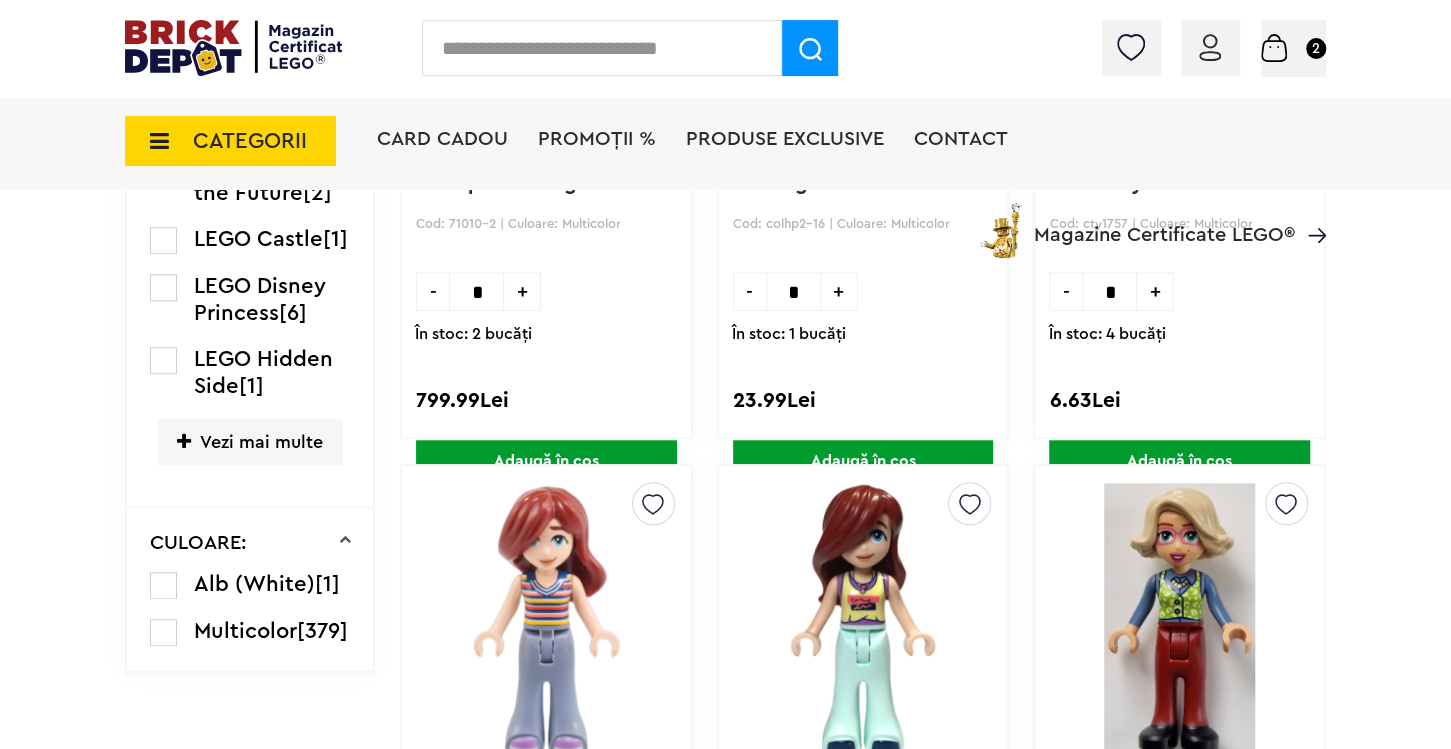 scroll, scrollTop: 893, scrollLeft: 0, axis: vertical 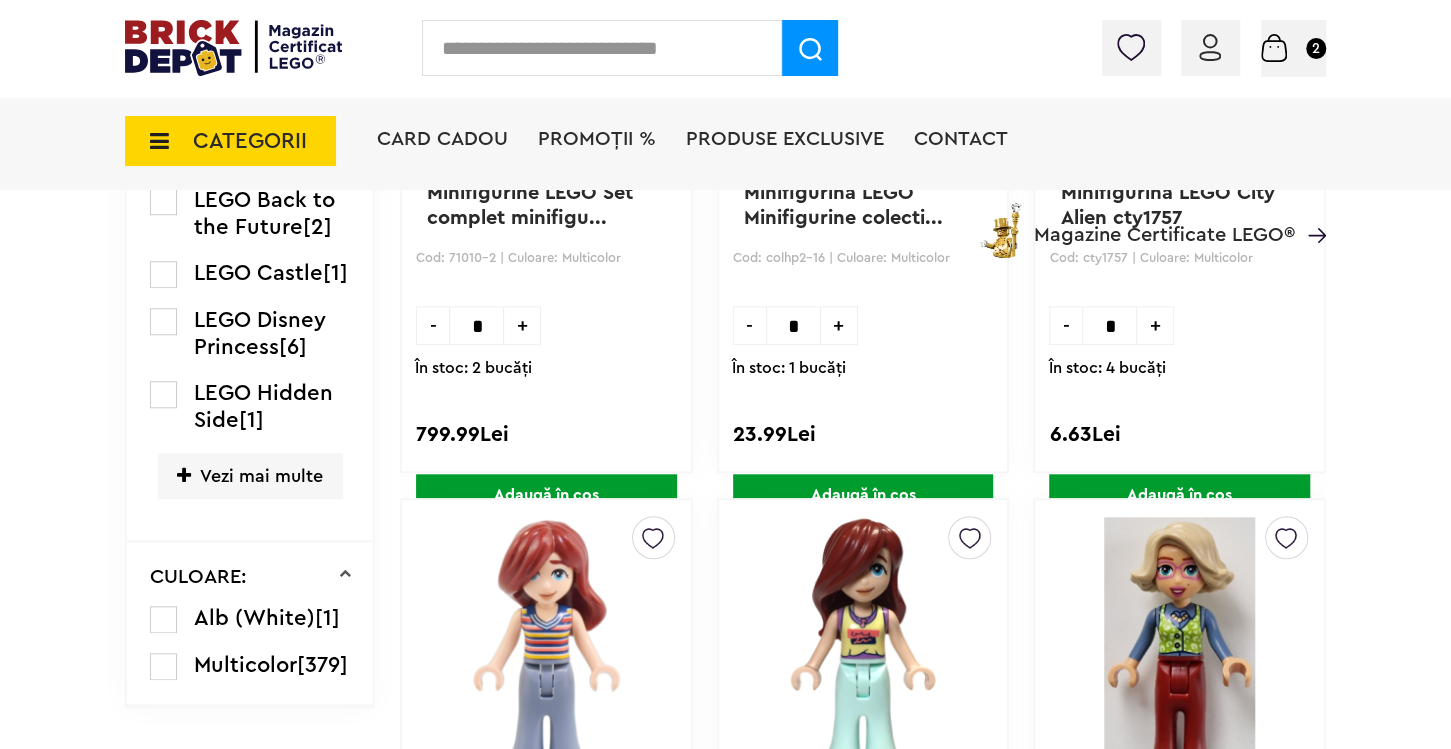 click on "Vezi mai multe" at bounding box center [250, 475] 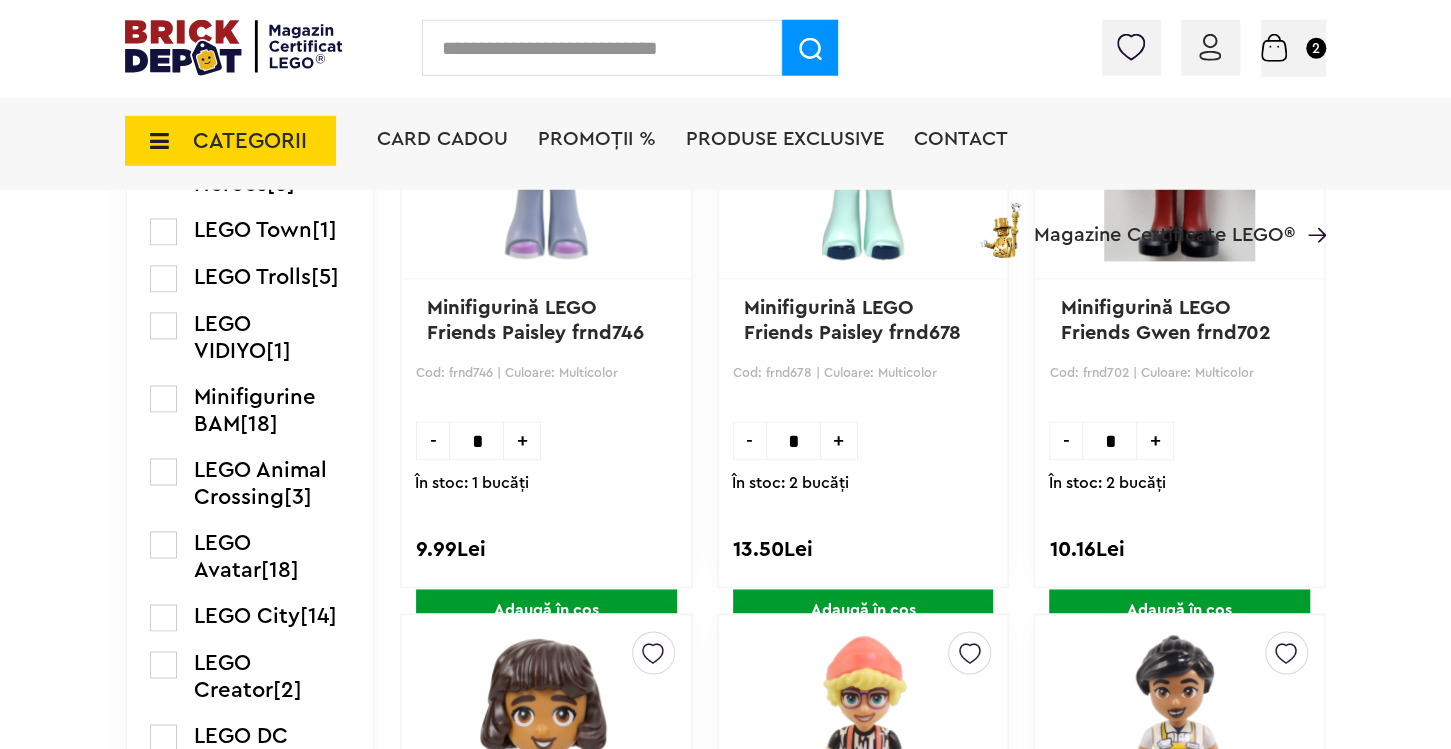 scroll, scrollTop: 1420, scrollLeft: 0, axis: vertical 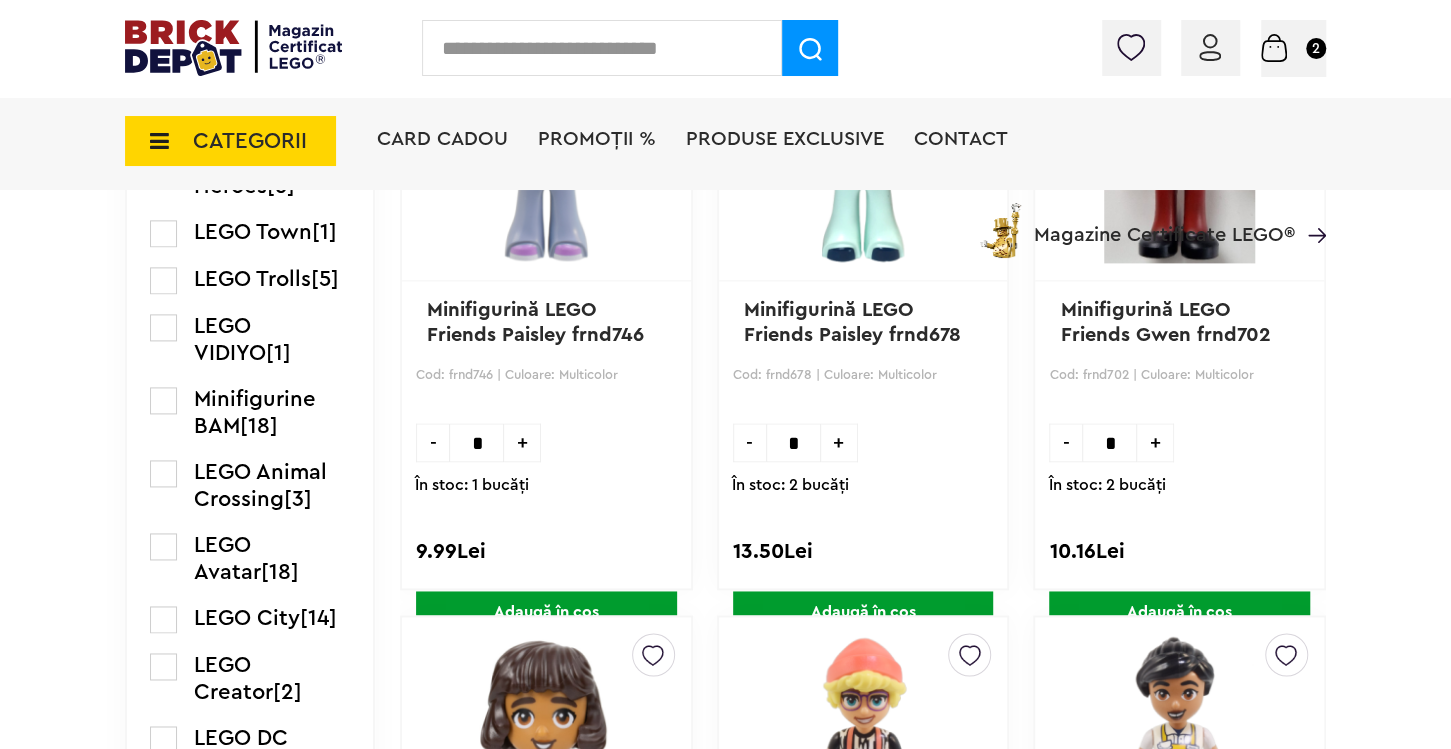 click at bounding box center (163, 400) 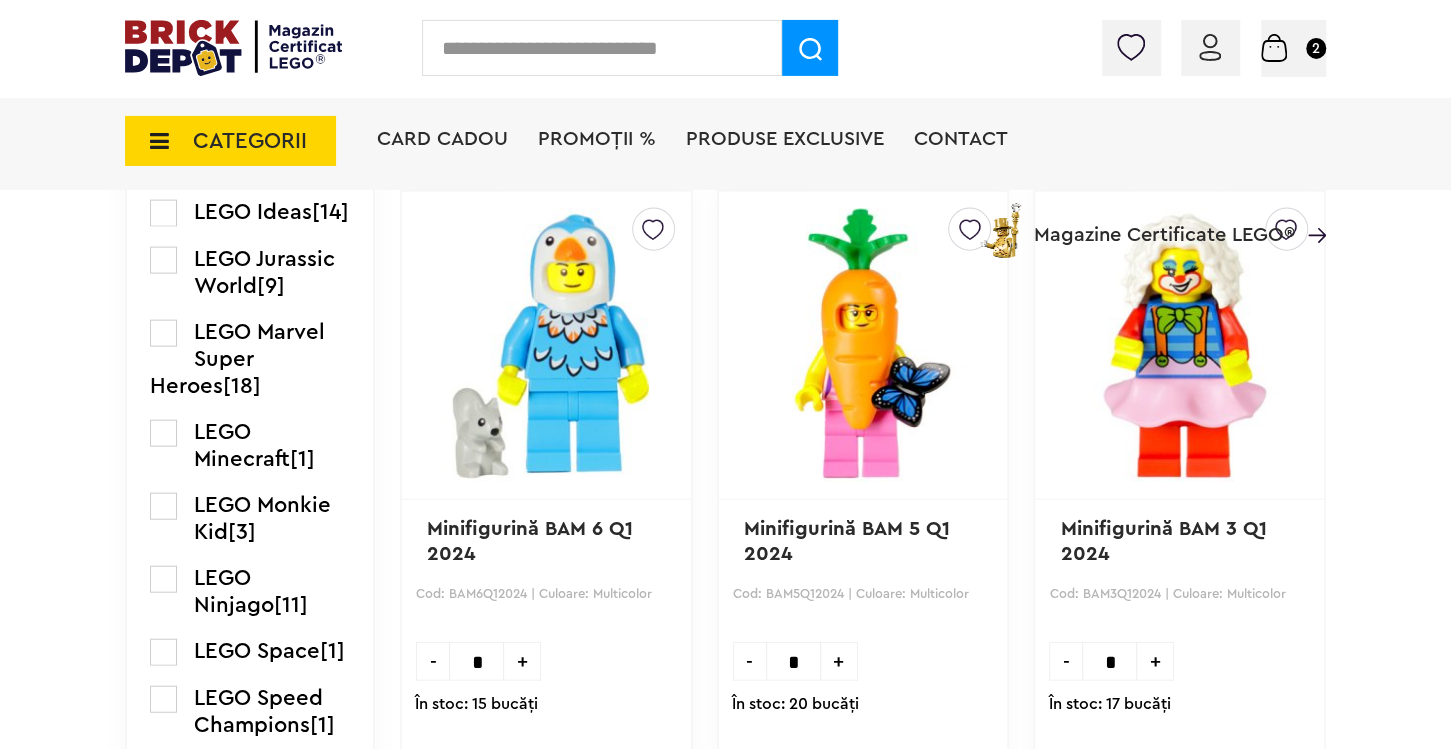 scroll, scrollTop: 2474, scrollLeft: 0, axis: vertical 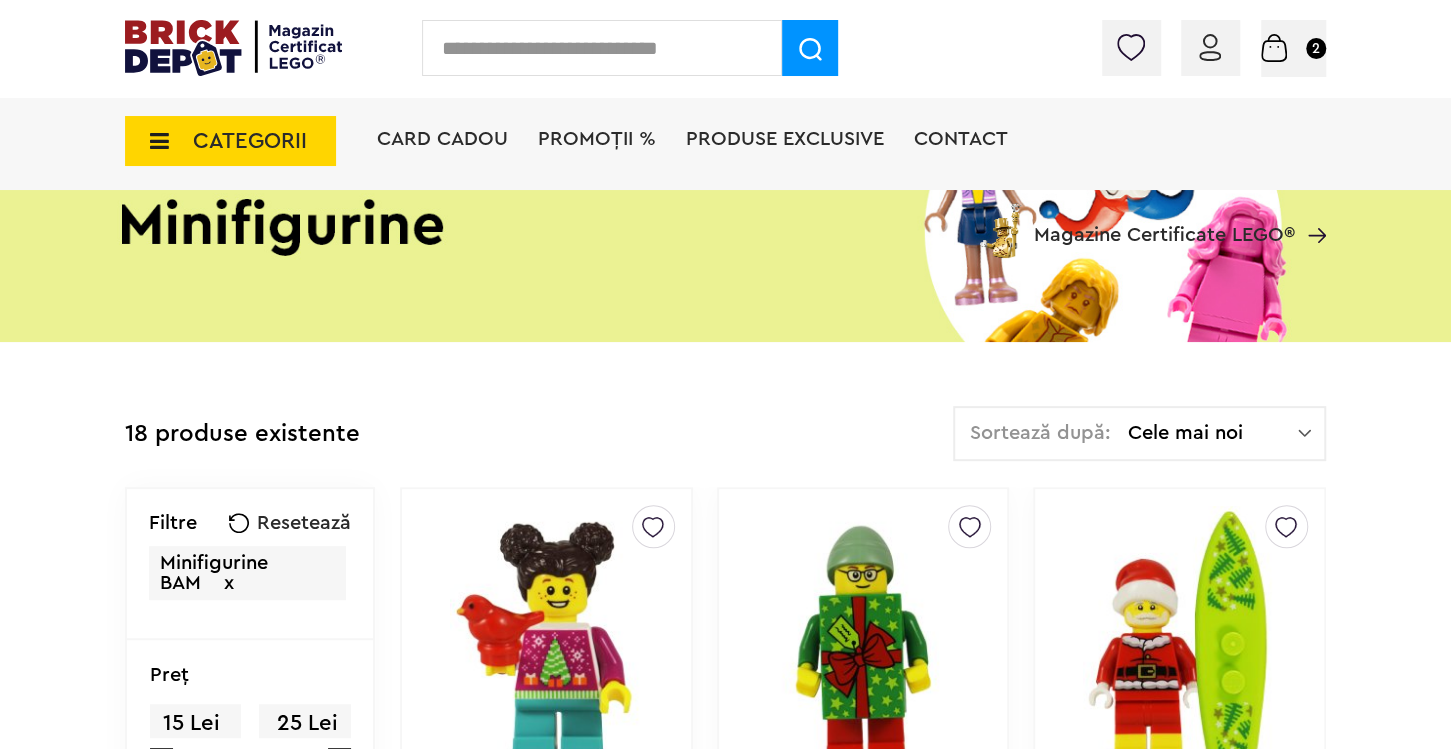 click on "Minifigurine BAM x" at bounding box center (247, 573) 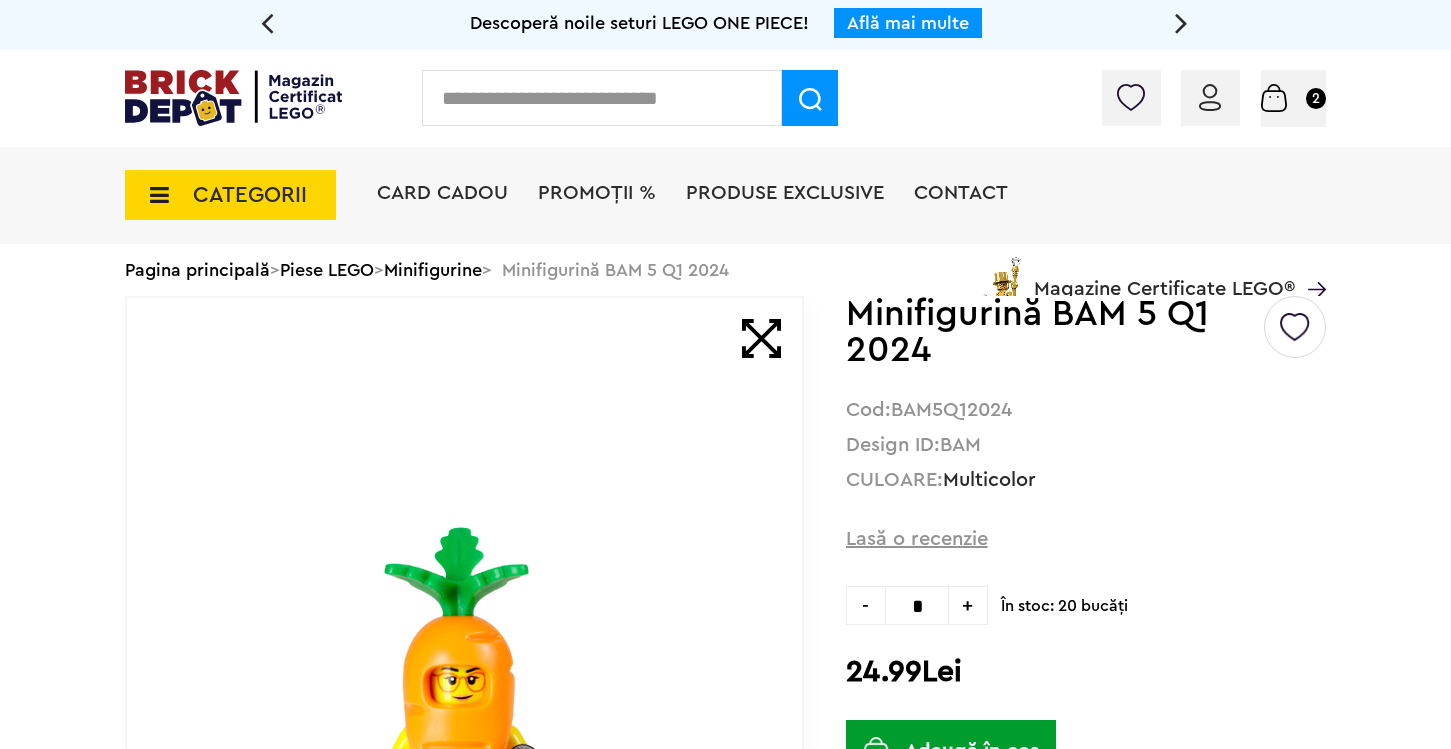 scroll, scrollTop: 0, scrollLeft: 0, axis: both 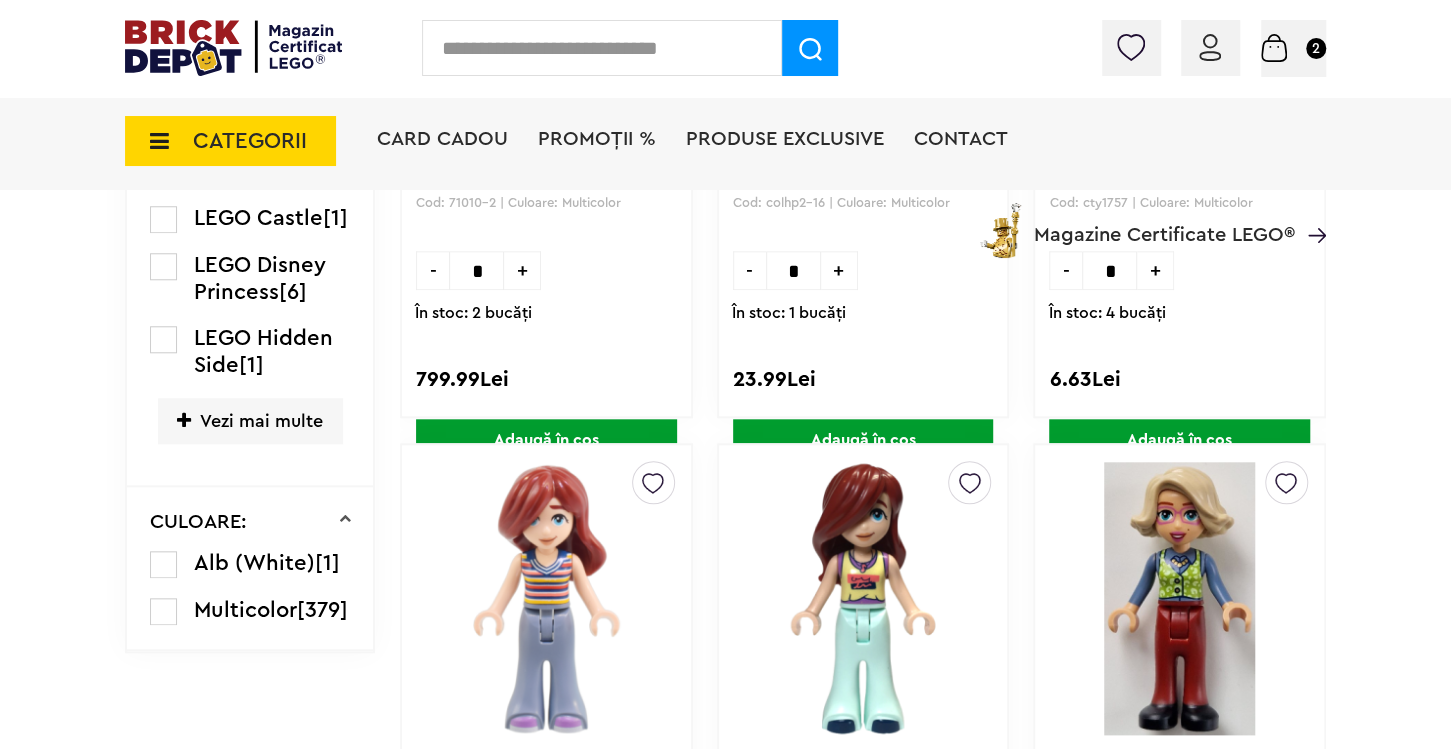 click on "Vezi mai multe" at bounding box center [250, 420] 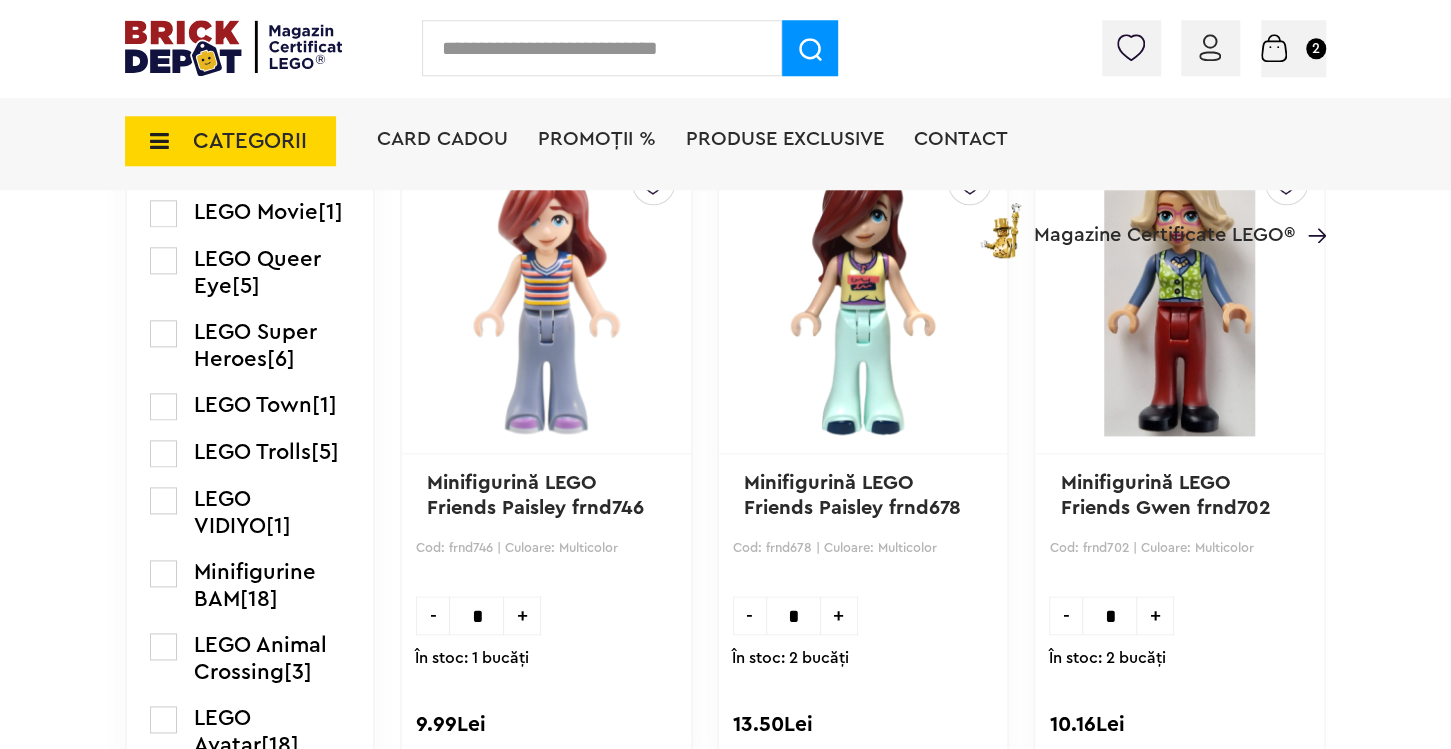 scroll, scrollTop: 1264, scrollLeft: 0, axis: vertical 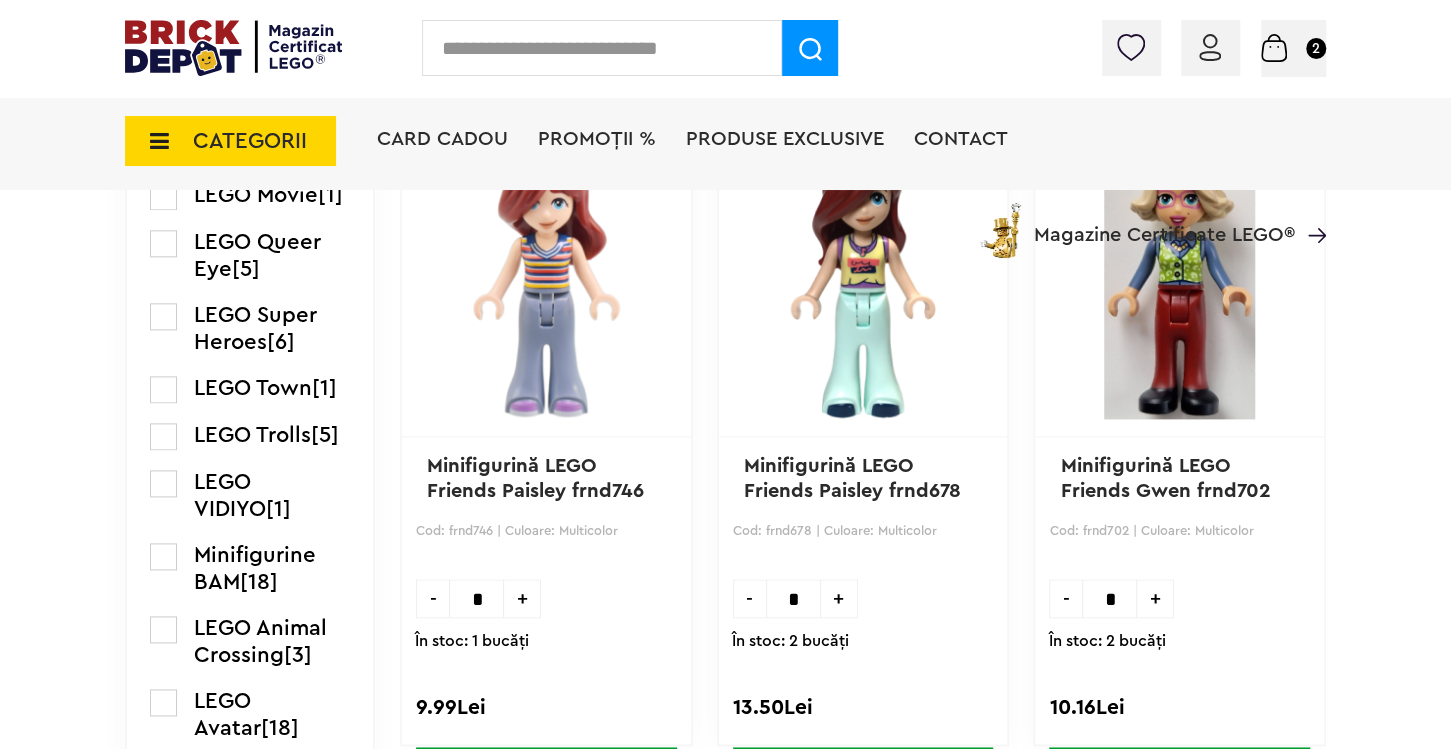 drag, startPoint x: 160, startPoint y: 617, endPoint x: 170, endPoint y: 618, distance: 10.049875 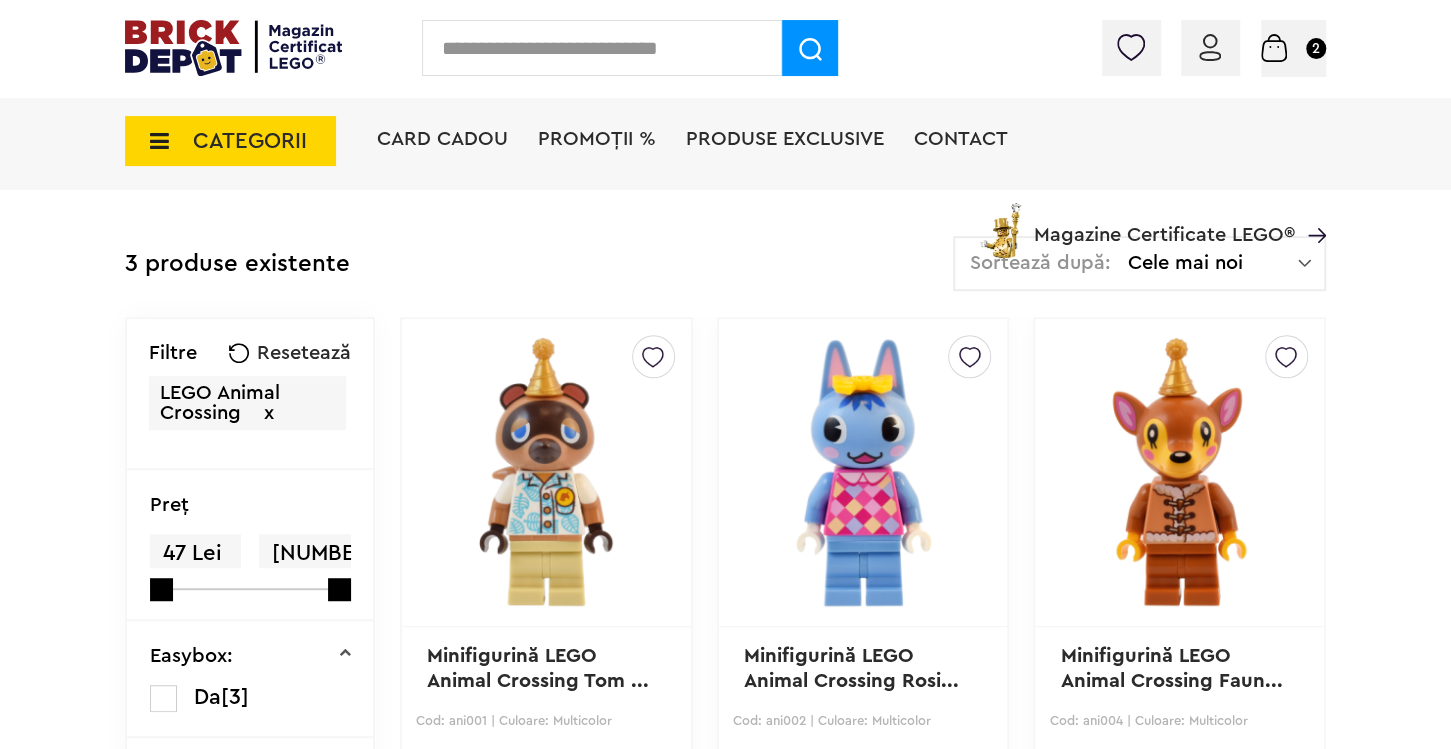 scroll, scrollTop: 421, scrollLeft: 0, axis: vertical 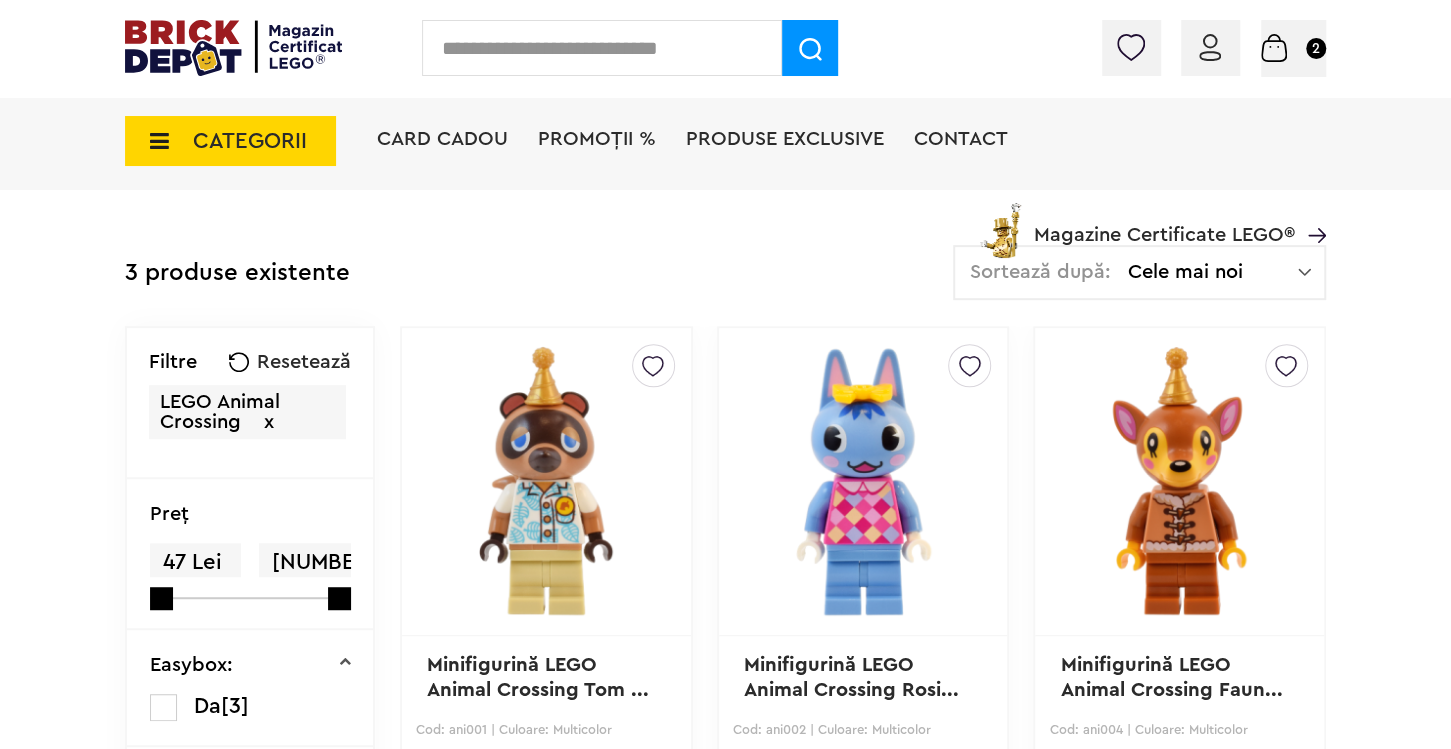 click on "x" at bounding box center [269, 422] 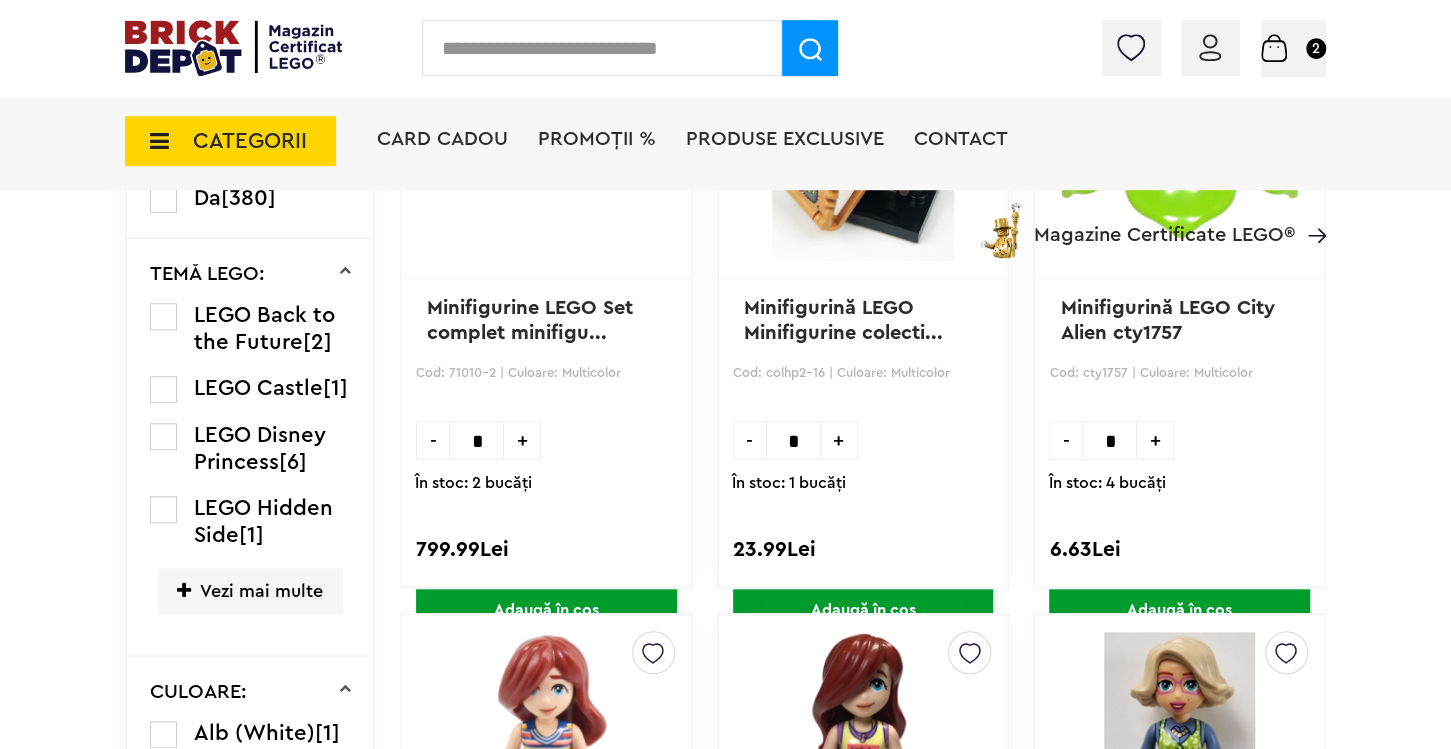 scroll, scrollTop: 948, scrollLeft: 0, axis: vertical 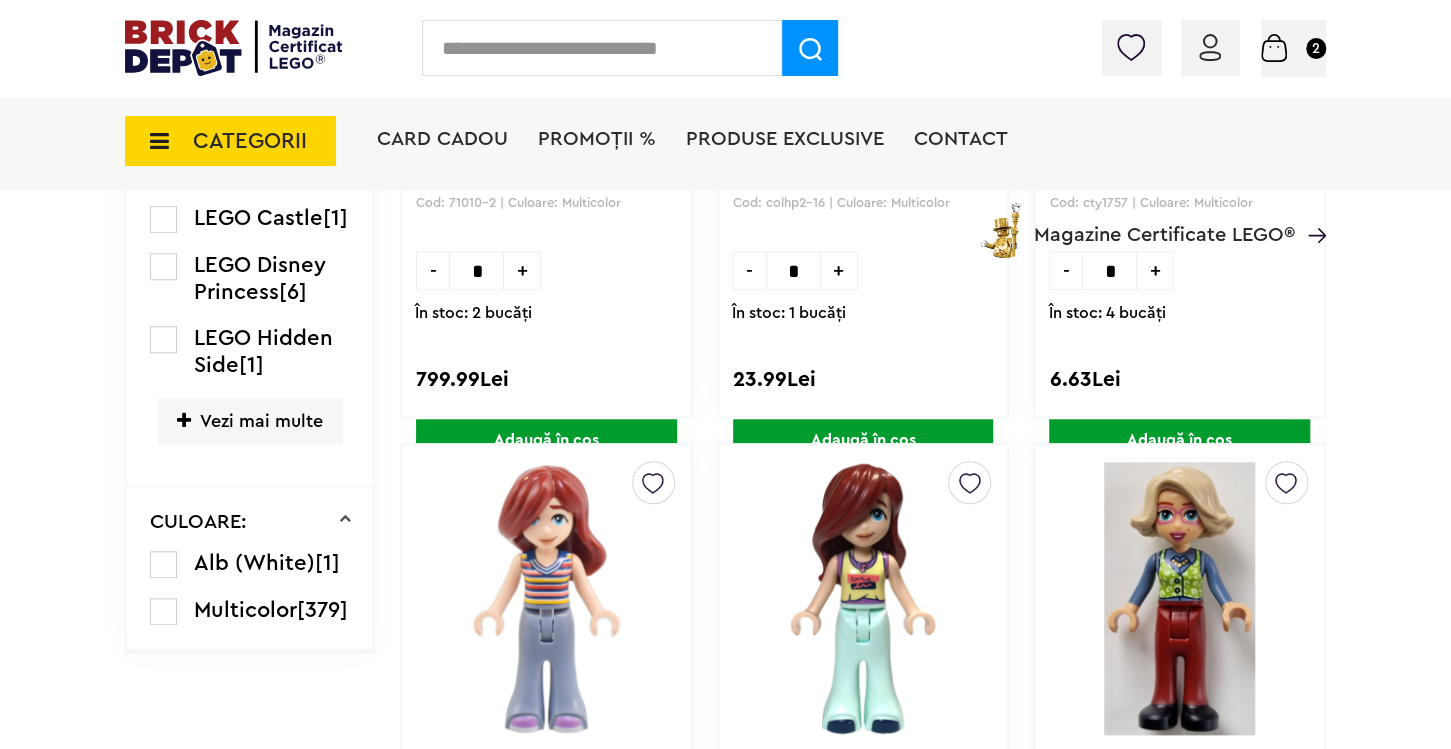 click on "Vezi mai multe" at bounding box center [250, 420] 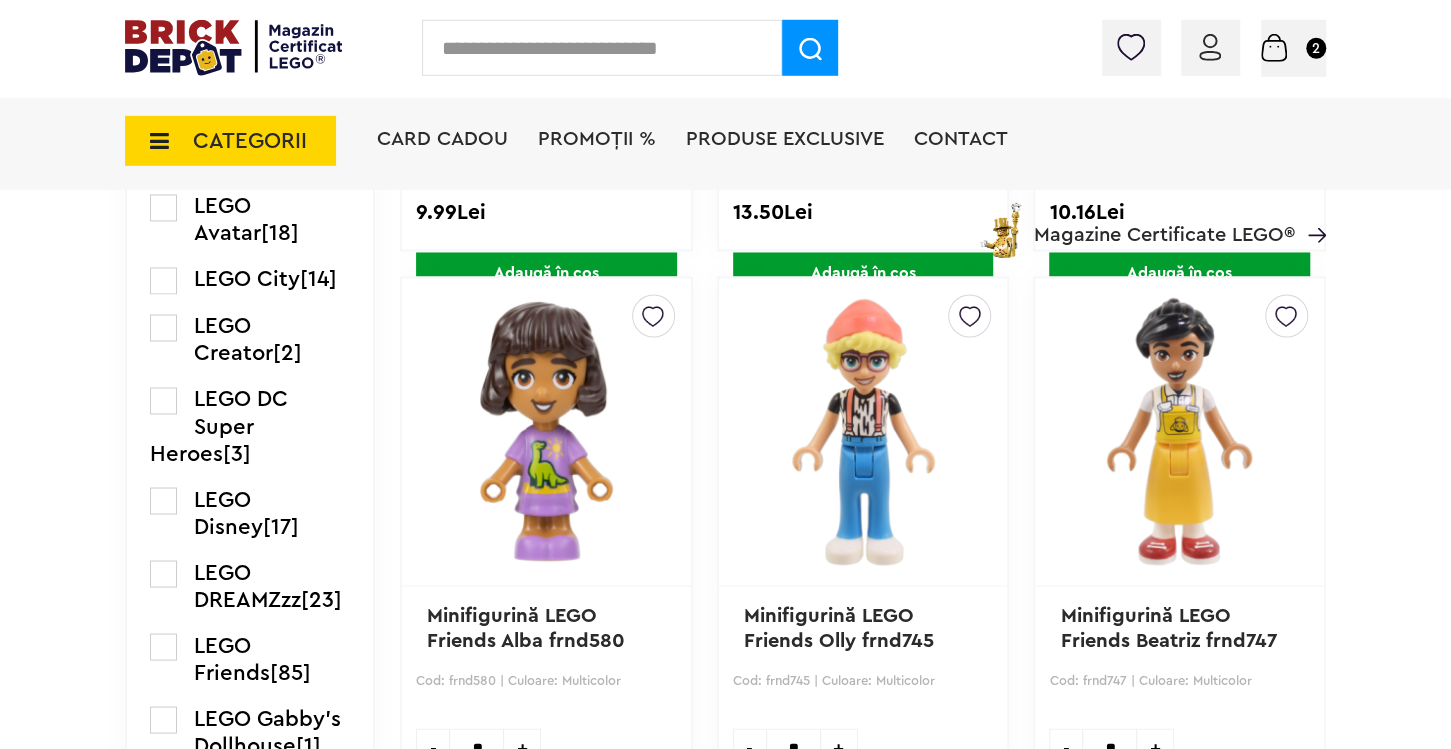 scroll, scrollTop: 1791, scrollLeft: 0, axis: vertical 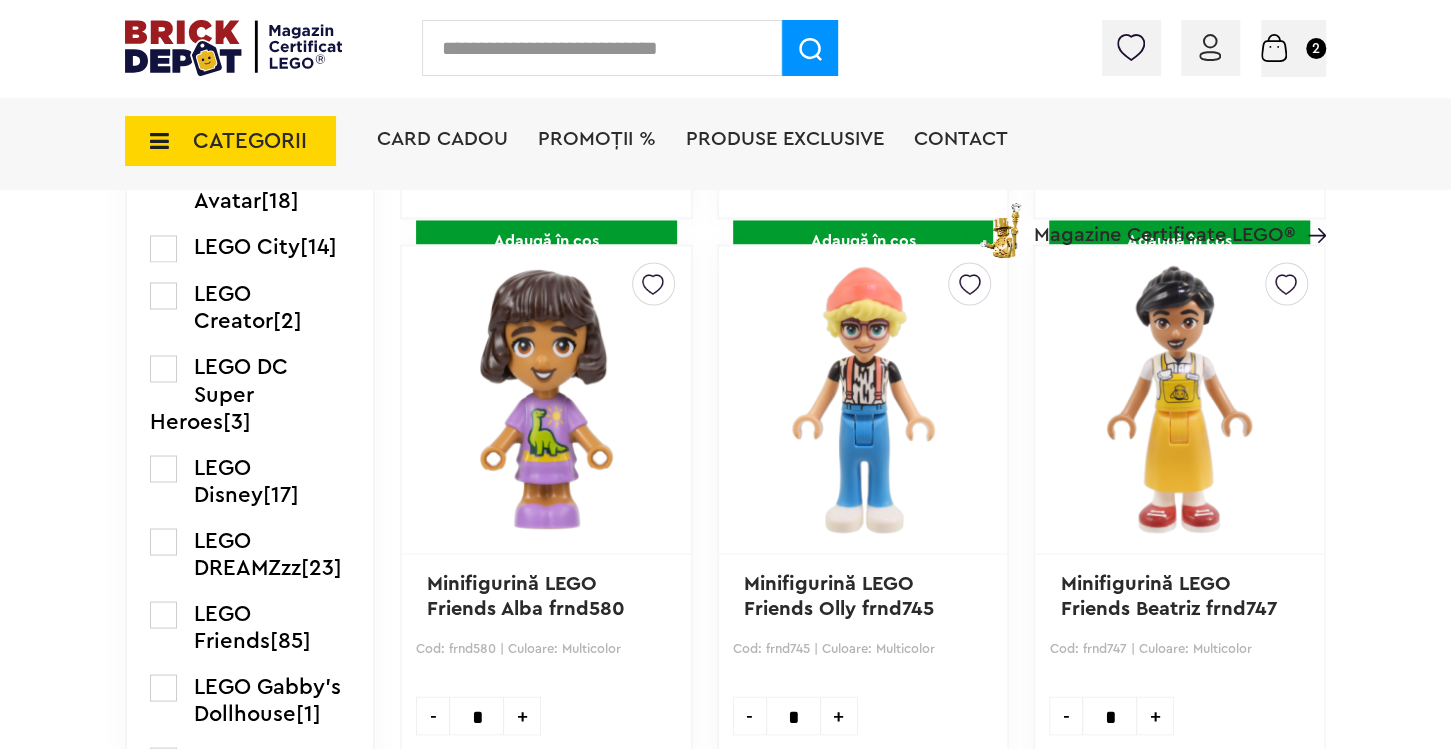click at bounding box center [163, 295] 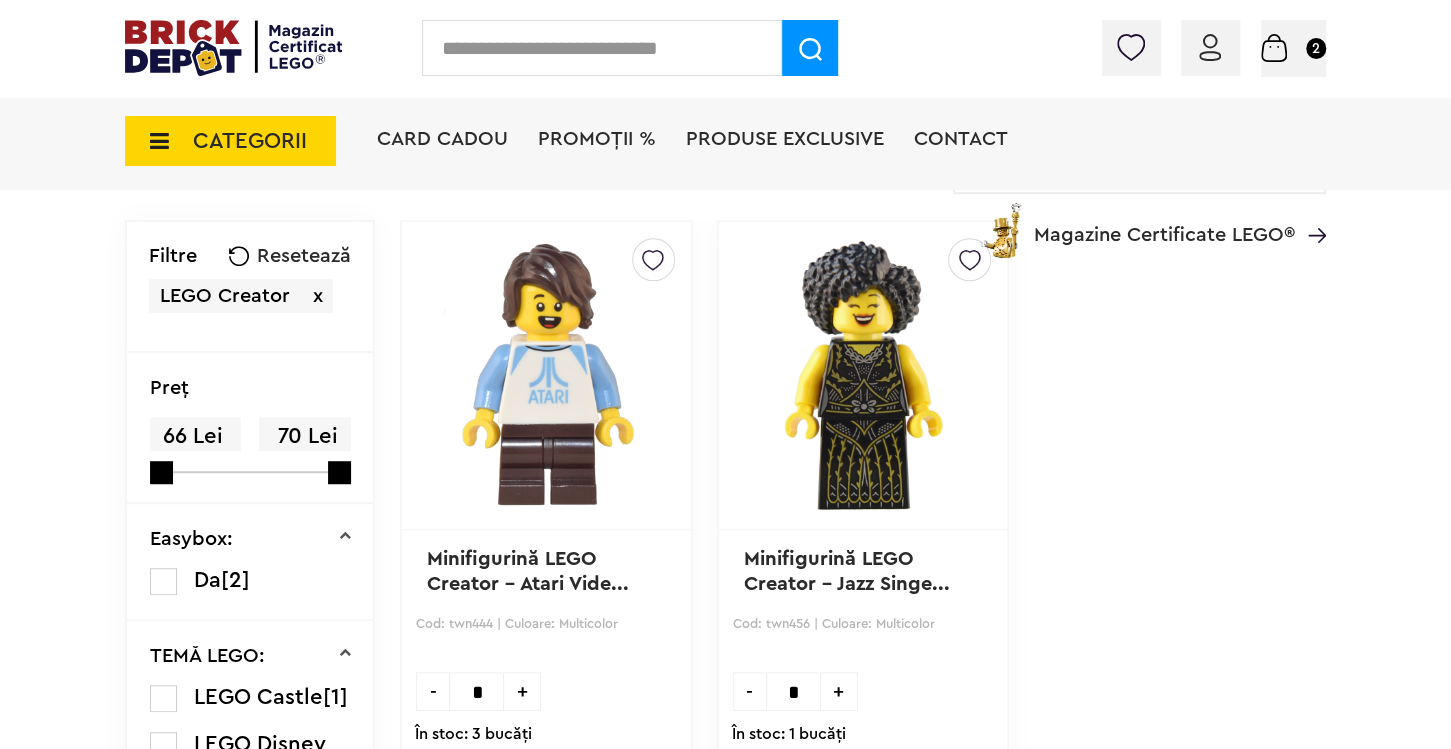 scroll, scrollTop: 316, scrollLeft: 0, axis: vertical 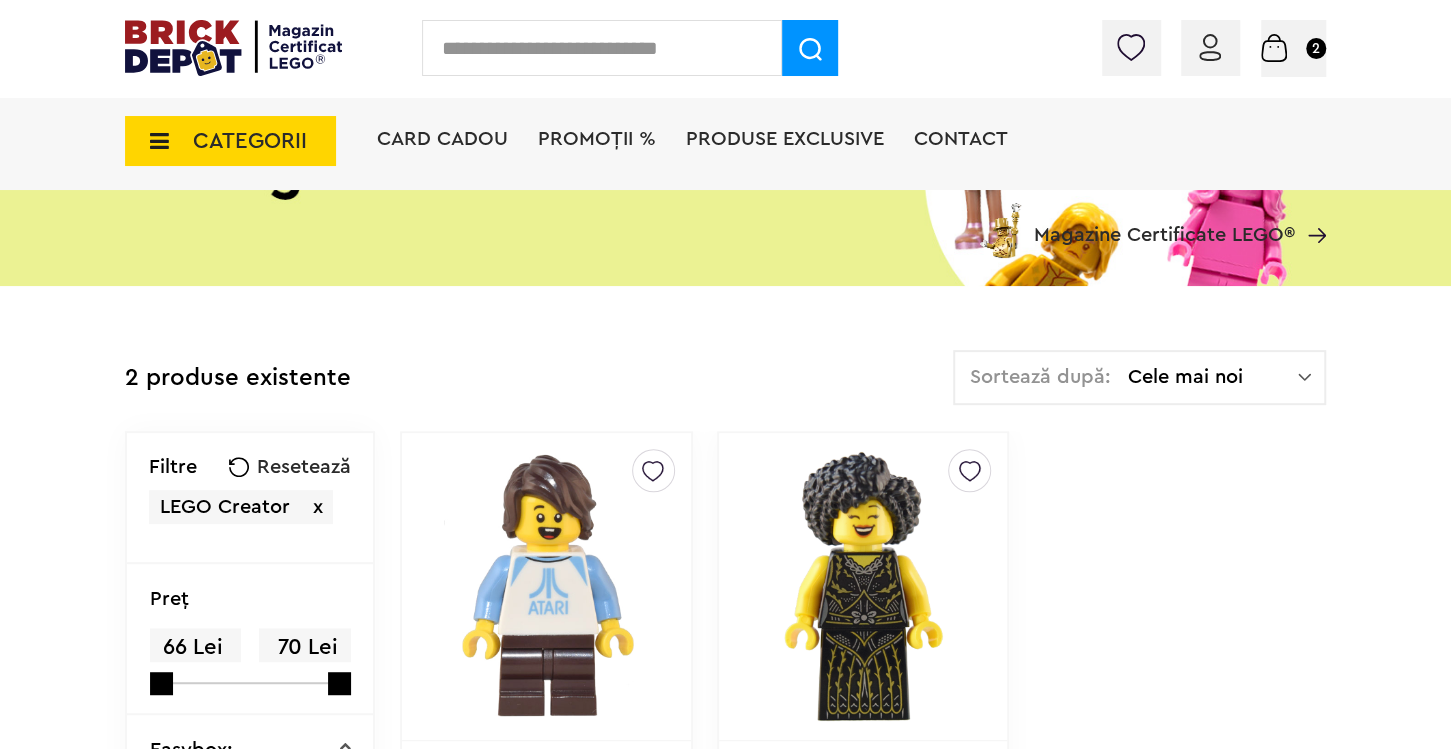 click on "LEGO Creator x" at bounding box center [241, 507] 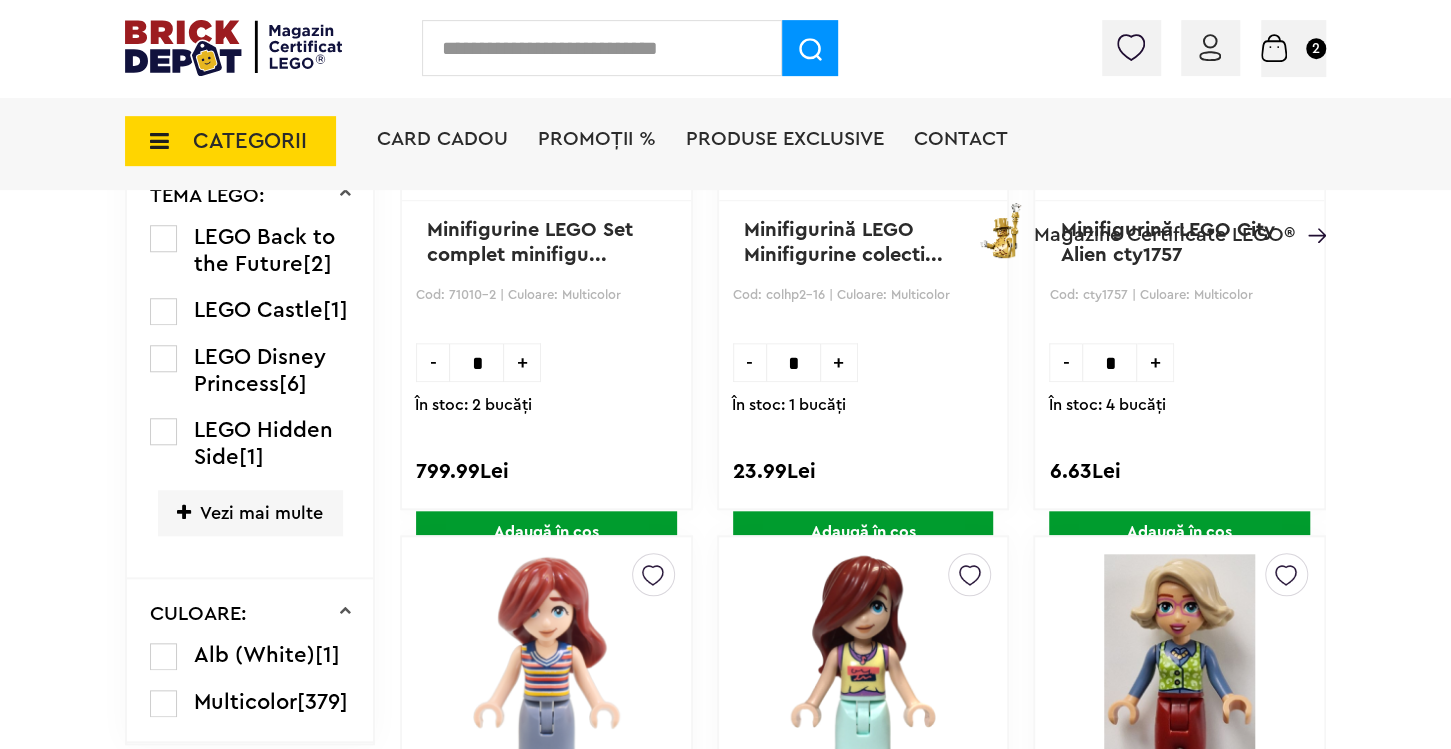 scroll, scrollTop: 893, scrollLeft: 0, axis: vertical 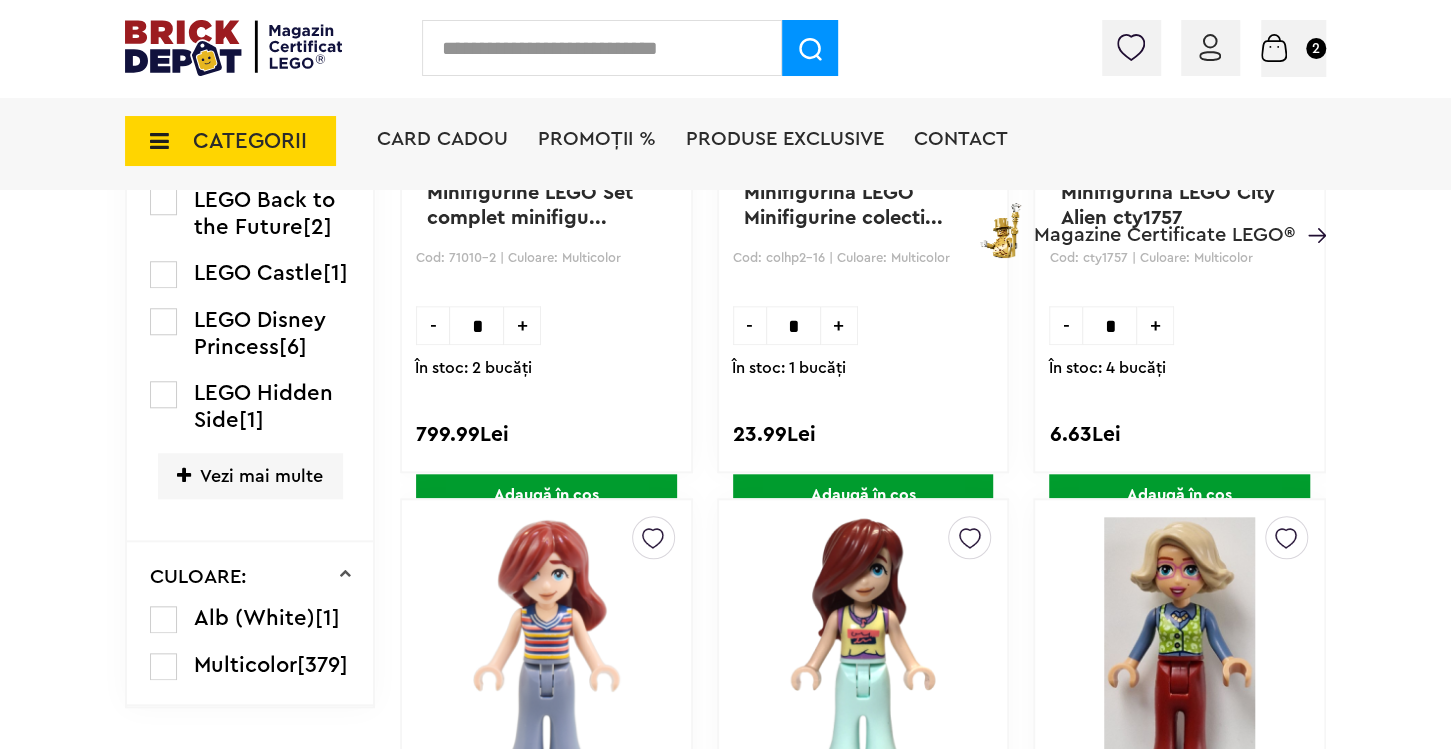 click on "Vezi mai multe" at bounding box center (250, 475) 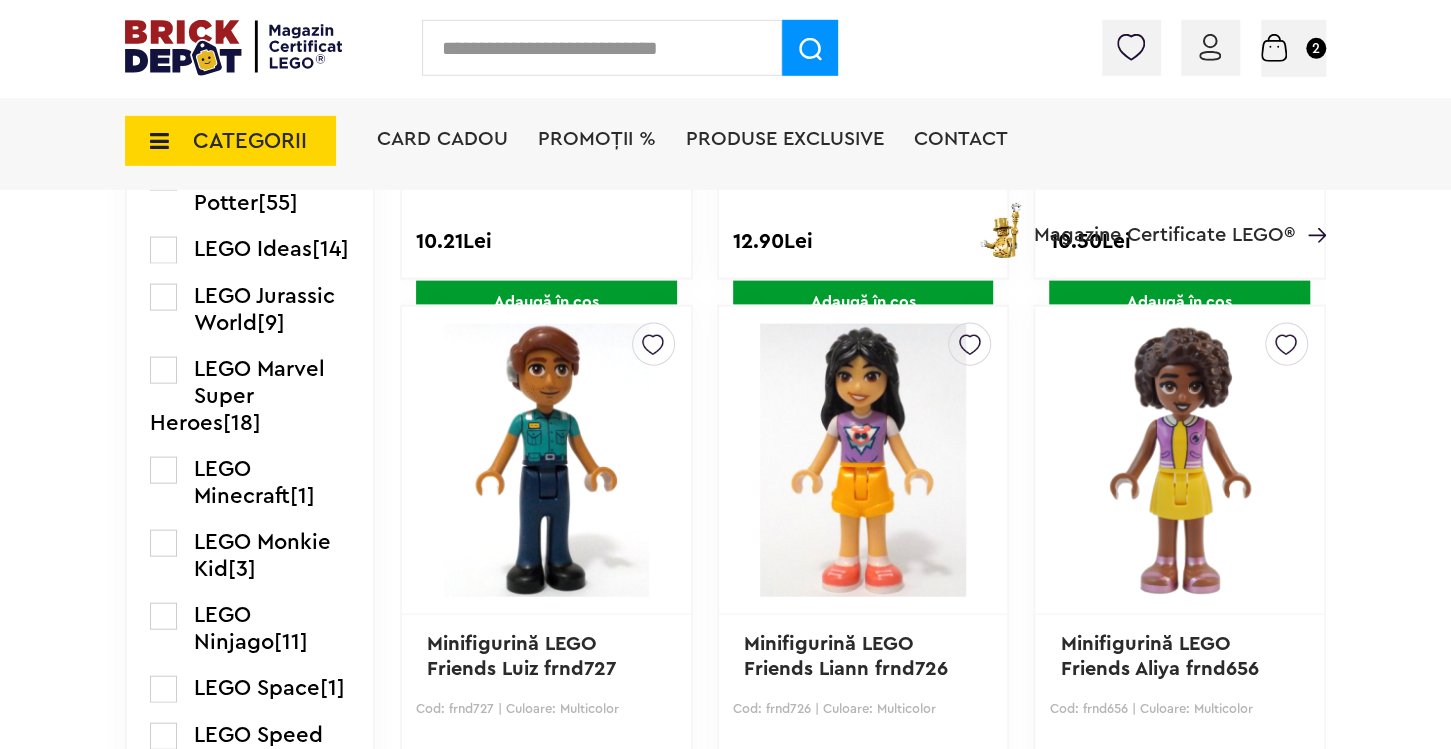 scroll, scrollTop: 2368, scrollLeft: 0, axis: vertical 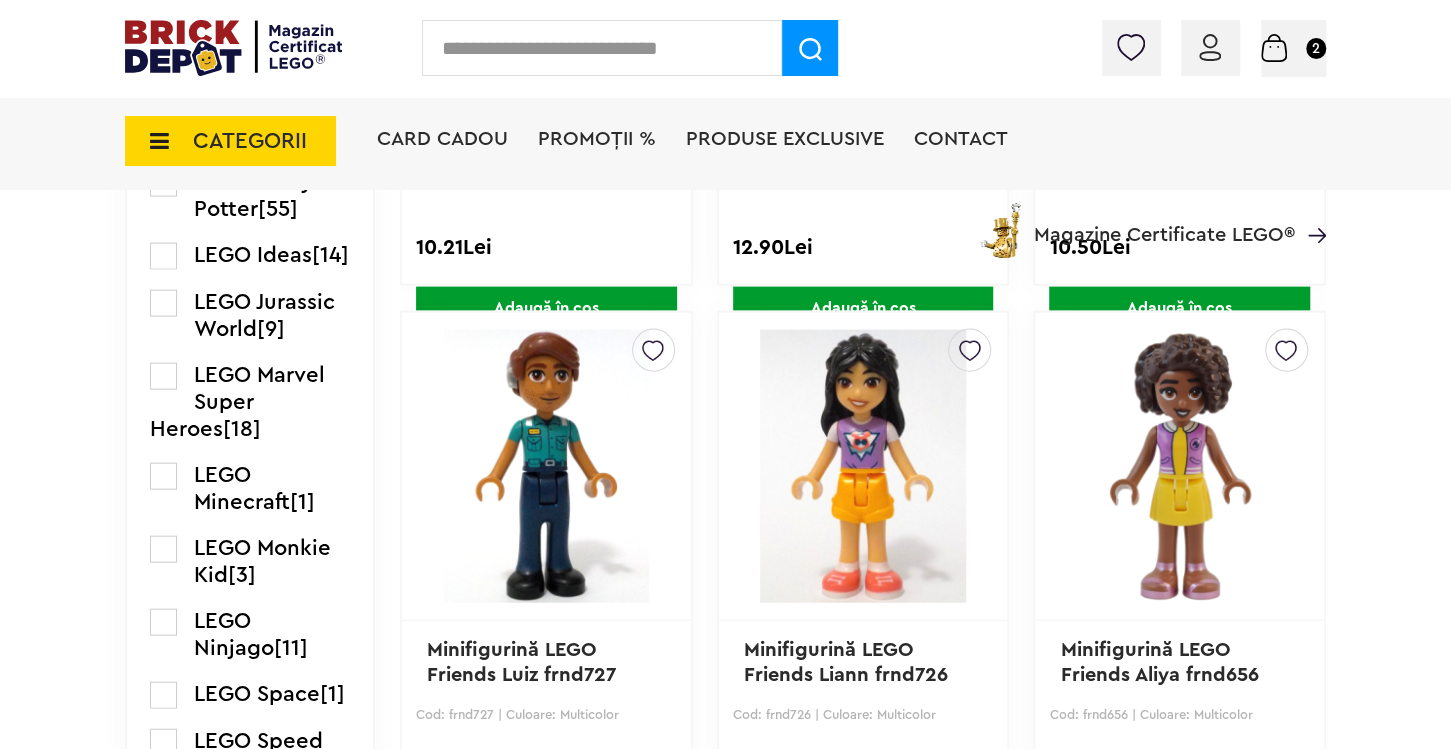 click on "CATEGORII
Jucării LEGO
Card Cadou LEGO Animal Crossing Nou Architecture Nou Art Bluey Brickheadz Nou City Classic Colecția Botanică Nou Creator Nou DC Super Heroes Nou Disney DOTS DREAMZzz DUPLO Education Festivaluri Tradiţionale Chinezesti Fortnite Nou Friends Gabby s Dollhouse Nou Harry Potter Icons (Creator Expert) Nou Ideas Indiana Jones Jurassic World Marvel Super Heroes Nou Minecraft Minifigurine Minions Monkie Kid NIKE Nou Ninjago One Piece Nou Sonic the Hedgehog Nou Speed Champions Nou Star Wars Nou Super Mario Nou Technic Nou The Legend of Zelda Wednesday Nou Wicked Vezi Toate >> Card Cadou LEGO
Piese LEGO
Accesorii Nou Animale Autocolante Caramizi Nou Caramizi cu panta Nou Caramizi curbate Nou Caramizi rotunde Caramizi speciale Nou Componente Figurine actiune Minifigurine Minifigurine - Accesorii Nou Minifigurine - Parti componente Piese decorate Nou Placi Nou Placi cu unghiuri ascutite Nou Placi netede Nou Placi netede modificate Nou Placi rotunde Nou" at bounding box center (725, 175) 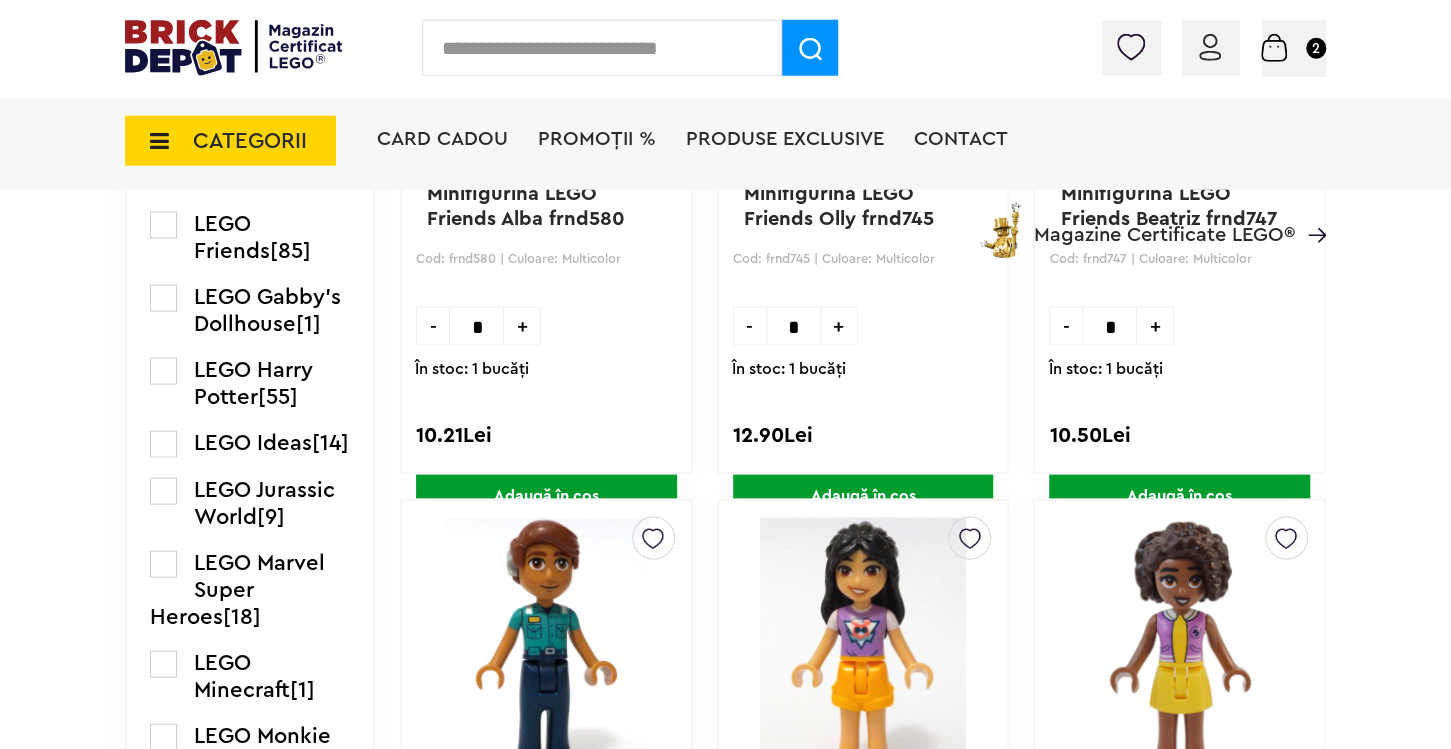 scroll, scrollTop: 2158, scrollLeft: 0, axis: vertical 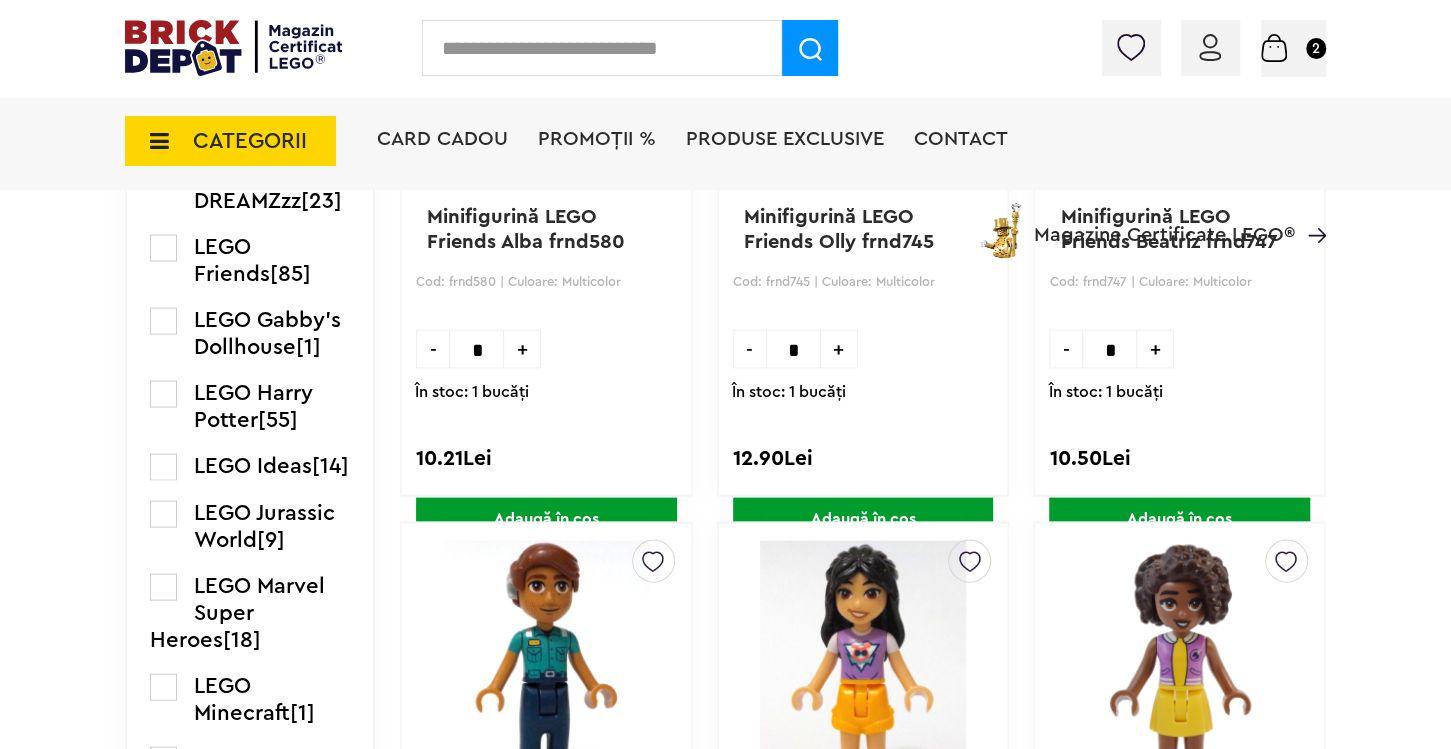 click at bounding box center (163, 466) 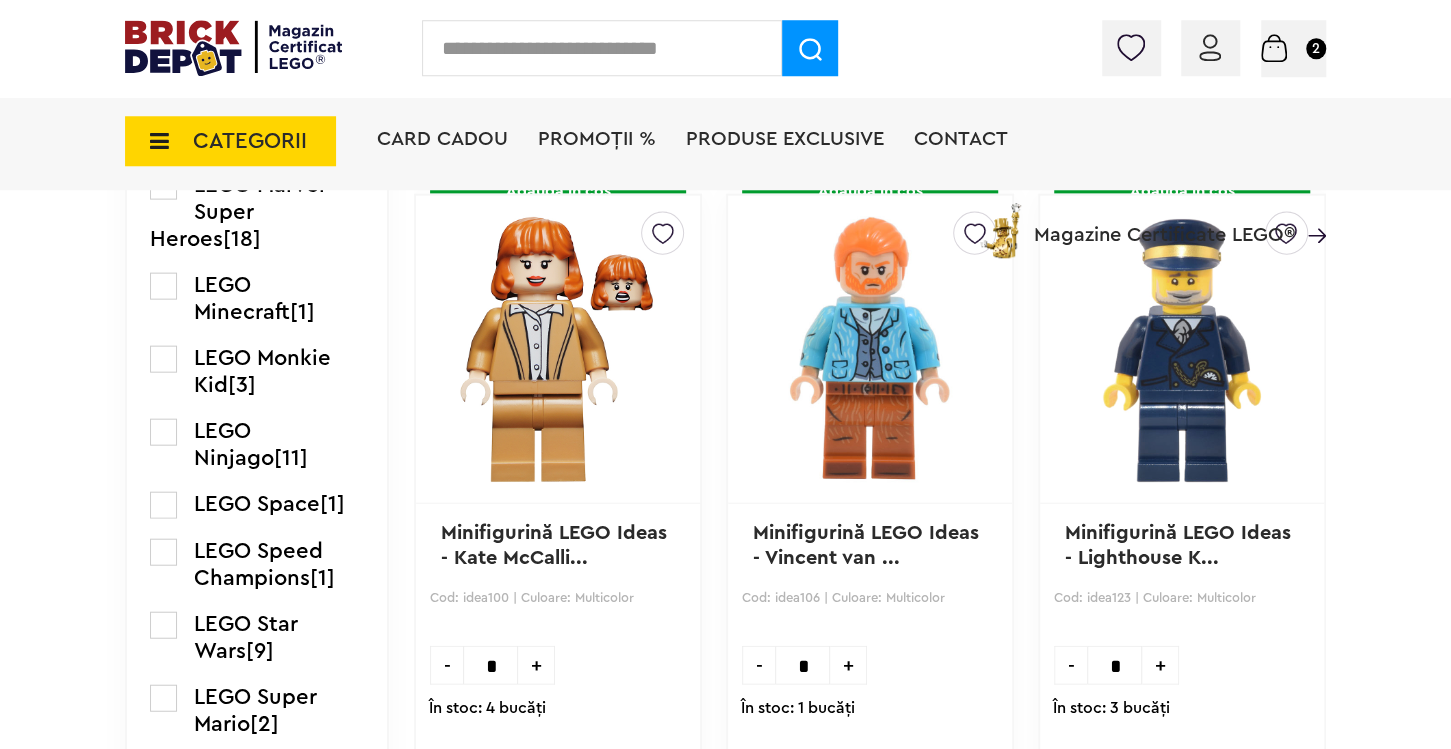 scroll, scrollTop: 2529, scrollLeft: 0, axis: vertical 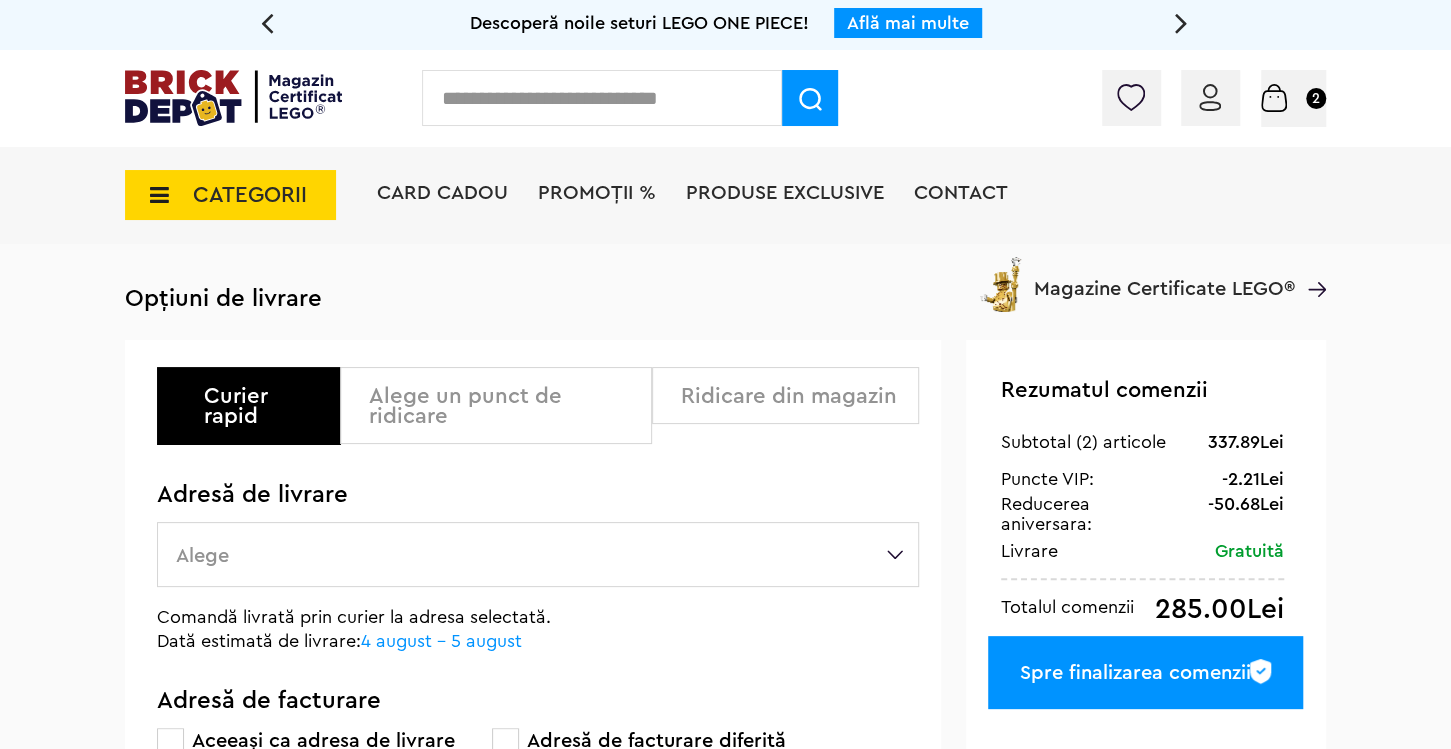 click on "Alege un punct de ridicare" at bounding box center (503, 406) 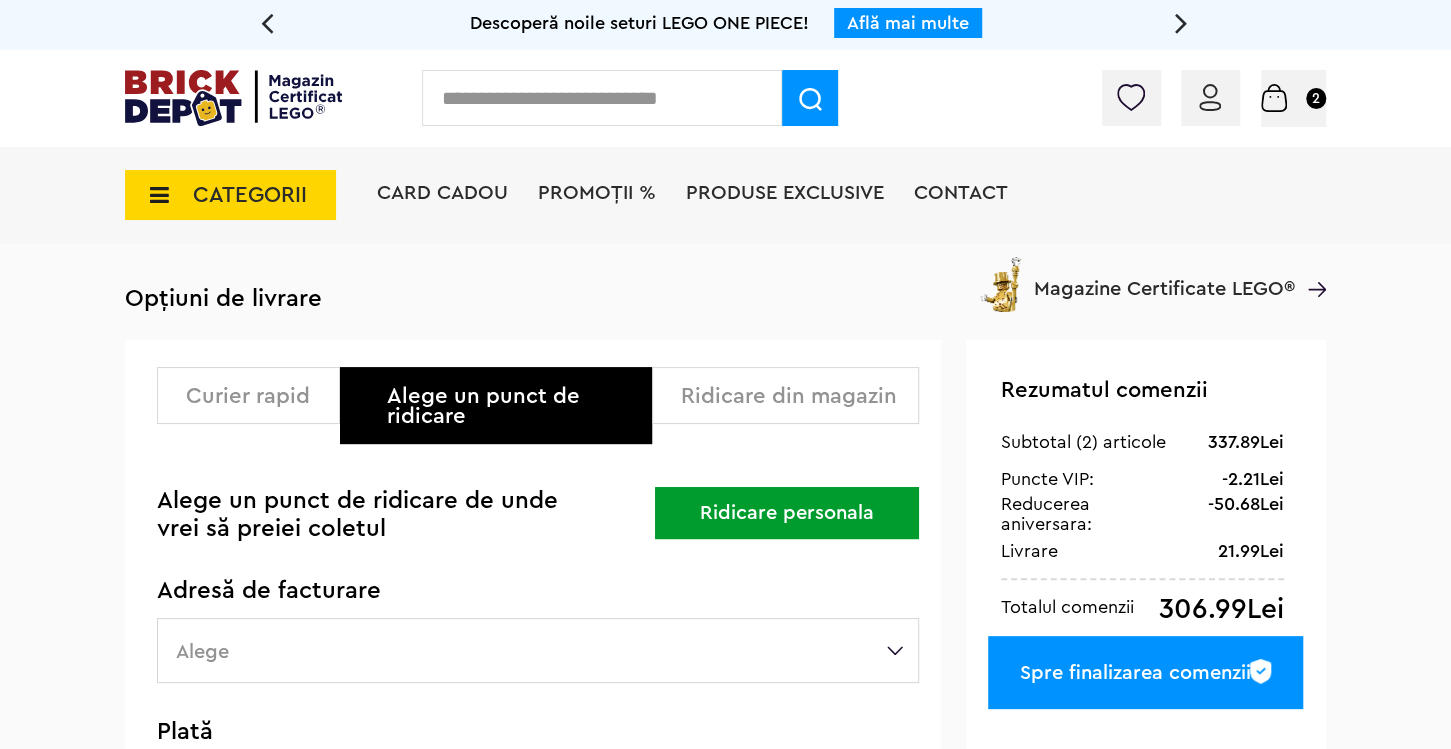 click on "Curier rapid" at bounding box center [255, 396] 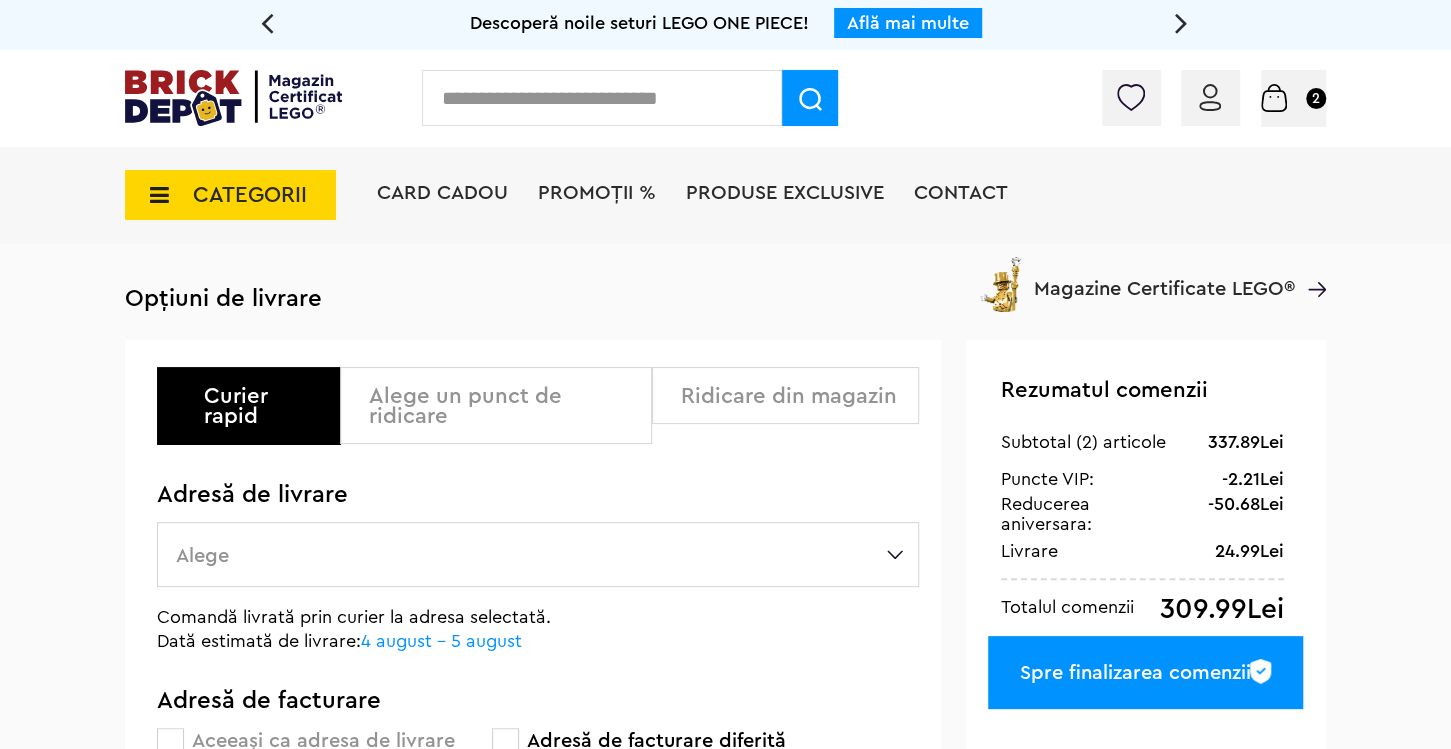 click on "Alege un punct de ridicare" at bounding box center [503, 406] 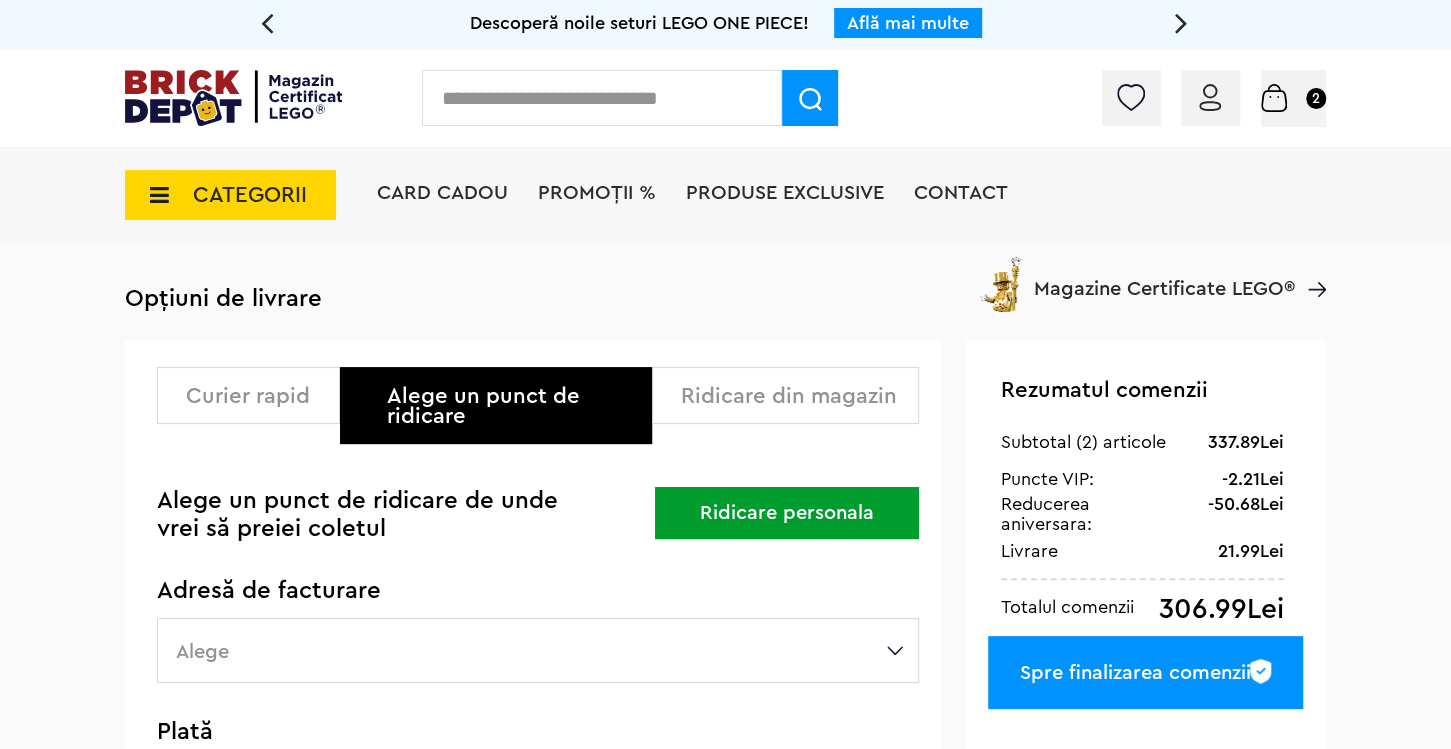 click on "Ridicare personala" at bounding box center [787, 513] 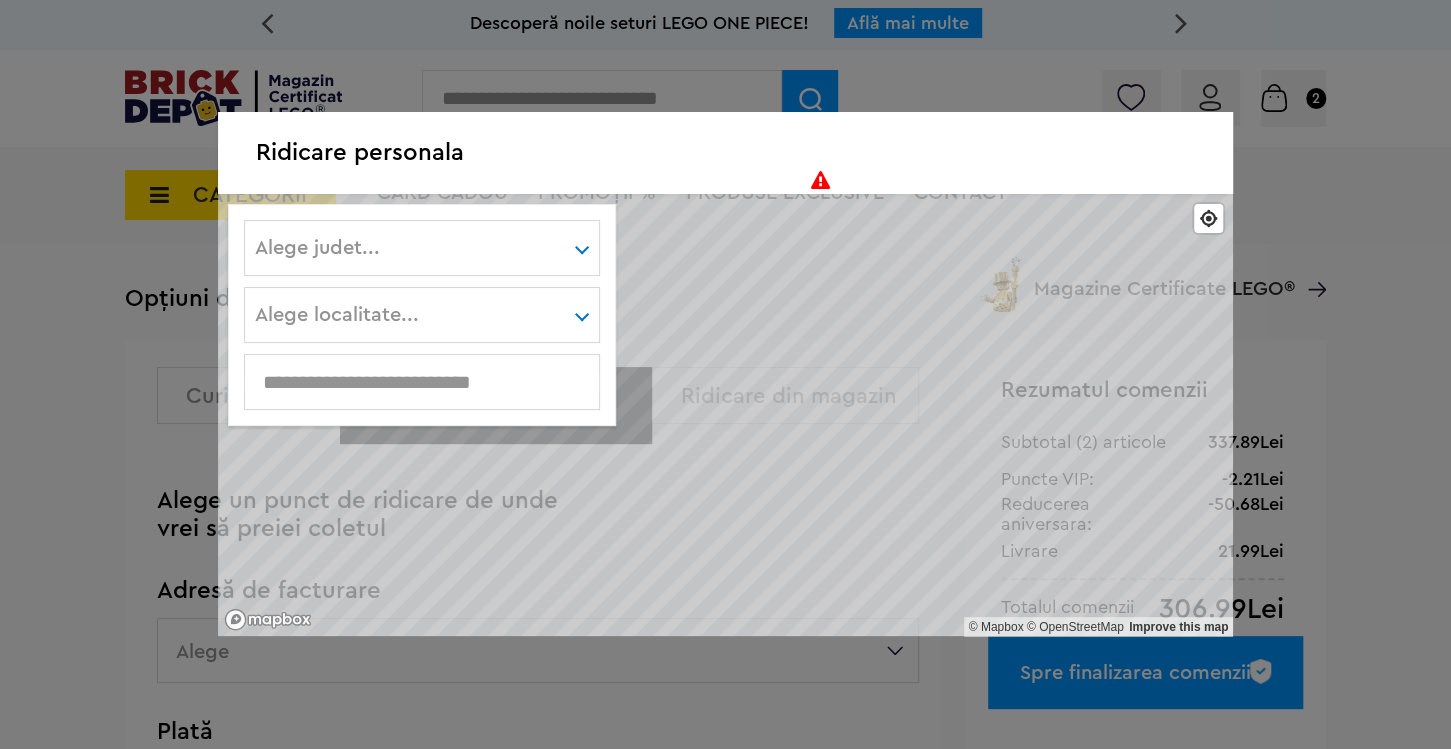 click on "Alege judet...   Alba   Arad   Argeş   Bacău   Bihor   Bistriţa-Năsăud   Botoşani   Braşov   Brăila   București   Buzău   Caraş-Severin   Cluj   Constanţa   Covasna   Călăraşi   Dolj   Dâmboviţa   Galaţi   Giurgiu   Gorj   Harghita   Hunedoara   Ialomiţa   Iaşi   Ilfov   Maramureş   Mehedinţi   Mureş   Neamţ   Olt   Prahova   Satu Mare   Sibiu   Suceava   Sălaj   Teleorman   Timiş   Tulcea   Vaslui   Vrancea   Vâlcea" at bounding box center [422, 248] 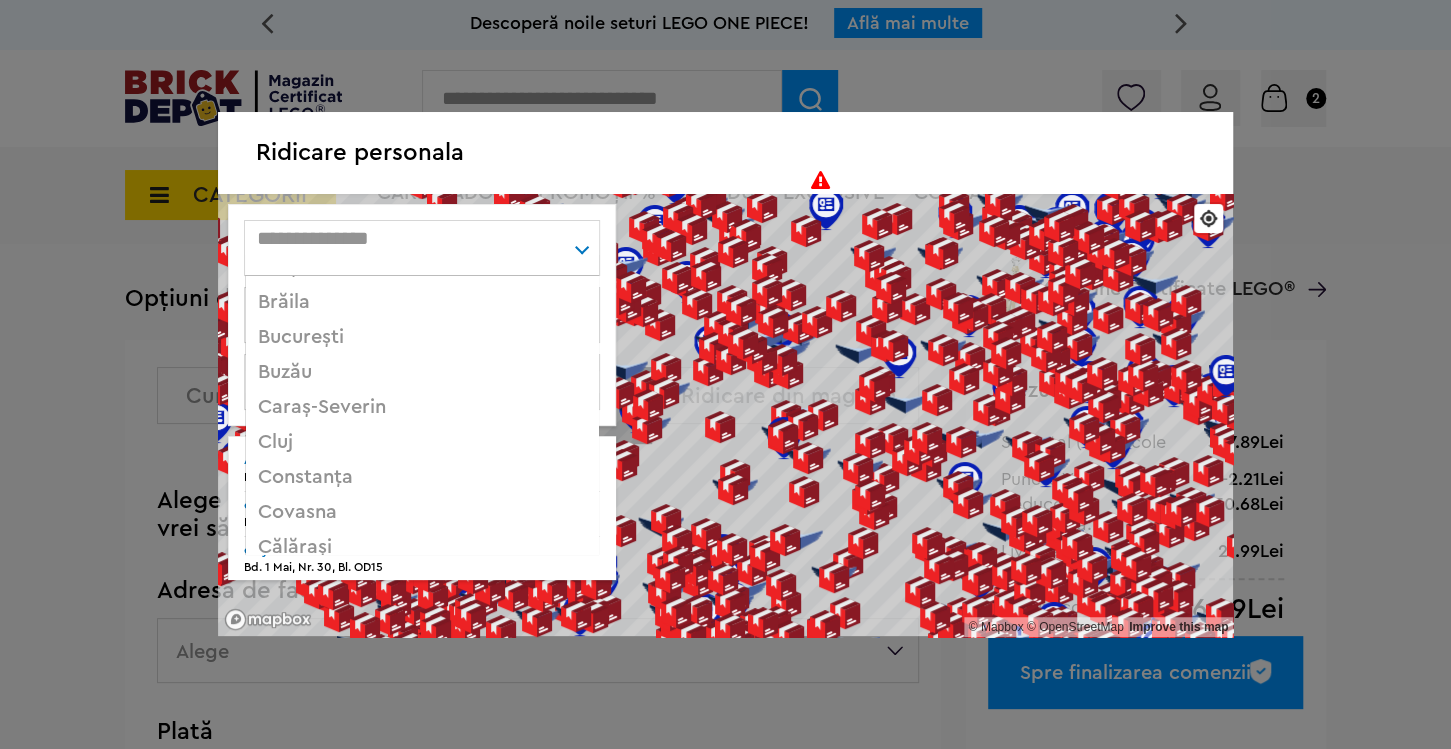 scroll, scrollTop: 299, scrollLeft: 0, axis: vertical 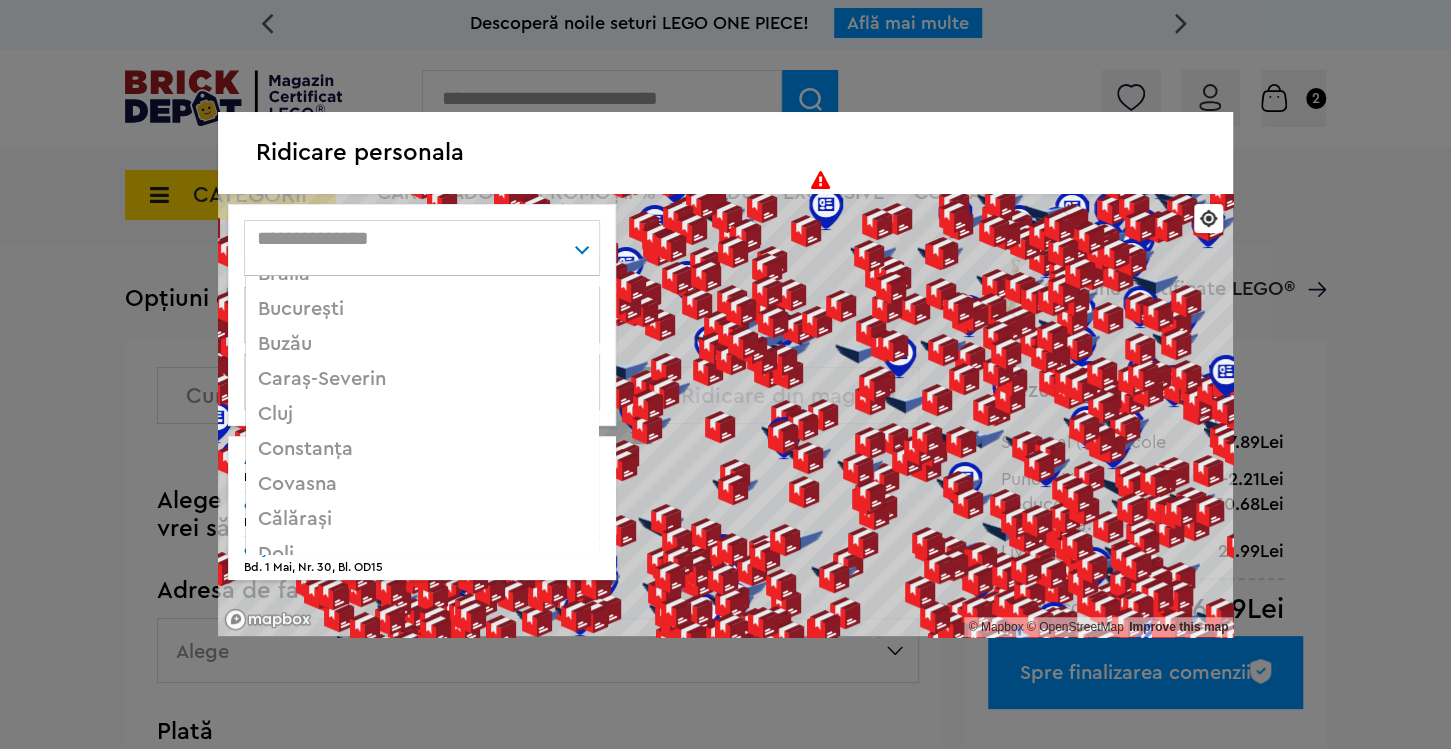 click on "București" at bounding box center [422, 309] 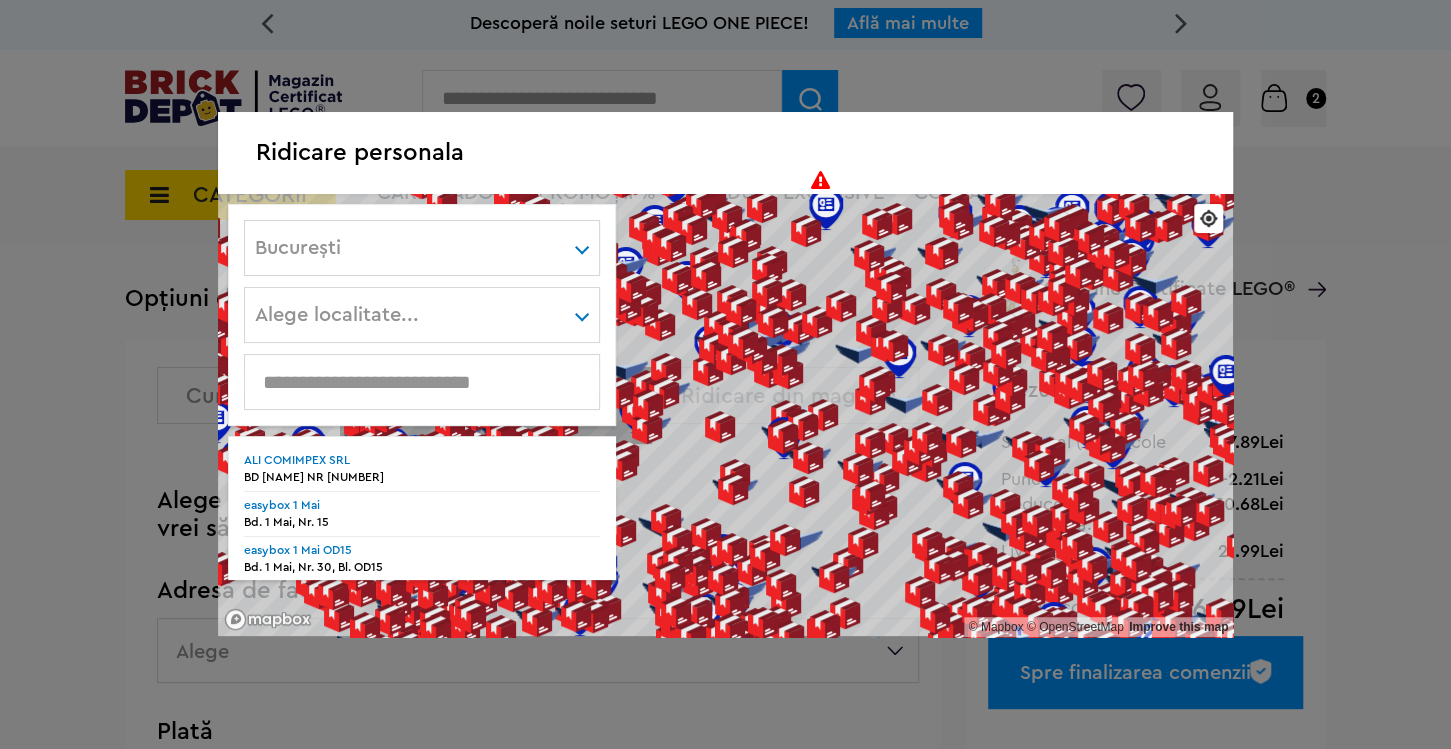 click on "Alege localitate...   Sector 1   Sector 2   Sector 3   Sector 4   Sector 5   Sector 6" at bounding box center (422, 315) 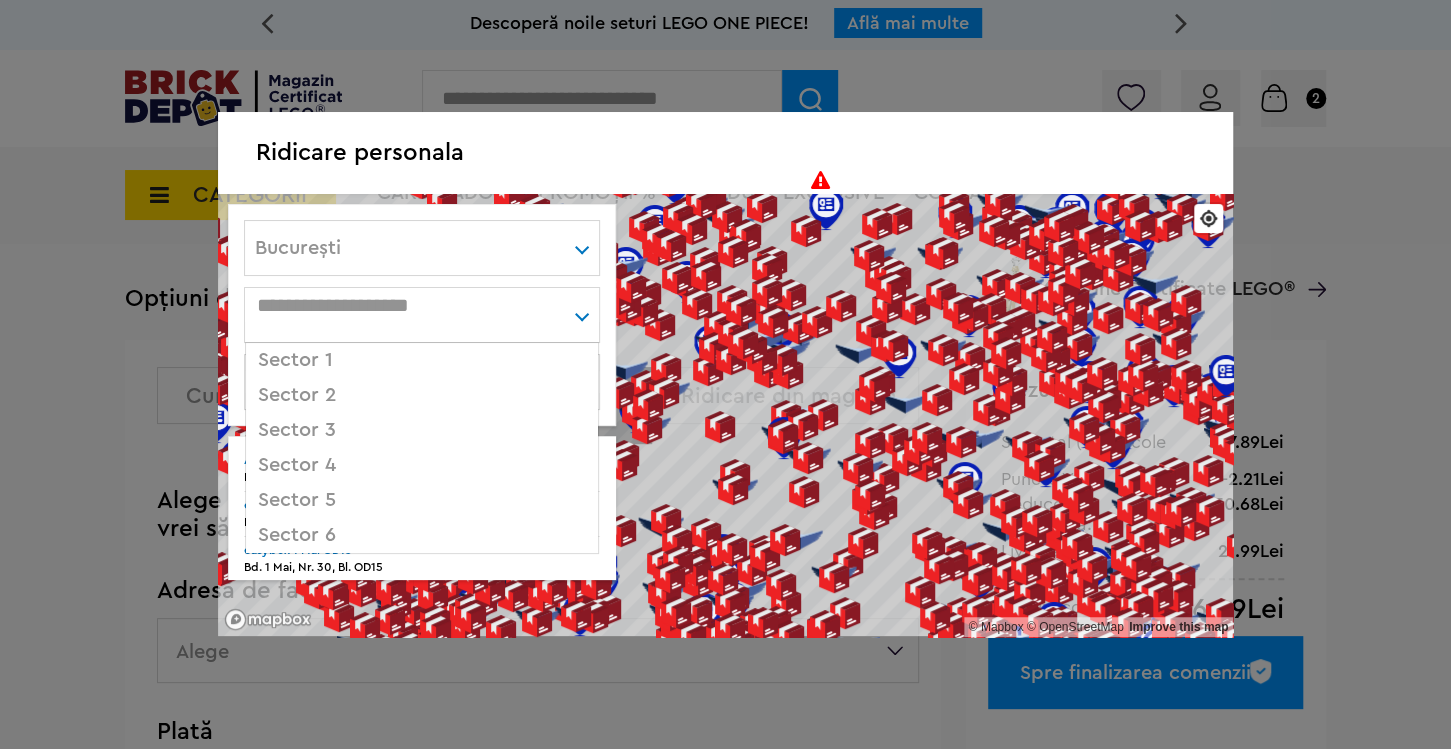 click on "Sector 5" at bounding box center [422, 500] 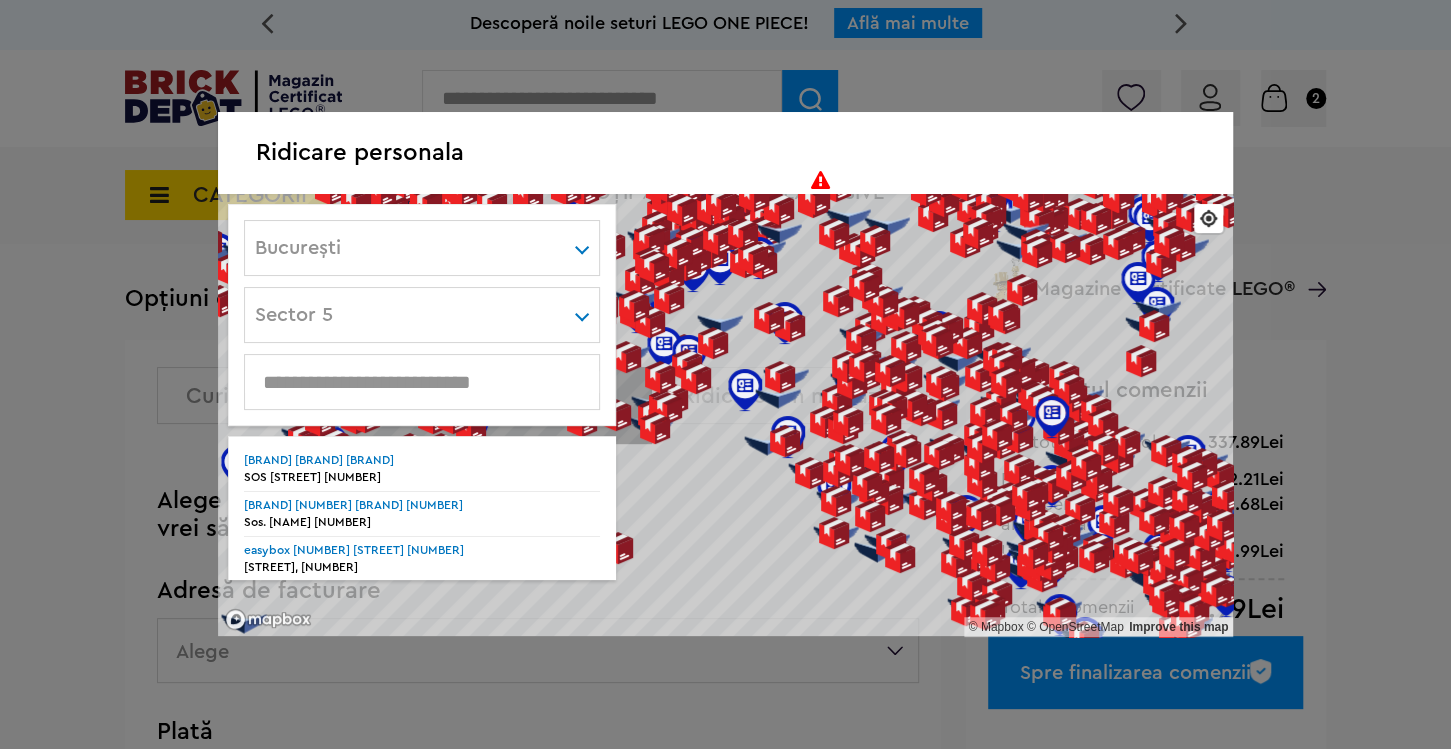 click at bounding box center [422, 382] 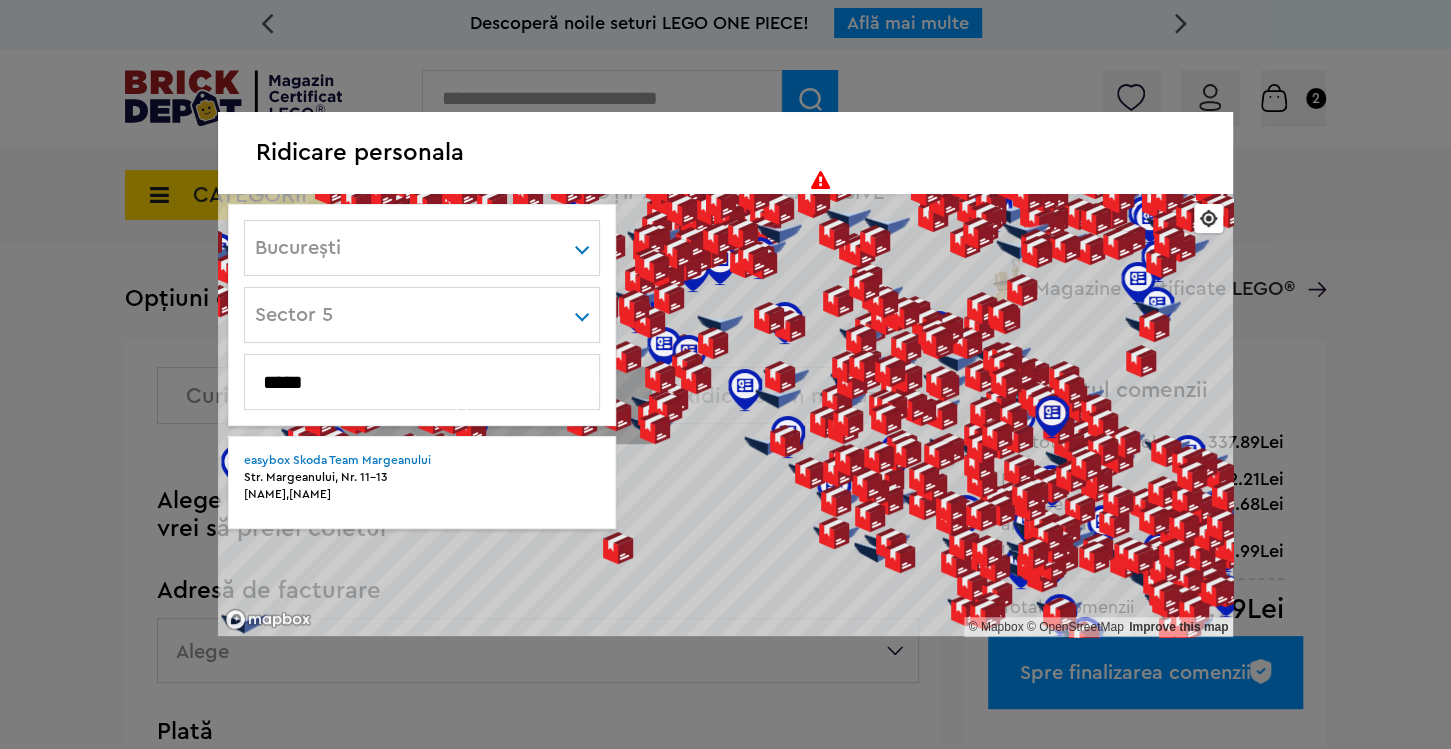 type on "*****" 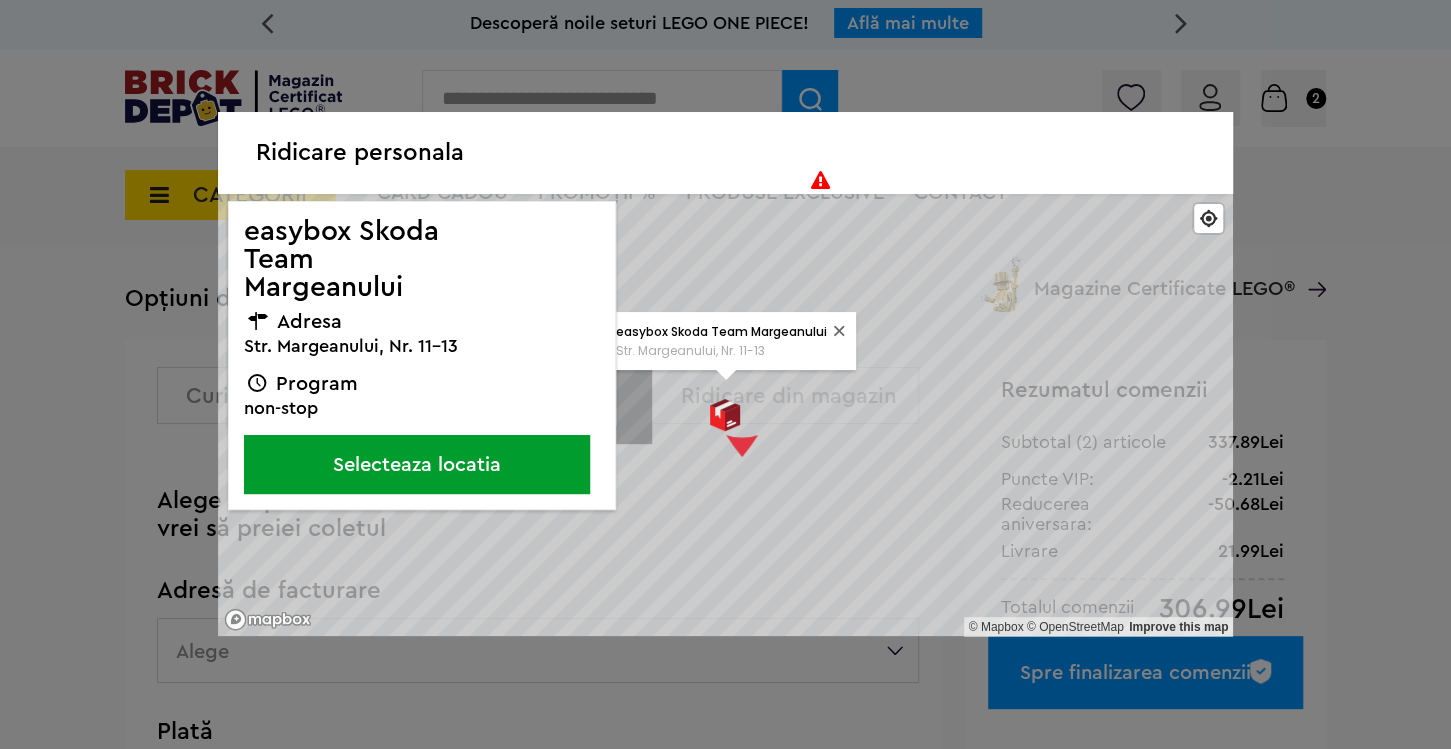 click on "Selecteaza locatia" at bounding box center (417, 464) 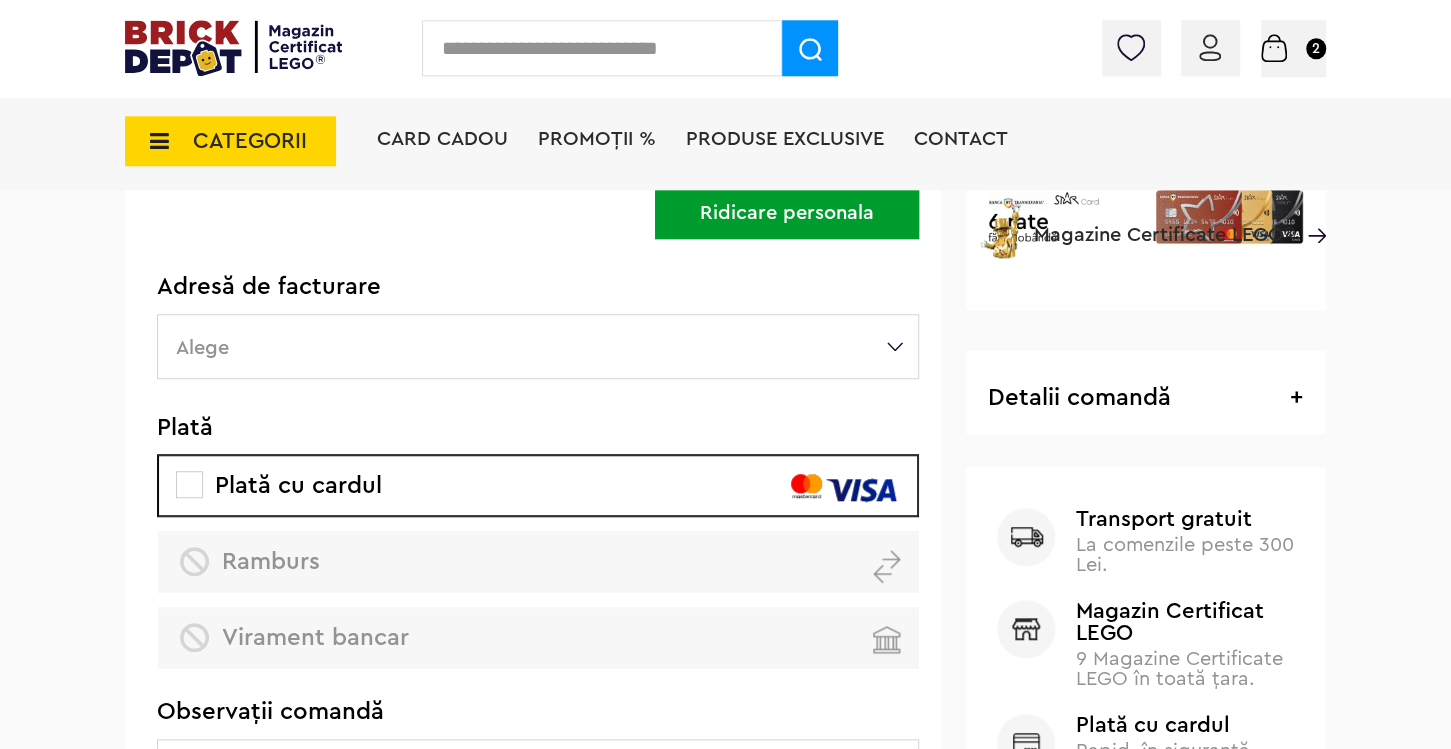 scroll, scrollTop: 632, scrollLeft: 0, axis: vertical 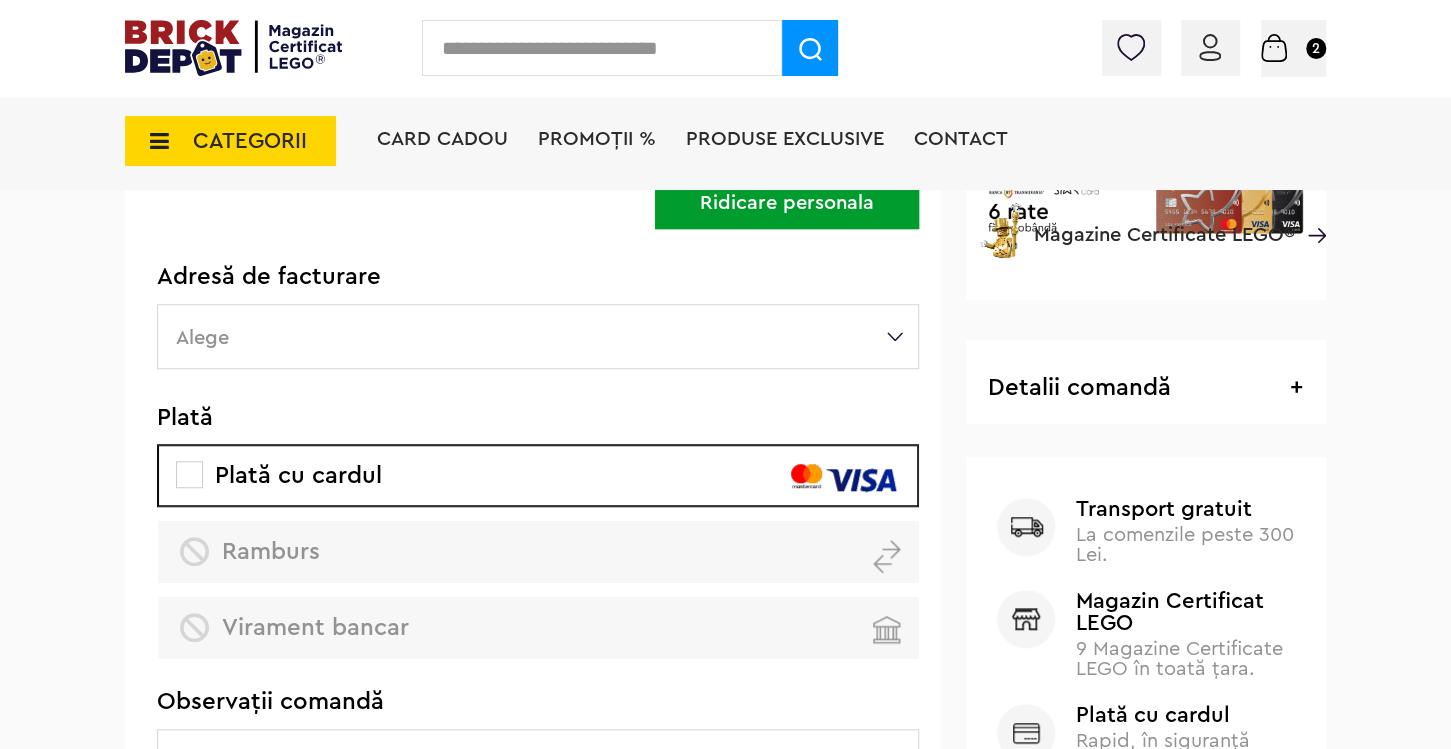 click on "Alege" at bounding box center [538, 336] 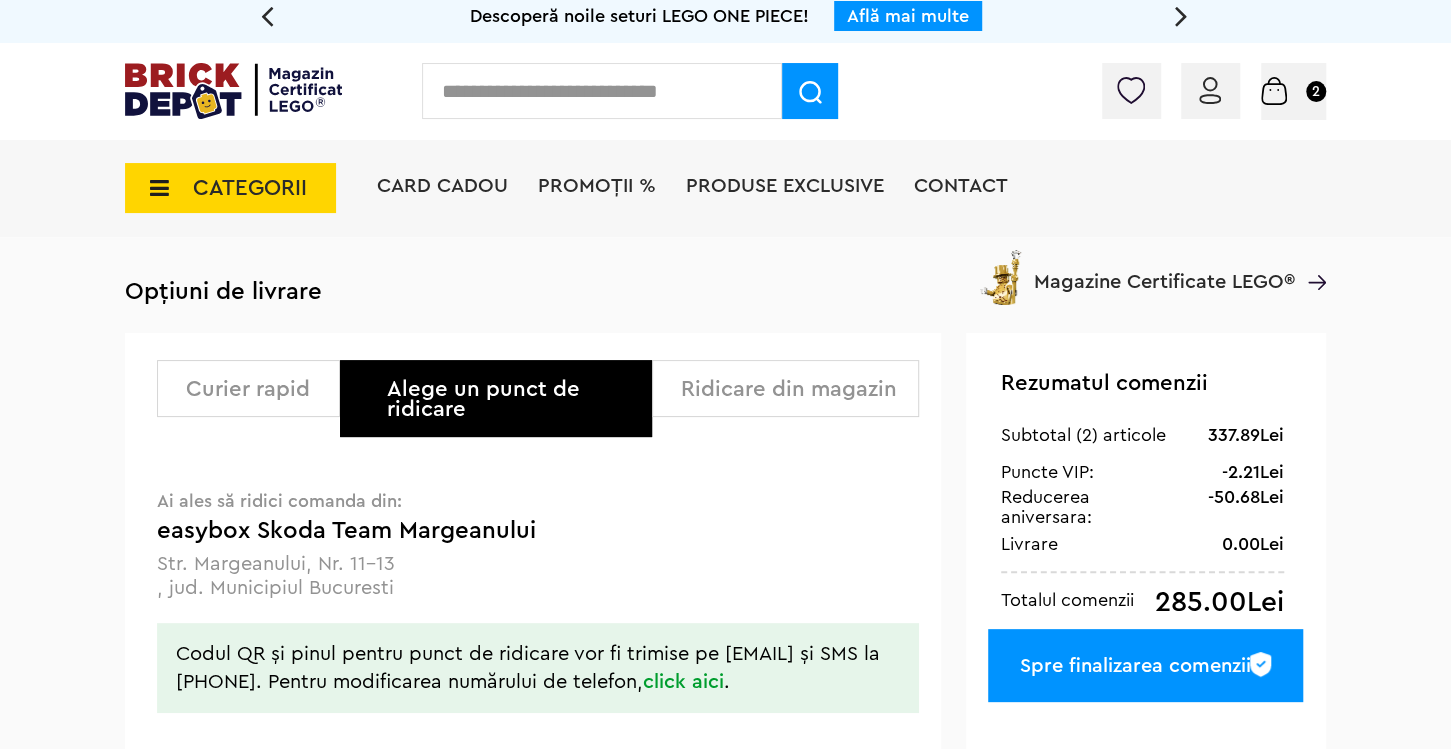 scroll, scrollTop: 0, scrollLeft: 0, axis: both 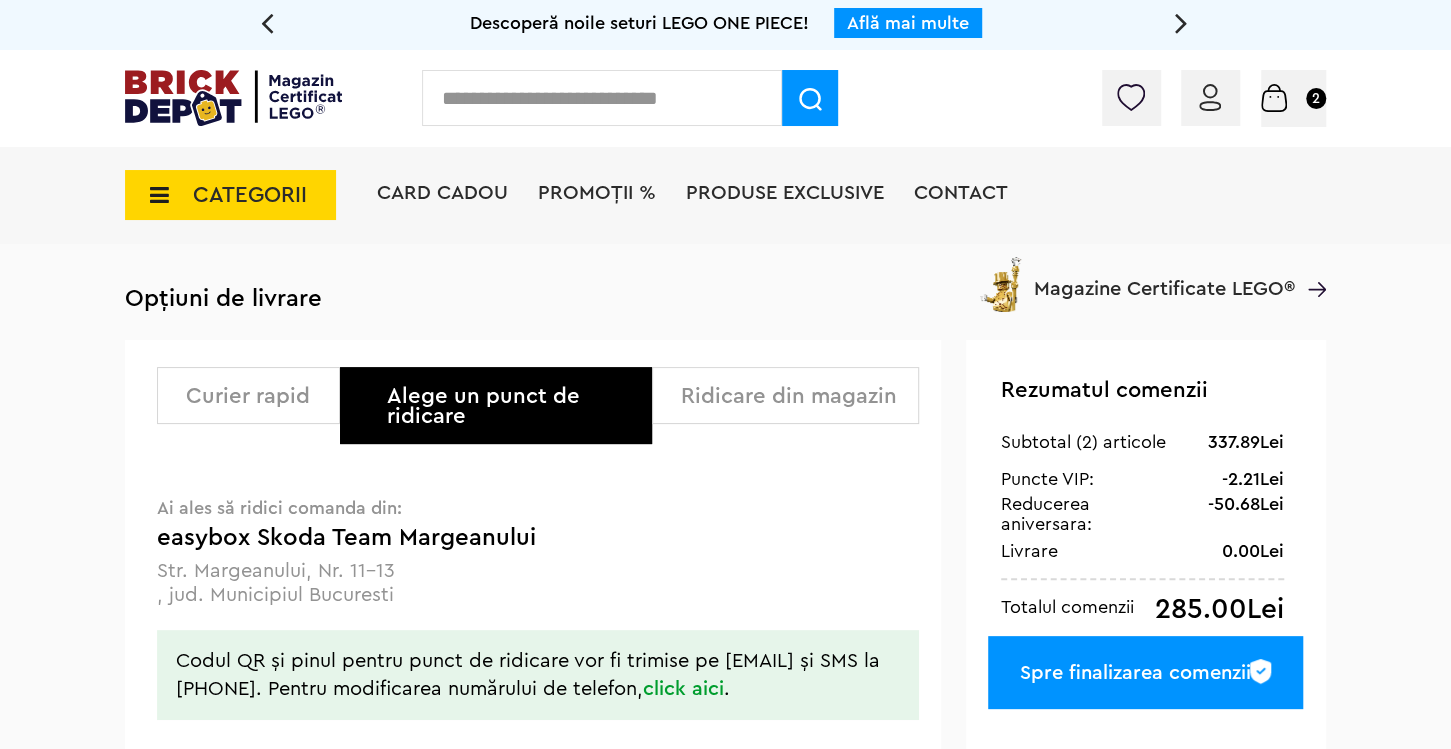 click on "Spre finalizarea comenzii" at bounding box center (1145, 672) 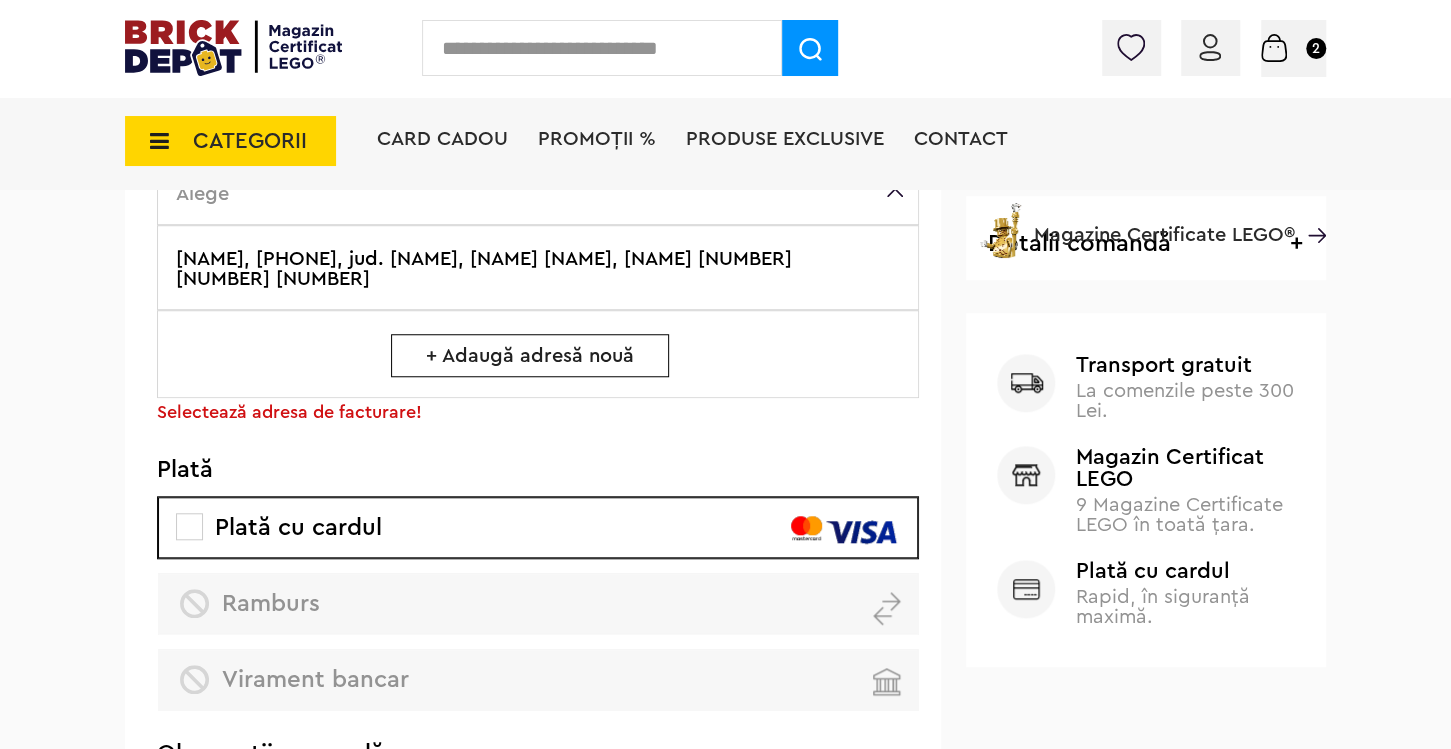 scroll, scrollTop: 565, scrollLeft: 0, axis: vertical 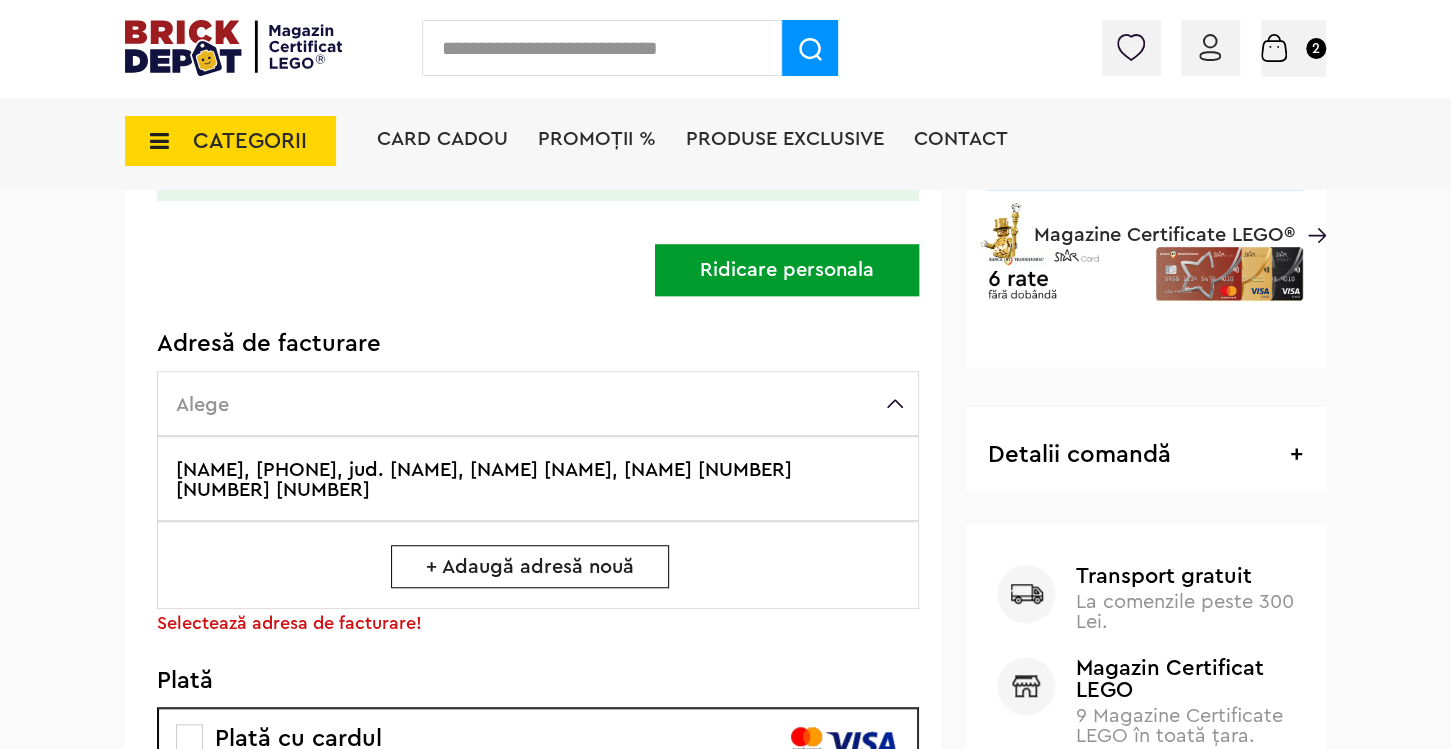 click on "[NAME], [PHONE], jud. [NAME], [NAME] [NAME], [NAME] [NUMBER] [NUMBER] [NUMBER]" at bounding box center [538, 478] 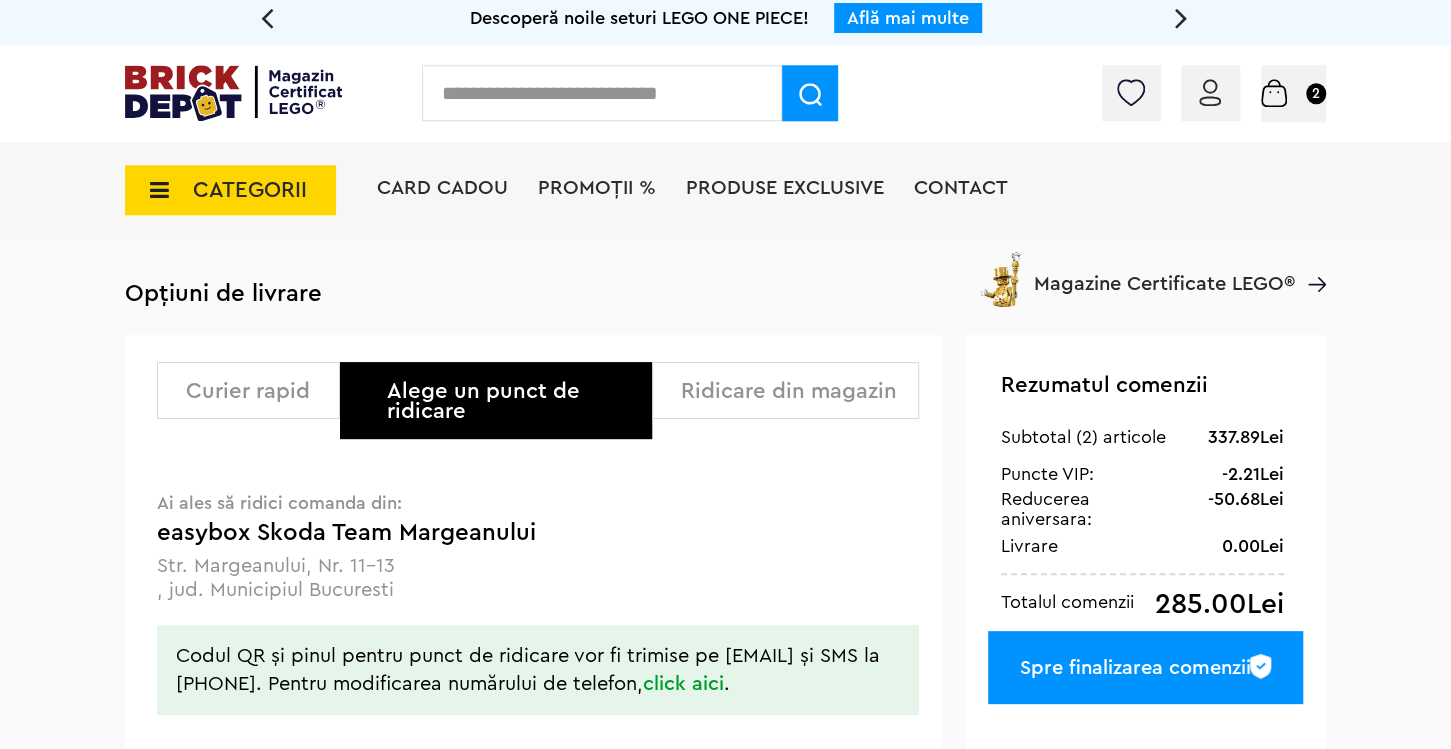 scroll, scrollTop: 0, scrollLeft: 0, axis: both 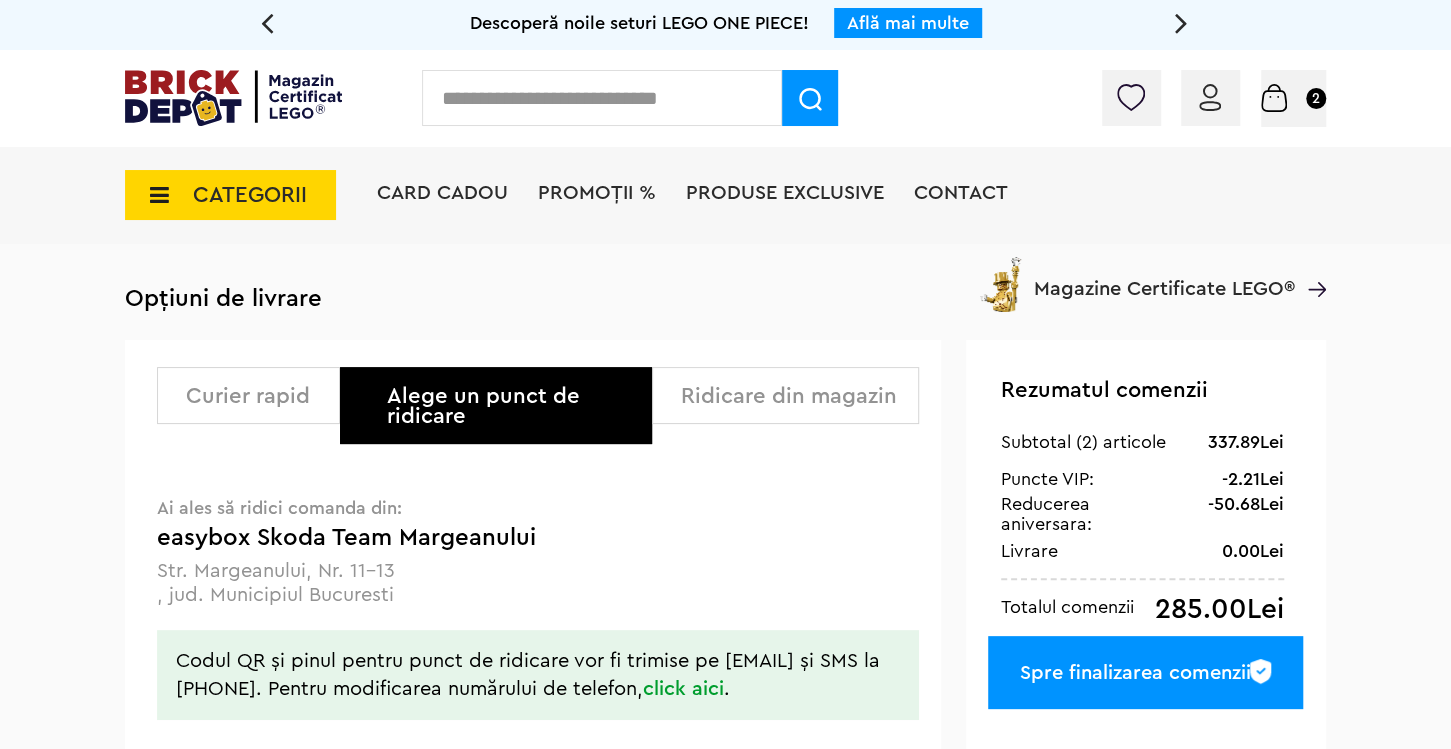click on "Spre finalizarea comenzii" at bounding box center (1145, 672) 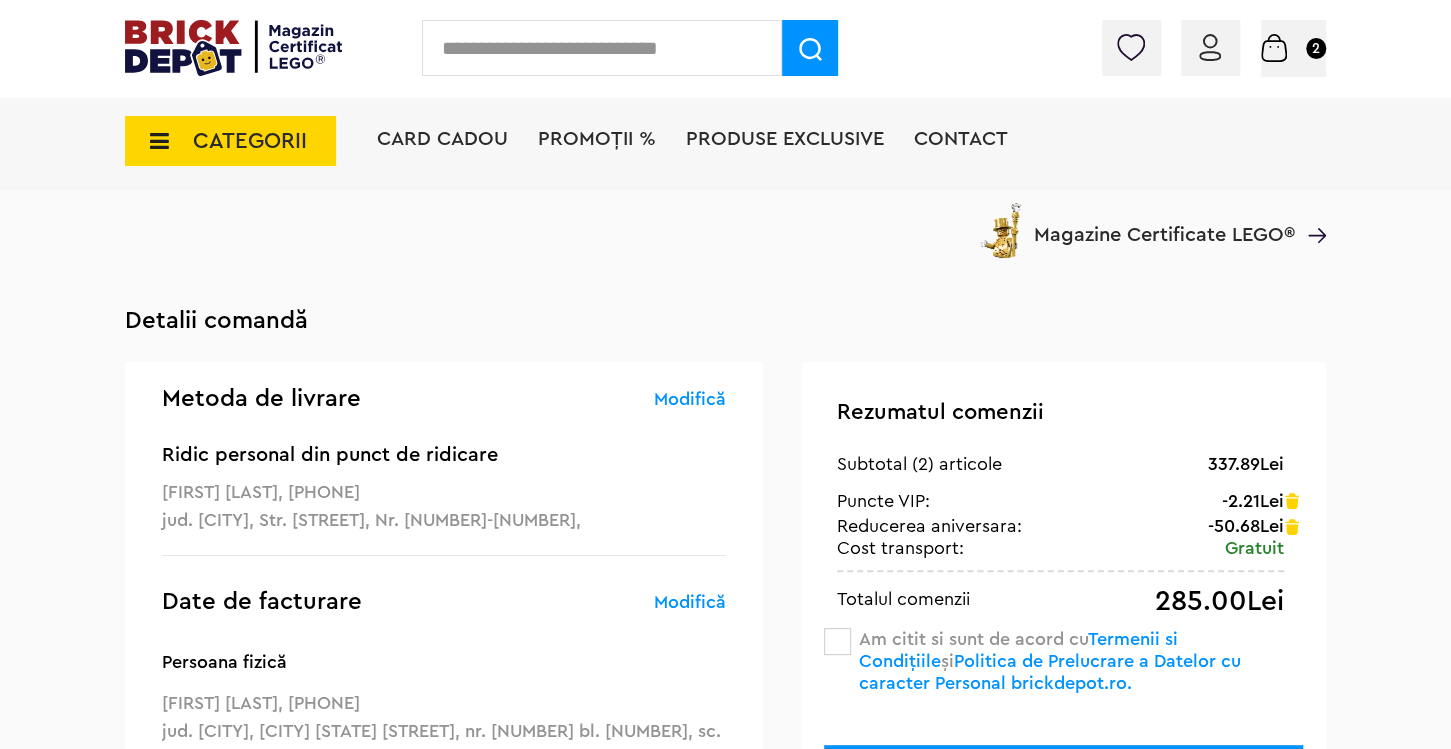 scroll, scrollTop: 0, scrollLeft: 0, axis: both 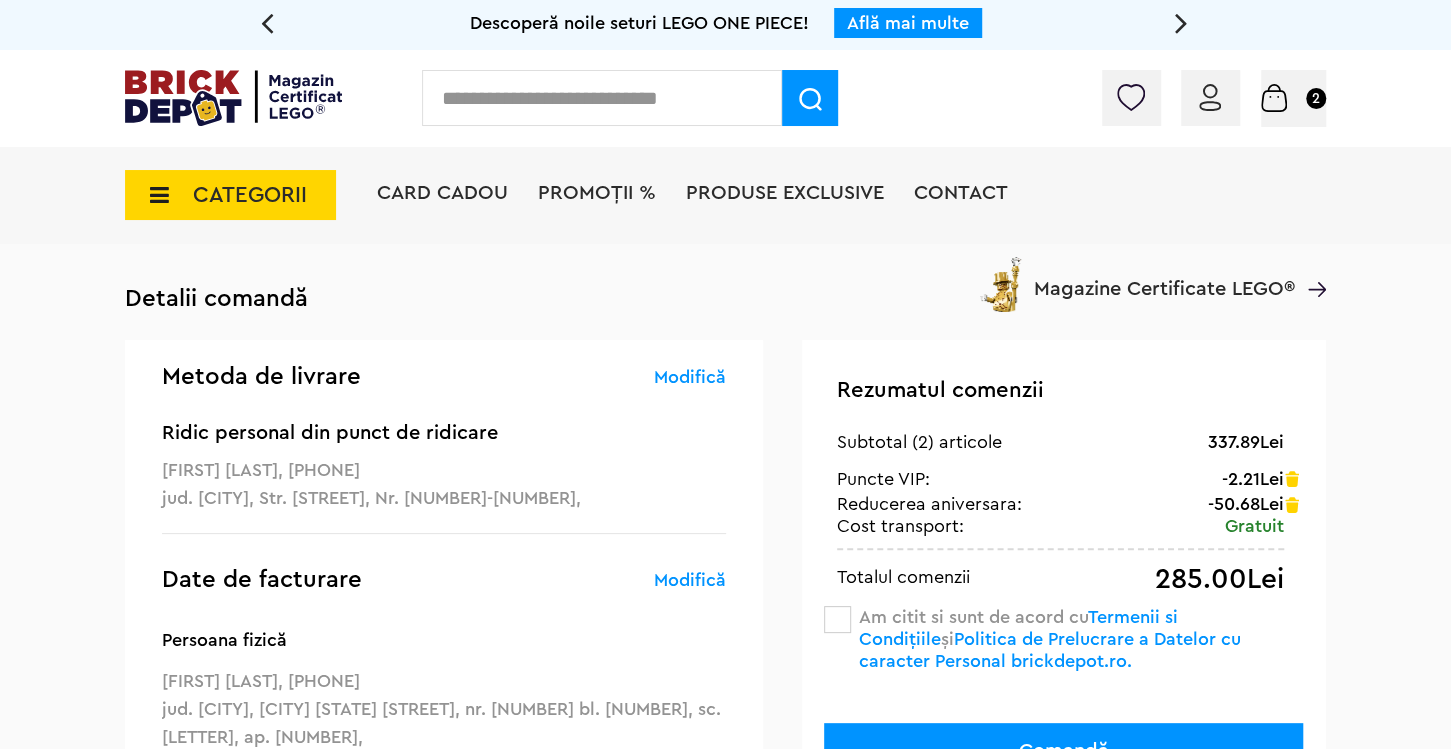 click at bounding box center [837, 619] 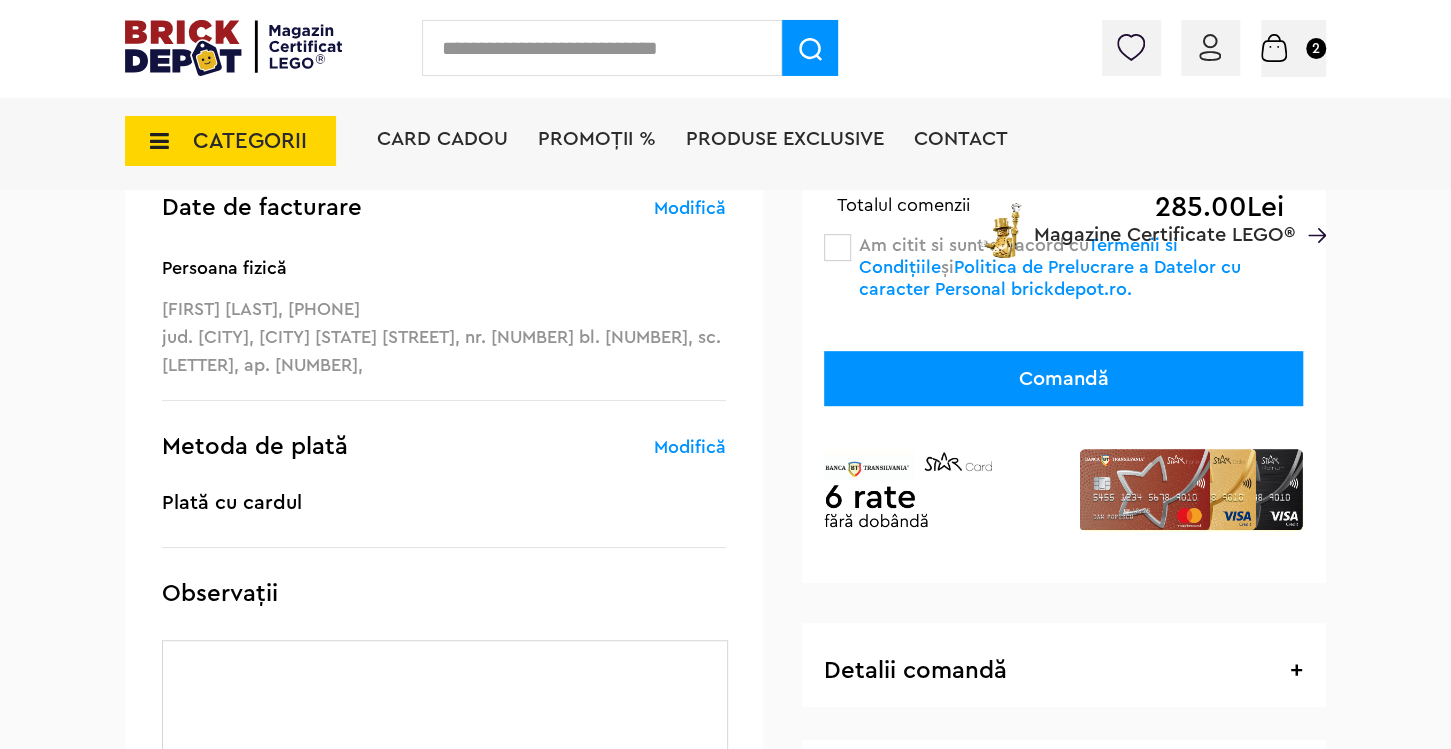 scroll, scrollTop: 421, scrollLeft: 0, axis: vertical 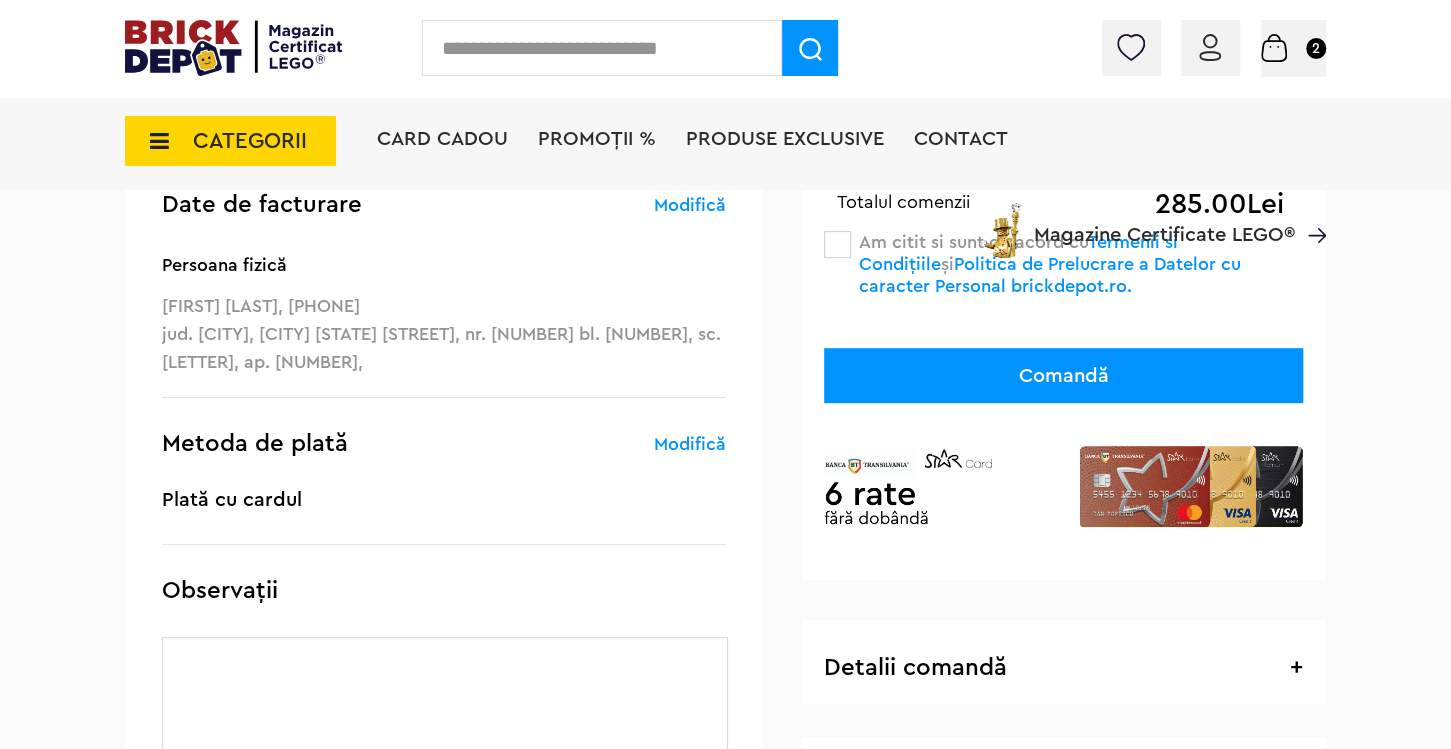 click on "Comandă" at bounding box center [1063, 375] 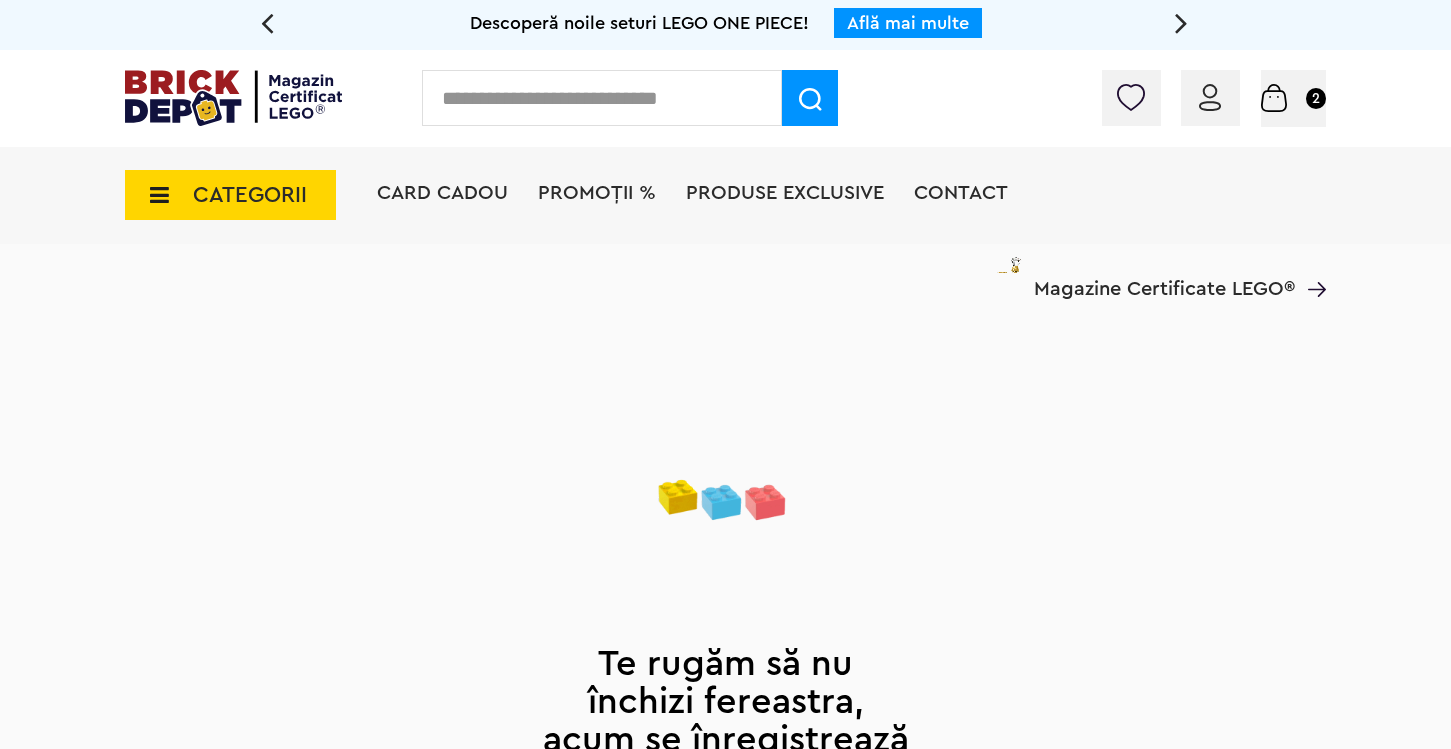 scroll, scrollTop: 0, scrollLeft: 0, axis: both 